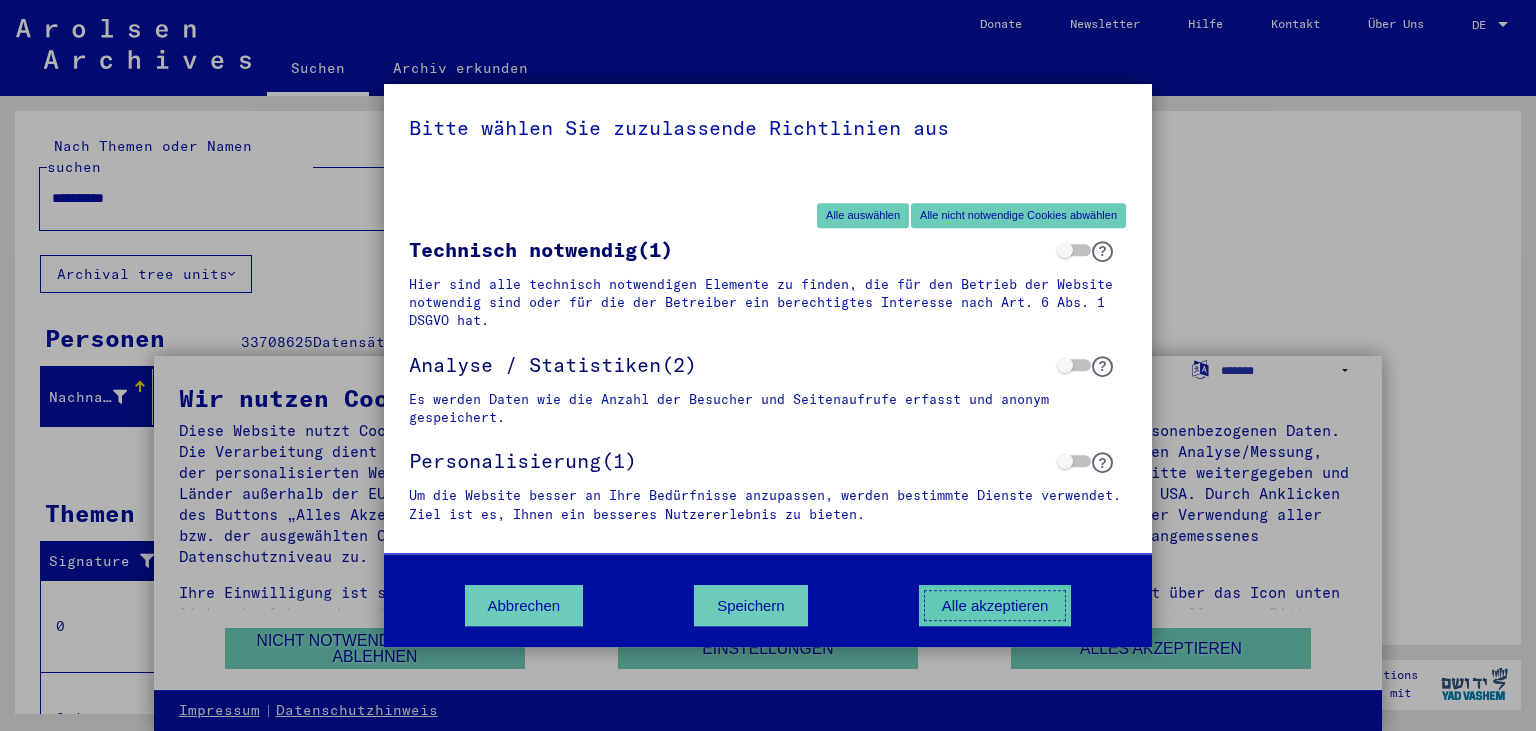scroll, scrollTop: 0, scrollLeft: 0, axis: both 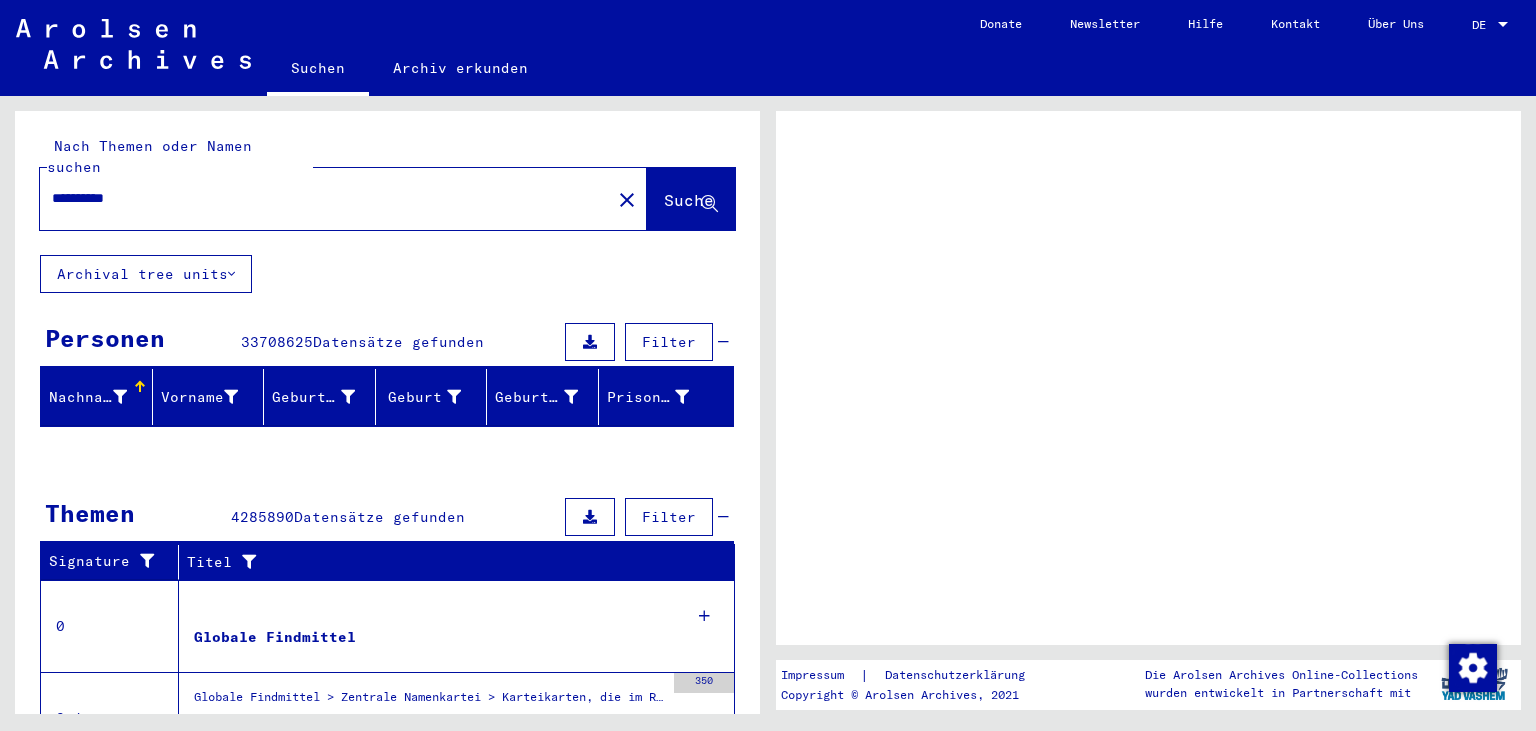 click on "DE" at bounding box center [1483, 25] 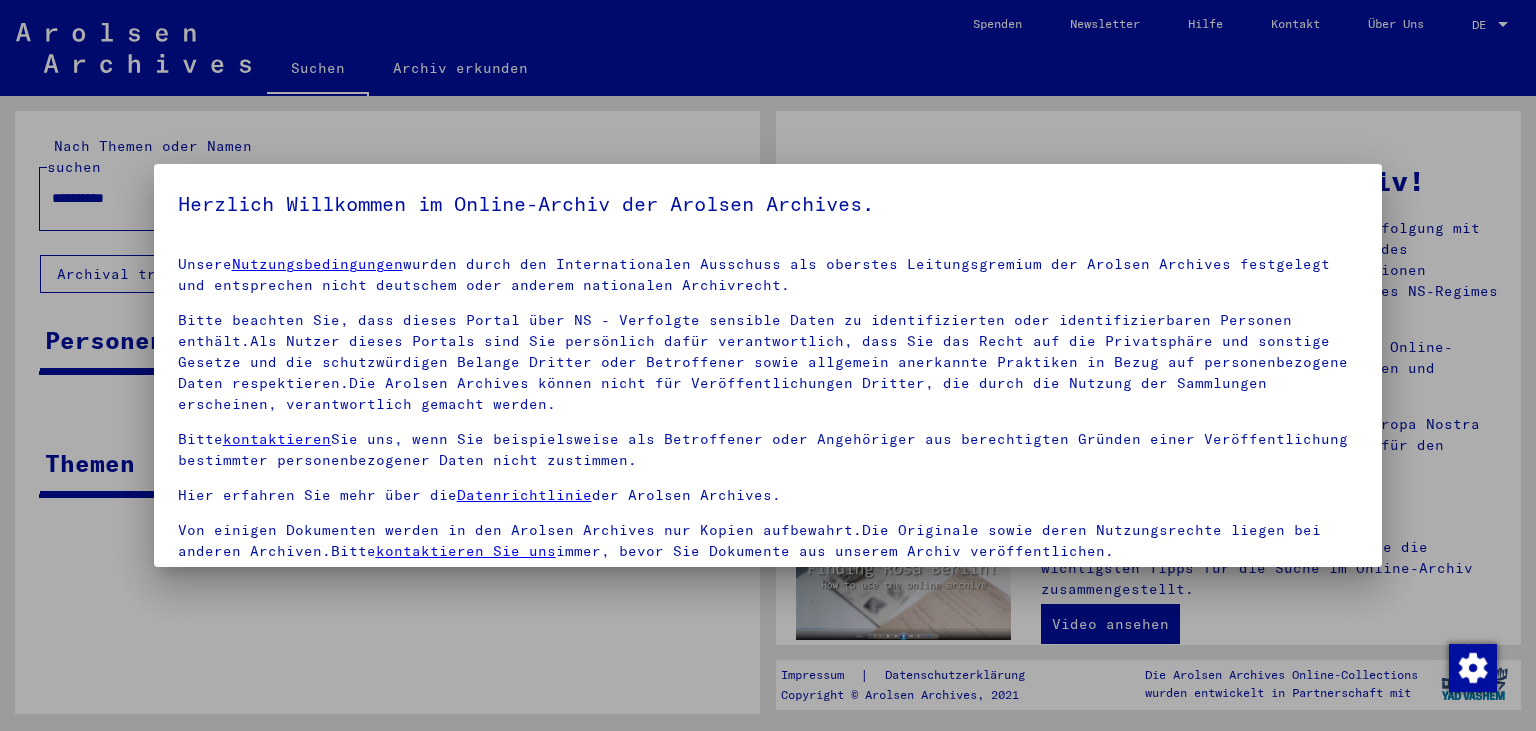 scroll, scrollTop: 4, scrollLeft: 0, axis: vertical 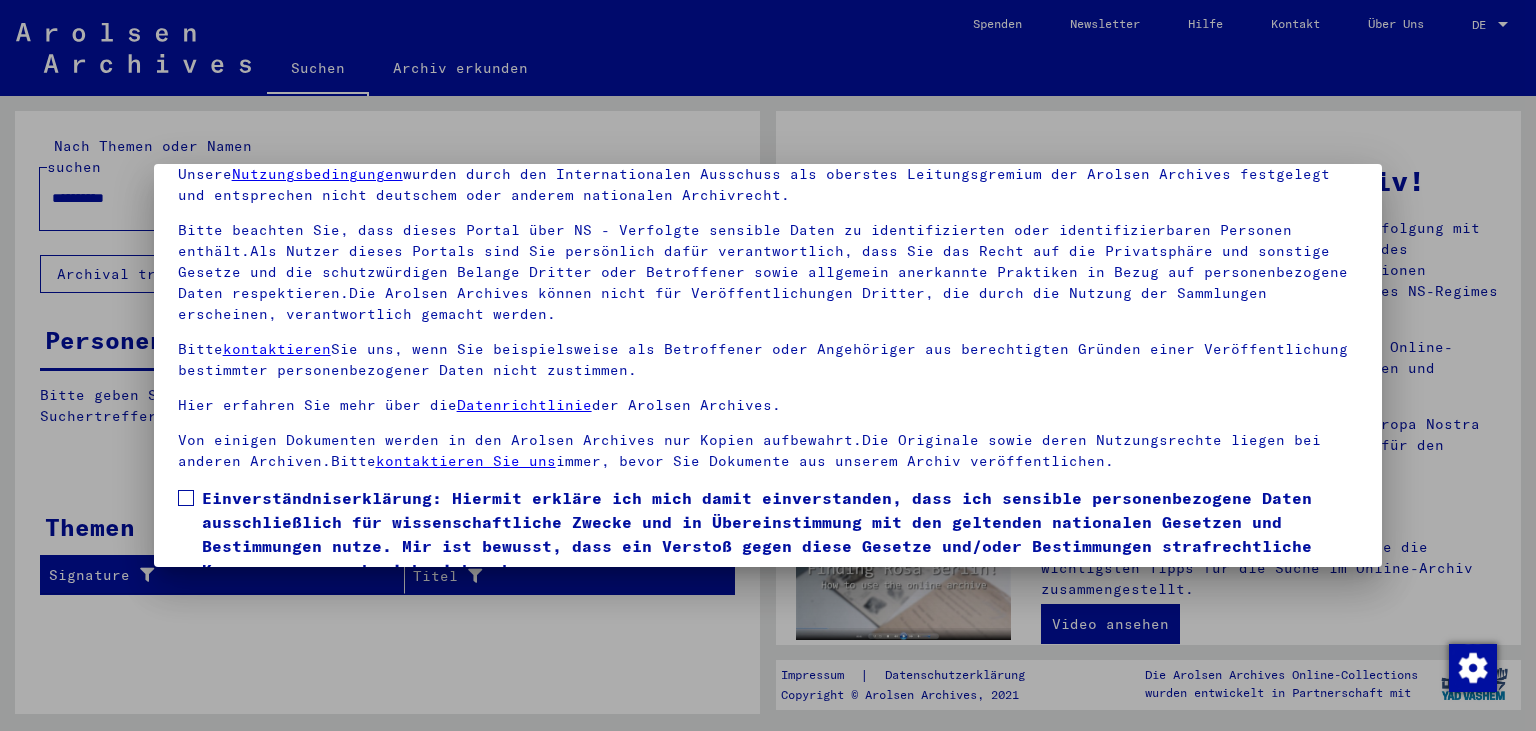 drag, startPoint x: 960, startPoint y: 398, endPoint x: 981, endPoint y: 415, distance: 27.018513 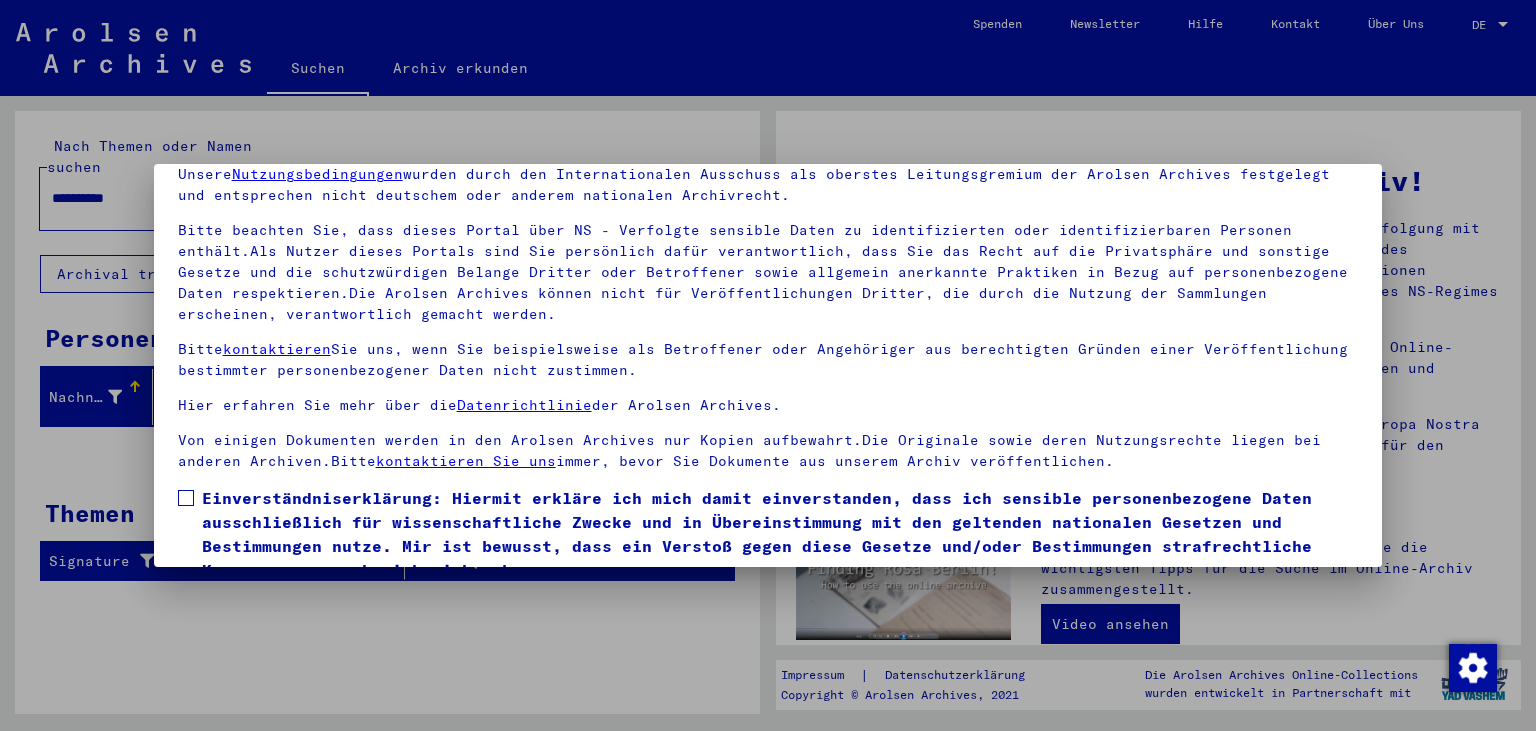 scroll, scrollTop: 174, scrollLeft: 0, axis: vertical 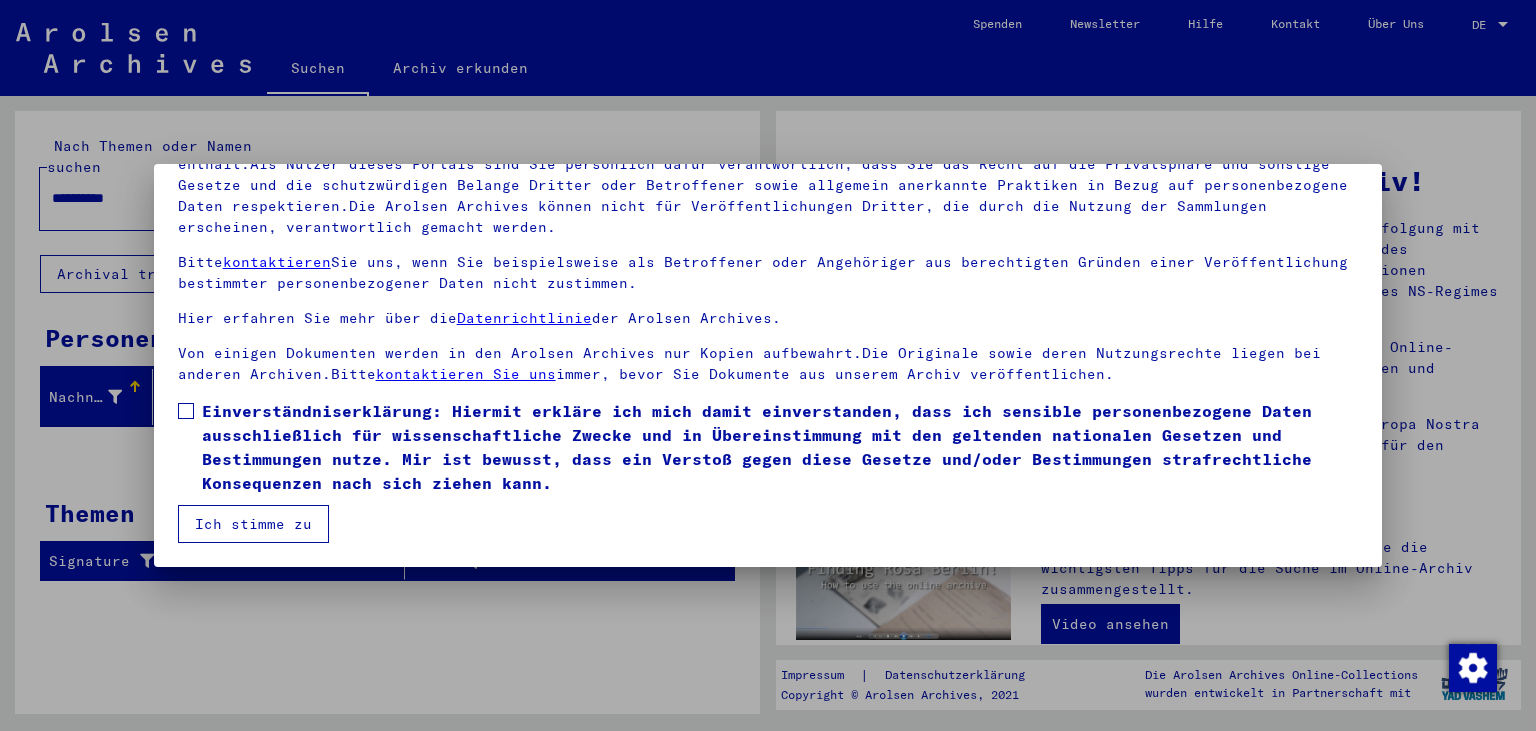 click on "Einverständniserklärung: Hiermit erkläre ich mich damit einverstanden, dass ich sensible personenbezogene Daten ausschließlich für wissenschaftliche Zwecke und in Übereinstimmung mit den geltenden nationalen Gesetzen und Bestimmungen nutze. Mir ist bewusst, dass ein Verstoß gegen diese Gesetze und/oder Bestimmungen strafrechtliche Konsequenzen nach sich ziehen kann." at bounding box center (780, 447) 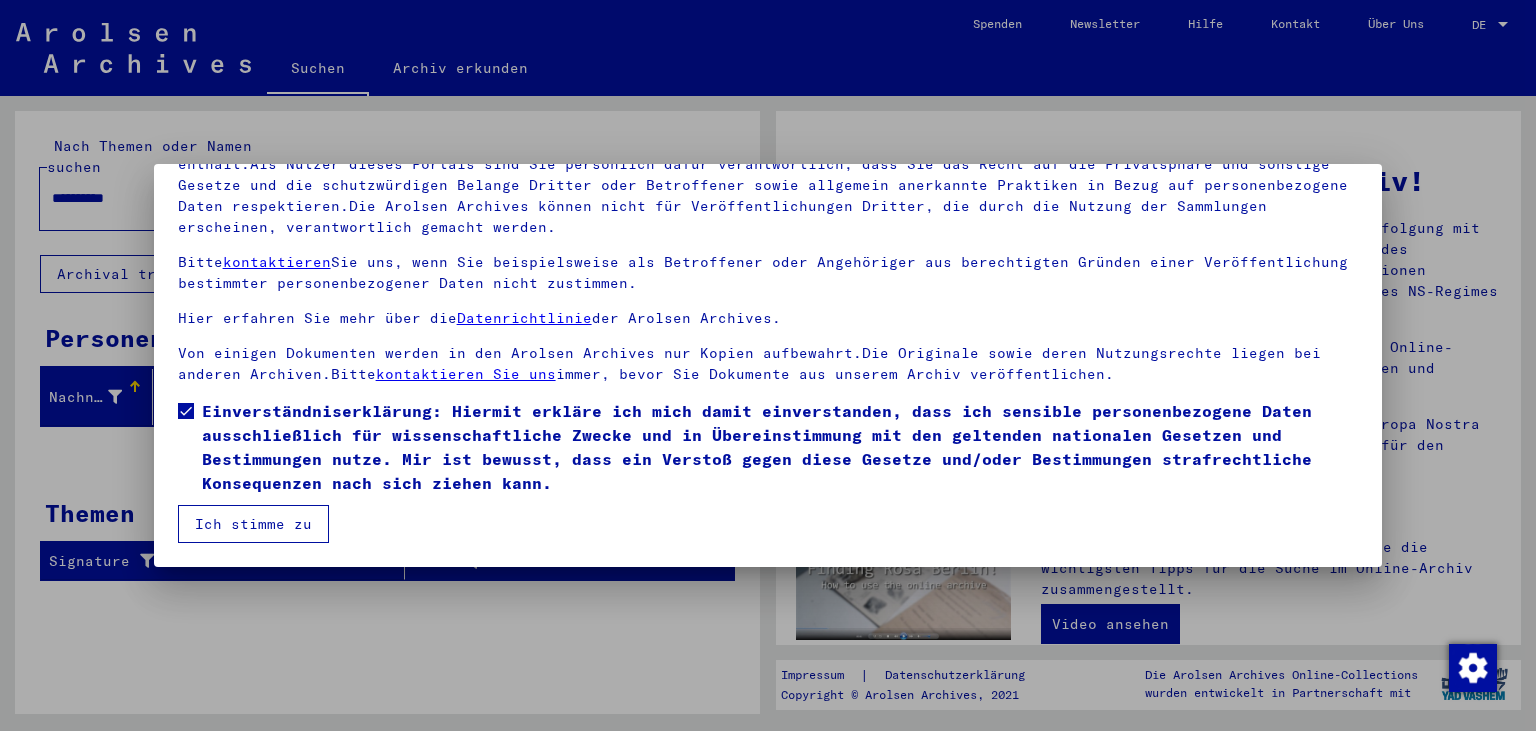click on "Ich stimme zu" at bounding box center (253, 524) 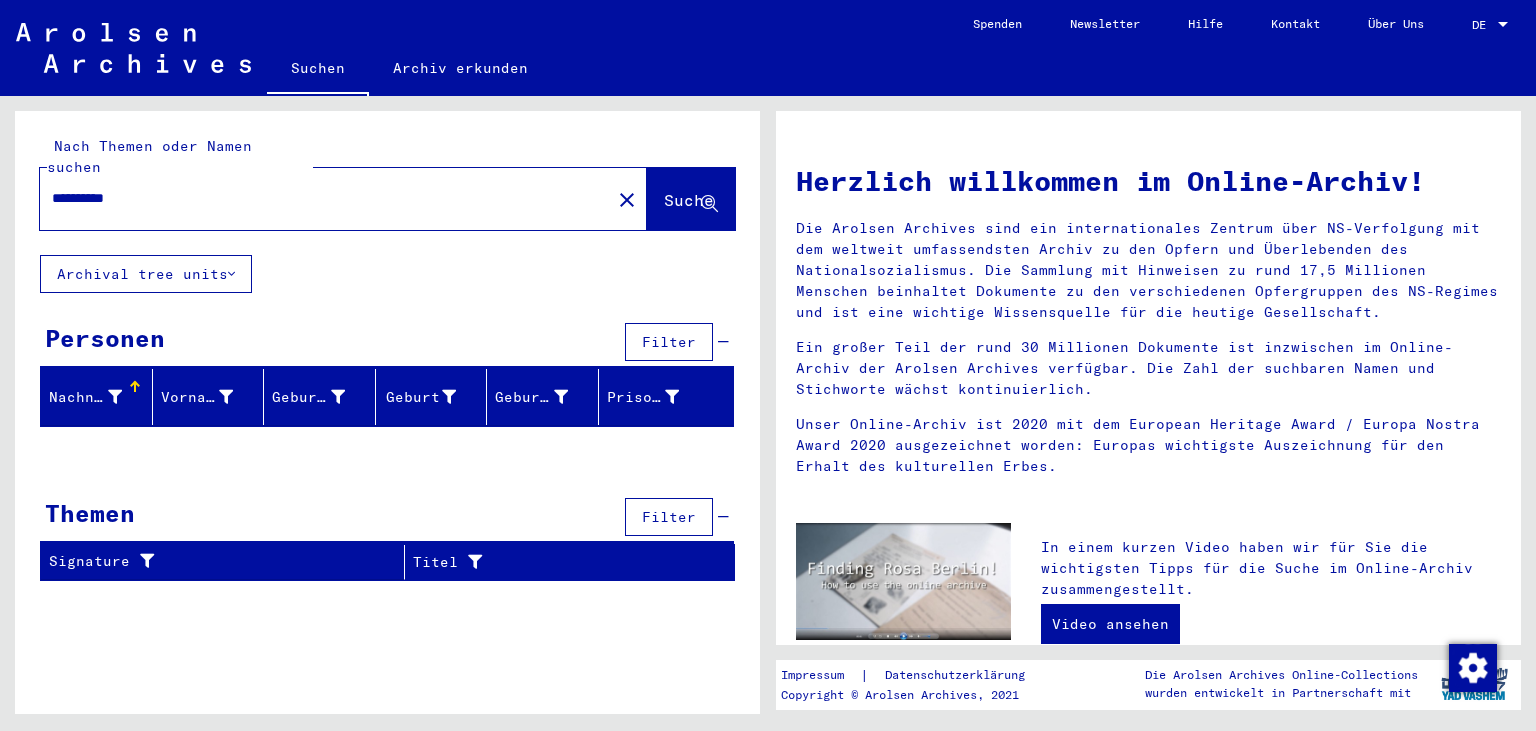 click on "DE DE" 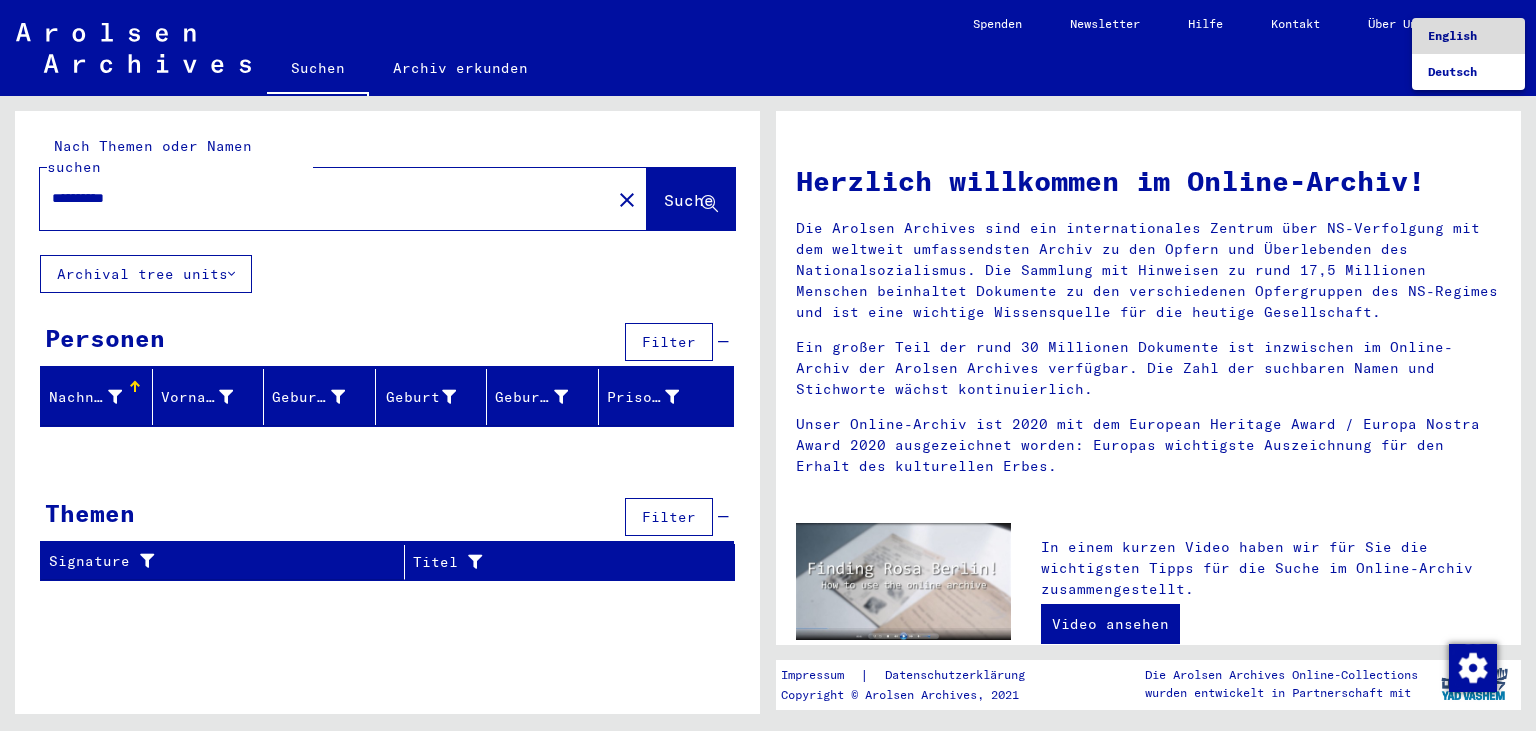 click on "English" at bounding box center [1452, 35] 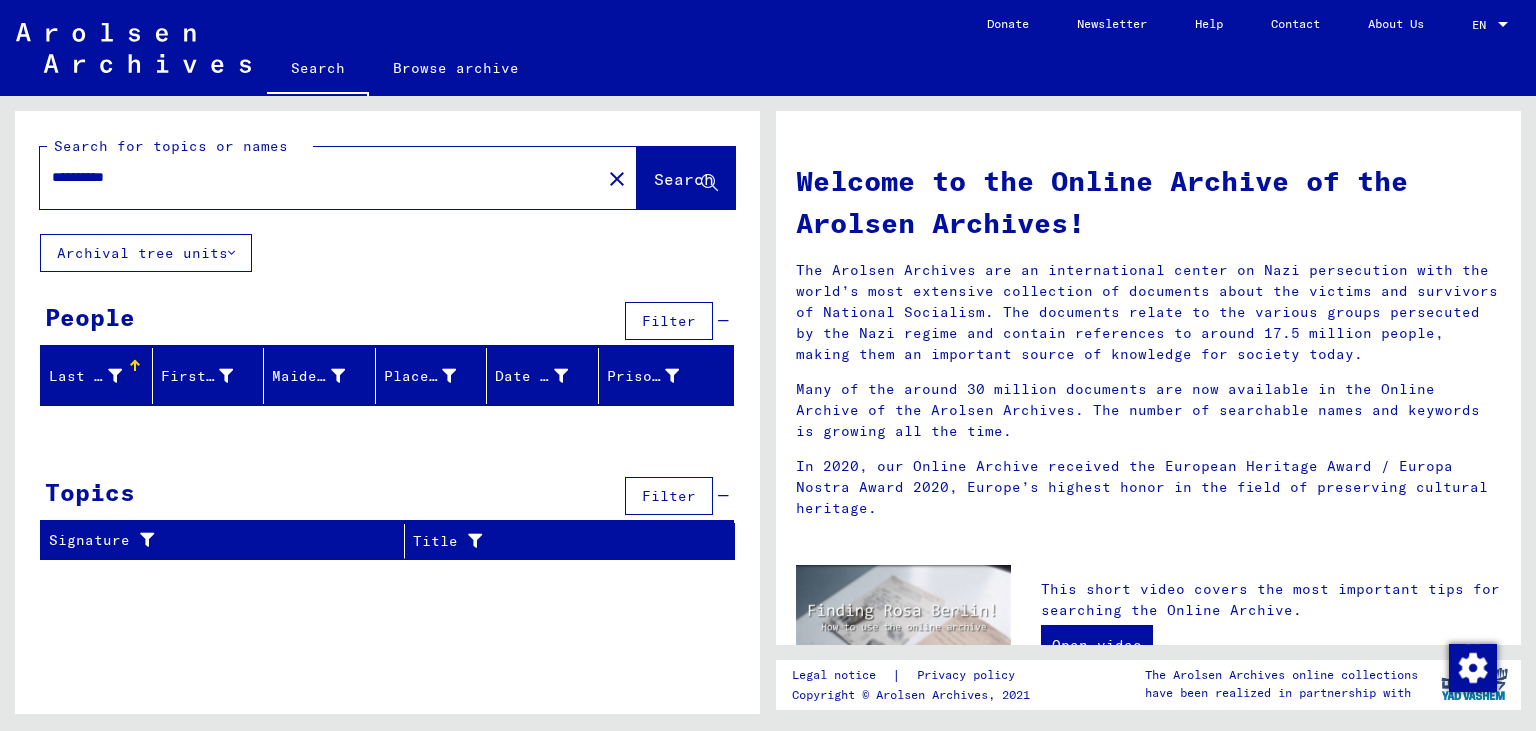 drag, startPoint x: 220, startPoint y: 175, endPoint x: 0, endPoint y: 162, distance: 220.38376 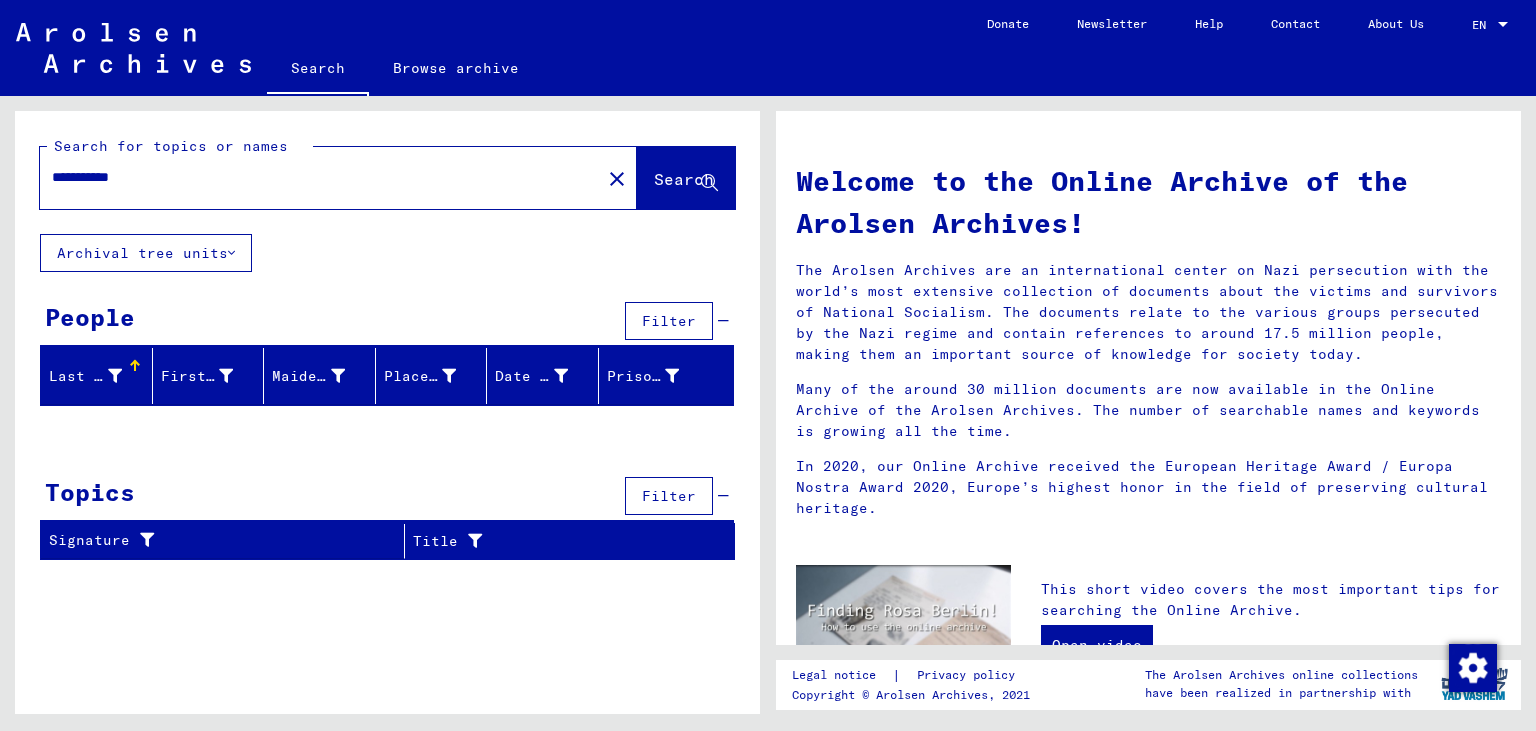 type on "**********" 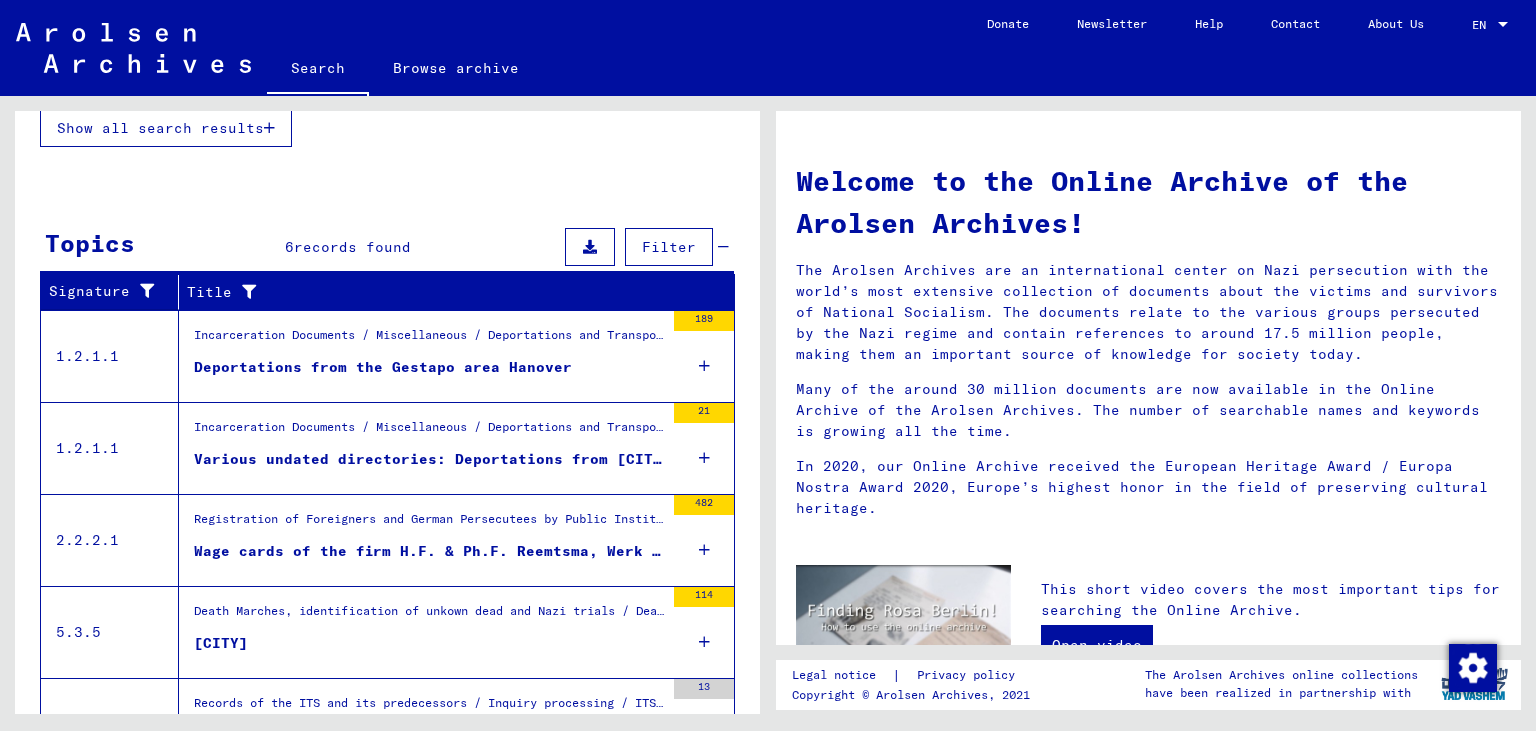 scroll, scrollTop: 661, scrollLeft: 0, axis: vertical 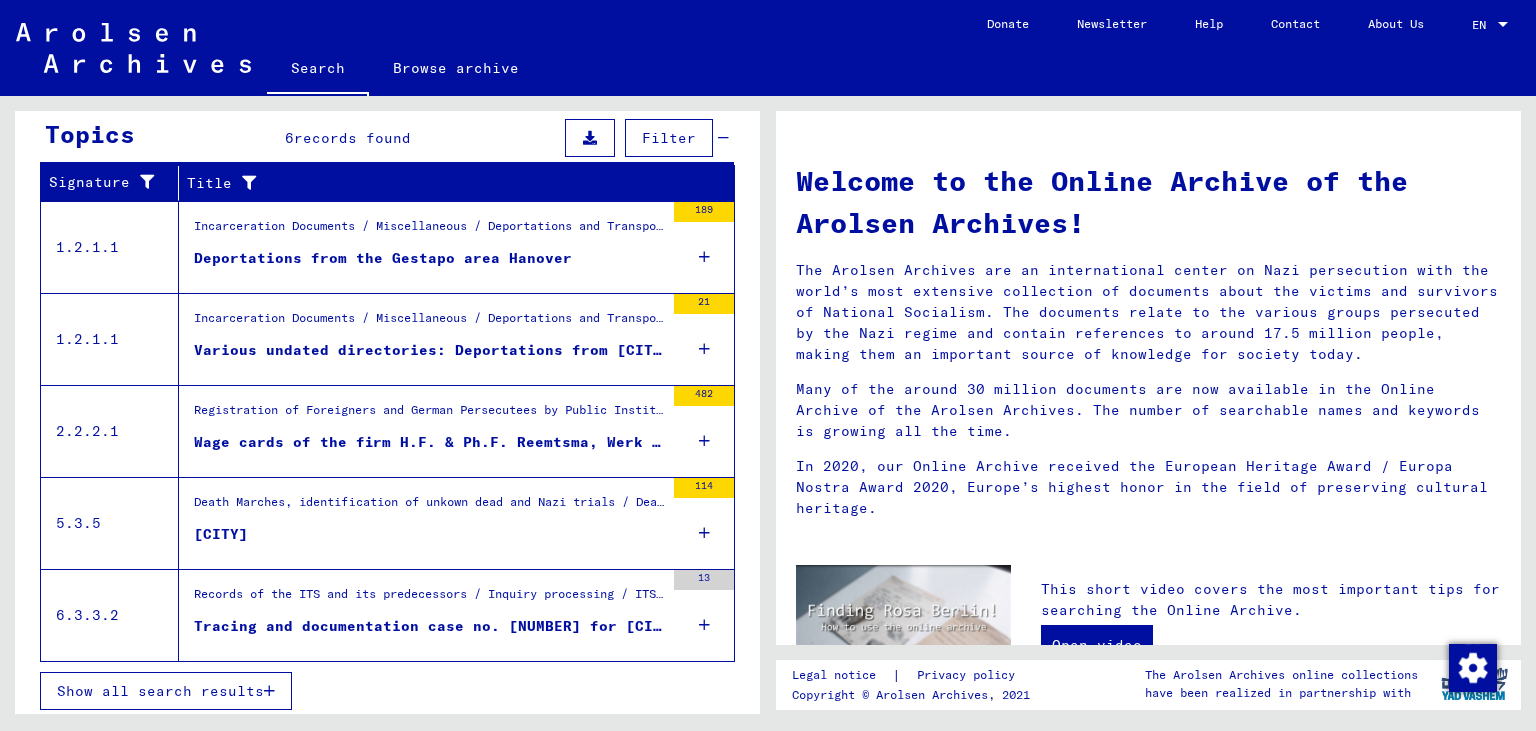 click on "Show all search results" at bounding box center (160, 691) 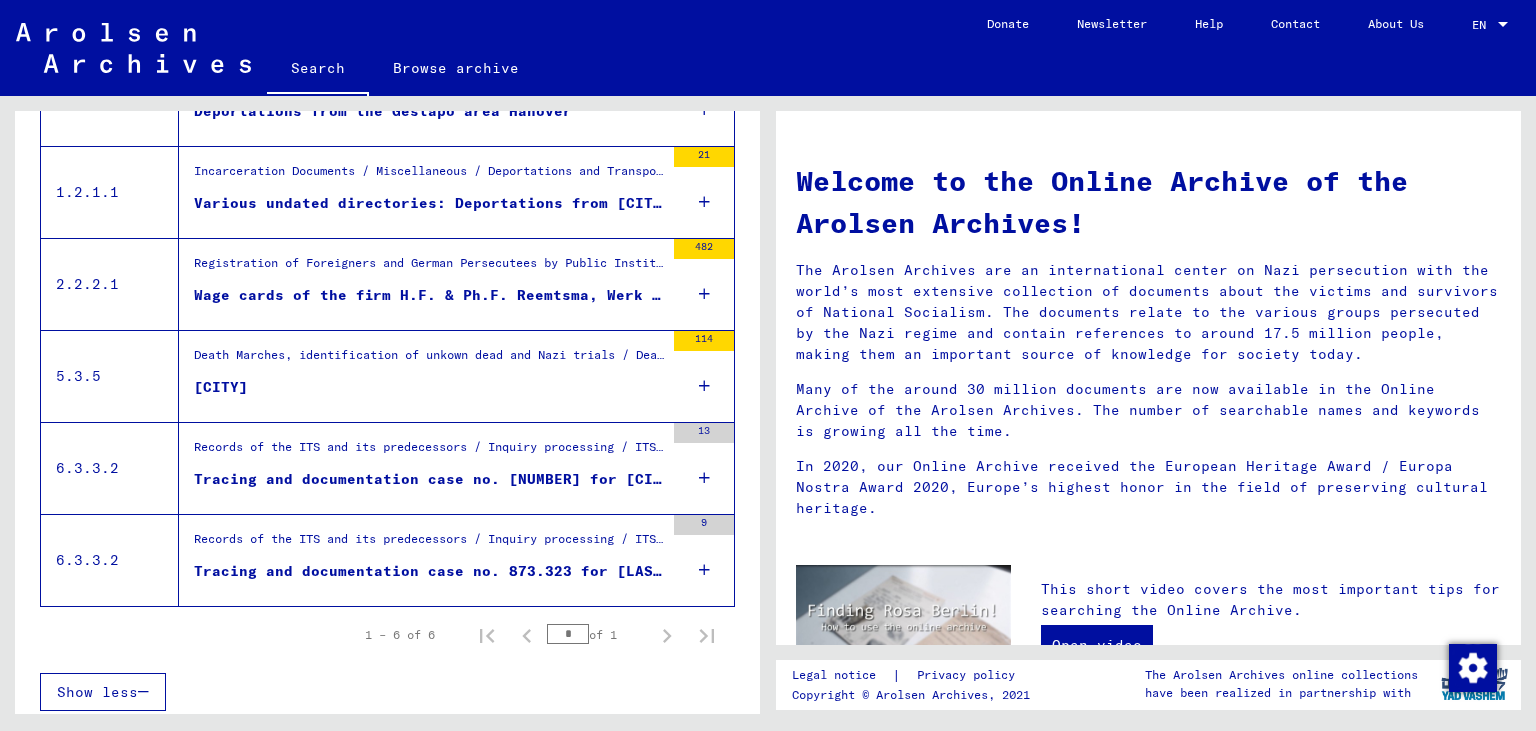 scroll, scrollTop: 450, scrollLeft: 0, axis: vertical 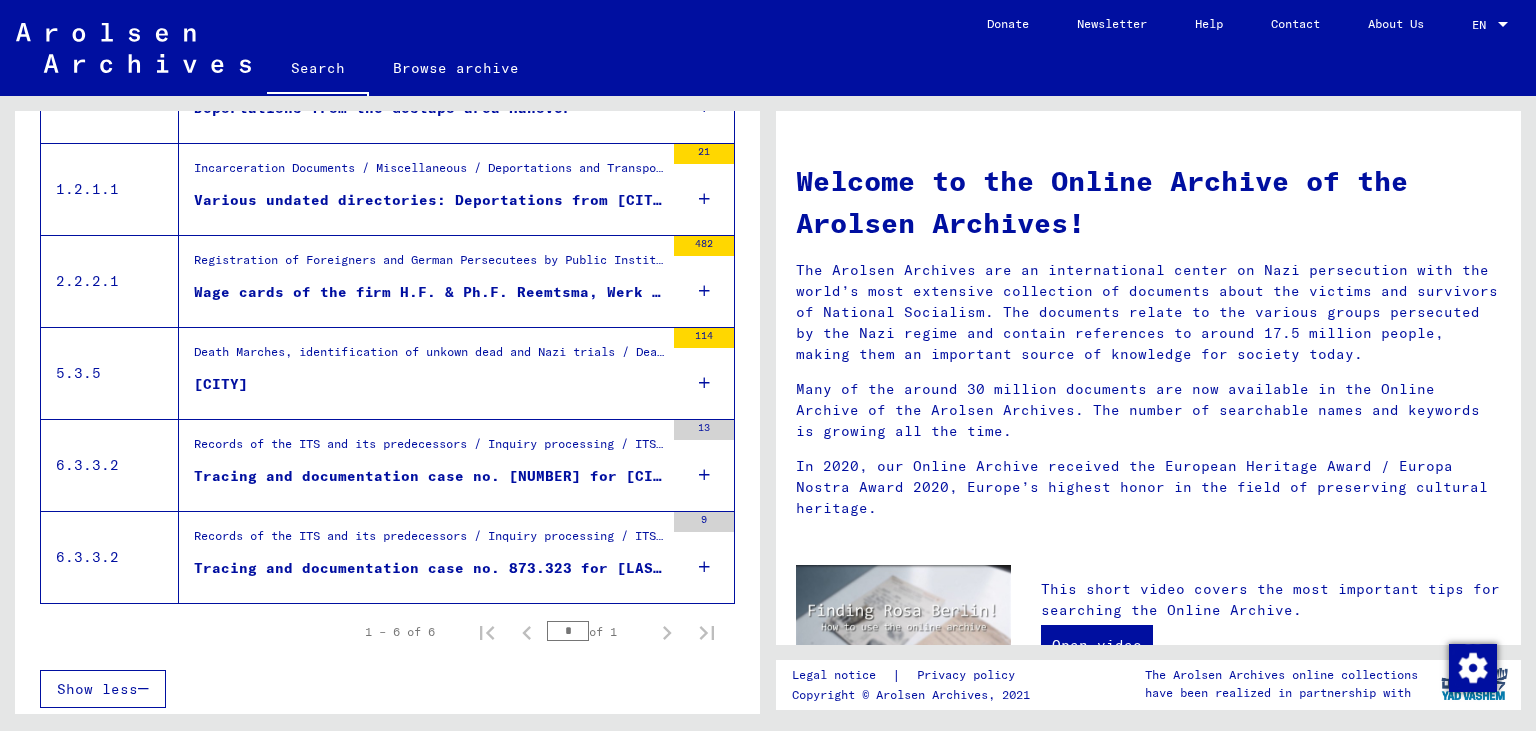 click on "Tracing and documentation case no. 873.323 for [LAST], [FIRST] born [DATE]" at bounding box center [429, 573] 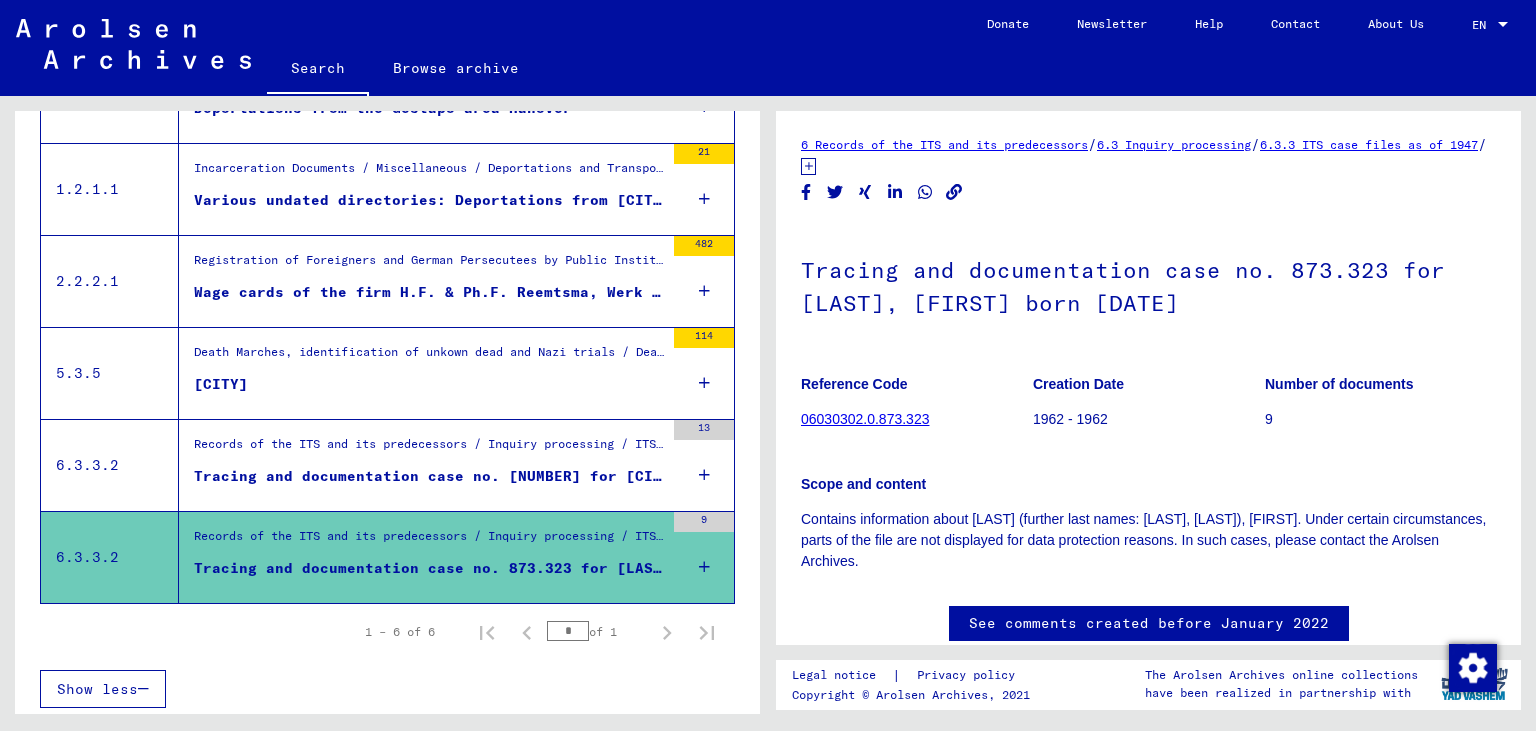 scroll, scrollTop: 0, scrollLeft: 0, axis: both 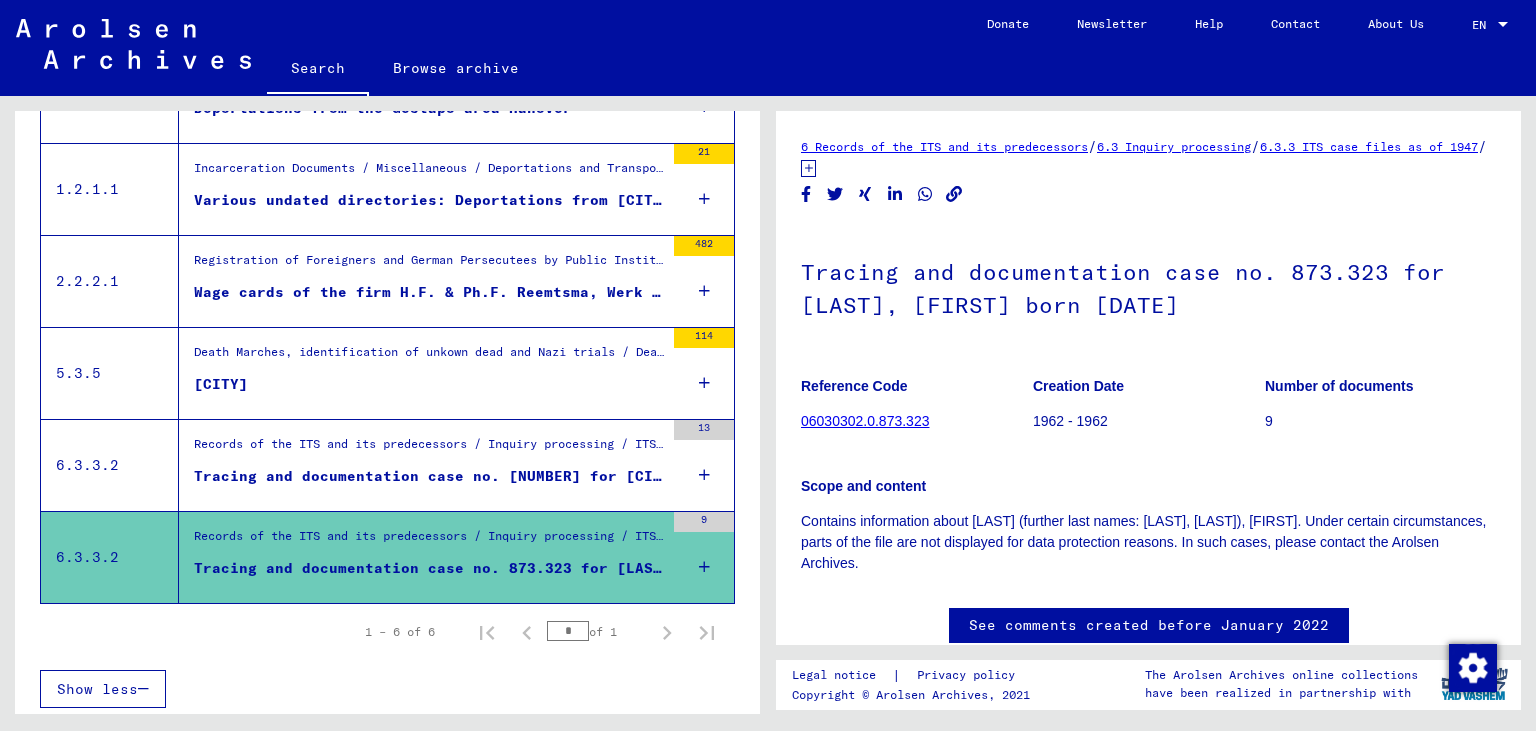 click on "Tracing and documentation case no. [NUMBER] for [CITY], [LAST] born [DATE] or[YEAR] or[YEAR]" at bounding box center [429, 476] 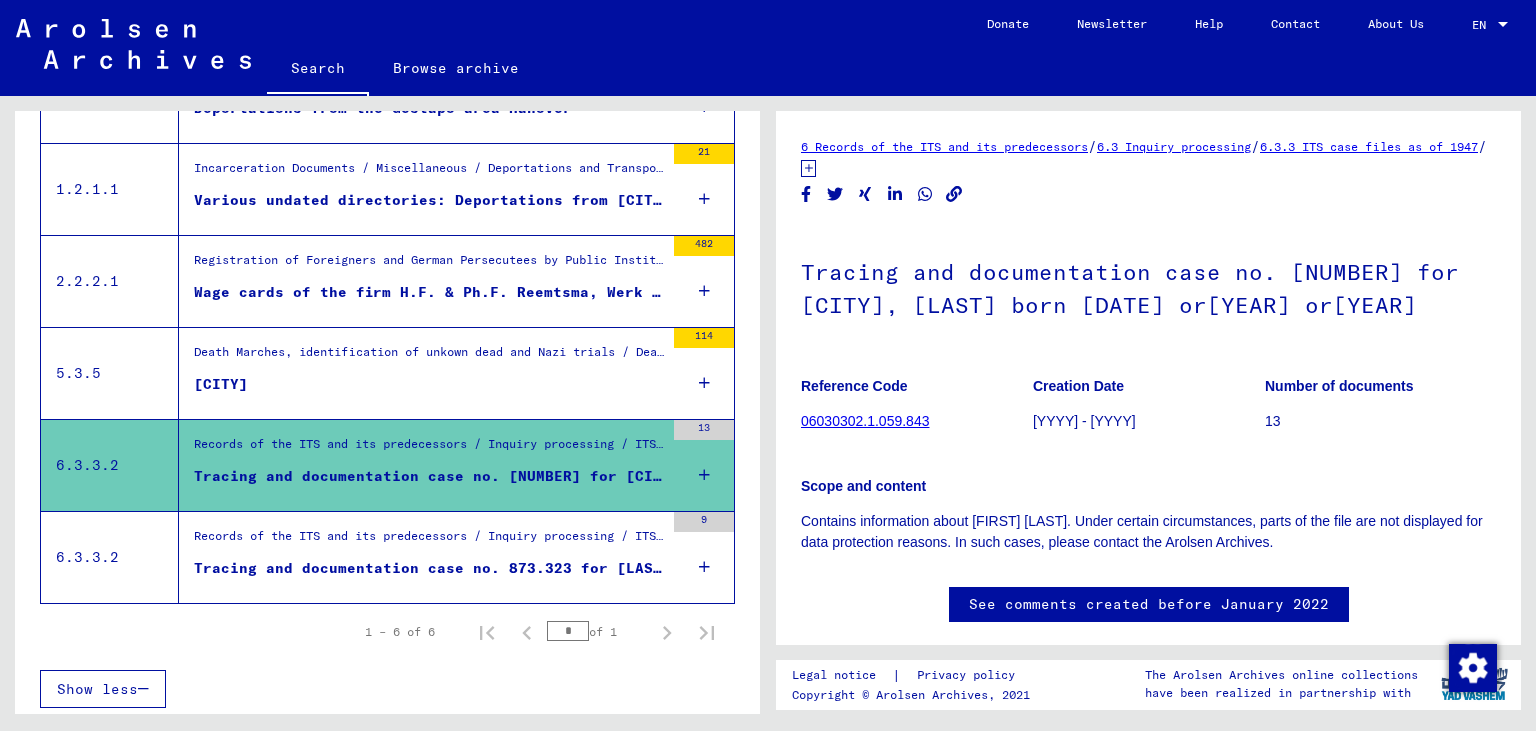 click on "[CITY]" at bounding box center [429, 389] 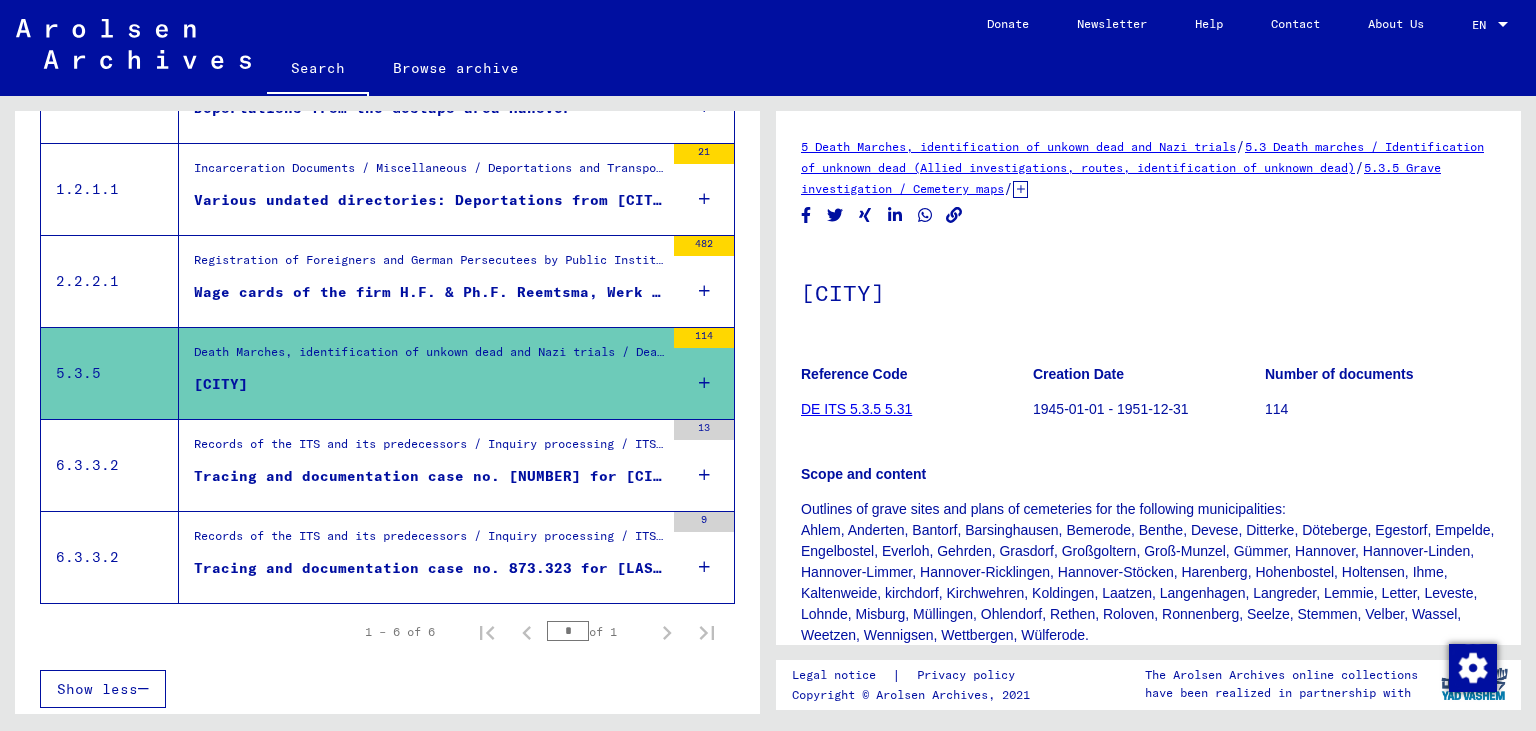 click on "Wage cards of the firm H.F. & Ph.F. Reemtsma, Werk Hannover" at bounding box center (429, 292) 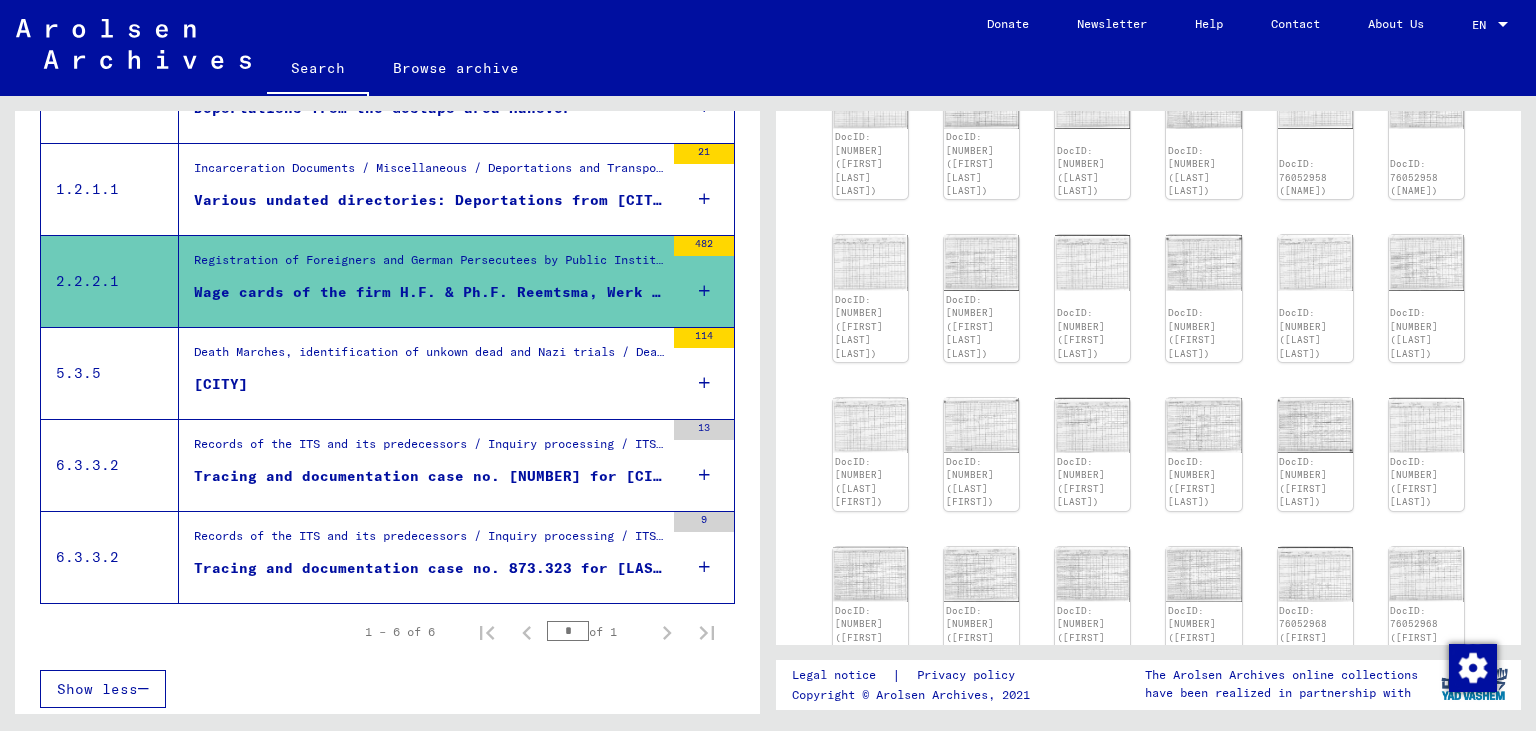 scroll, scrollTop: 994, scrollLeft: 0, axis: vertical 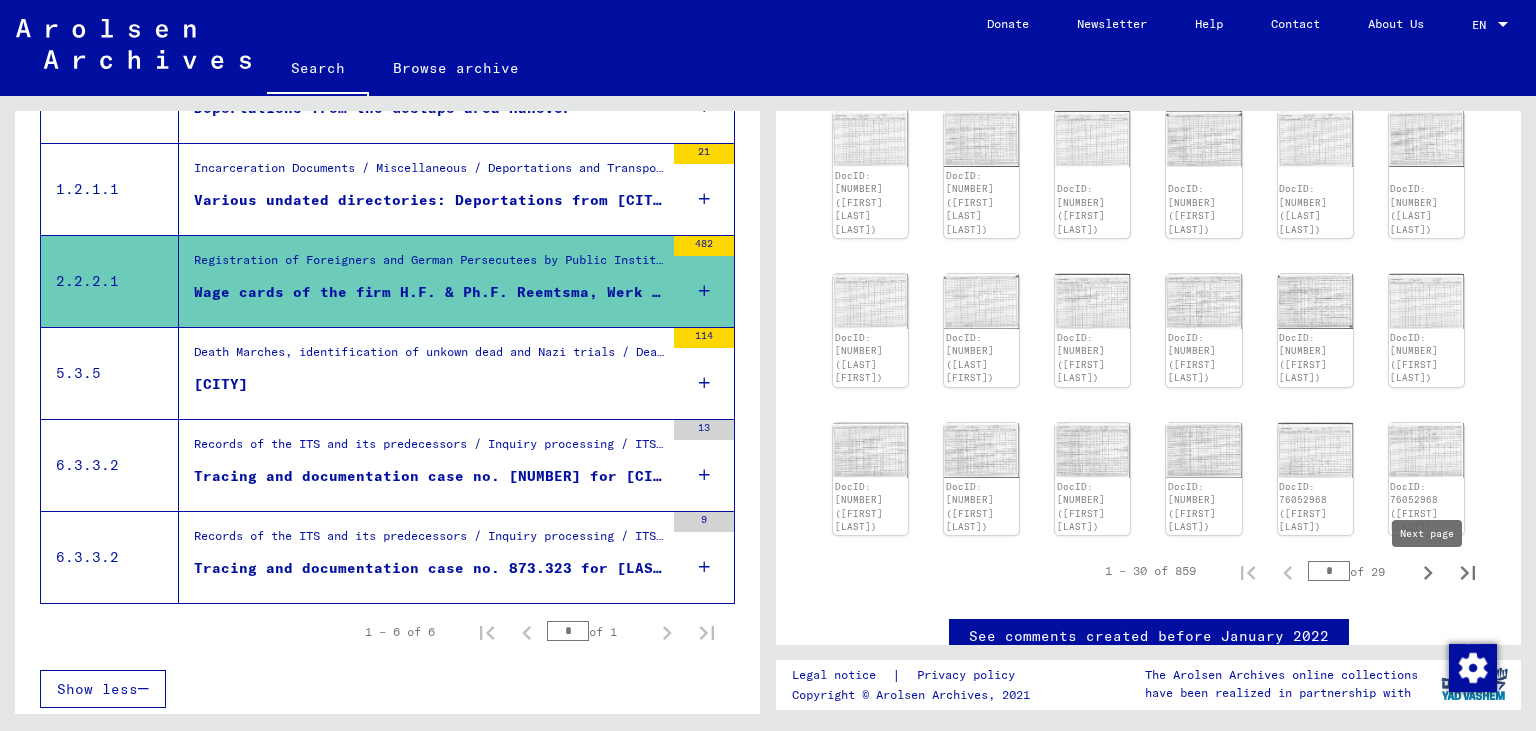 click 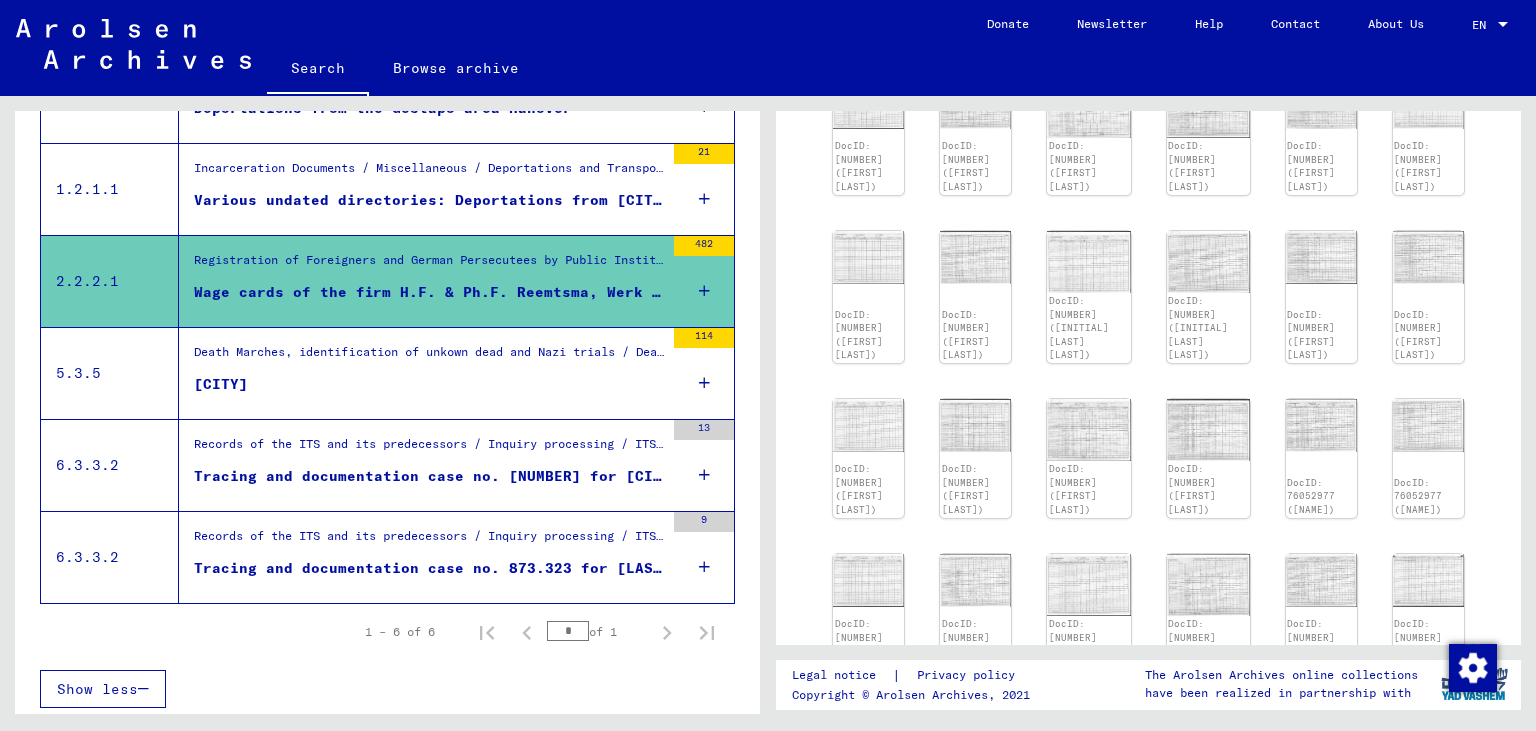 scroll, scrollTop: 1380, scrollLeft: 0, axis: vertical 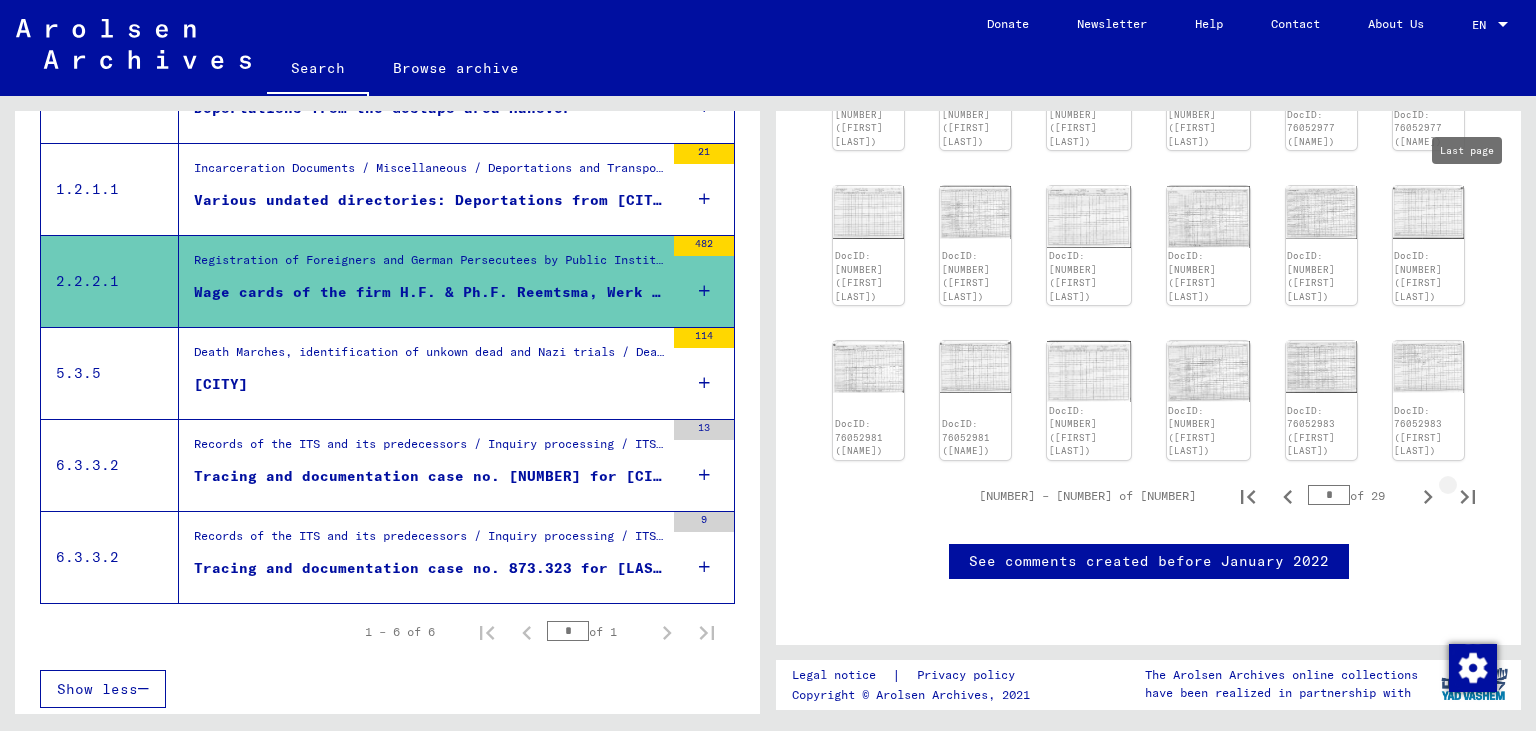 click 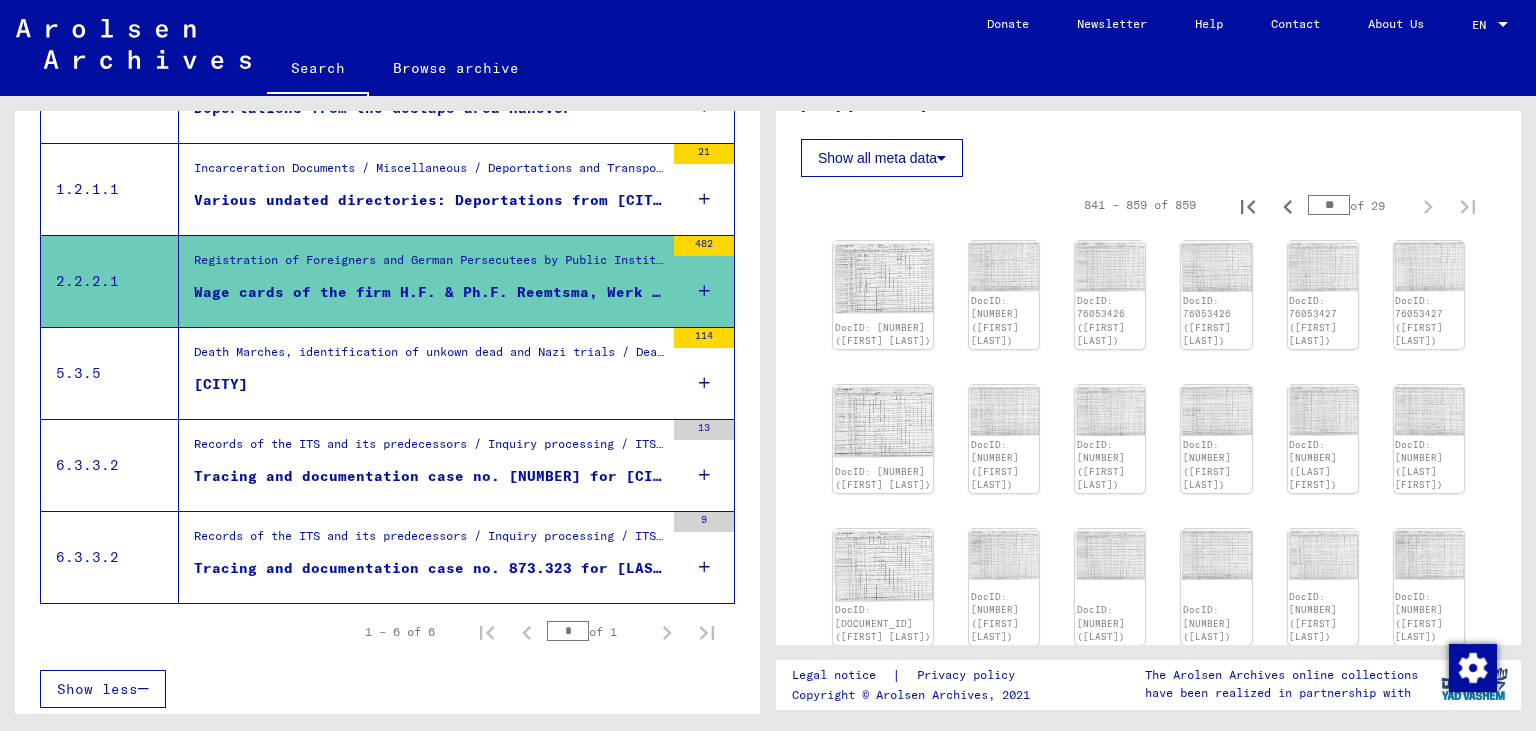 scroll, scrollTop: 526, scrollLeft: 0, axis: vertical 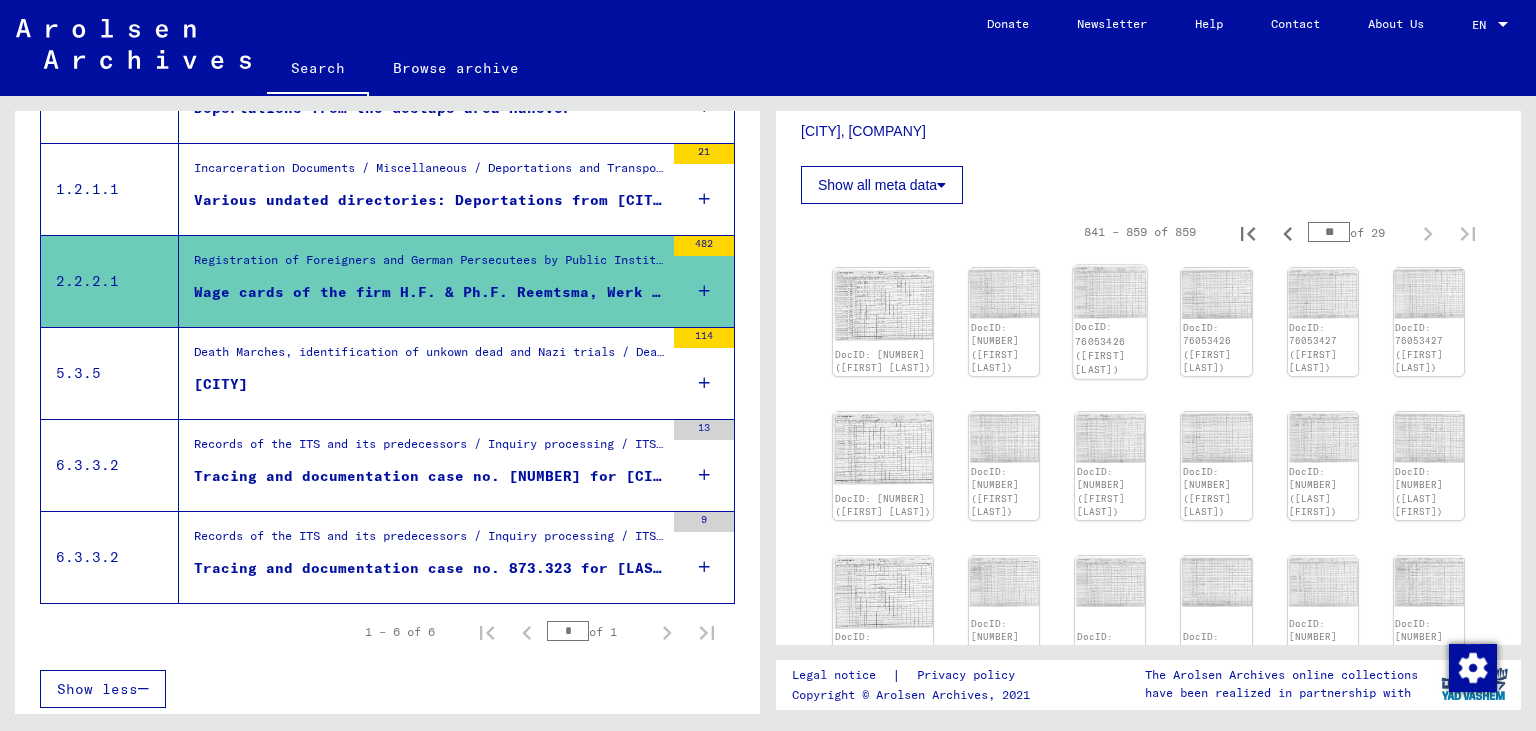 click 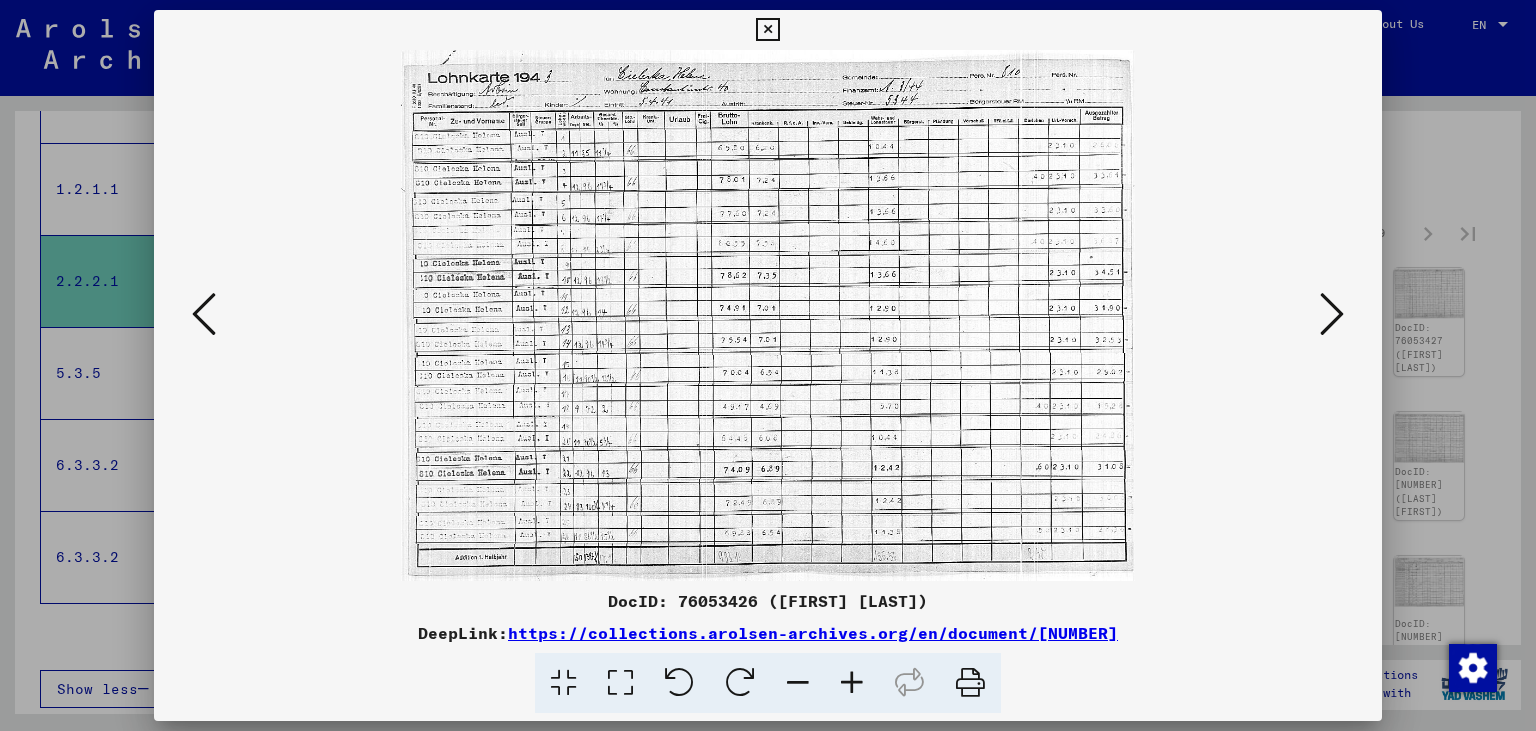 click at bounding box center [768, 365] 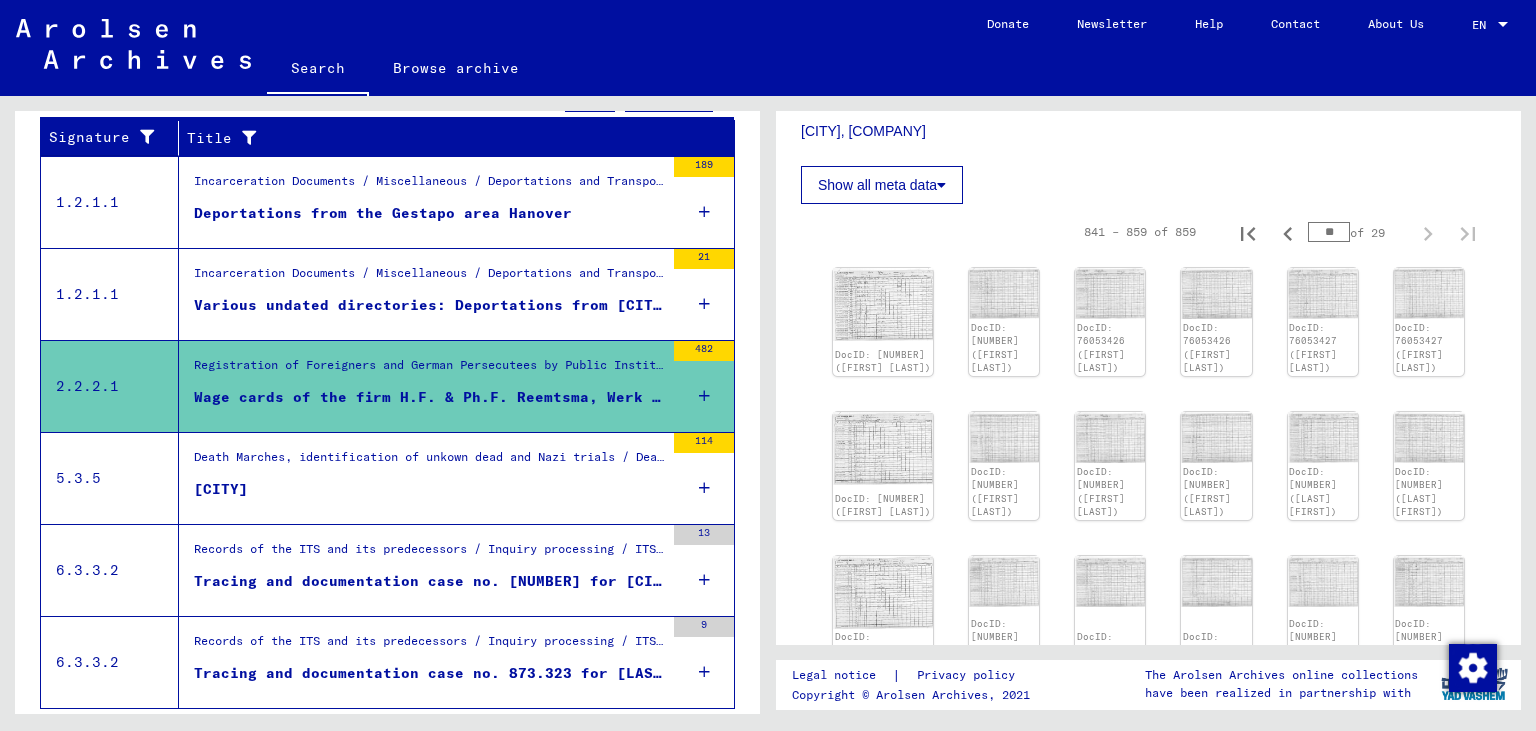 scroll, scrollTop: 339, scrollLeft: 0, axis: vertical 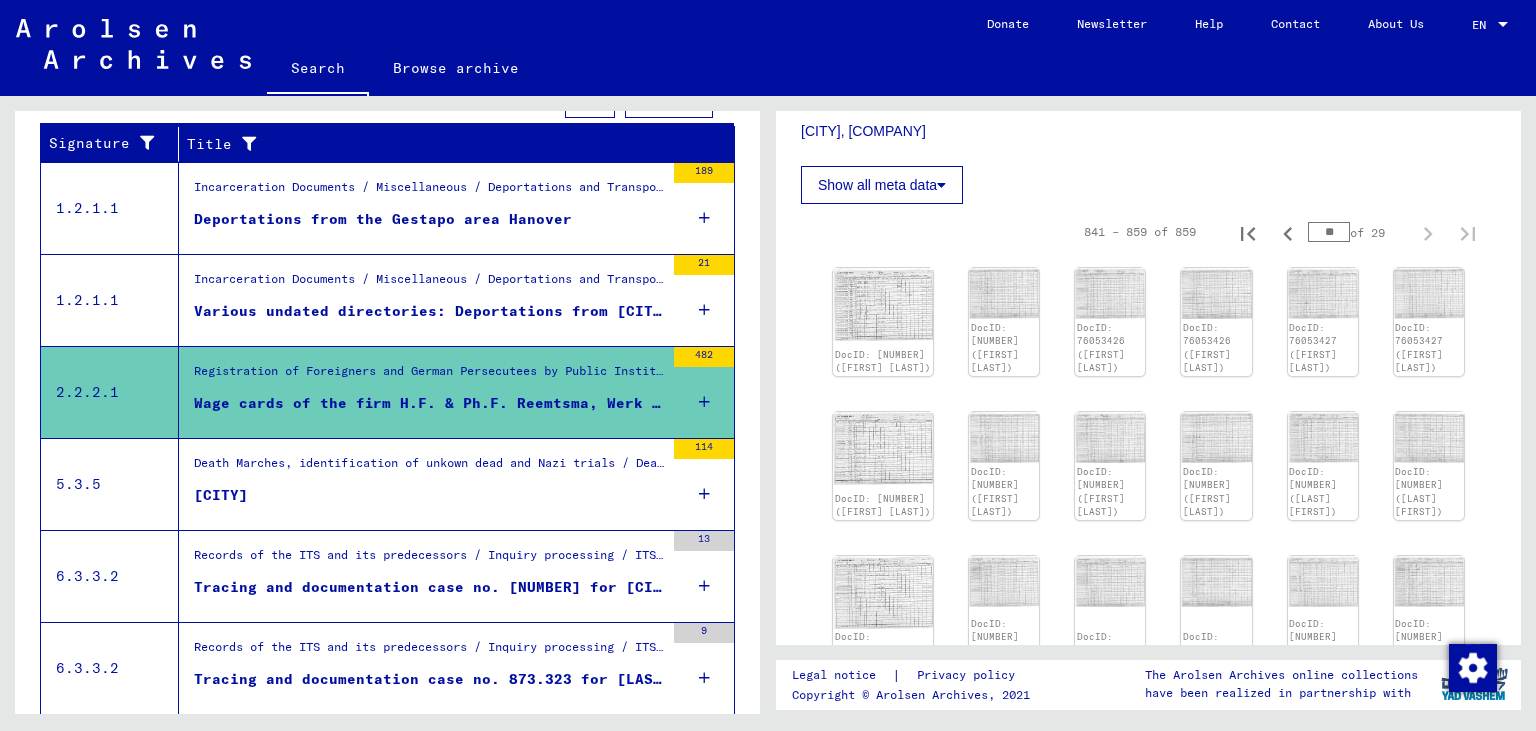 click on "Various undated directories: Deportations from [CITY]-[CITY] (VIII/1);      "Judenhäuser"; Jews in former "mixed marriages"; patients of the      [CITY] sanatorium and nursing home" at bounding box center [429, 316] 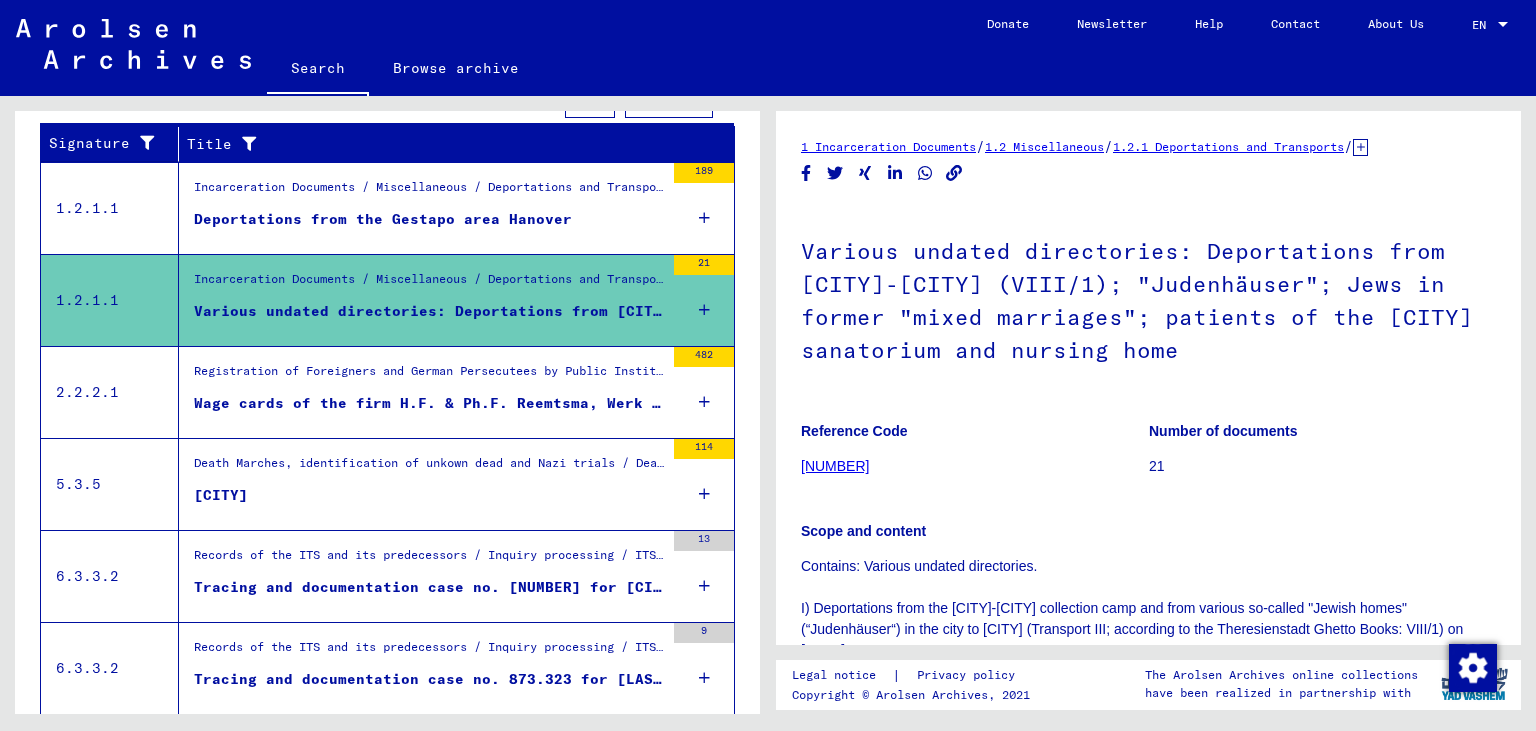 click on "Deportations from the Gestapo area Hanover" at bounding box center [429, 224] 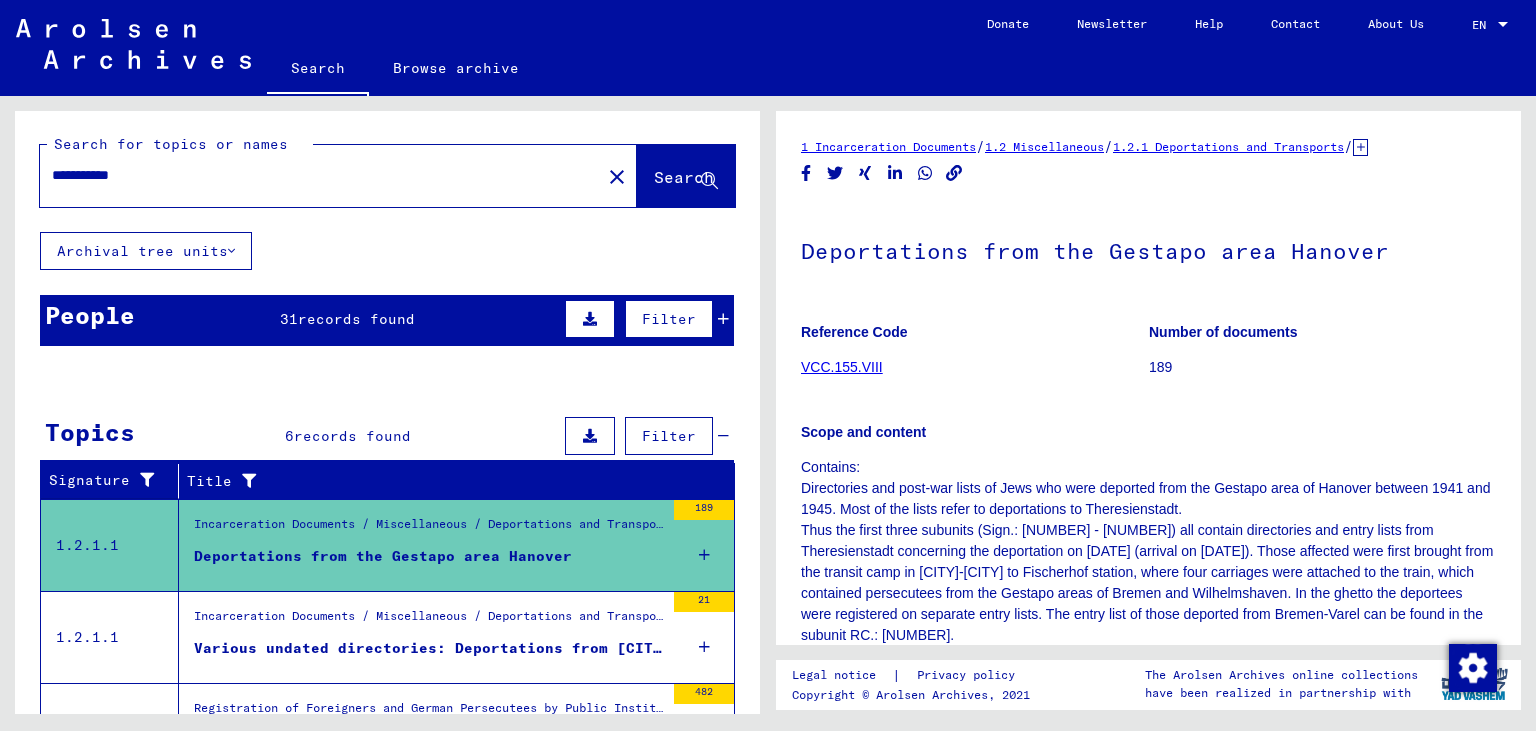 scroll, scrollTop: 0, scrollLeft: 0, axis: both 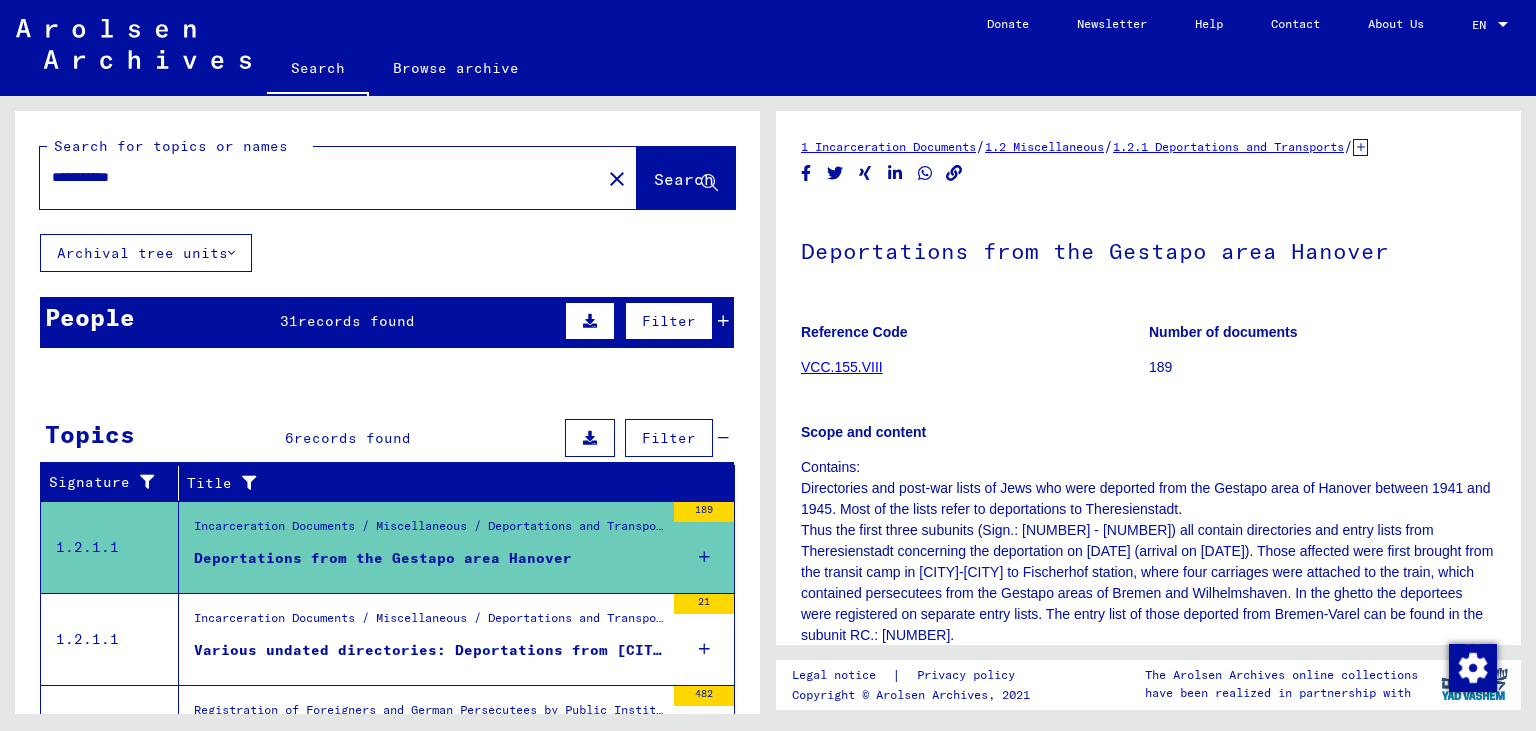 drag, startPoint x: 209, startPoint y: 166, endPoint x: 47, endPoint y: 183, distance: 162.88953 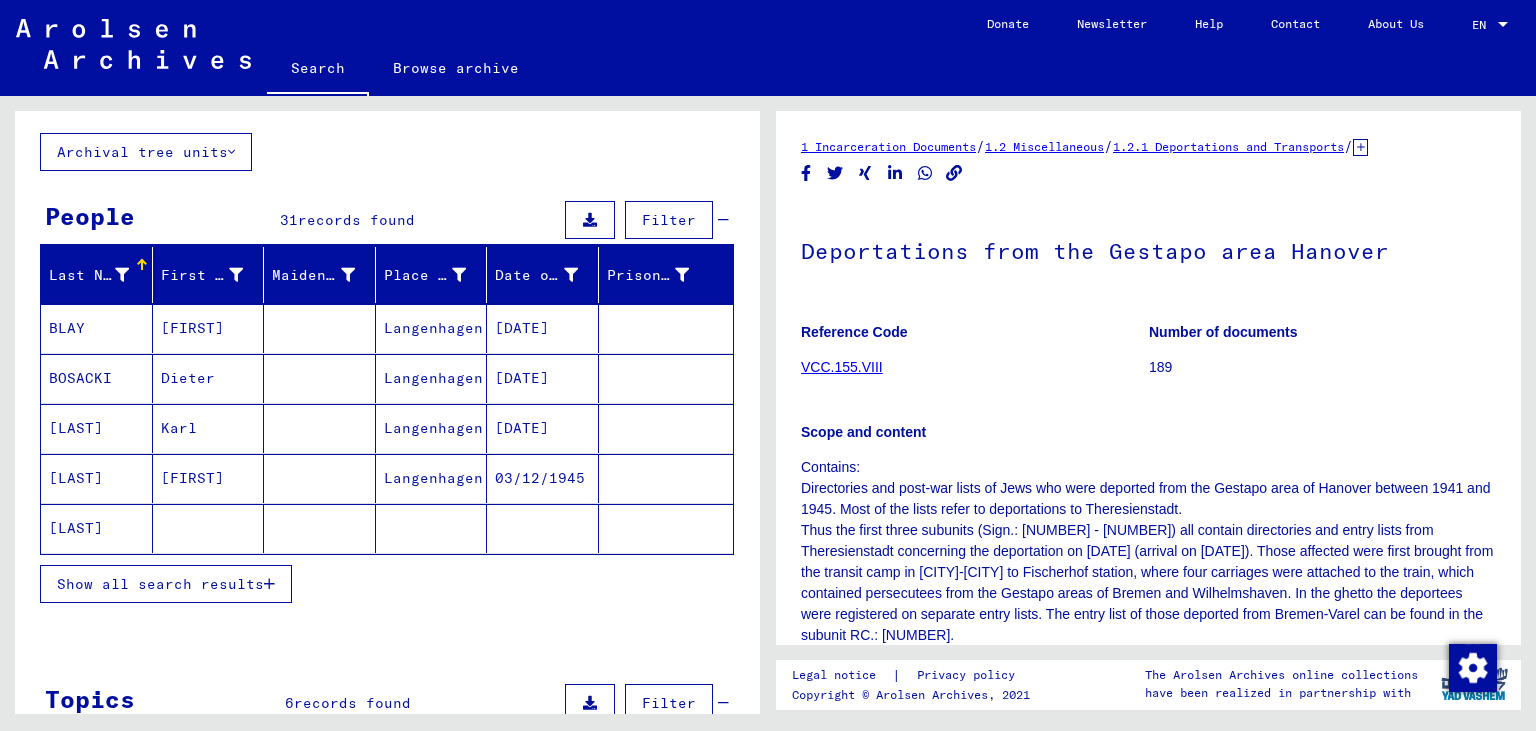 scroll, scrollTop: 110, scrollLeft: 0, axis: vertical 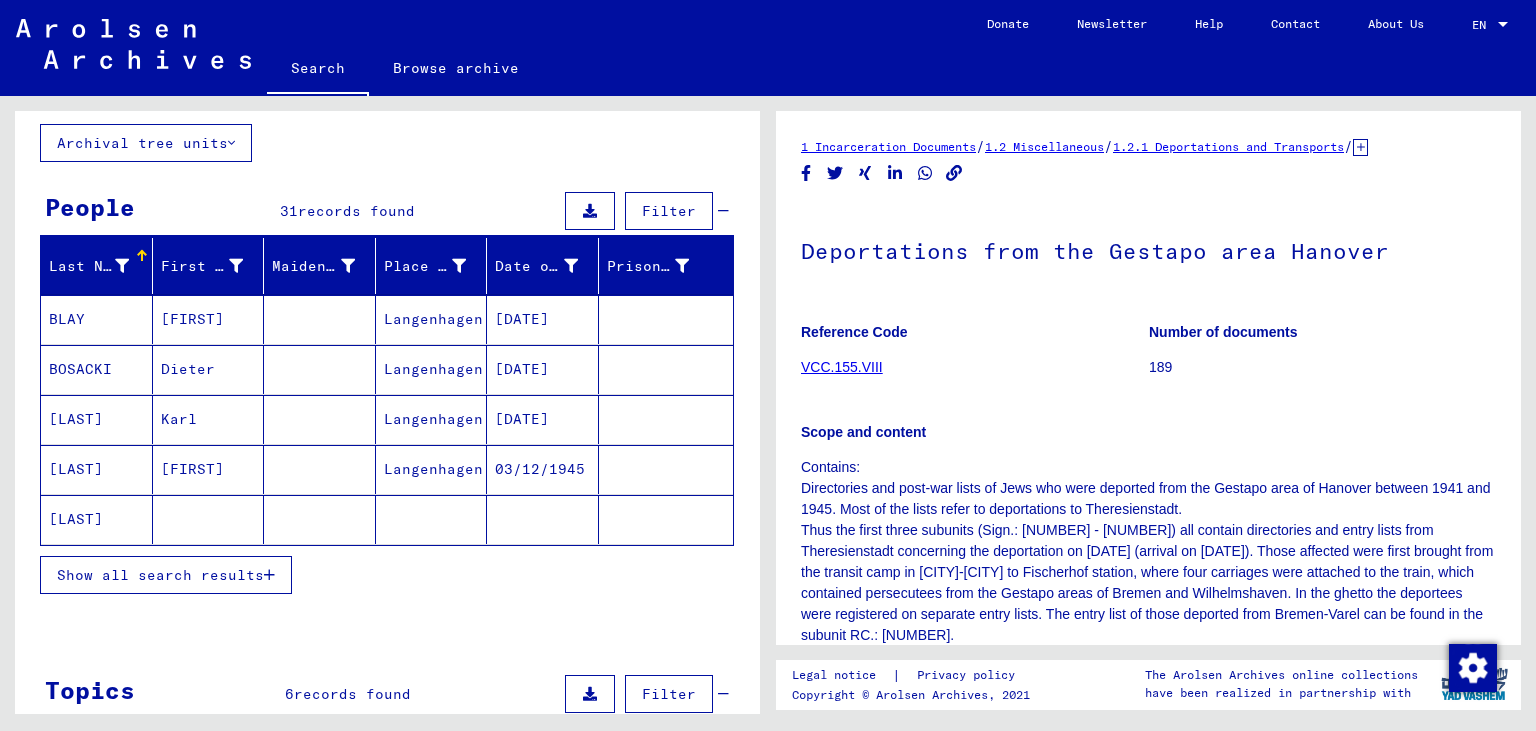 click on "Show all search results" at bounding box center (160, 575) 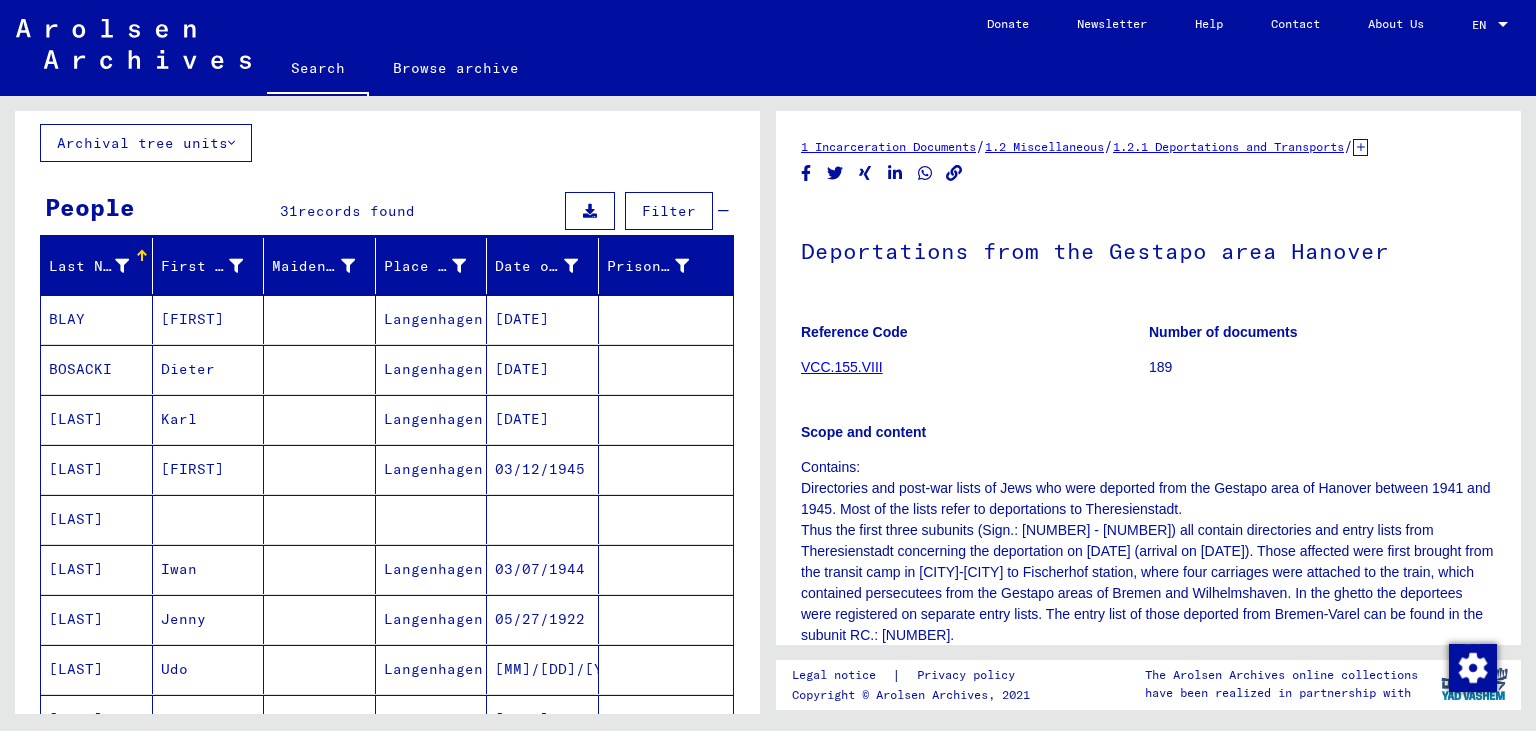 scroll, scrollTop: 0, scrollLeft: 0, axis: both 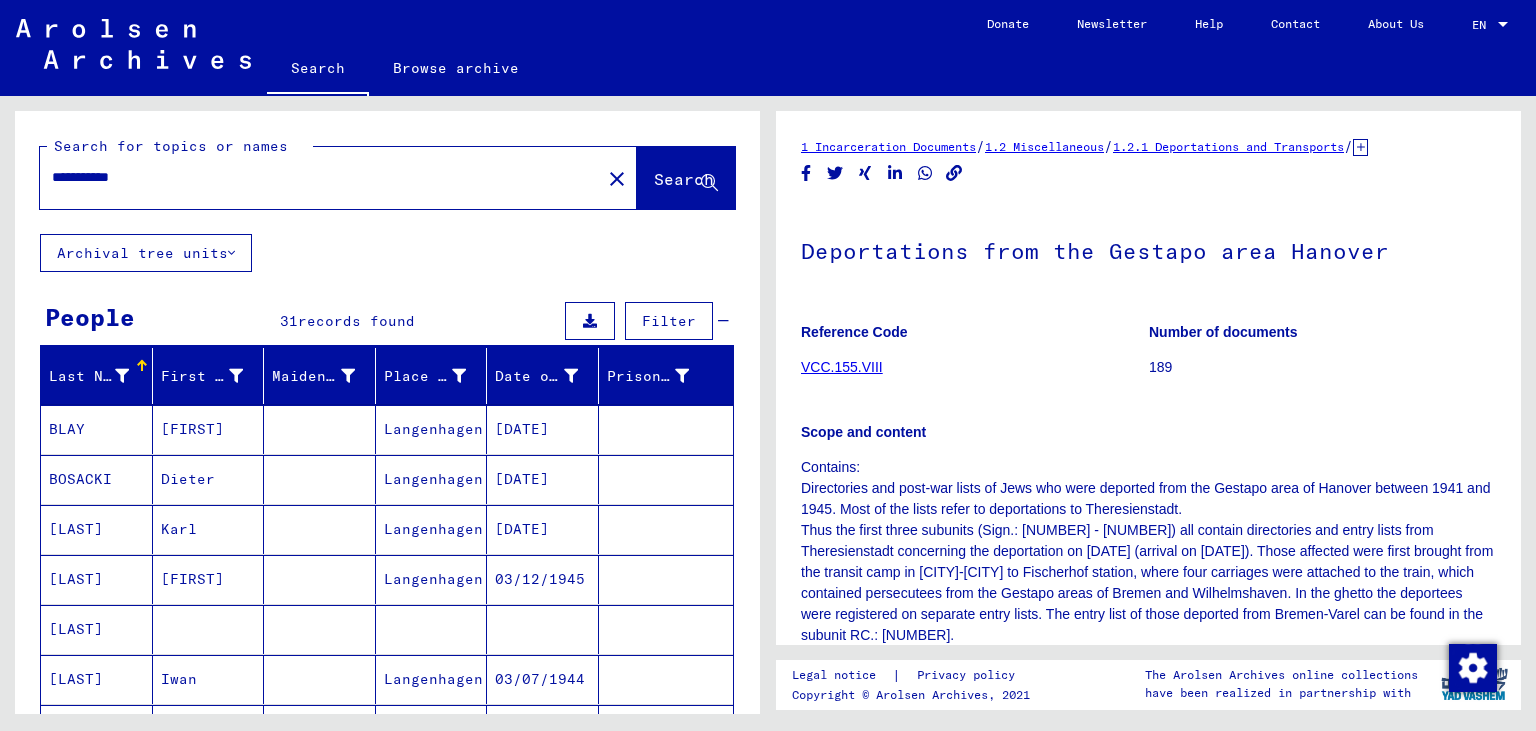 drag, startPoint x: 198, startPoint y: 176, endPoint x: 35, endPoint y: 194, distance: 163.99086 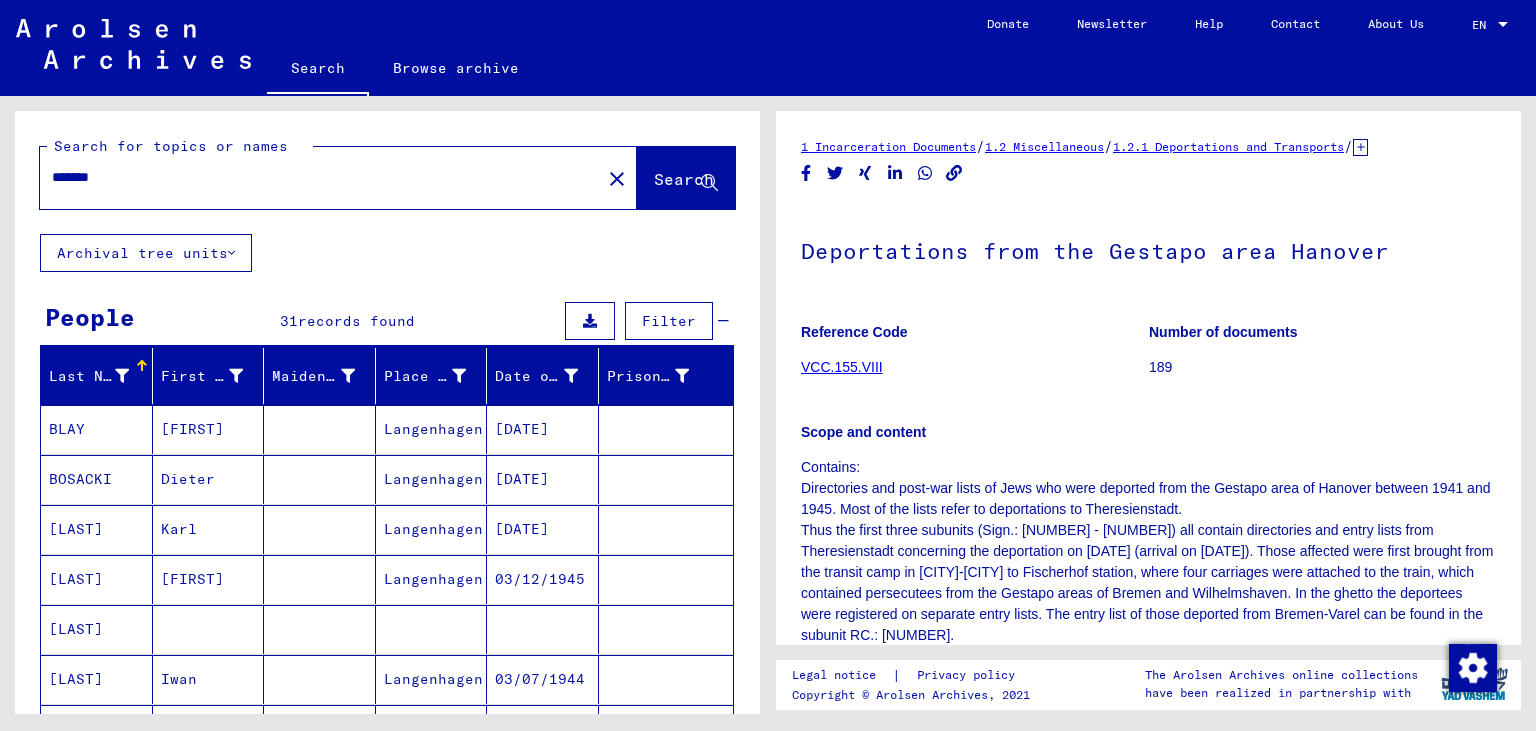 type on "*******" 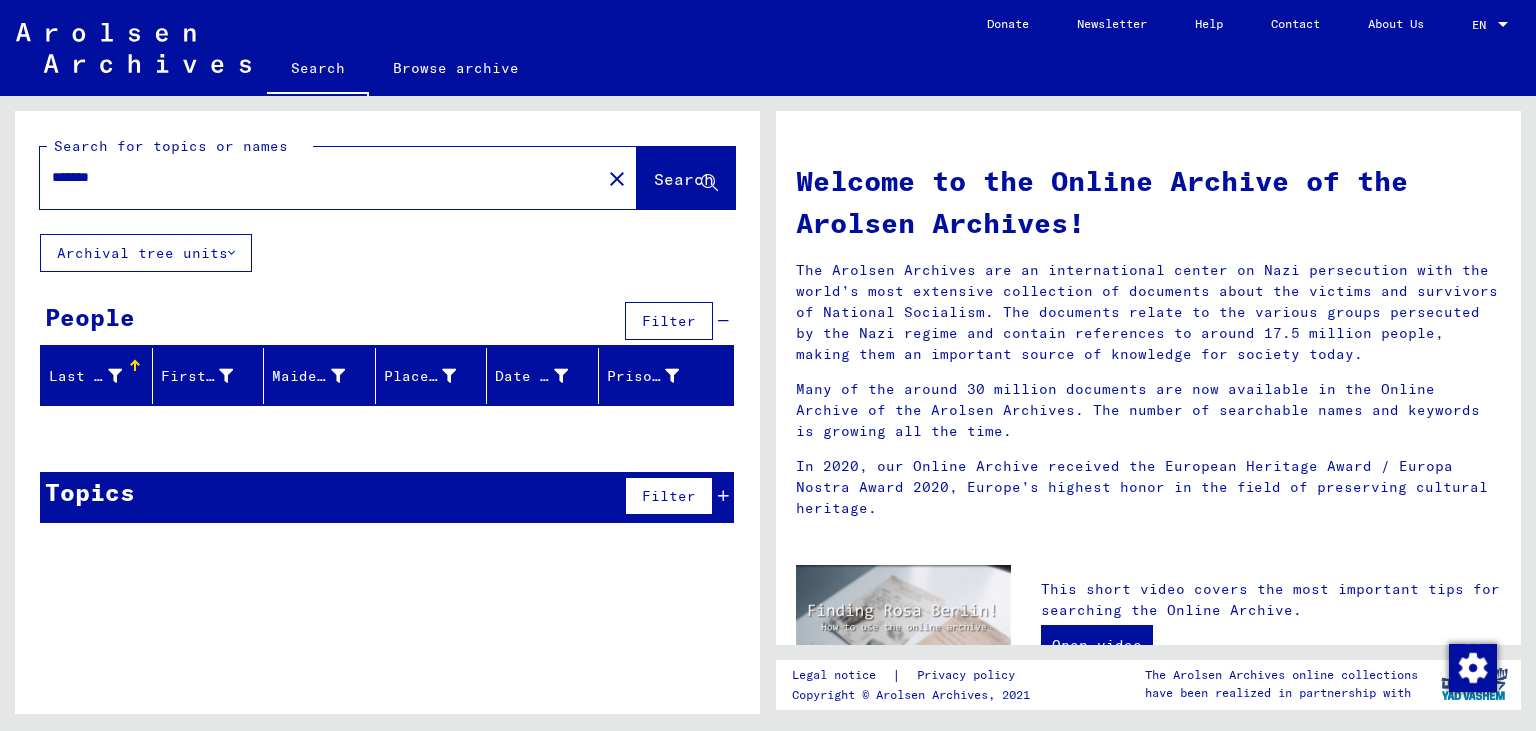 drag, startPoint x: 180, startPoint y: 178, endPoint x: 0, endPoint y: 177, distance: 180.00278 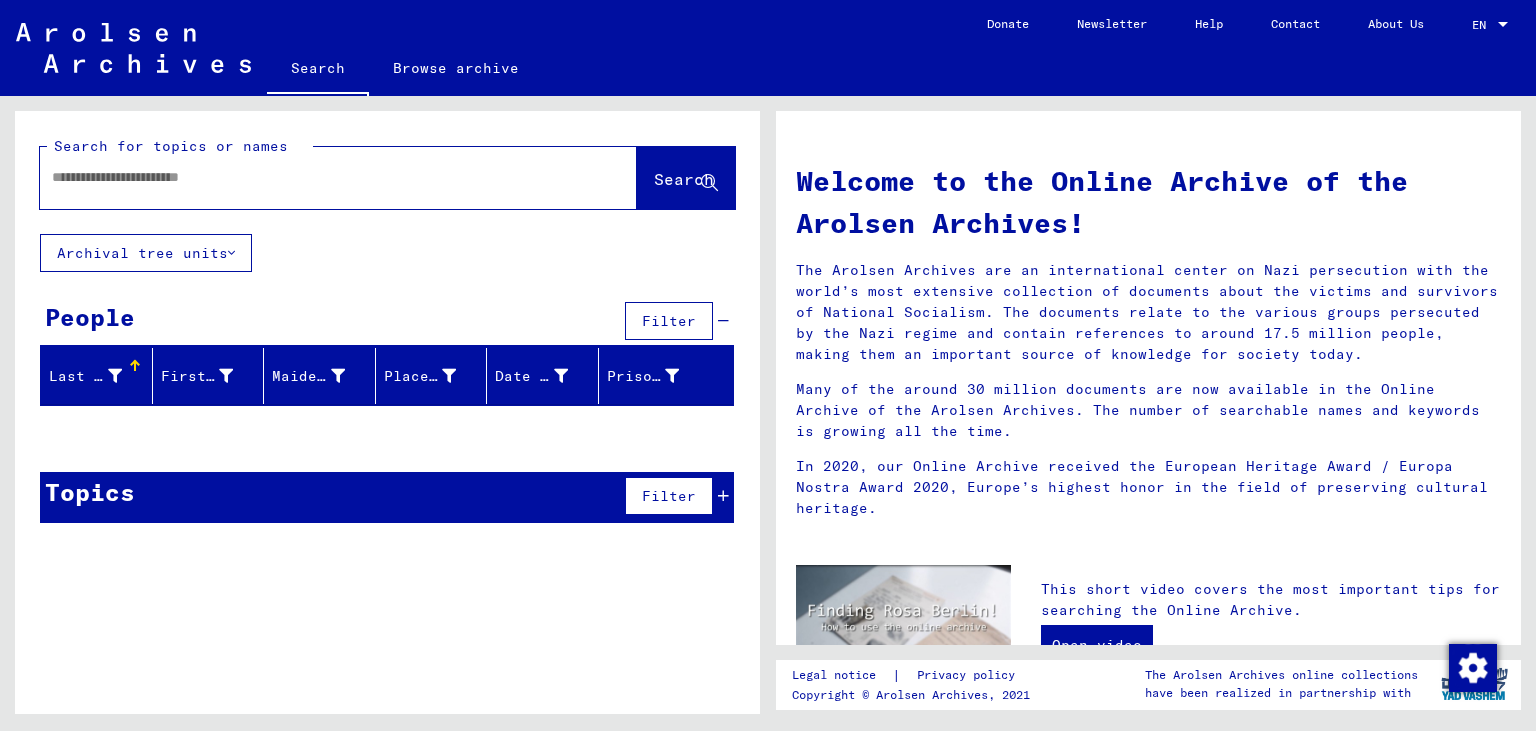 click at bounding box center (314, 177) 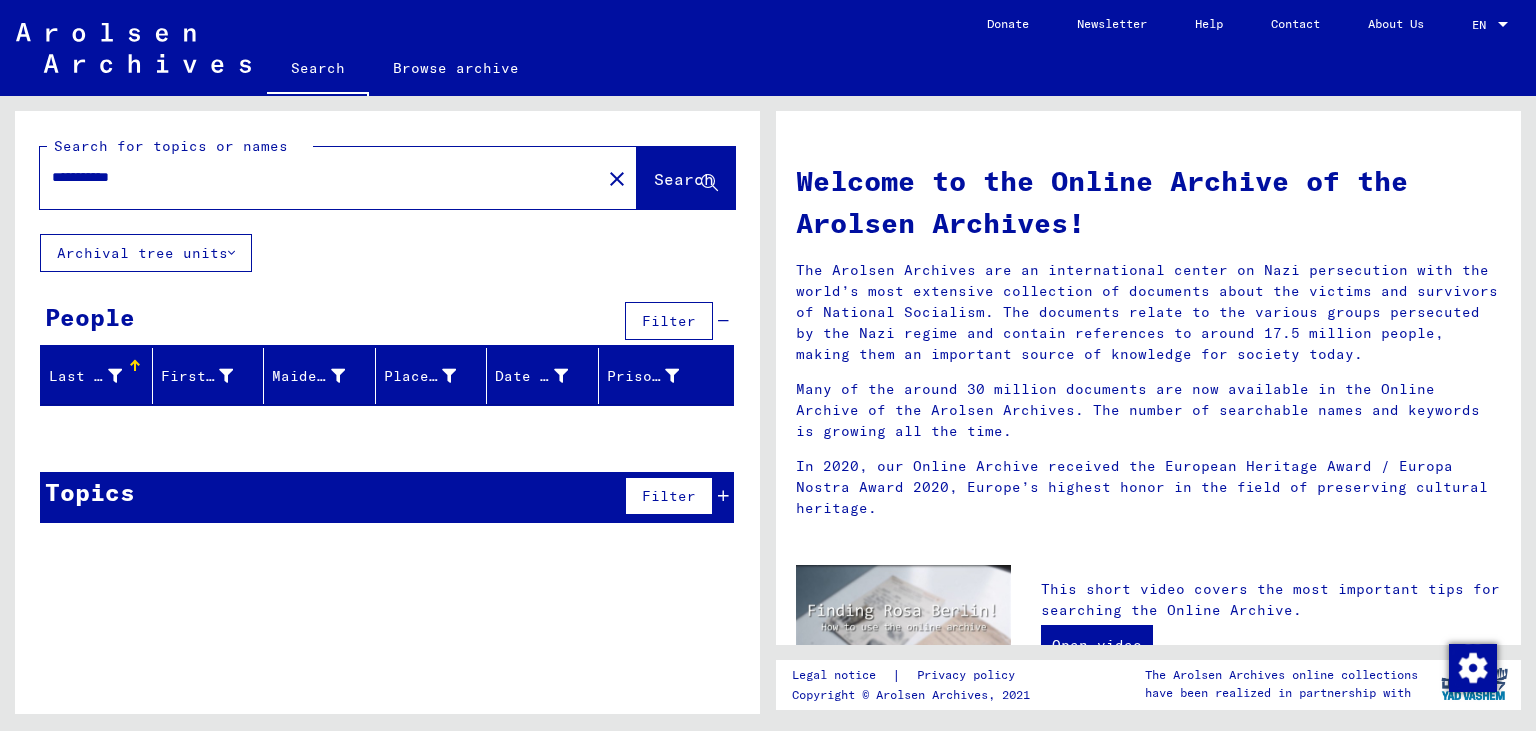 click on "**********" at bounding box center [314, 177] 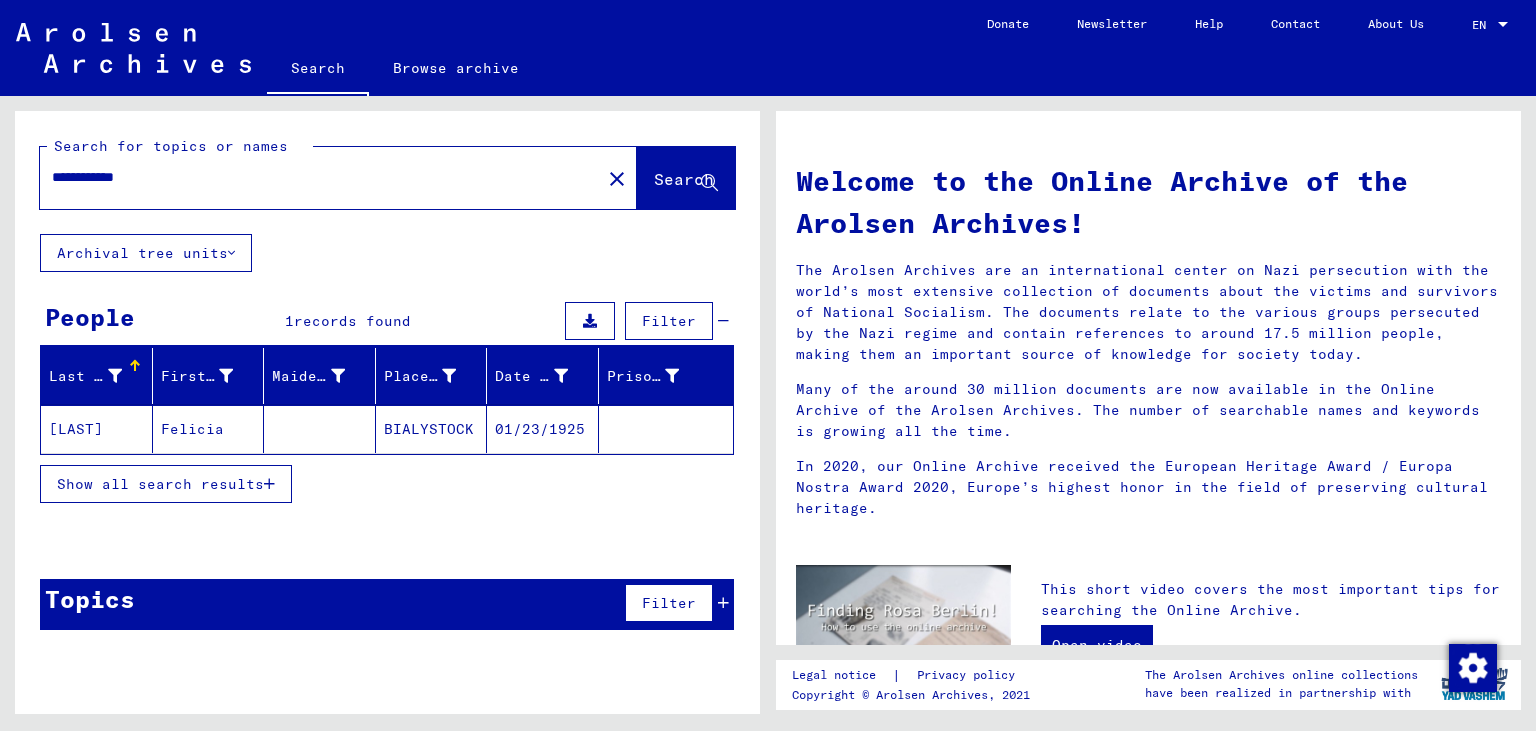 click on "Felicia" 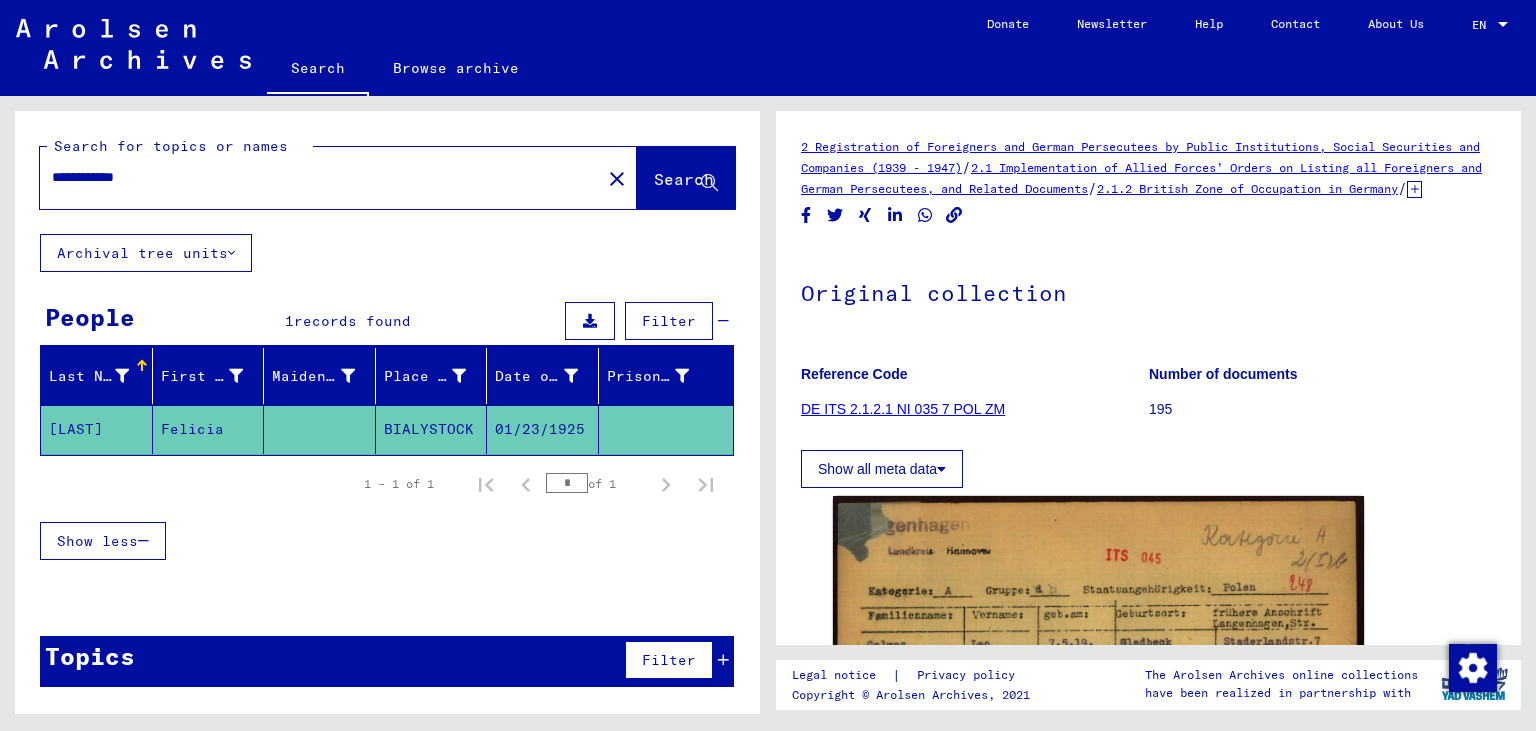 click on "Show all meta data" 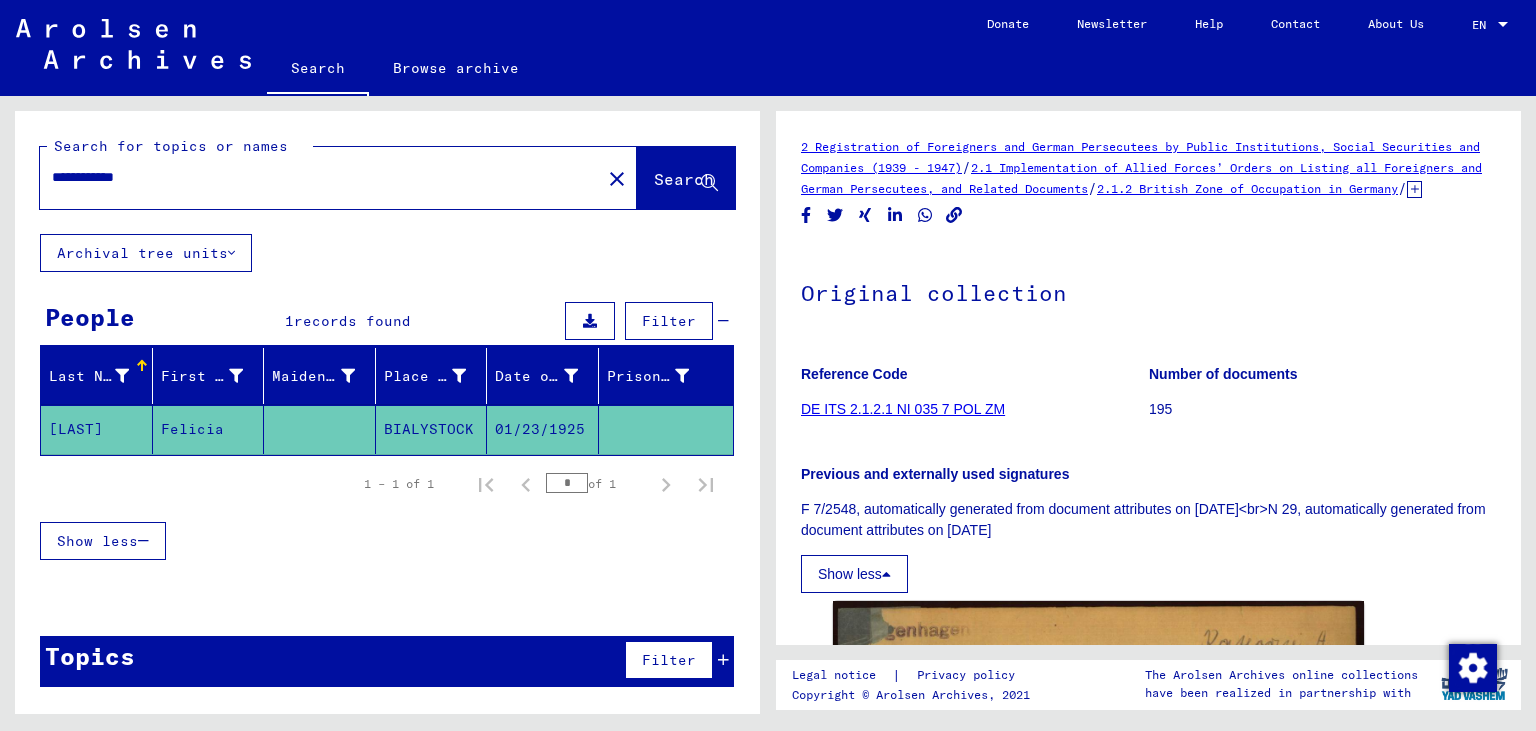 click on "BIALYSTOCK" 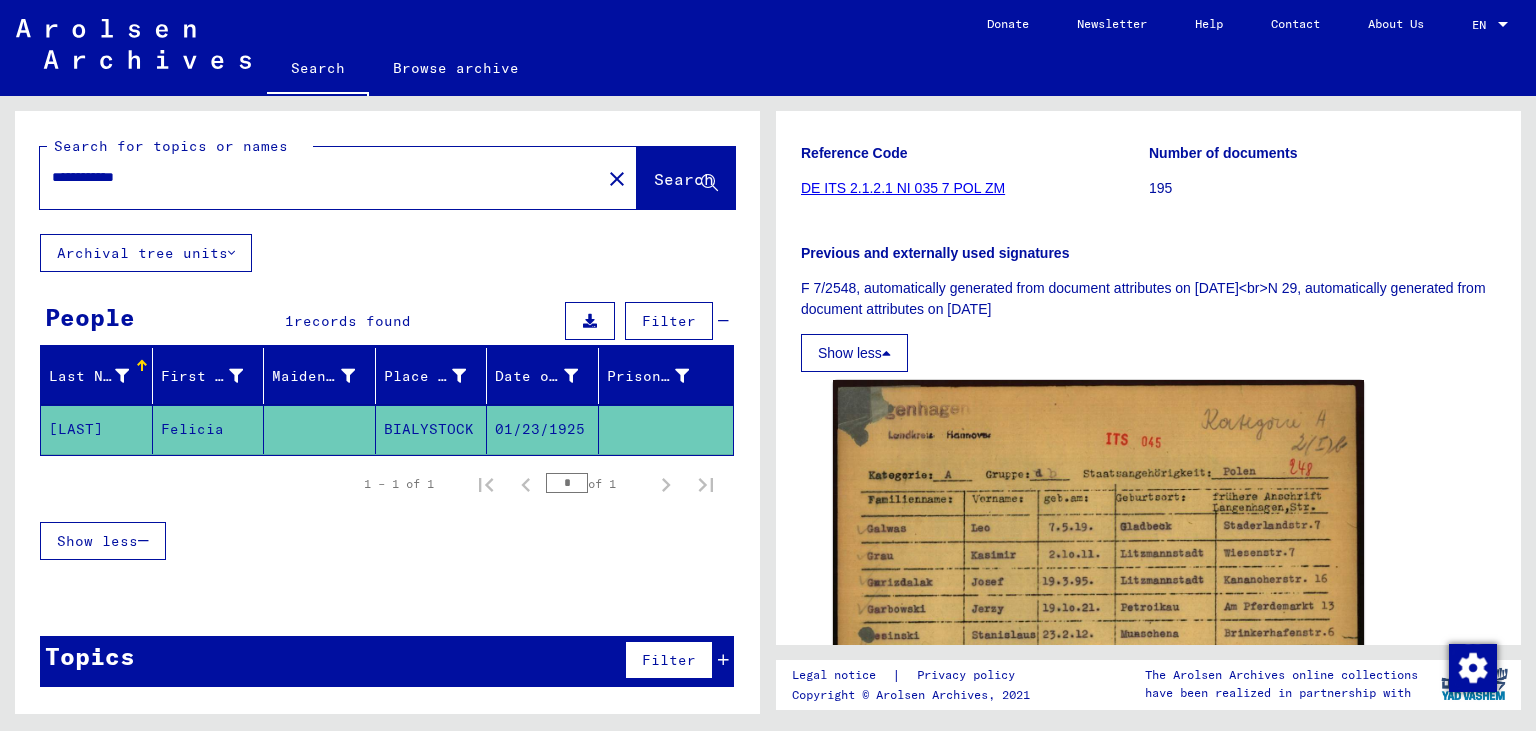 scroll, scrollTop: 331, scrollLeft: 0, axis: vertical 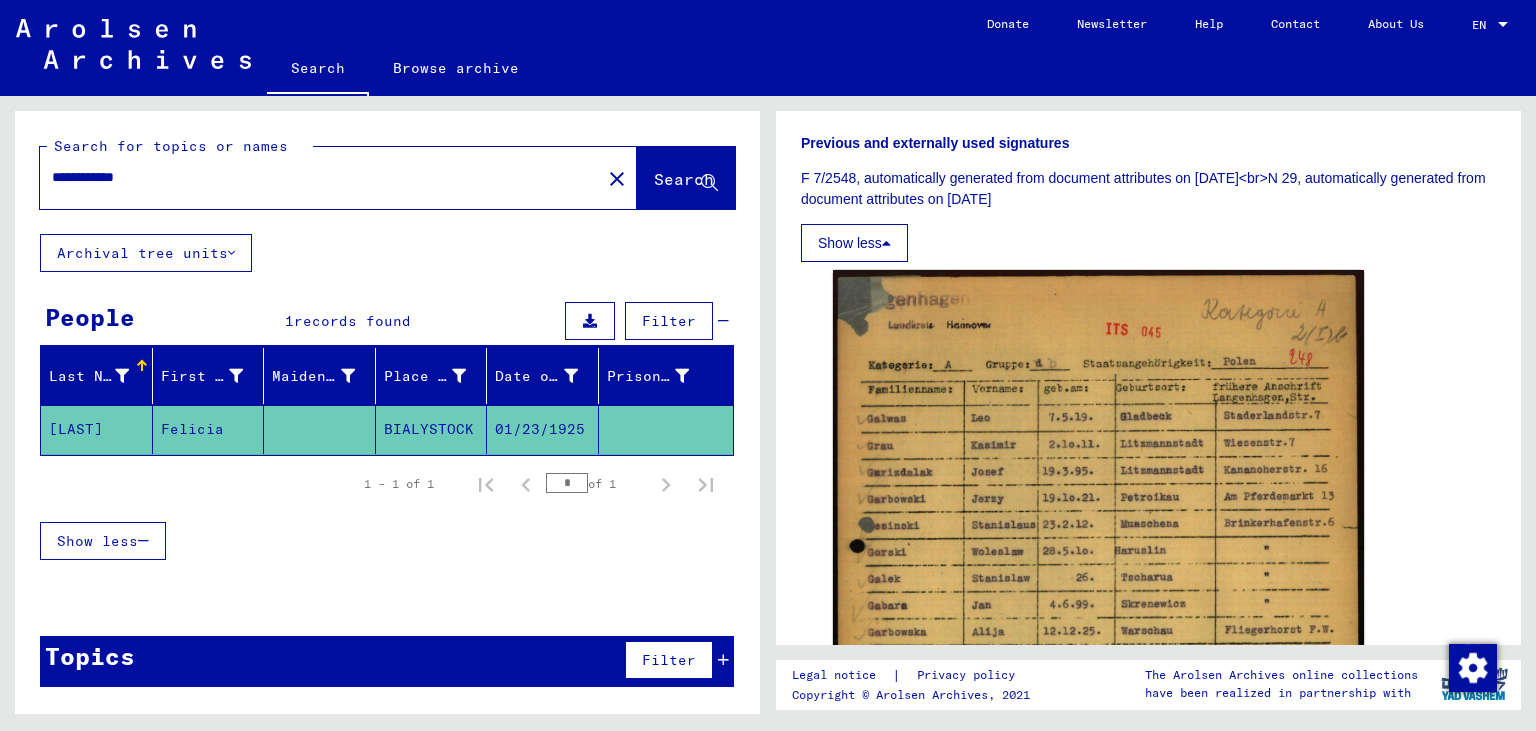 drag, startPoint x: 239, startPoint y: 178, endPoint x: 0, endPoint y: 156, distance: 240.01042 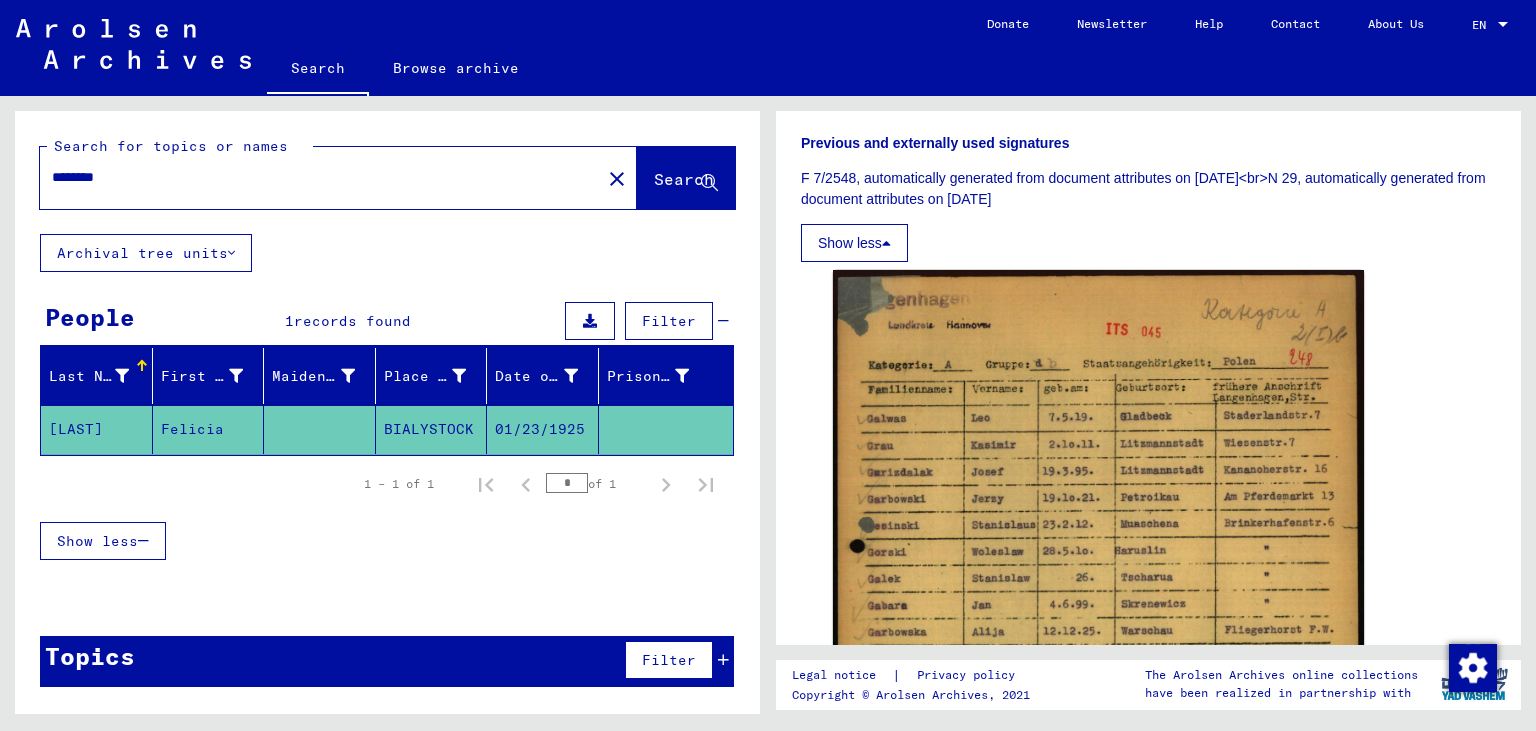 type on "********" 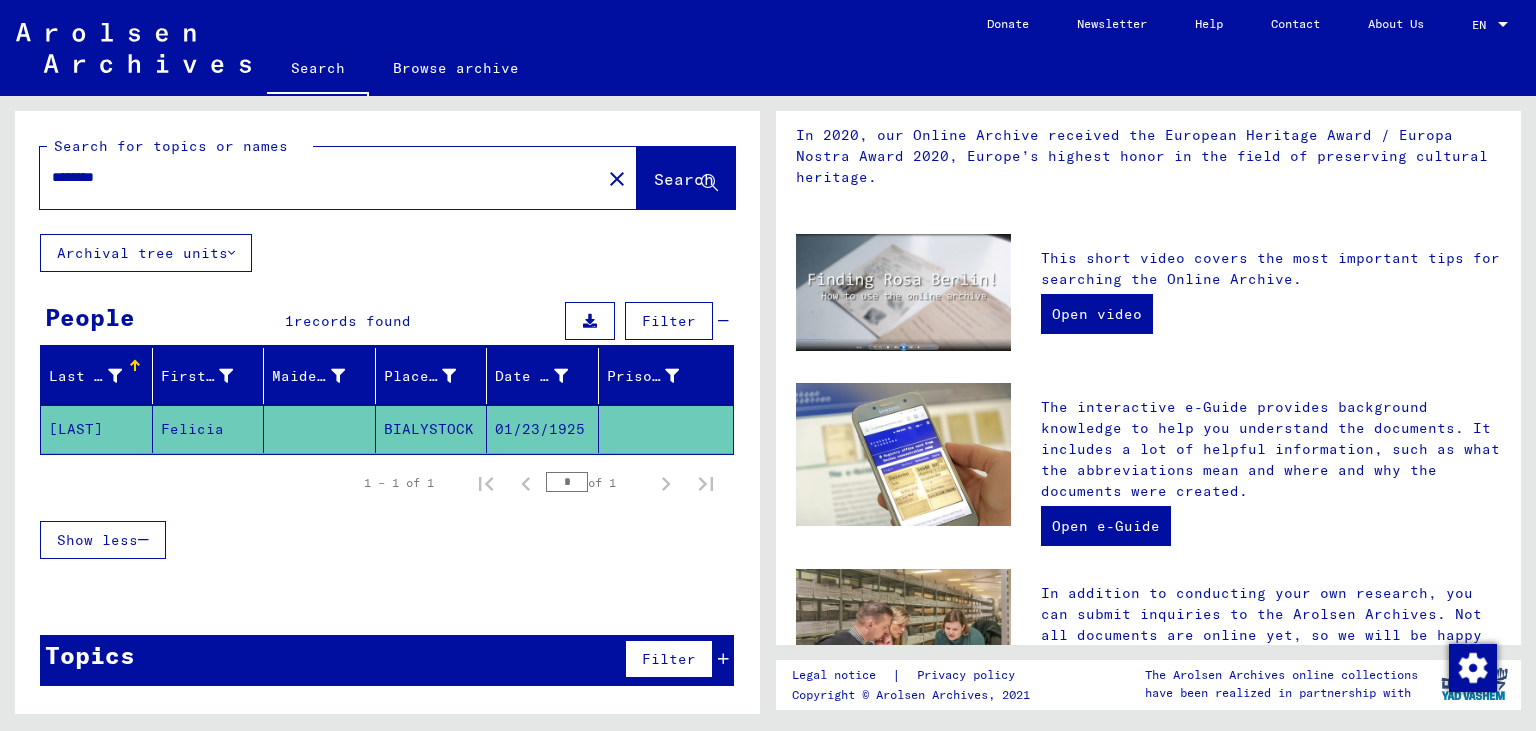 scroll, scrollTop: 0, scrollLeft: 0, axis: both 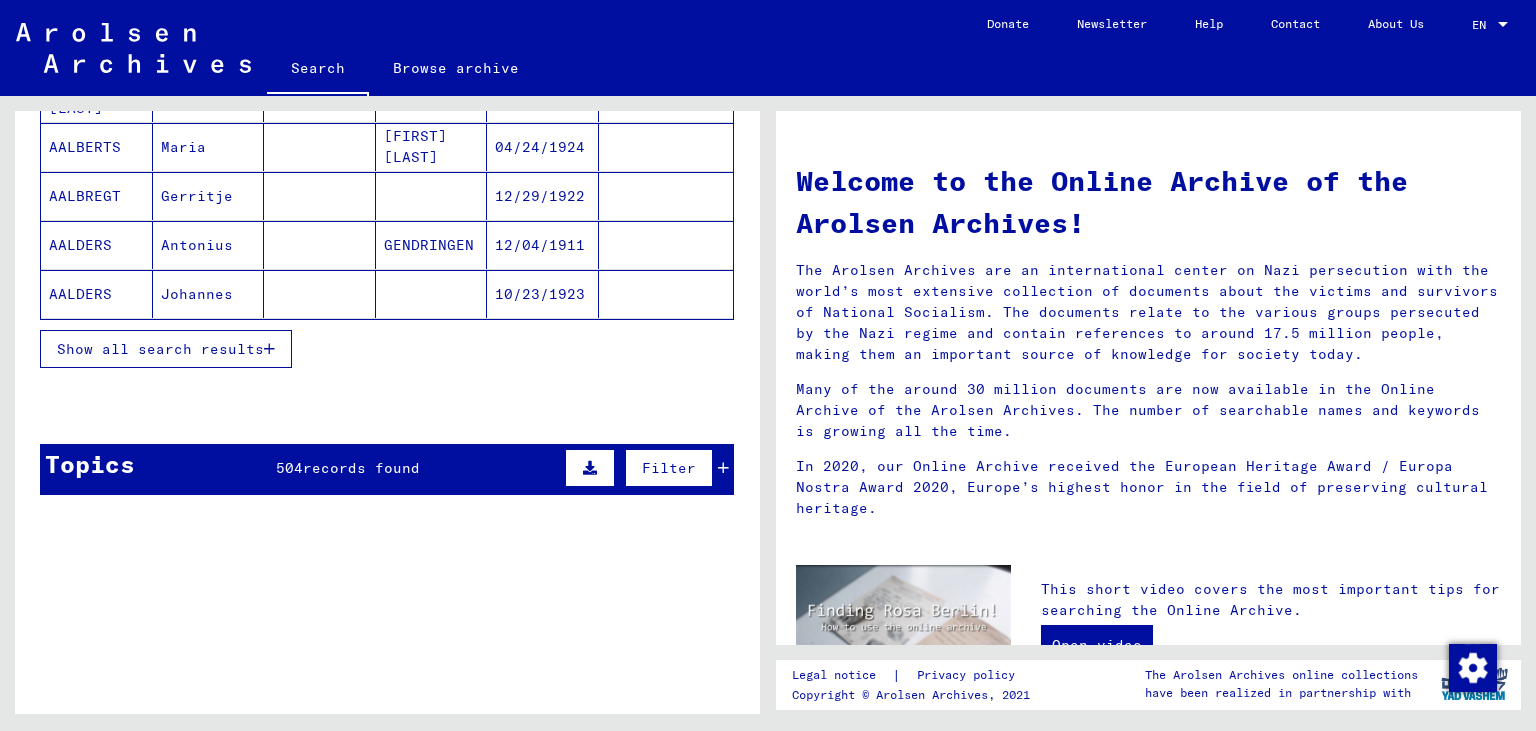 click at bounding box center (723, 468) 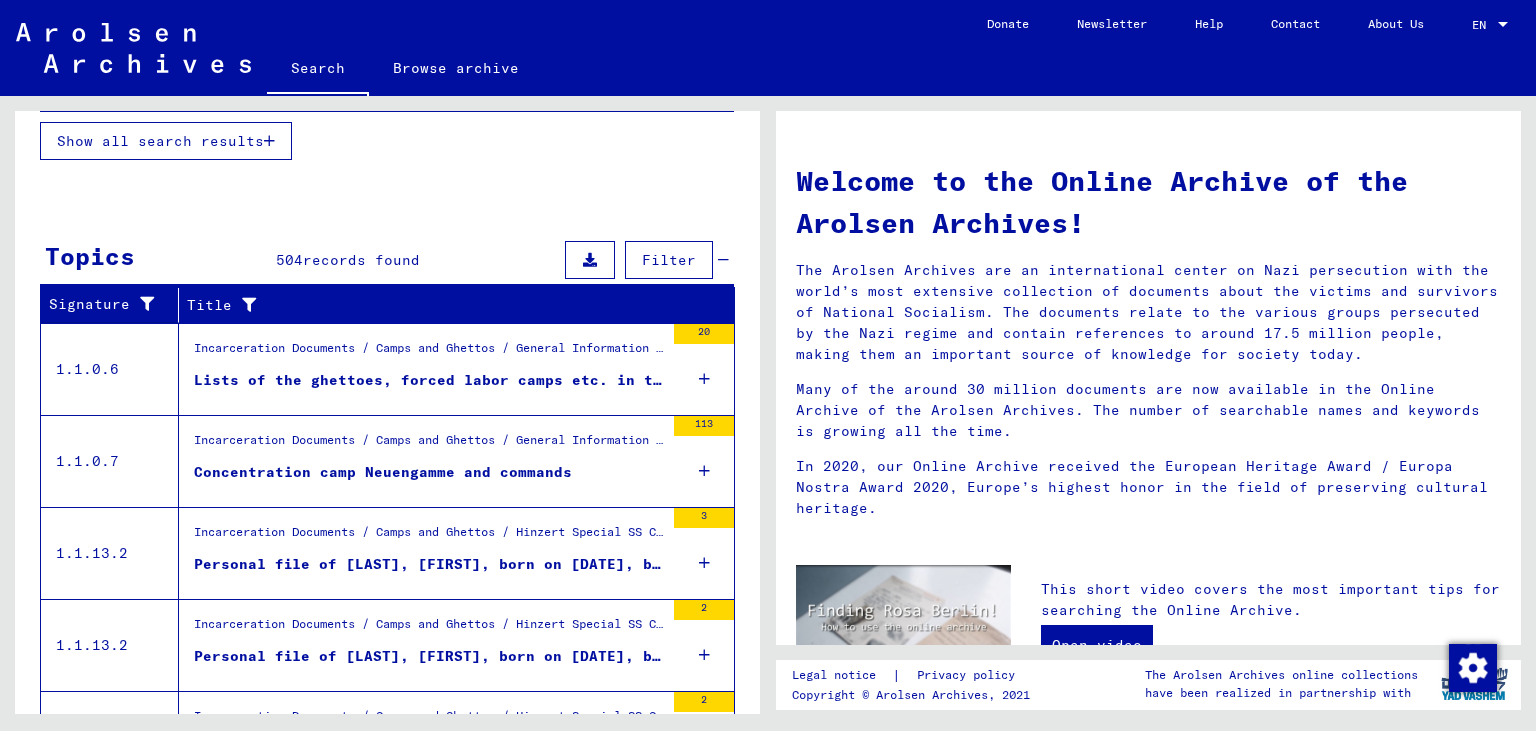 scroll, scrollTop: 552, scrollLeft: 0, axis: vertical 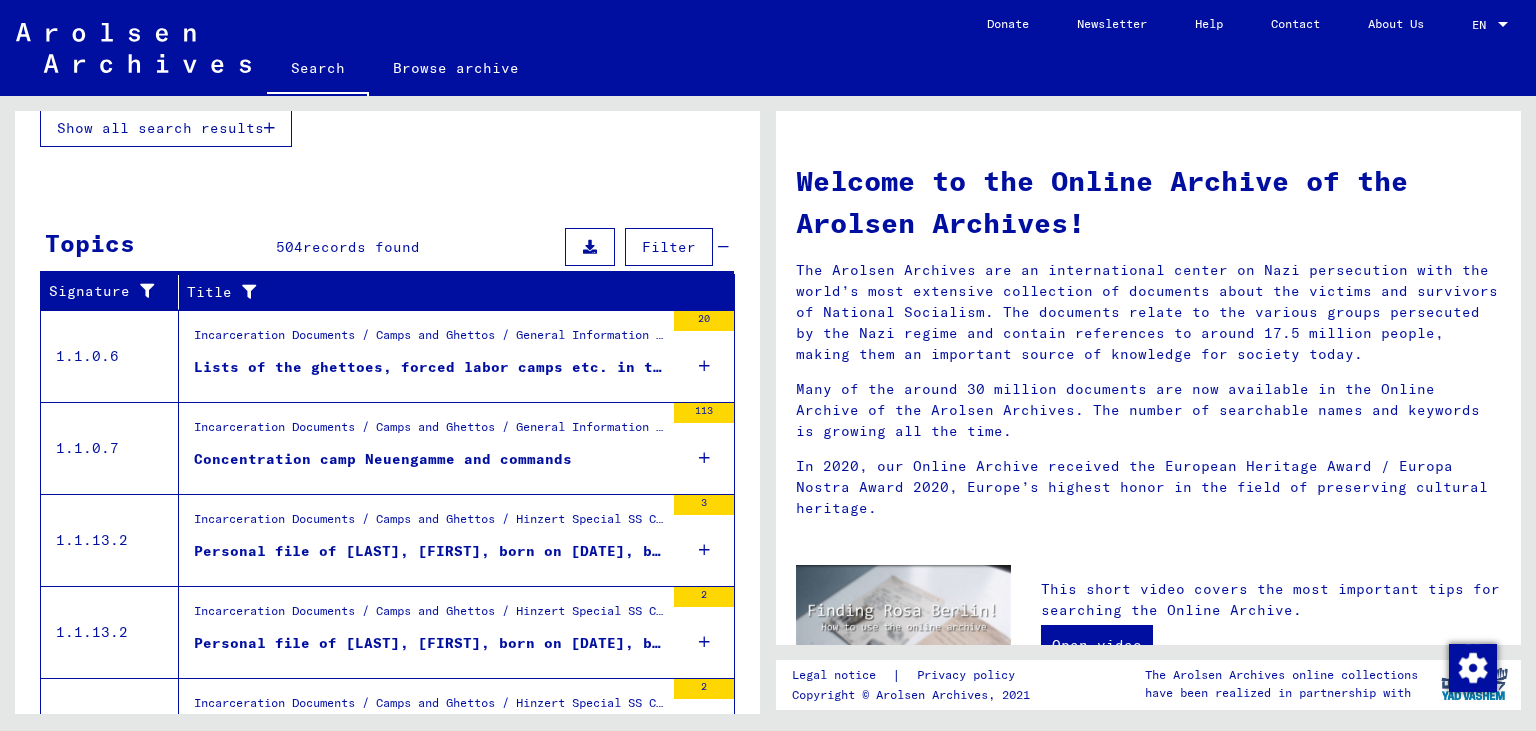 click at bounding box center (704, 366) 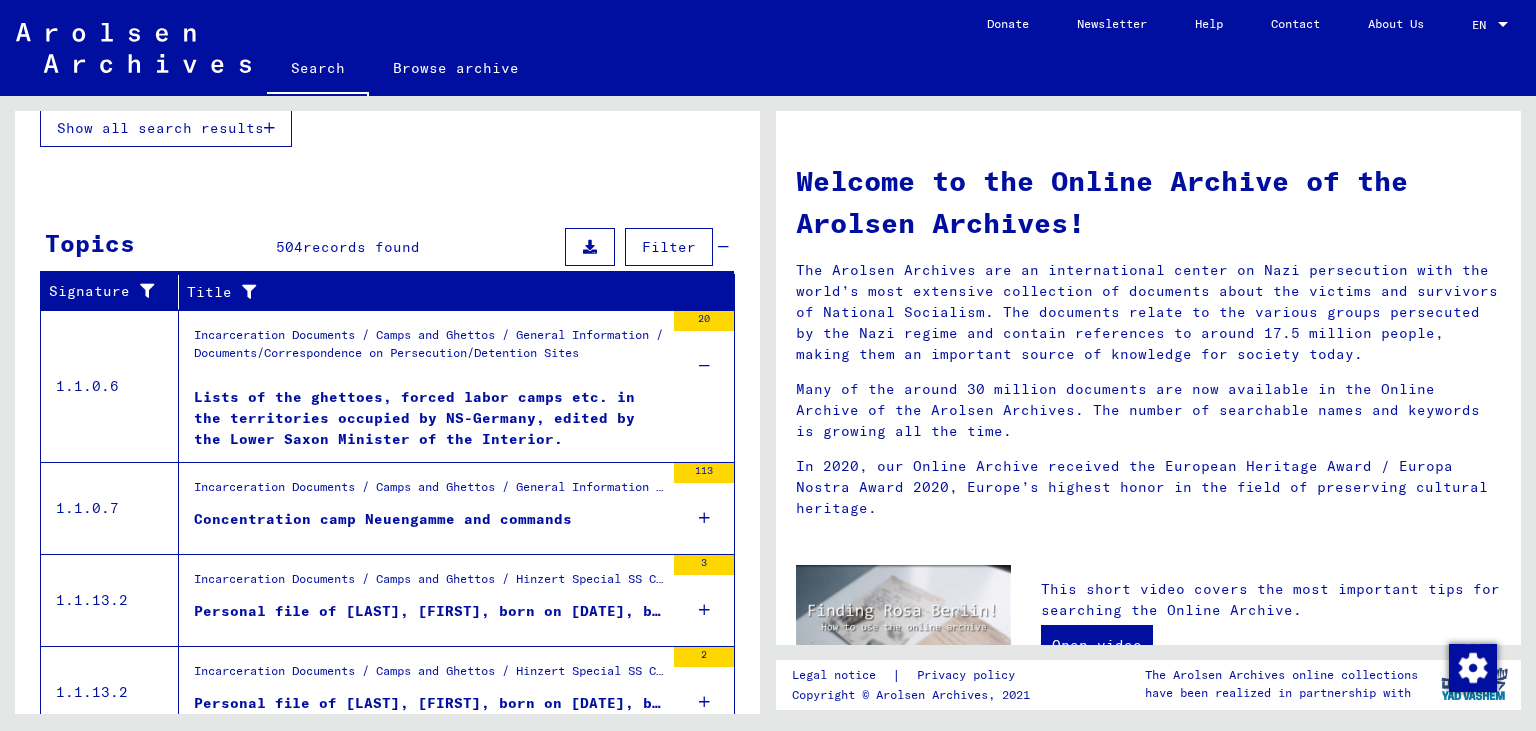 click on "Lists of the ghettoes, forced labor camps etc. in the territories occupied      by NS-Germany, edited by the Lower Saxon Minister of the Interior." at bounding box center (429, 417) 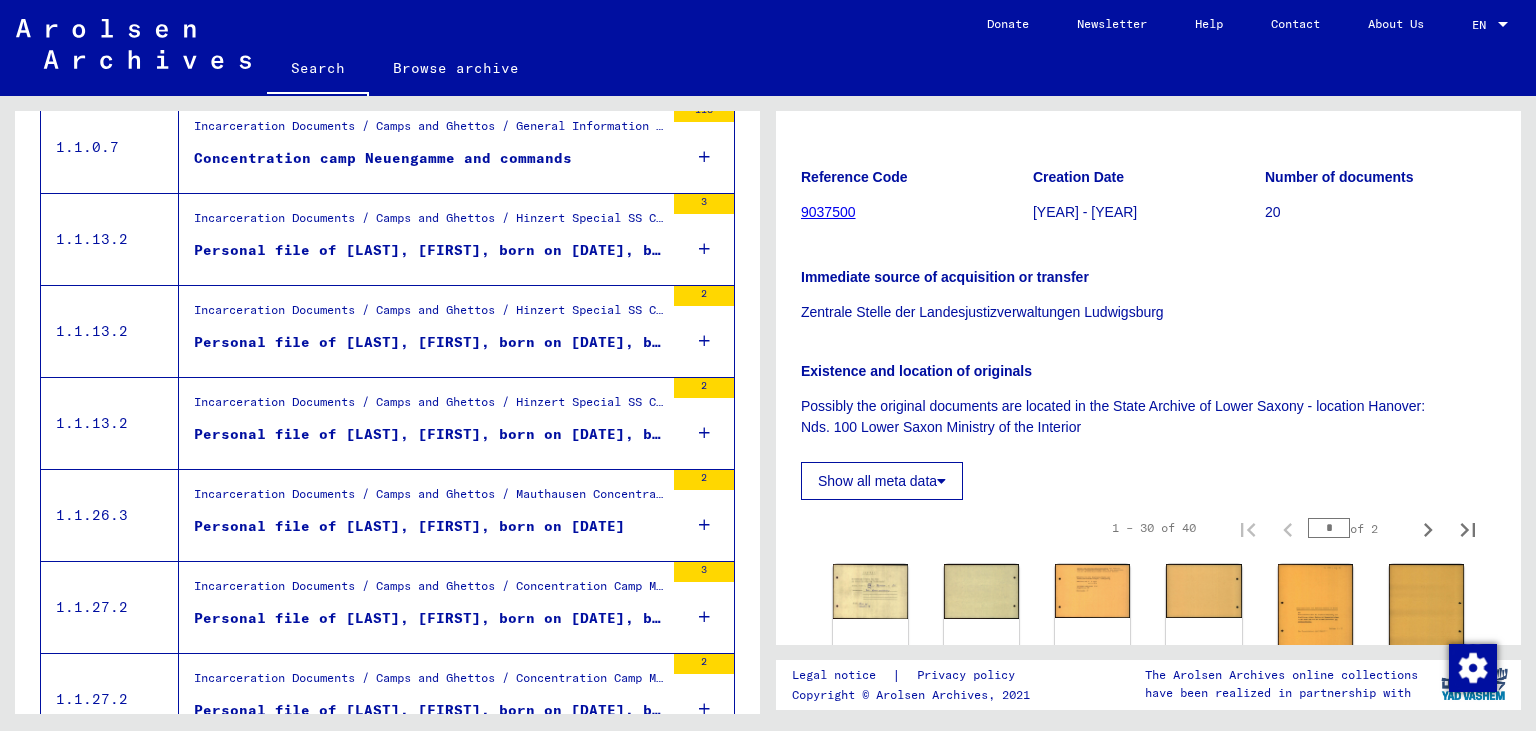 scroll, scrollTop: 331, scrollLeft: 0, axis: vertical 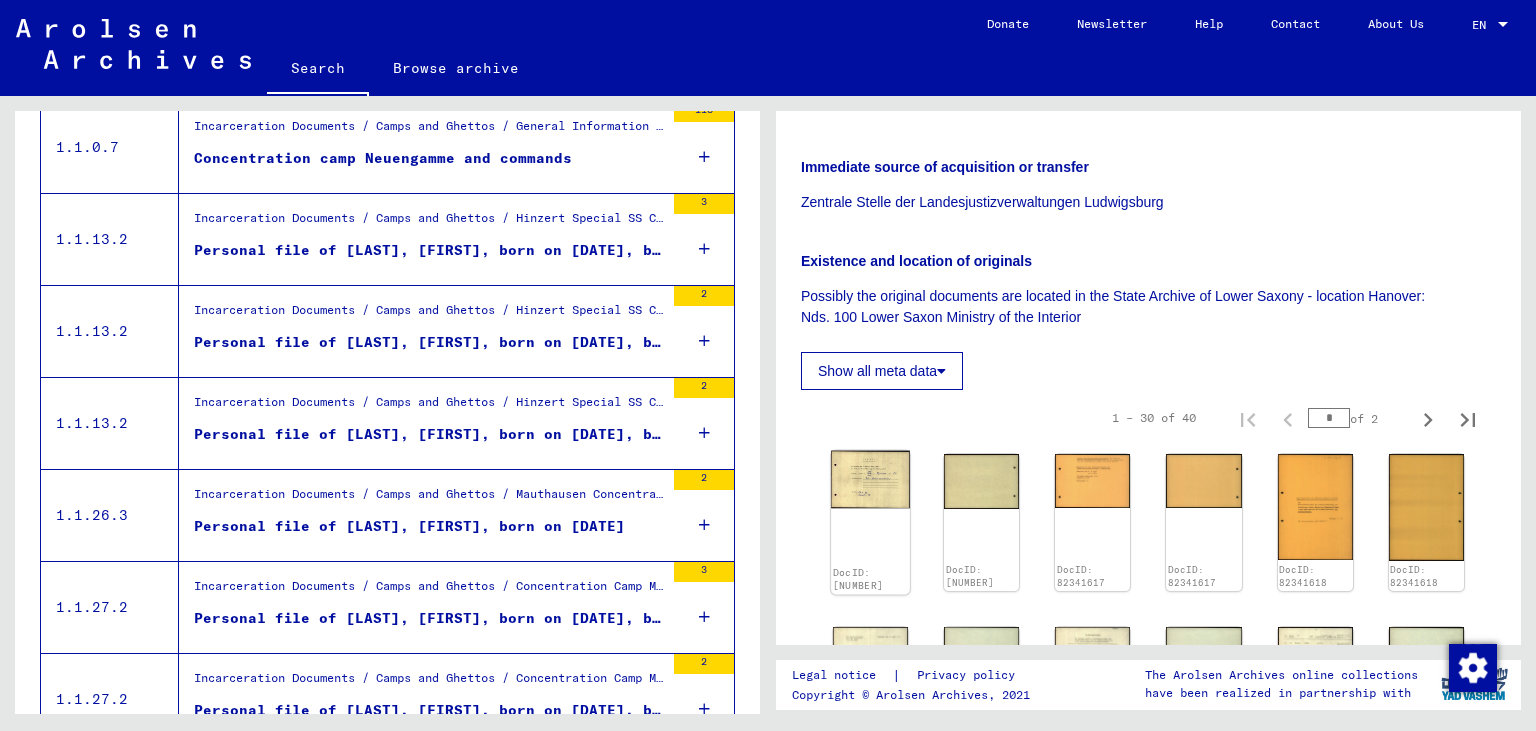 click 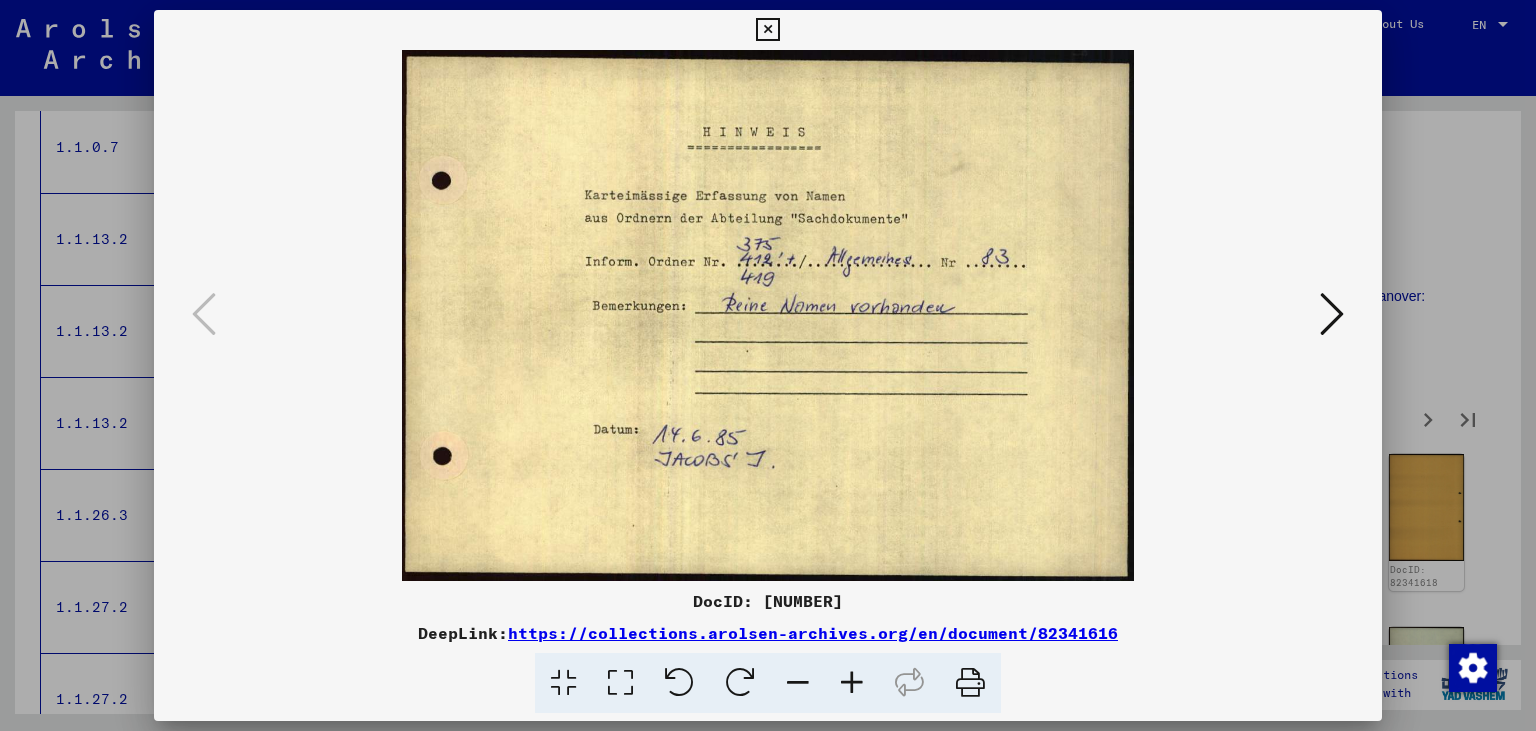 click at bounding box center [1332, 314] 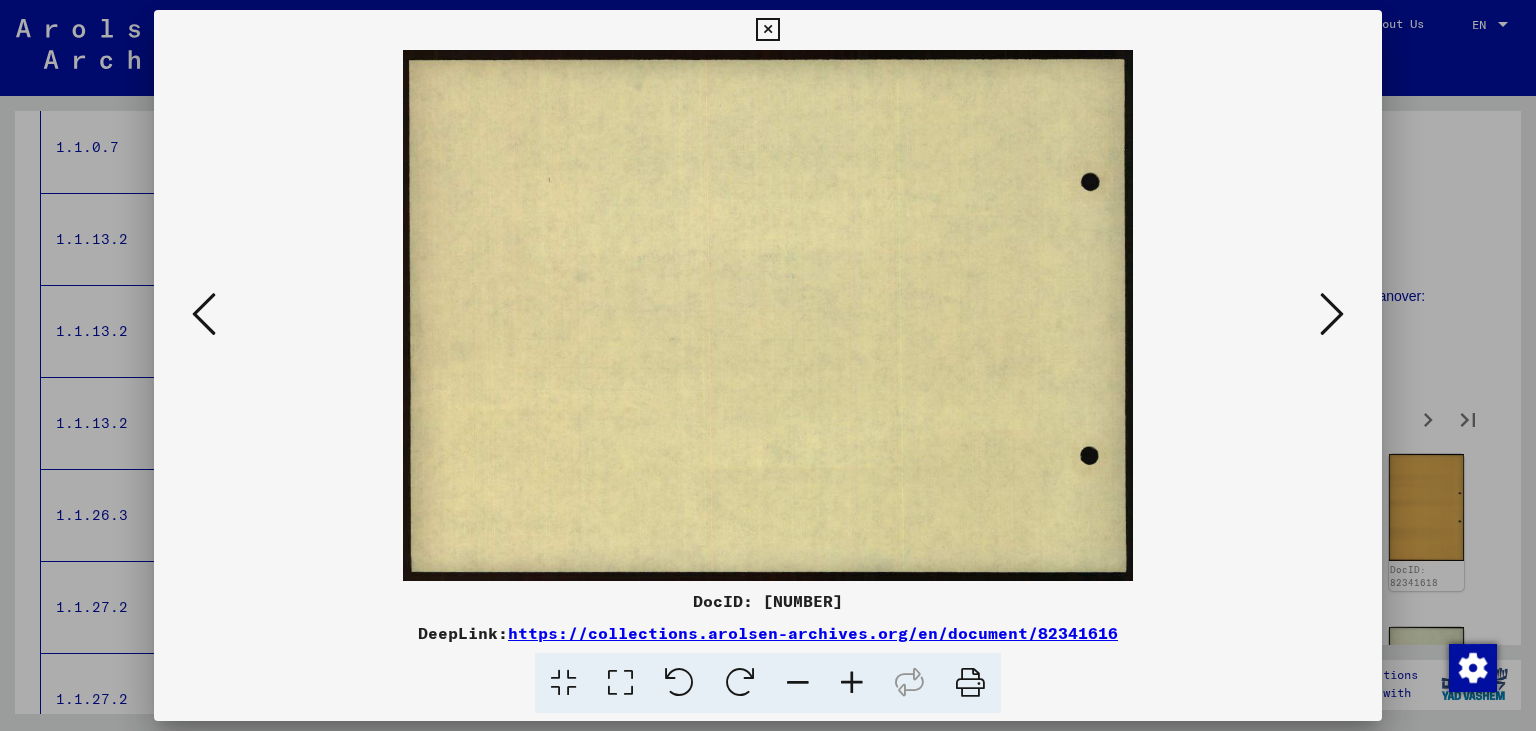click at bounding box center [1332, 314] 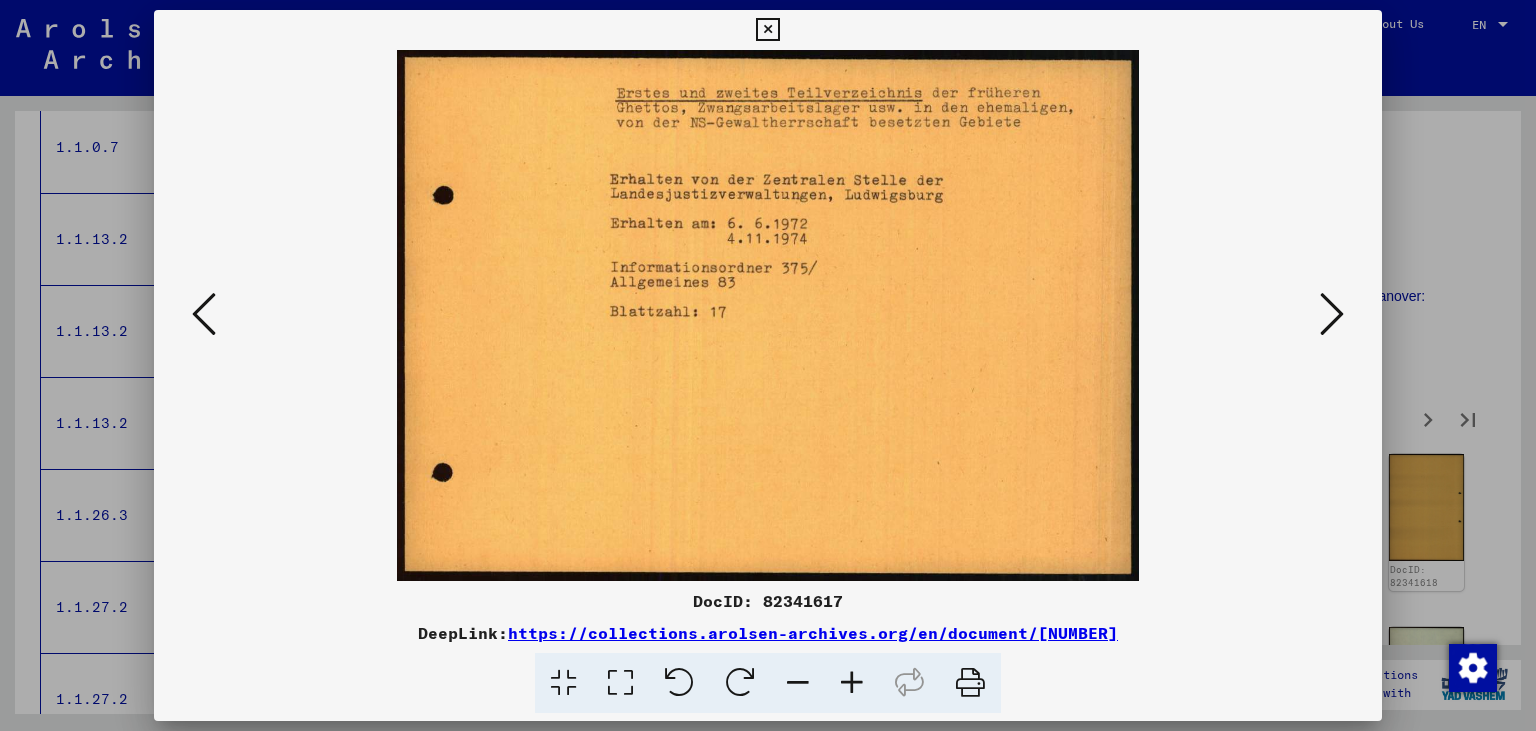 click at bounding box center [1332, 314] 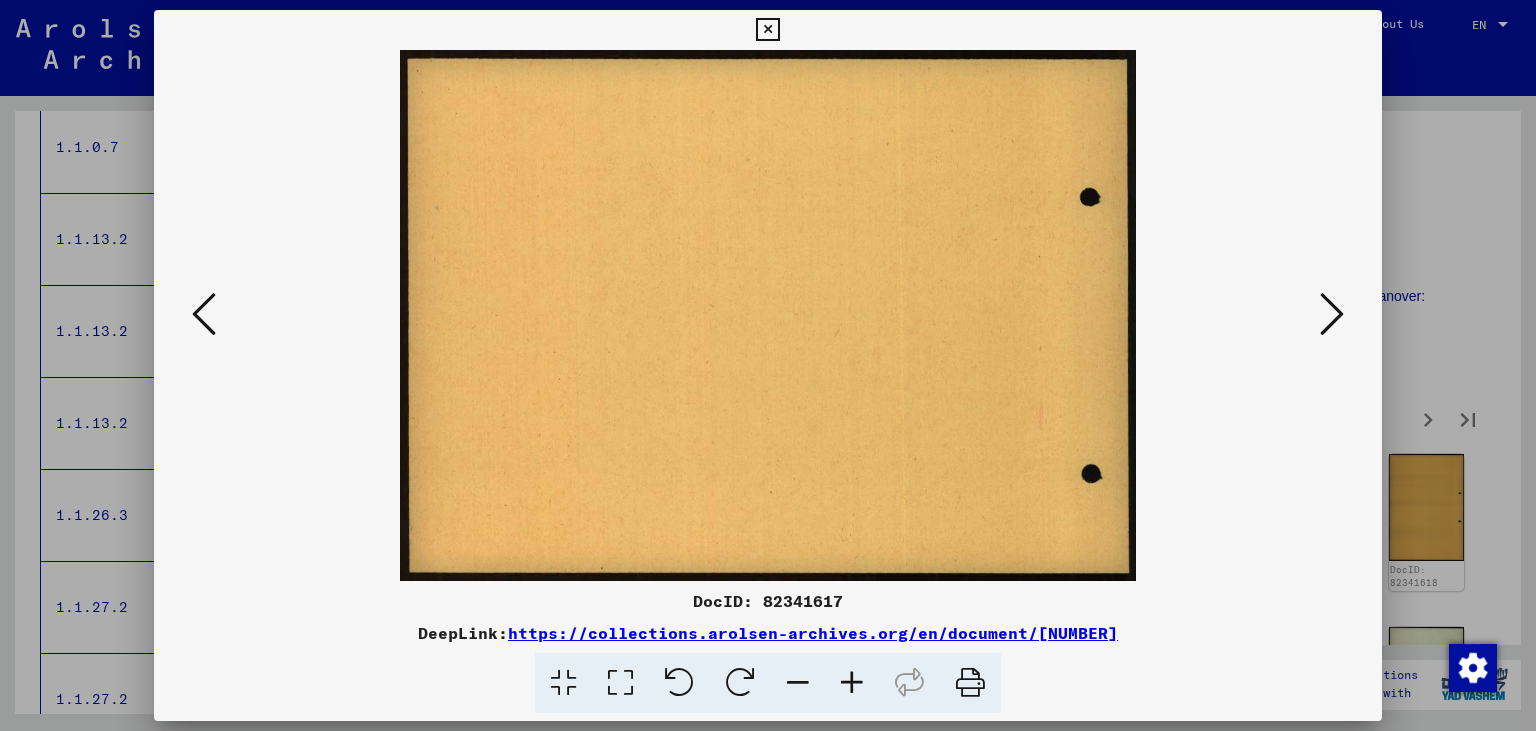 click at bounding box center [768, 315] 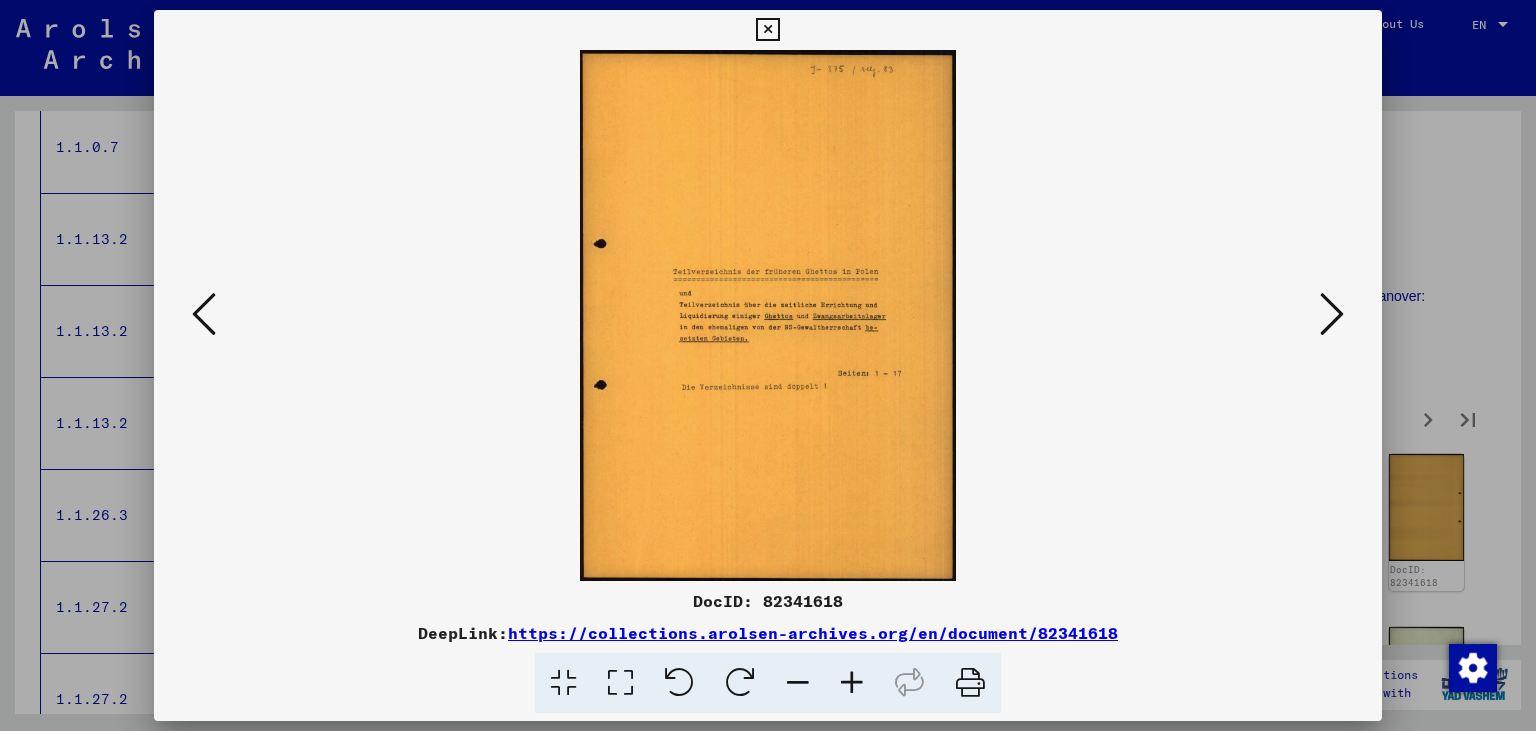 click at bounding box center [768, 315] 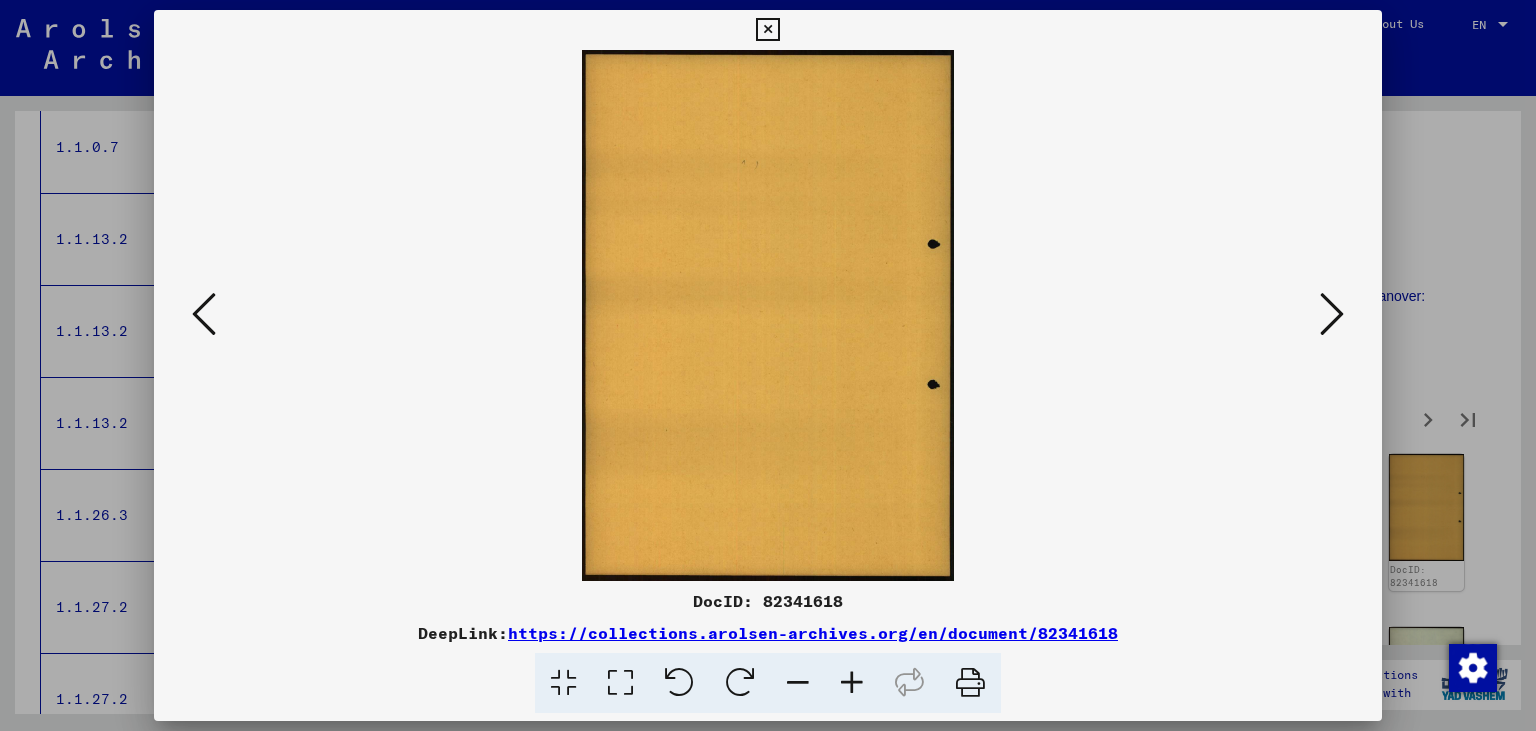 click at bounding box center [1332, 315] 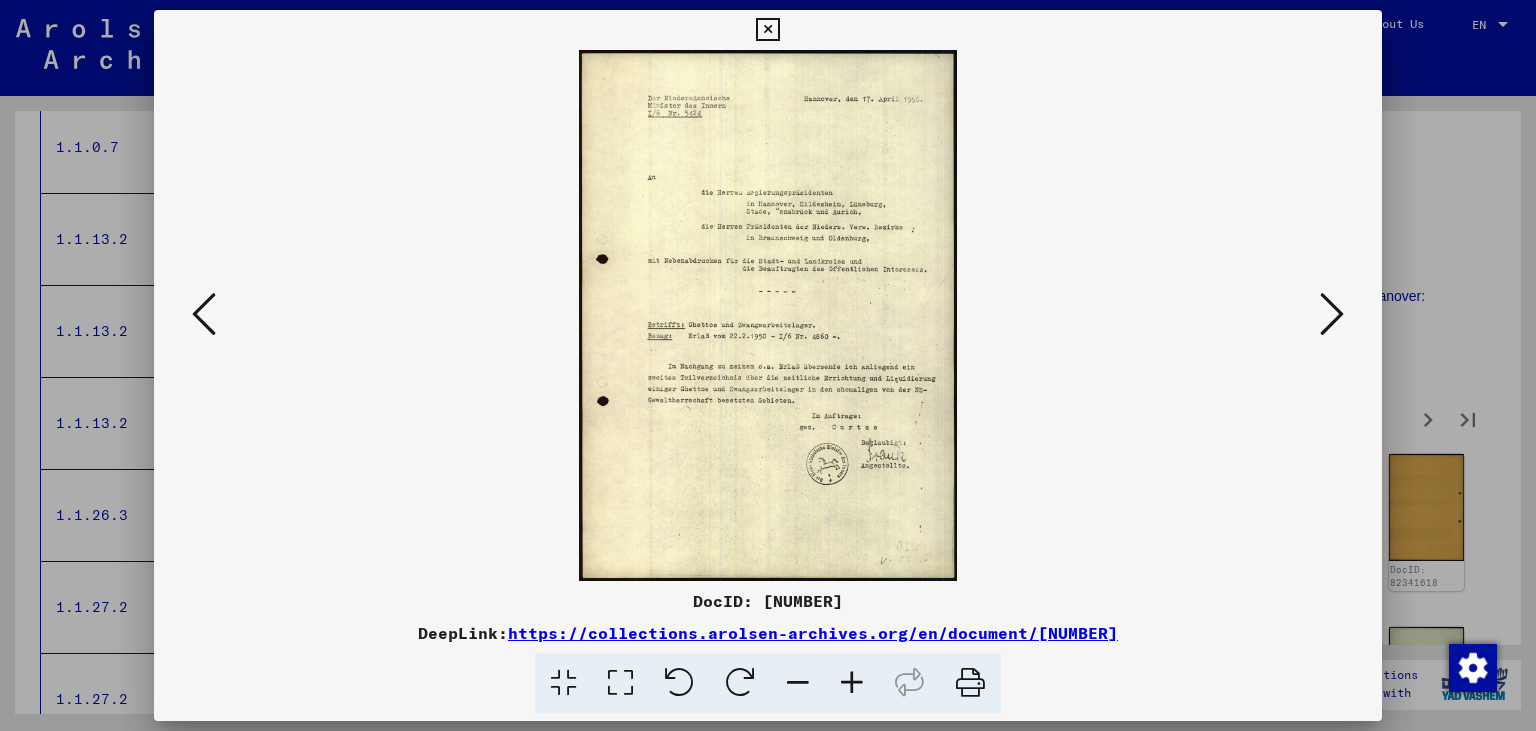 click at bounding box center [1332, 315] 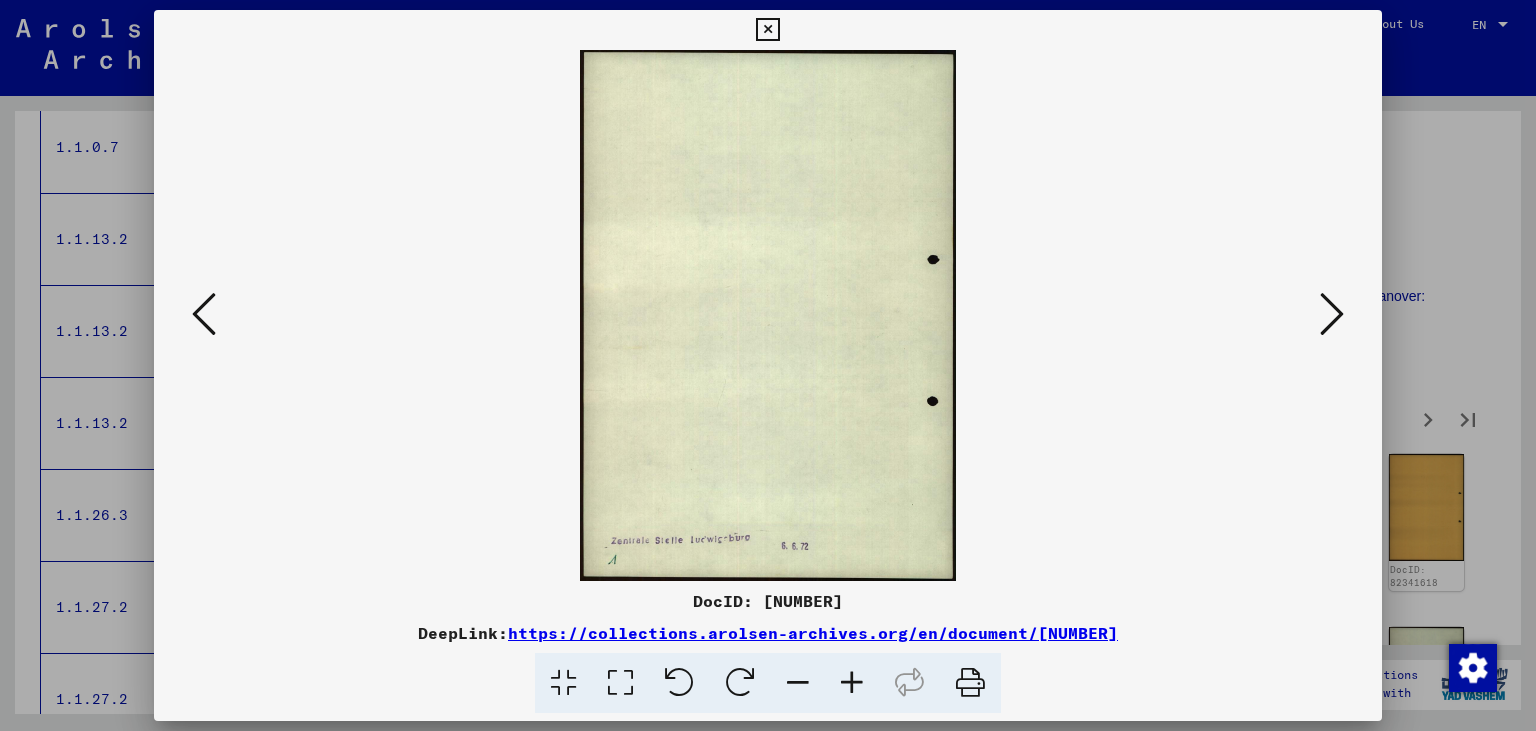 click at bounding box center [1332, 315] 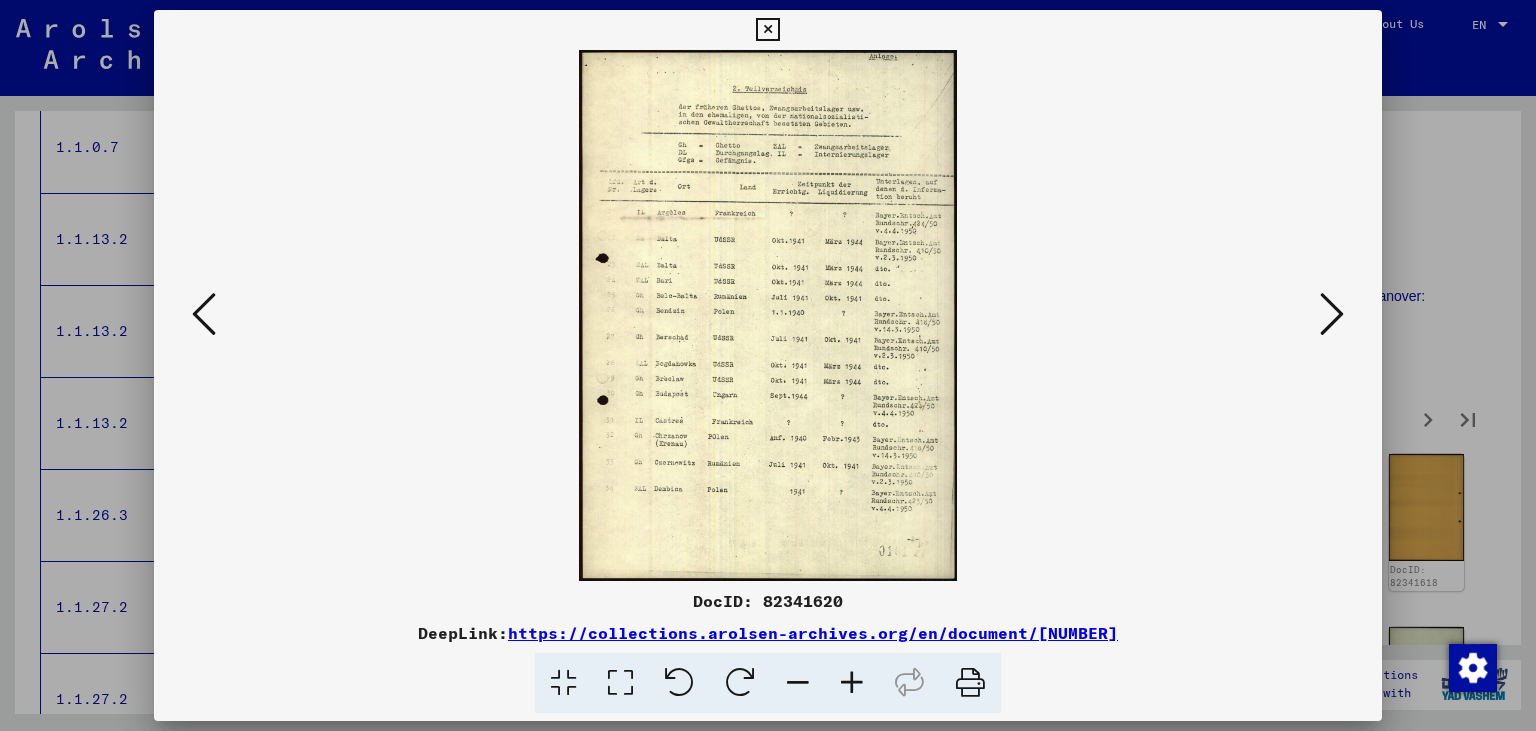 click at bounding box center [852, 683] 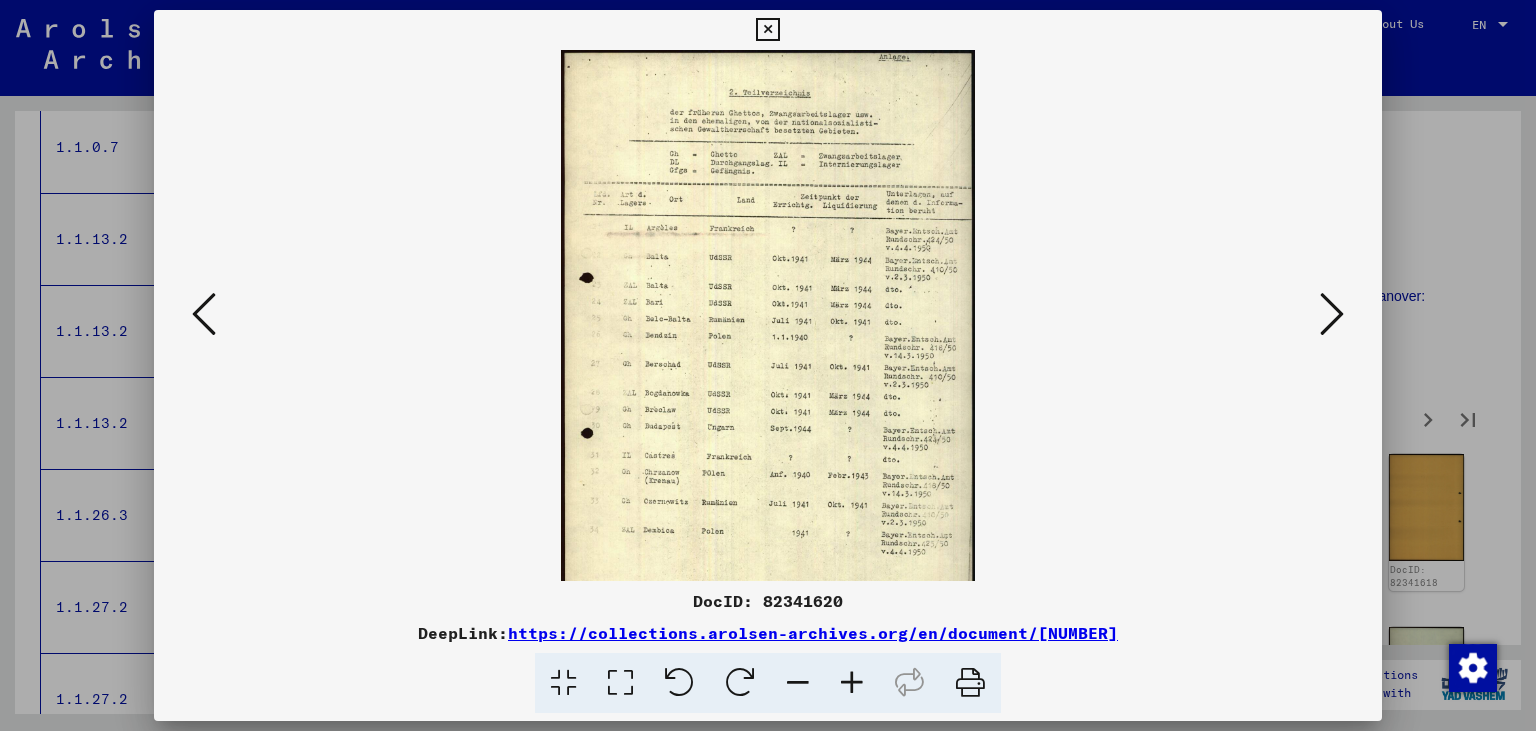click at bounding box center (852, 683) 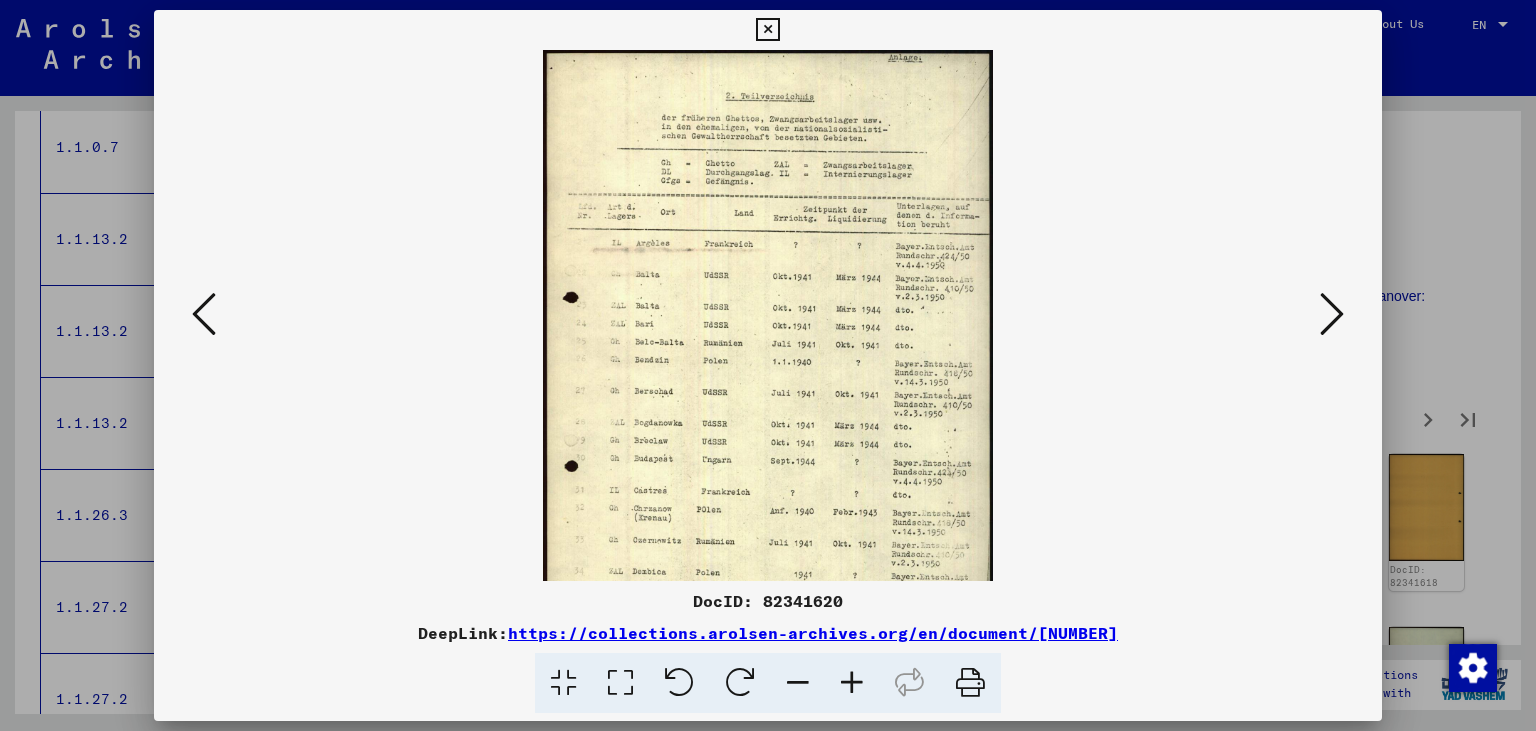 click at bounding box center [852, 683] 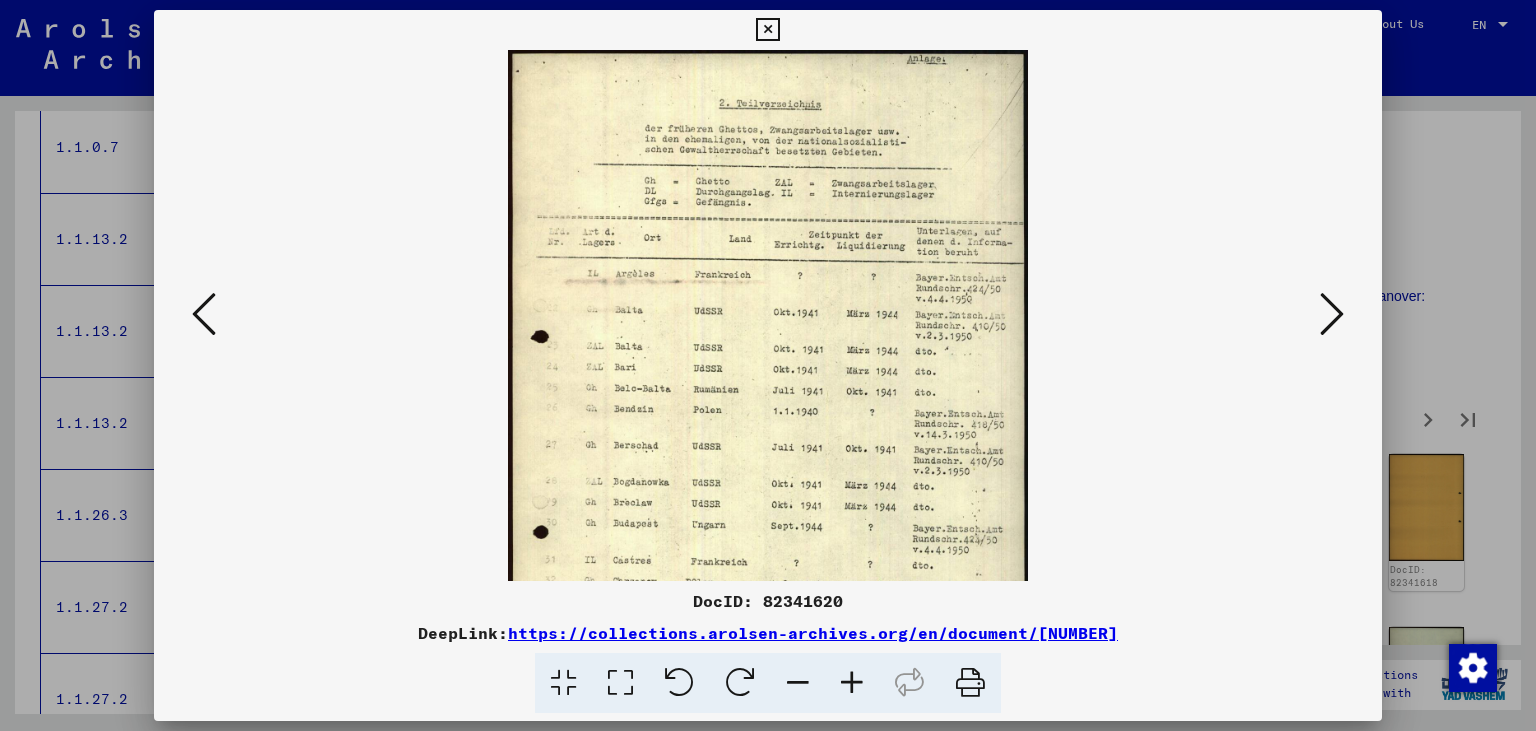 click at bounding box center (852, 683) 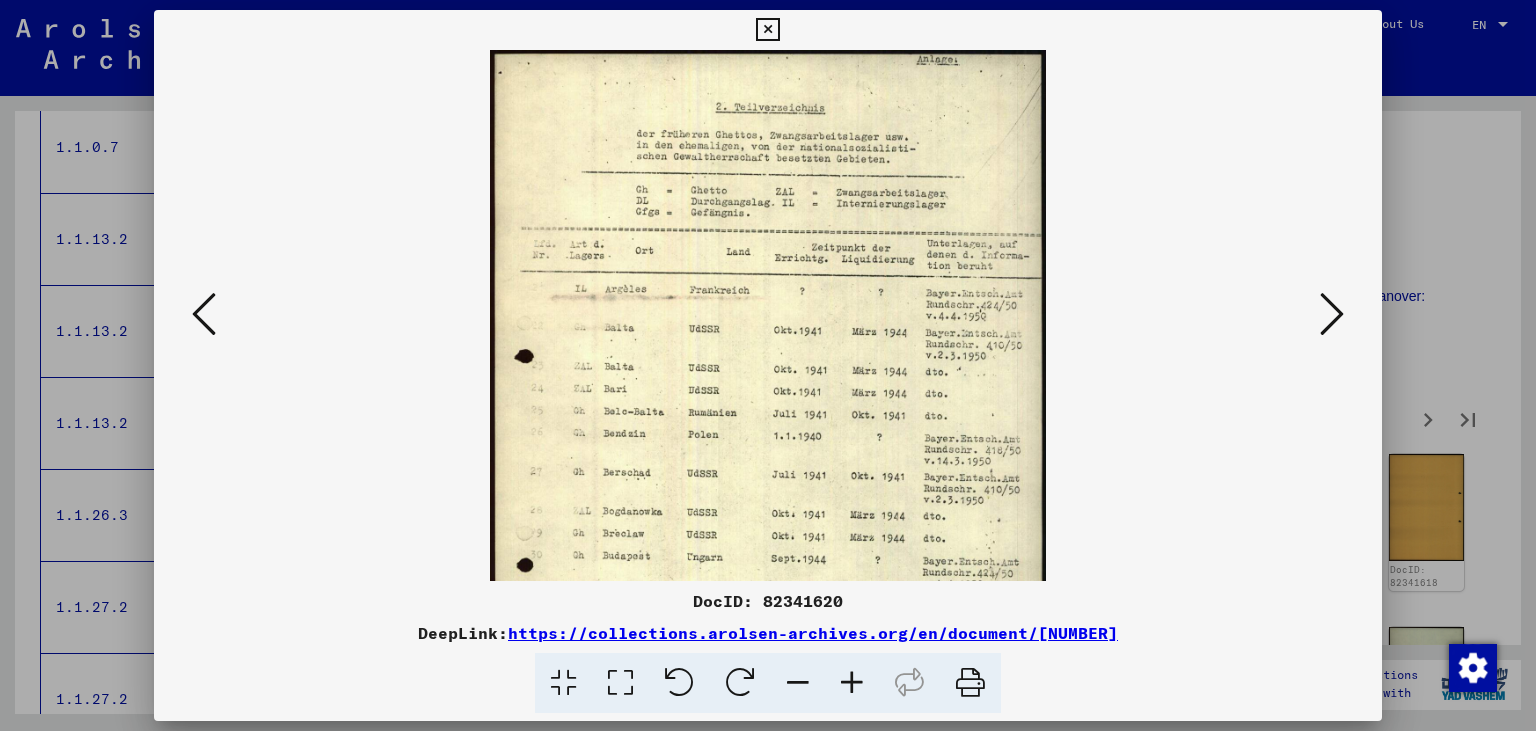 click at bounding box center [852, 683] 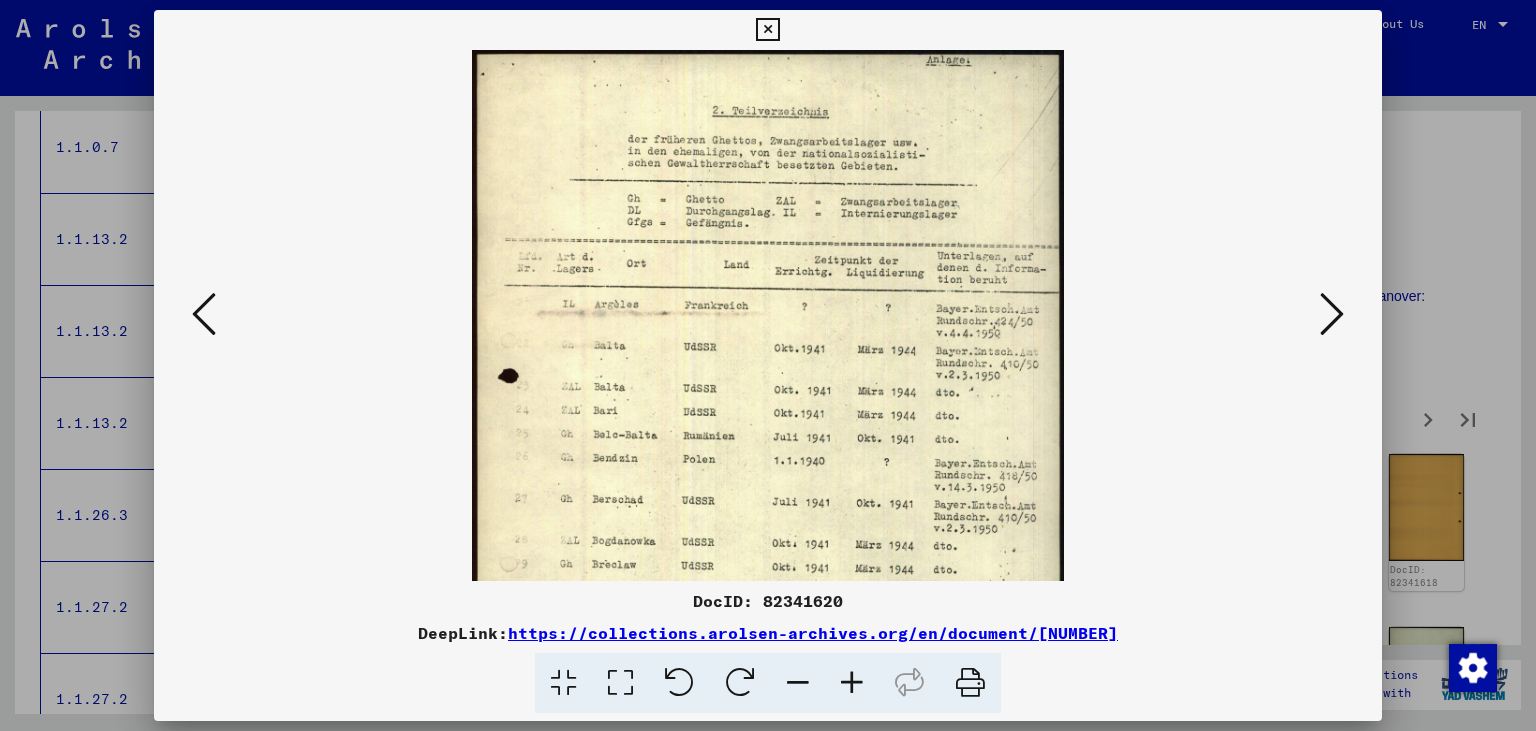 click at bounding box center (852, 683) 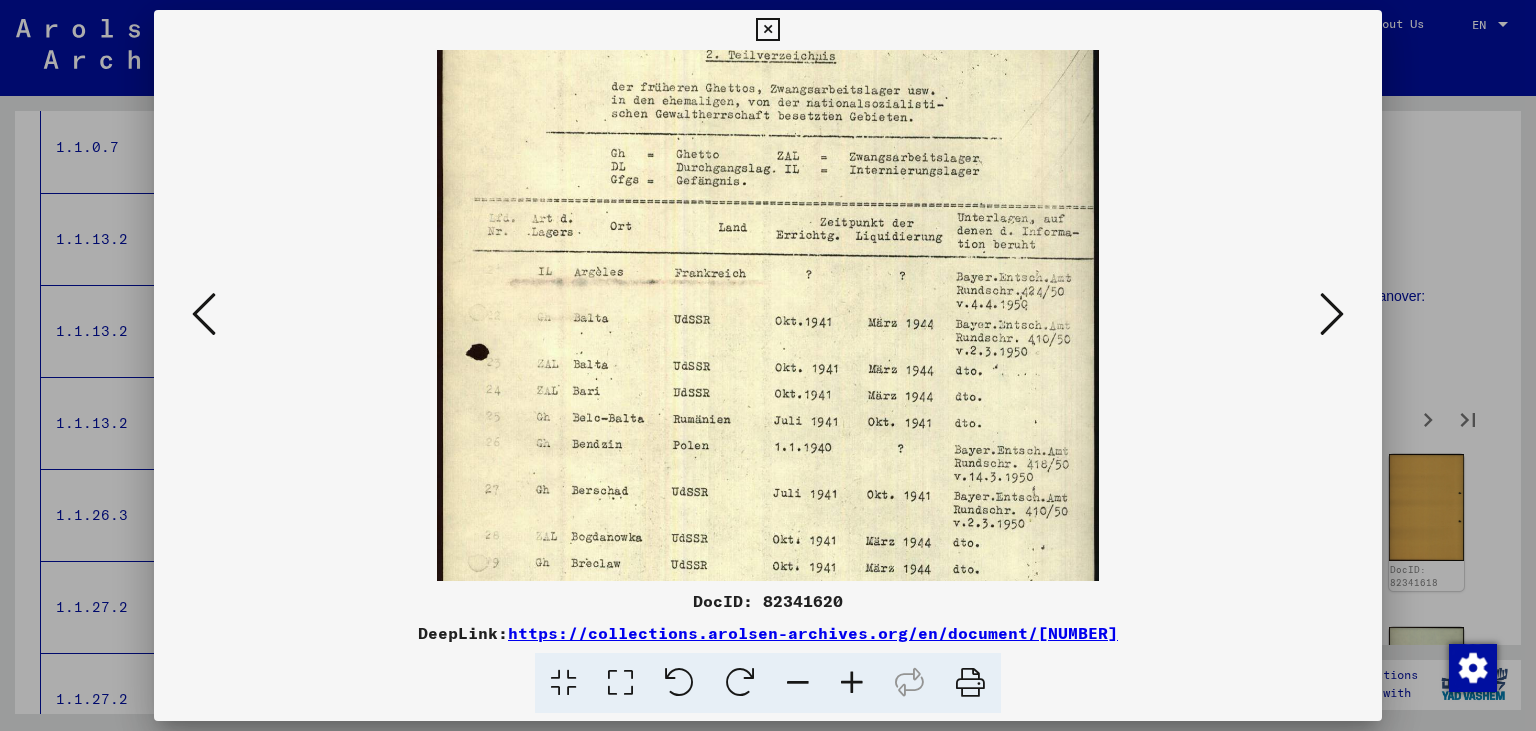 scroll, scrollTop: 128, scrollLeft: 0, axis: vertical 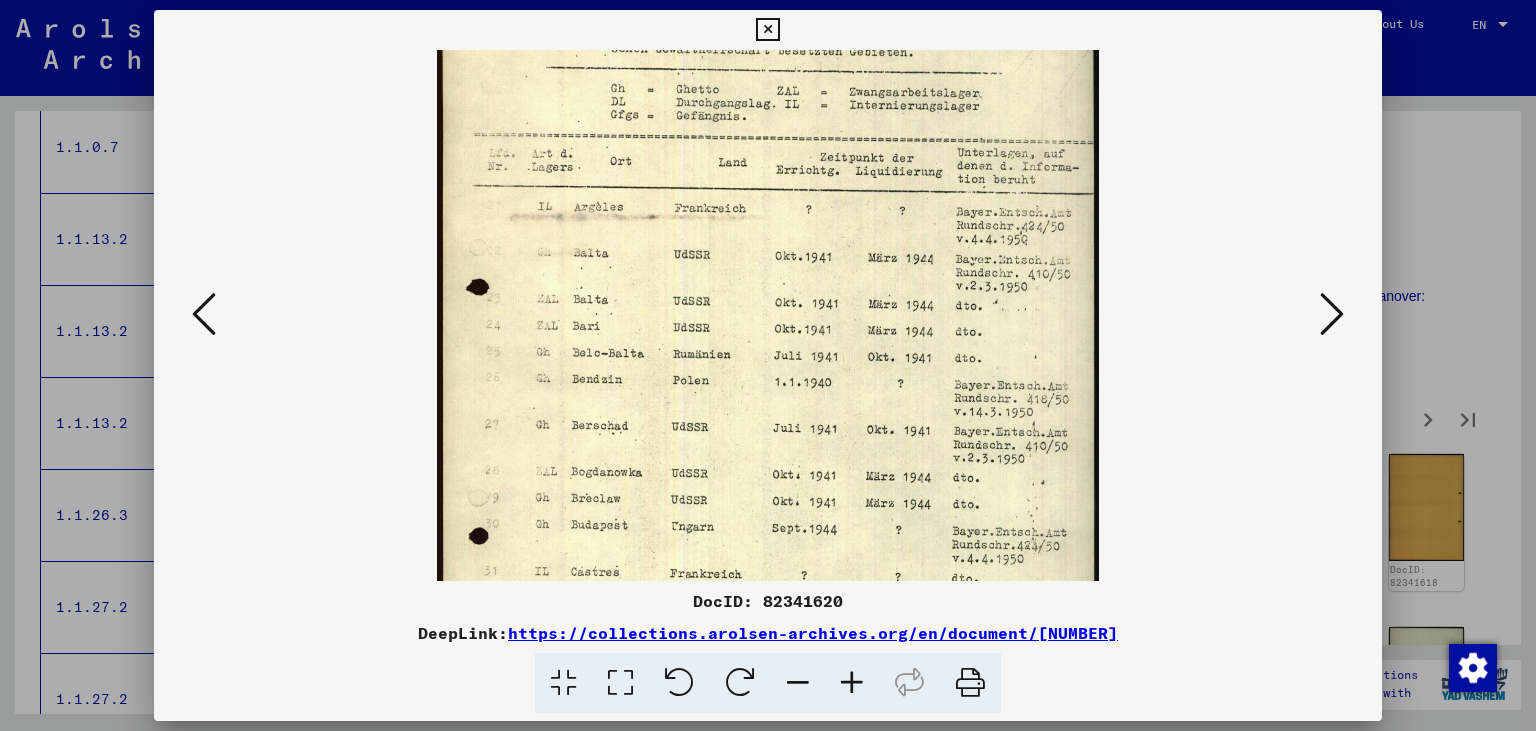 drag, startPoint x: 830, startPoint y: 506, endPoint x: 822, endPoint y: 378, distance: 128.24976 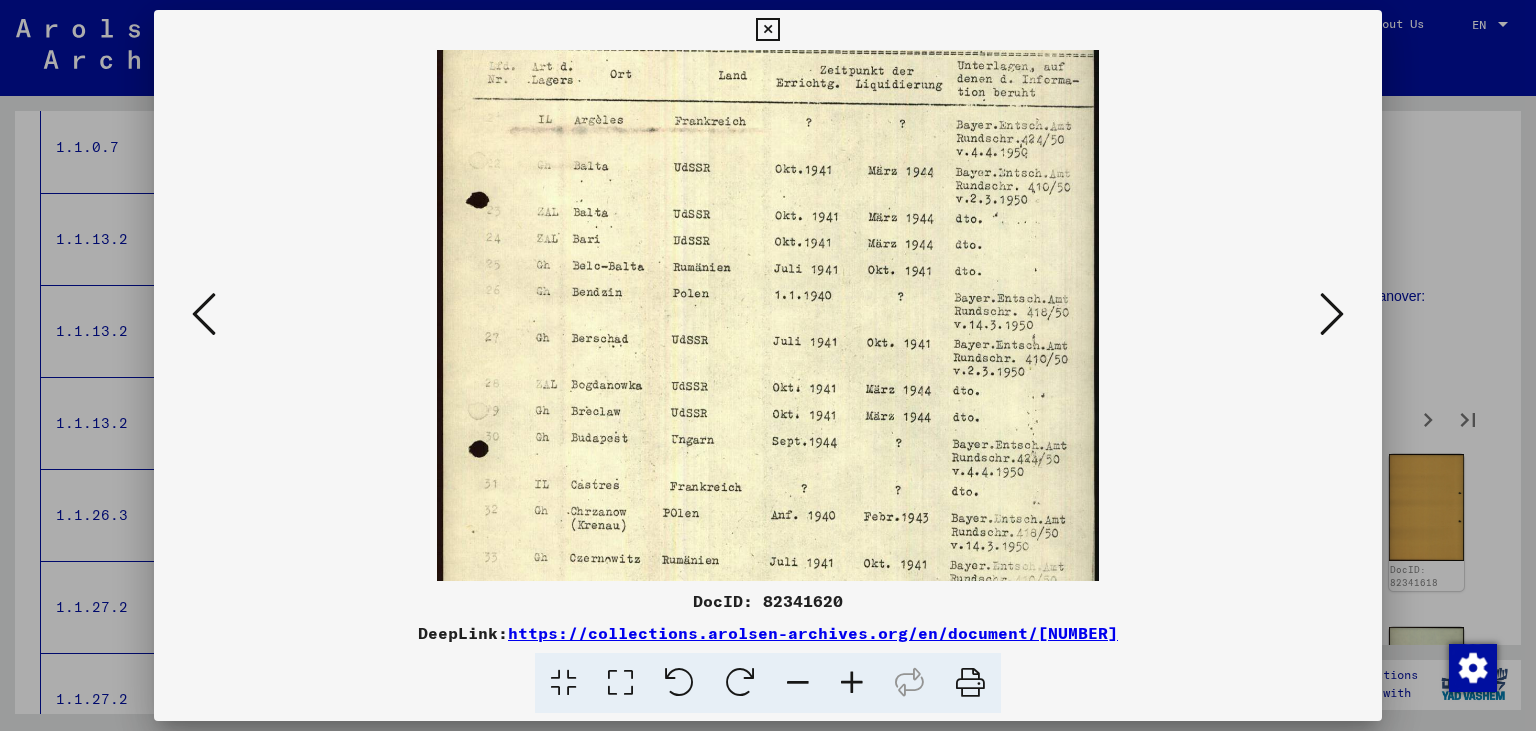 drag, startPoint x: 954, startPoint y: 443, endPoint x: 942, endPoint y: 222, distance: 221.32555 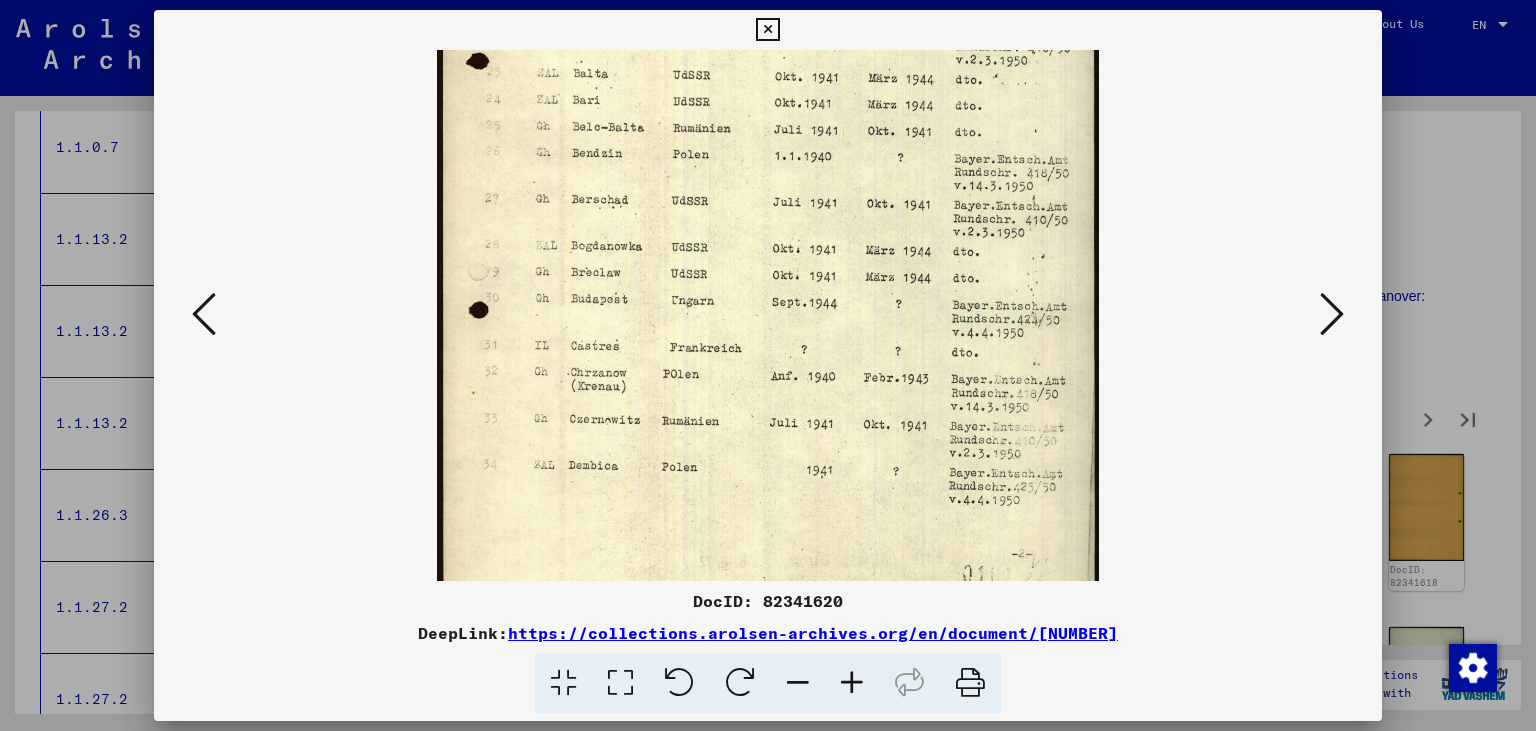 click at bounding box center (1332, 314) 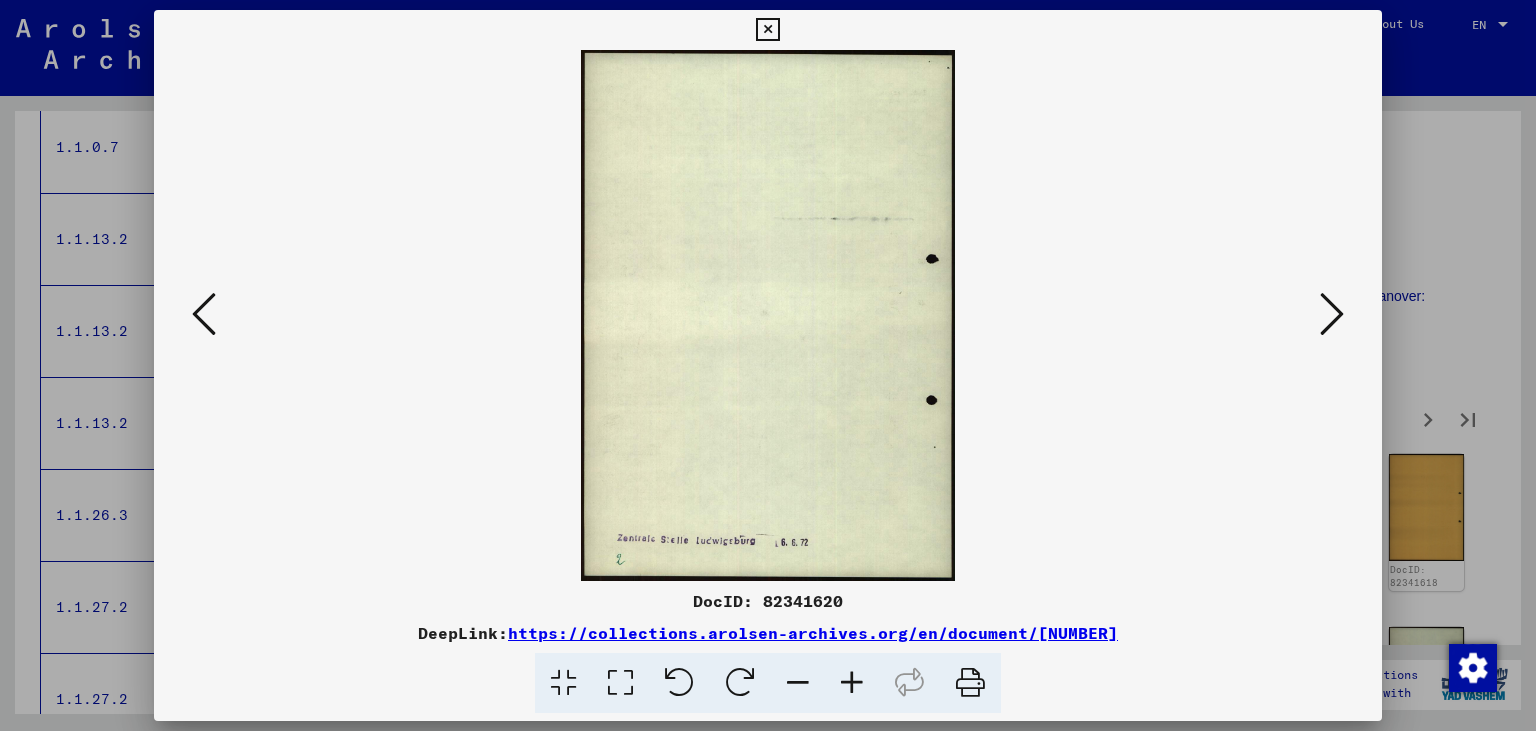 click at bounding box center (1332, 314) 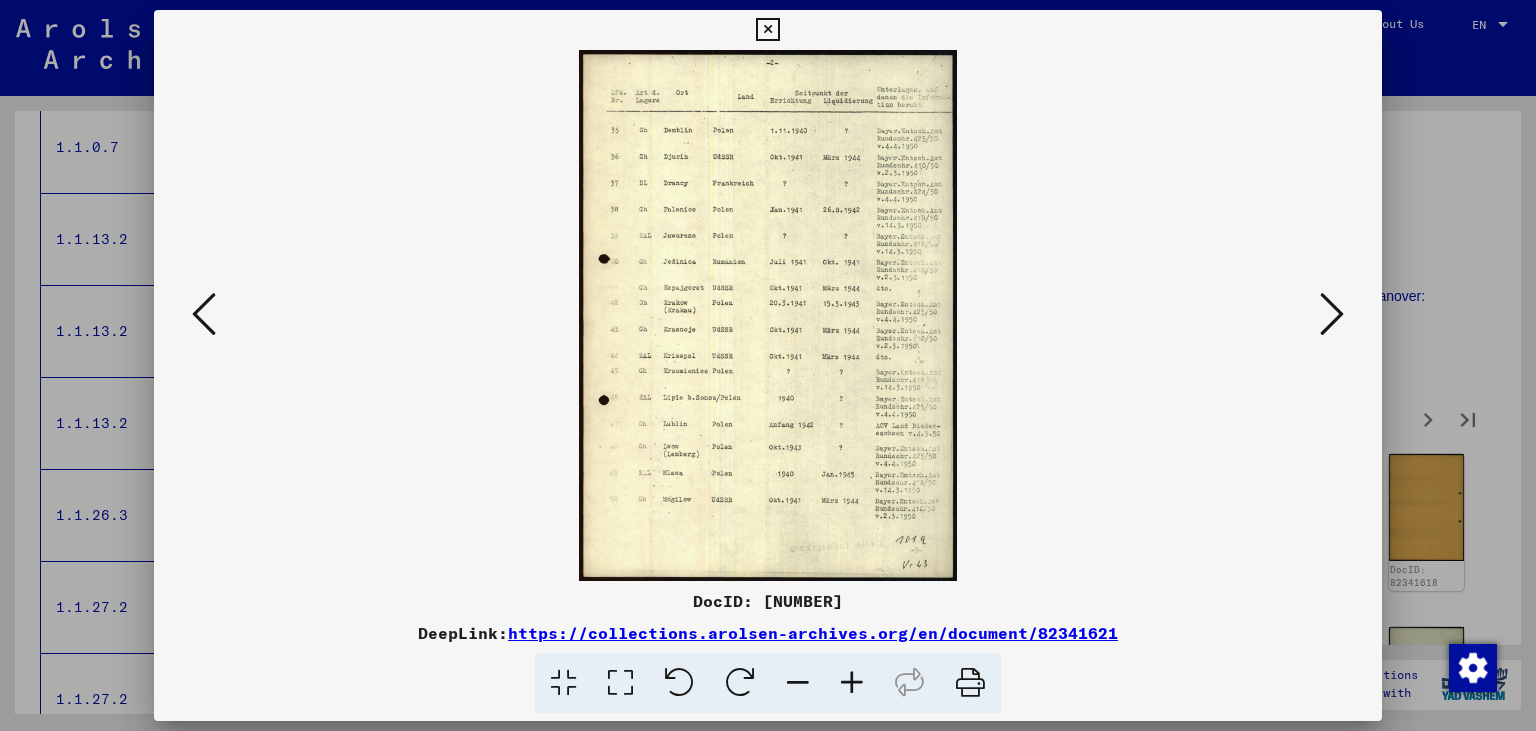 click at bounding box center (852, 683) 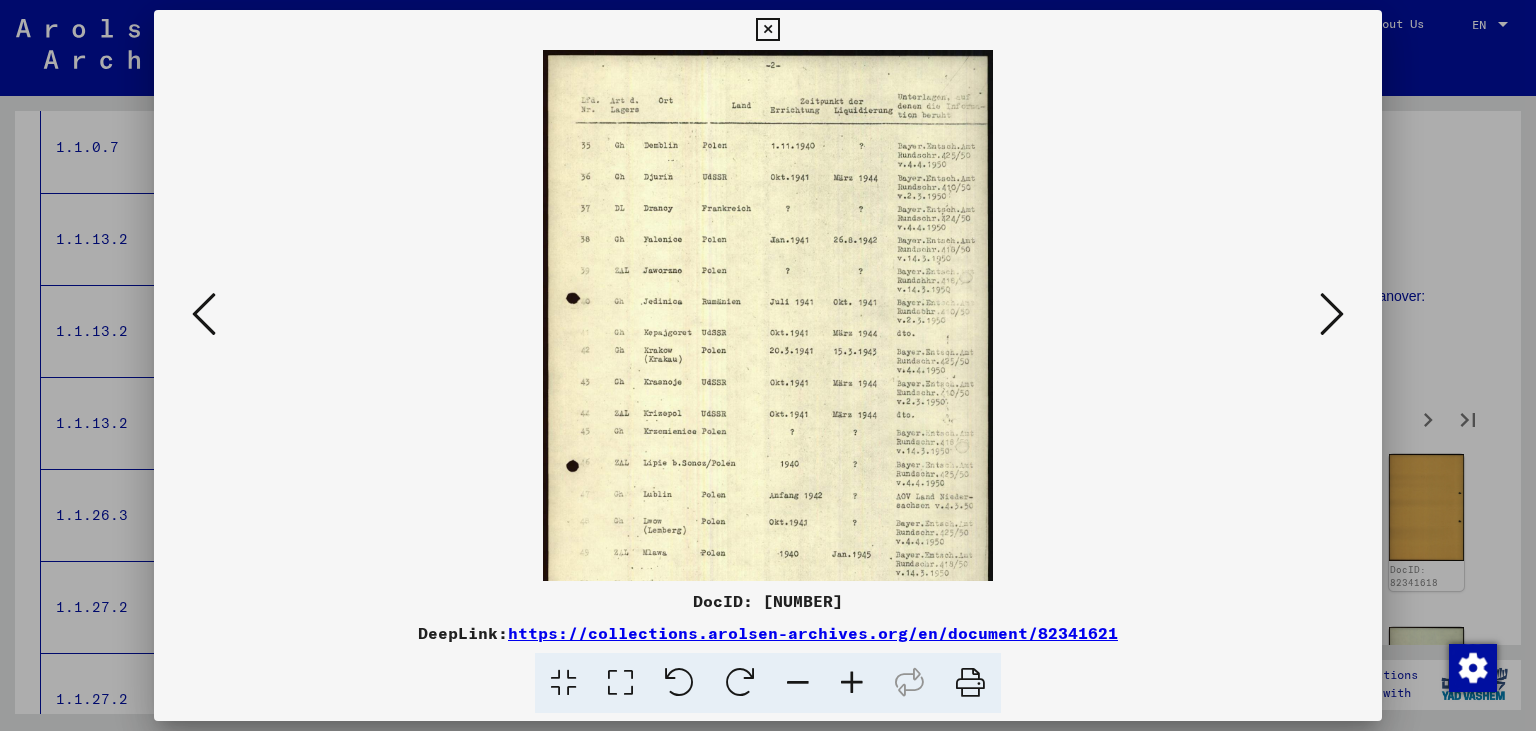 click at bounding box center [852, 683] 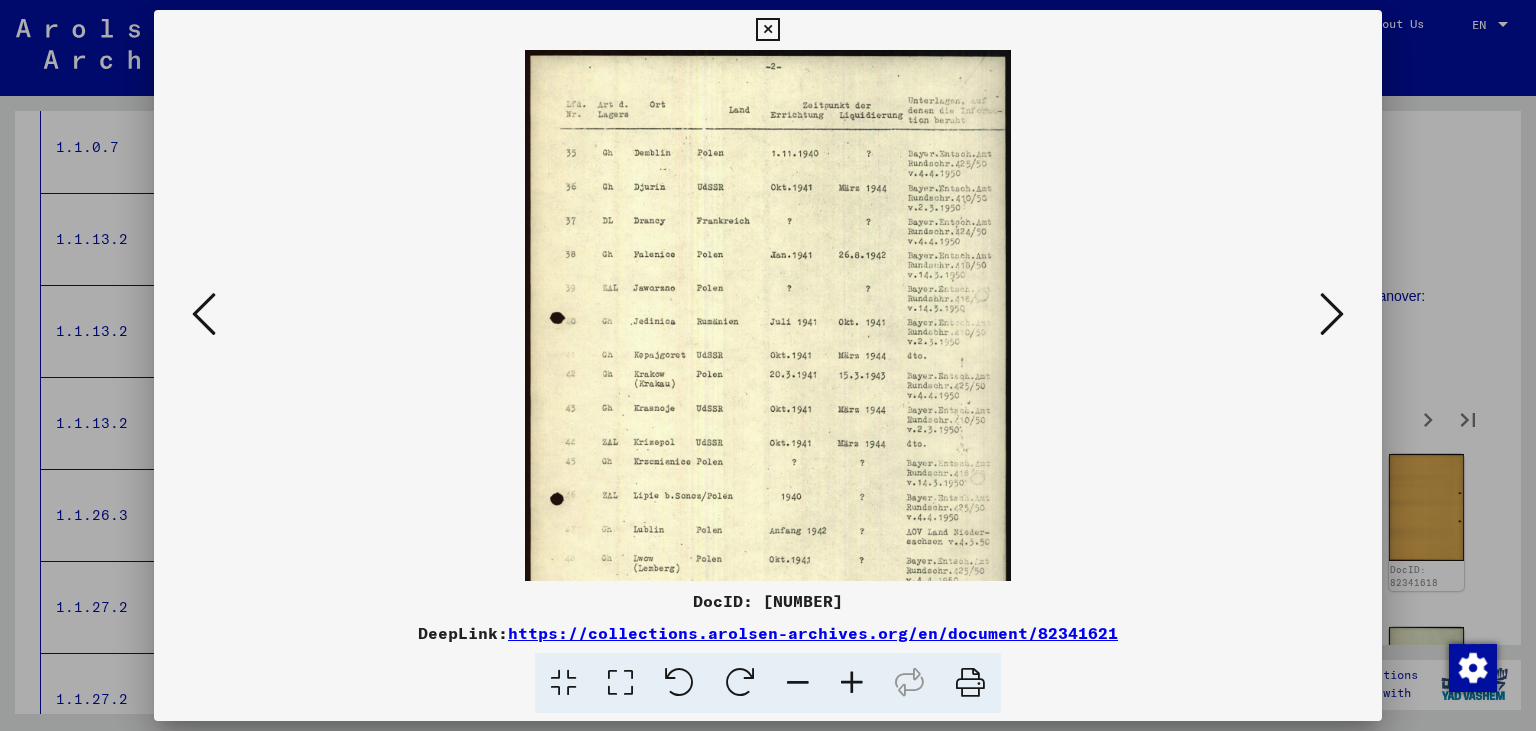 click at bounding box center (852, 683) 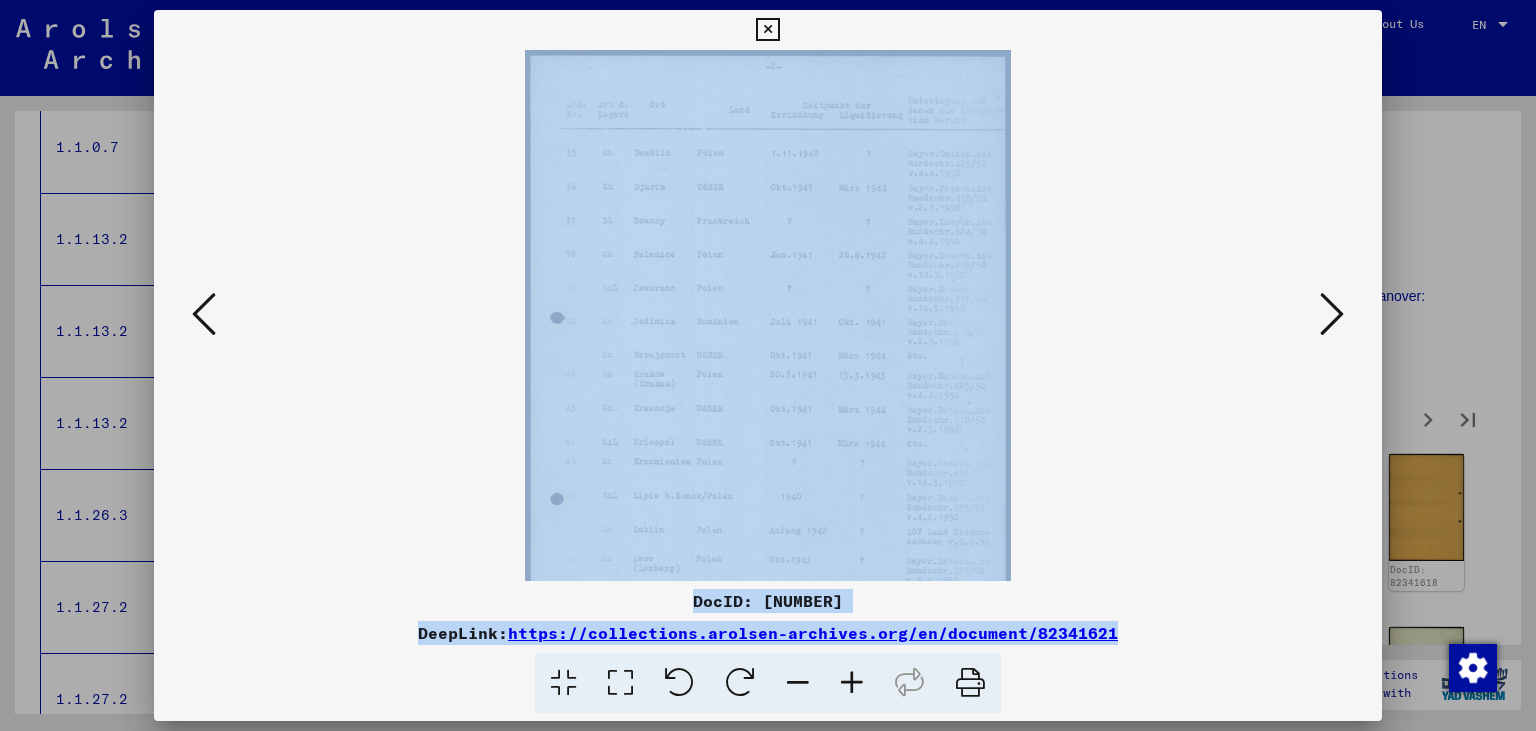click at bounding box center (852, 683) 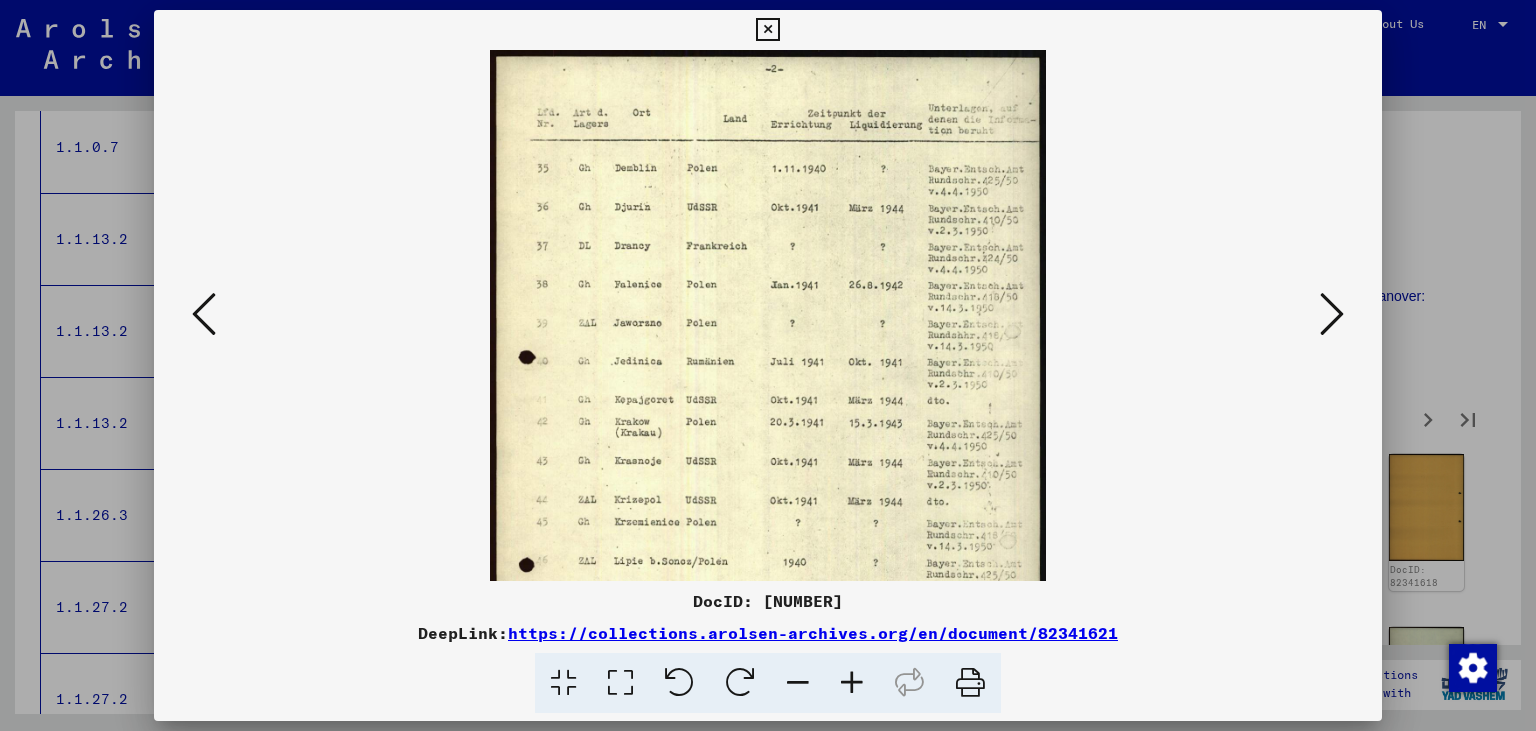 click at bounding box center (852, 683) 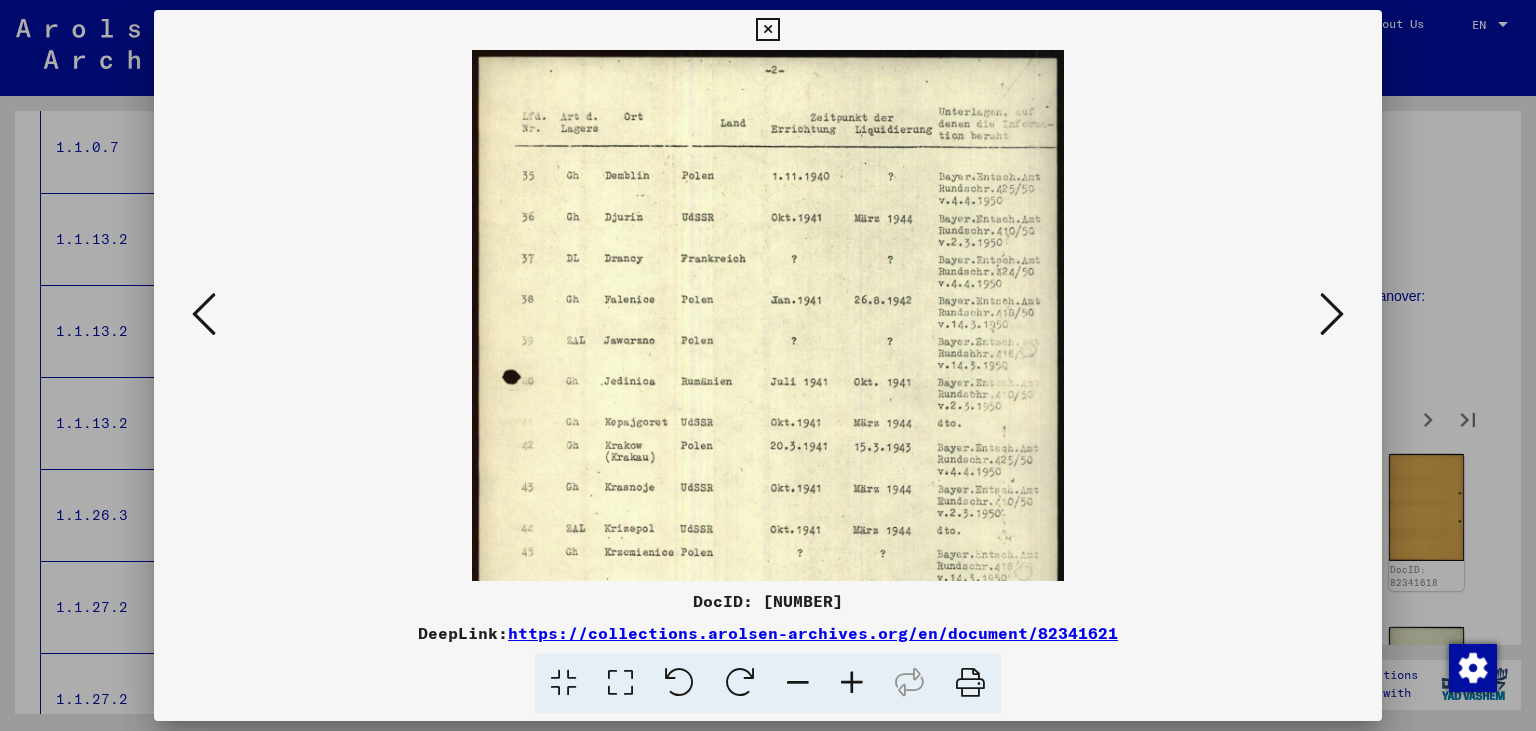 click at bounding box center [852, 683] 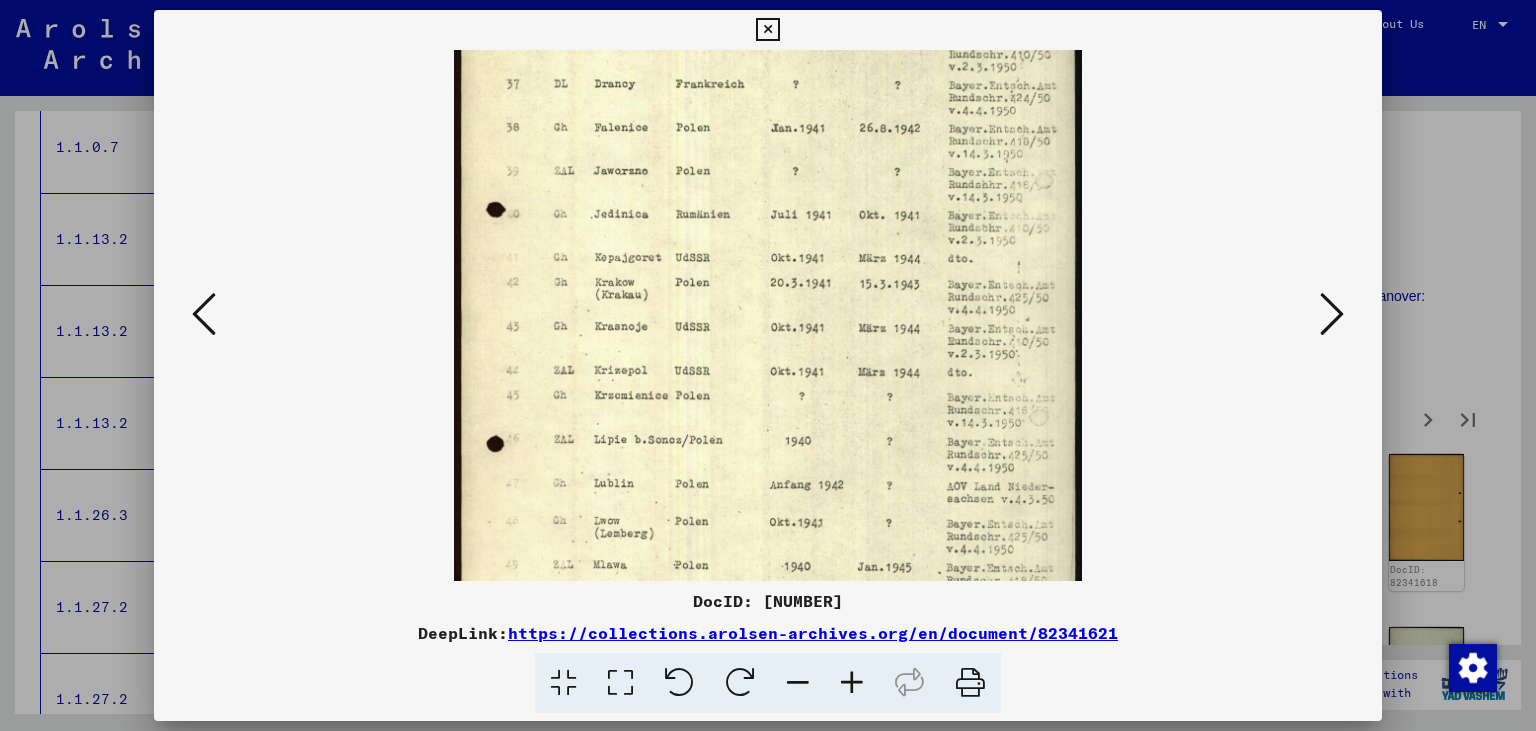 scroll, scrollTop: 207, scrollLeft: 0, axis: vertical 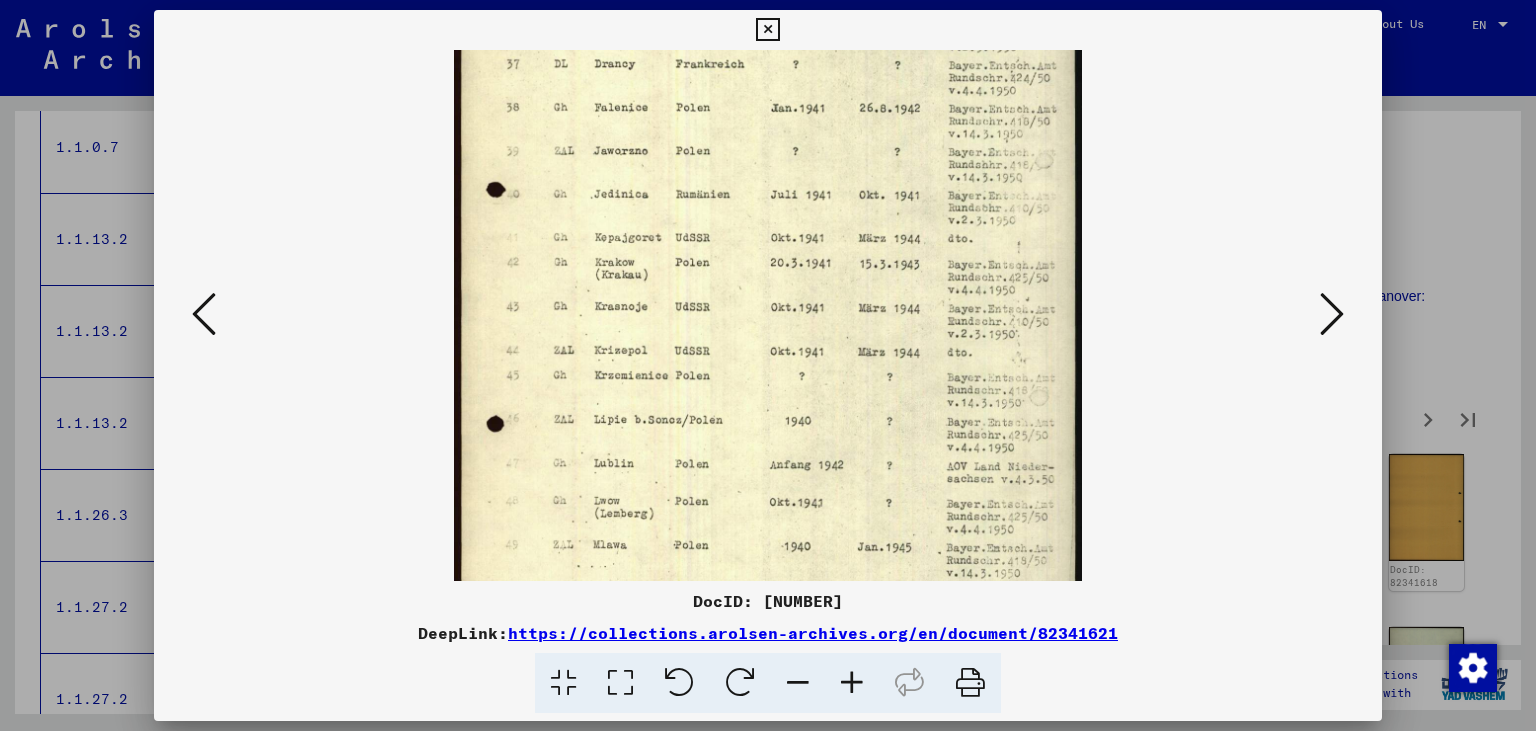 drag, startPoint x: 748, startPoint y: 389, endPoint x: 764, endPoint y: 182, distance: 207.61743 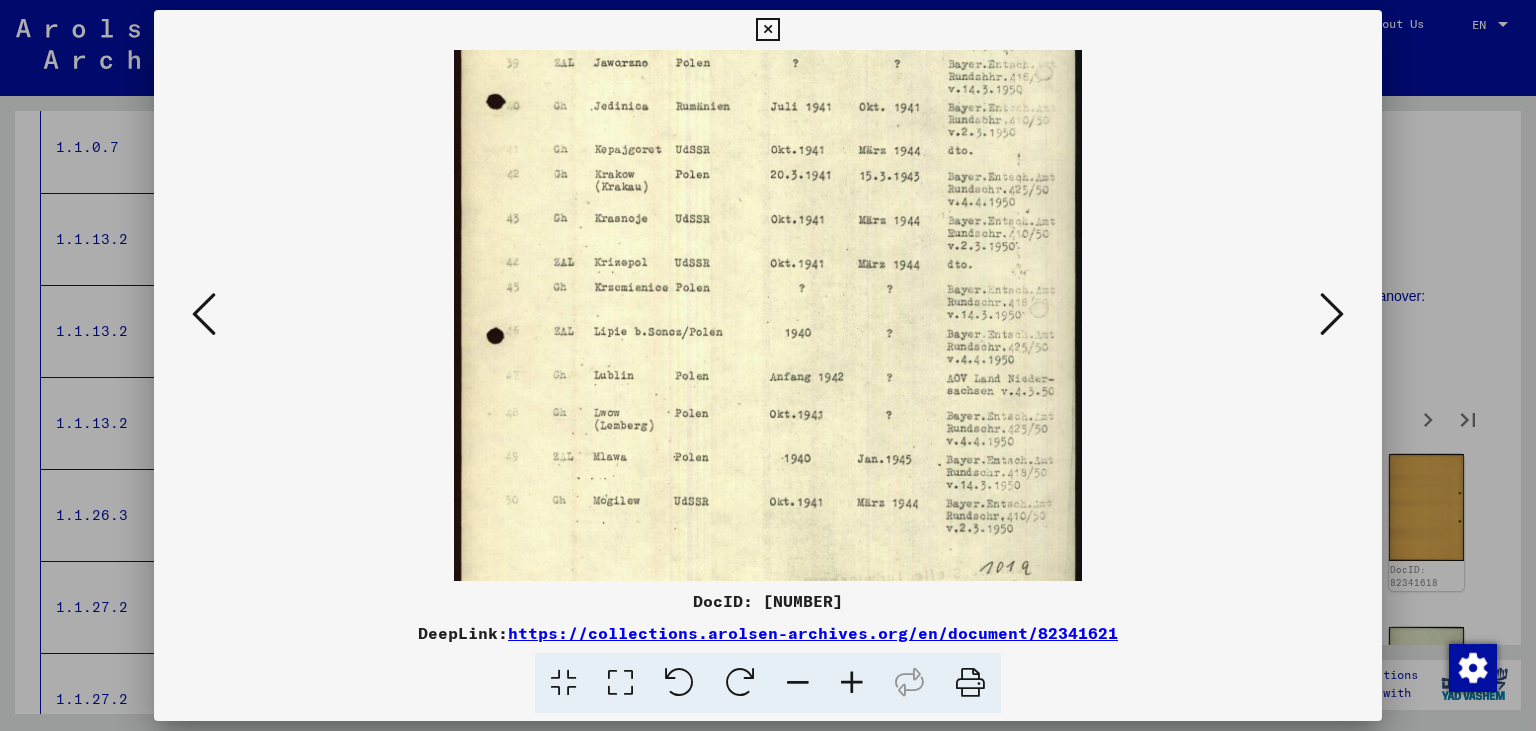 scroll, scrollTop: 312, scrollLeft: 0, axis: vertical 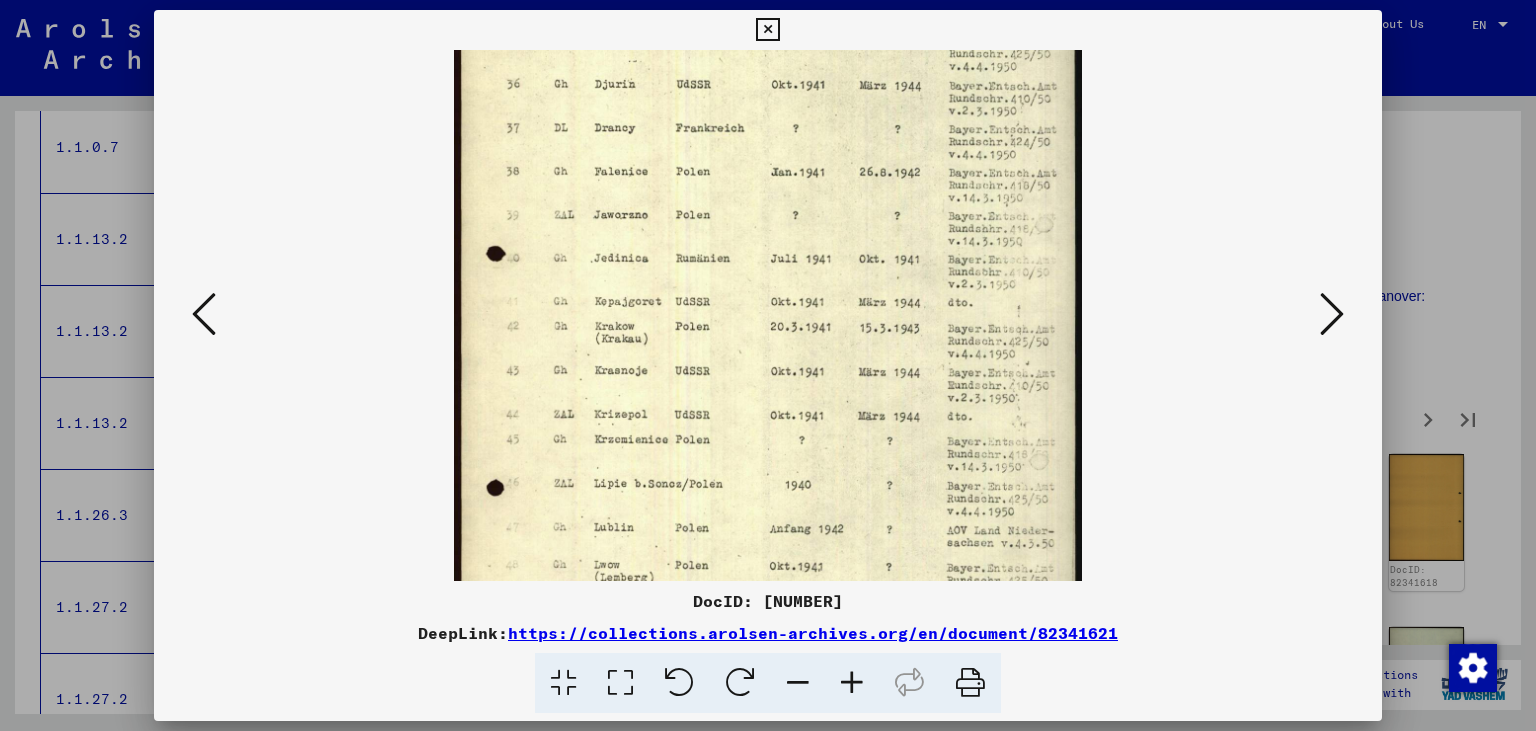 drag, startPoint x: 986, startPoint y: 403, endPoint x: 982, endPoint y: 492, distance: 89.08984 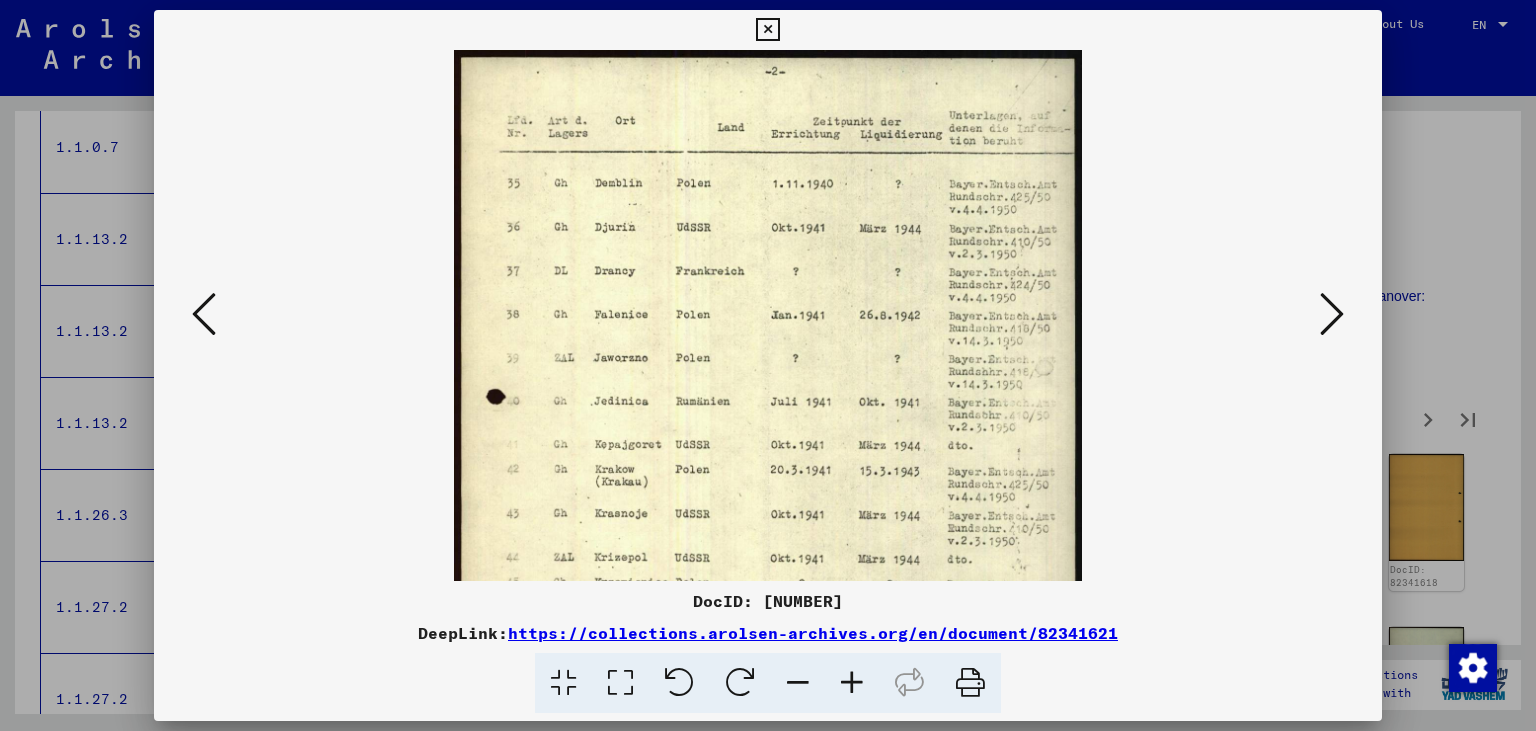scroll, scrollTop: 0, scrollLeft: 0, axis: both 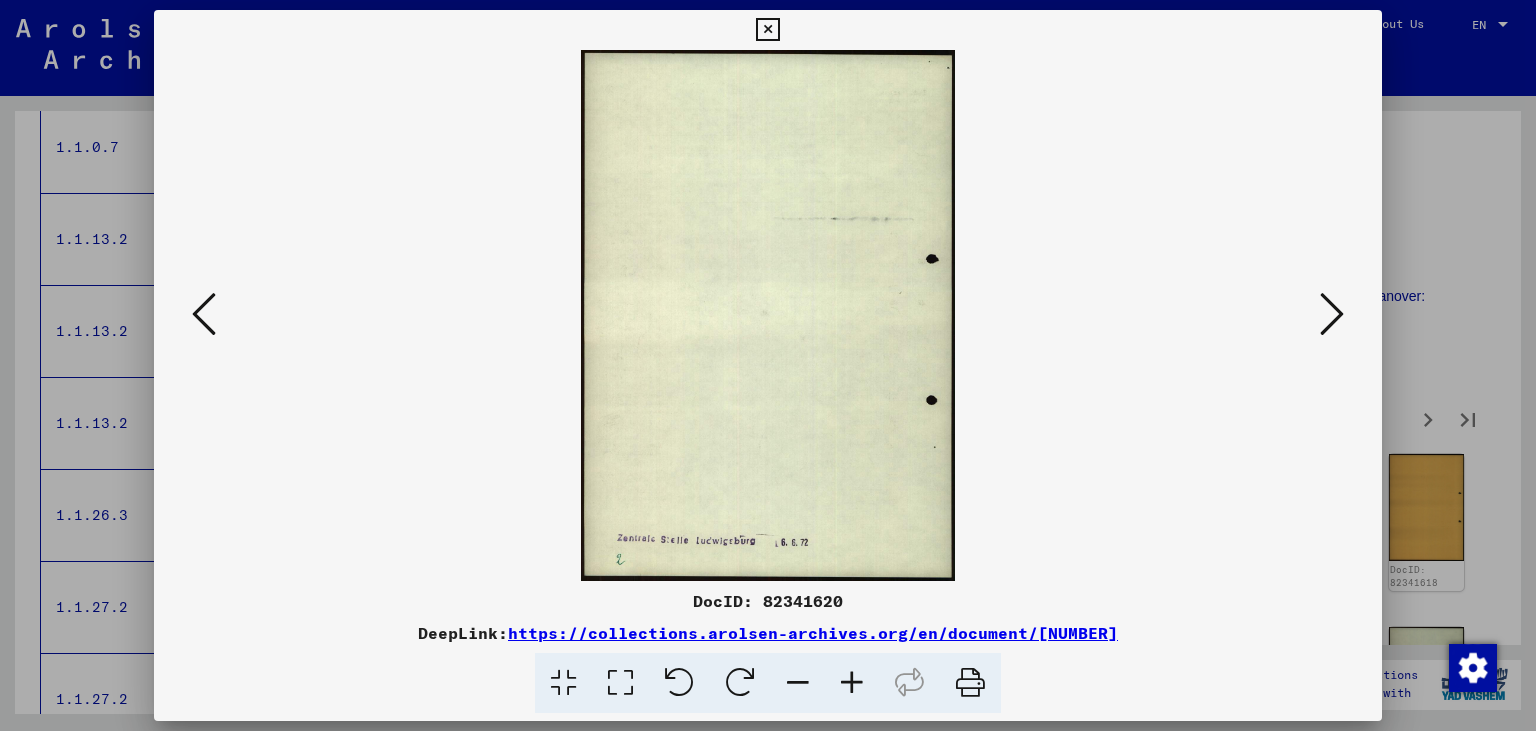 click at bounding box center (204, 314) 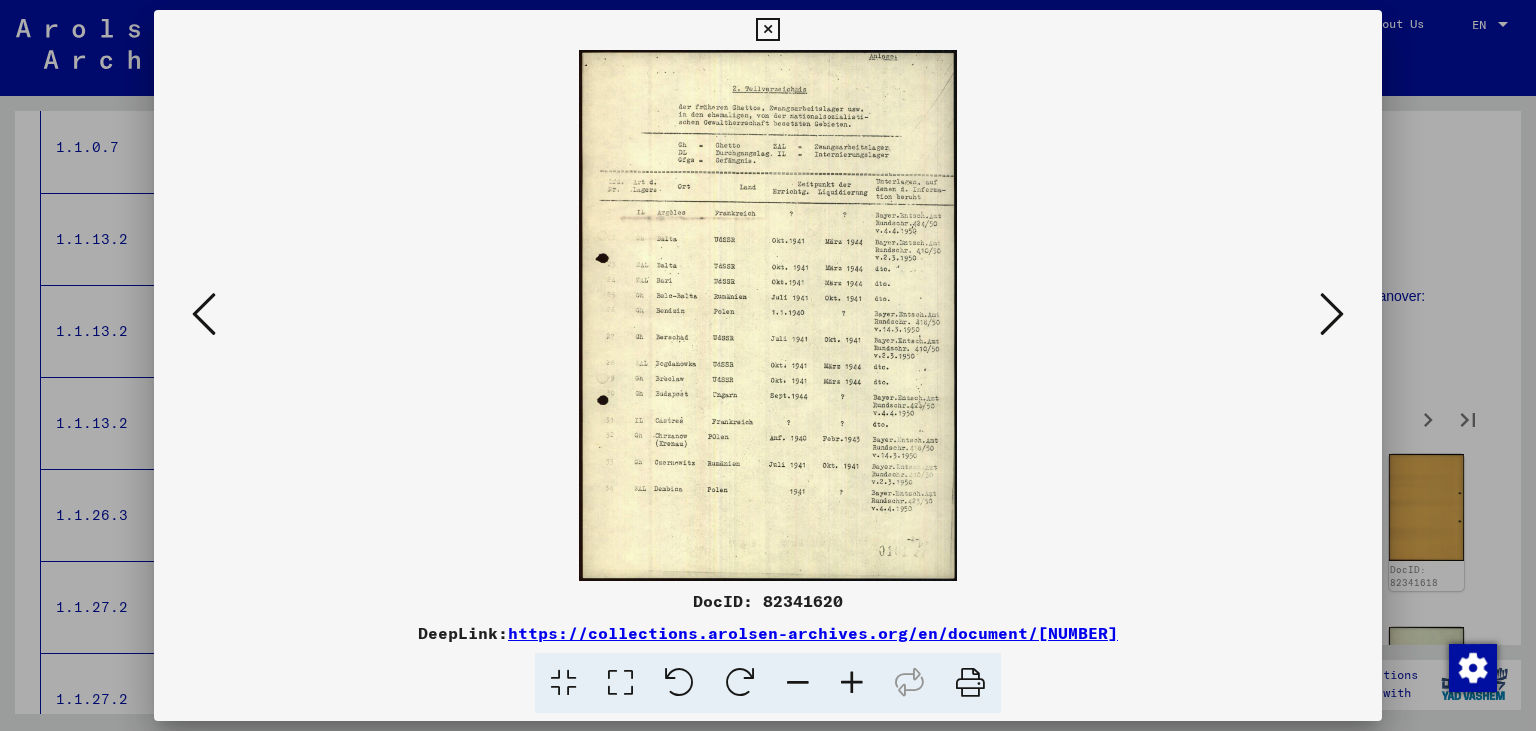 click at bounding box center [768, 315] 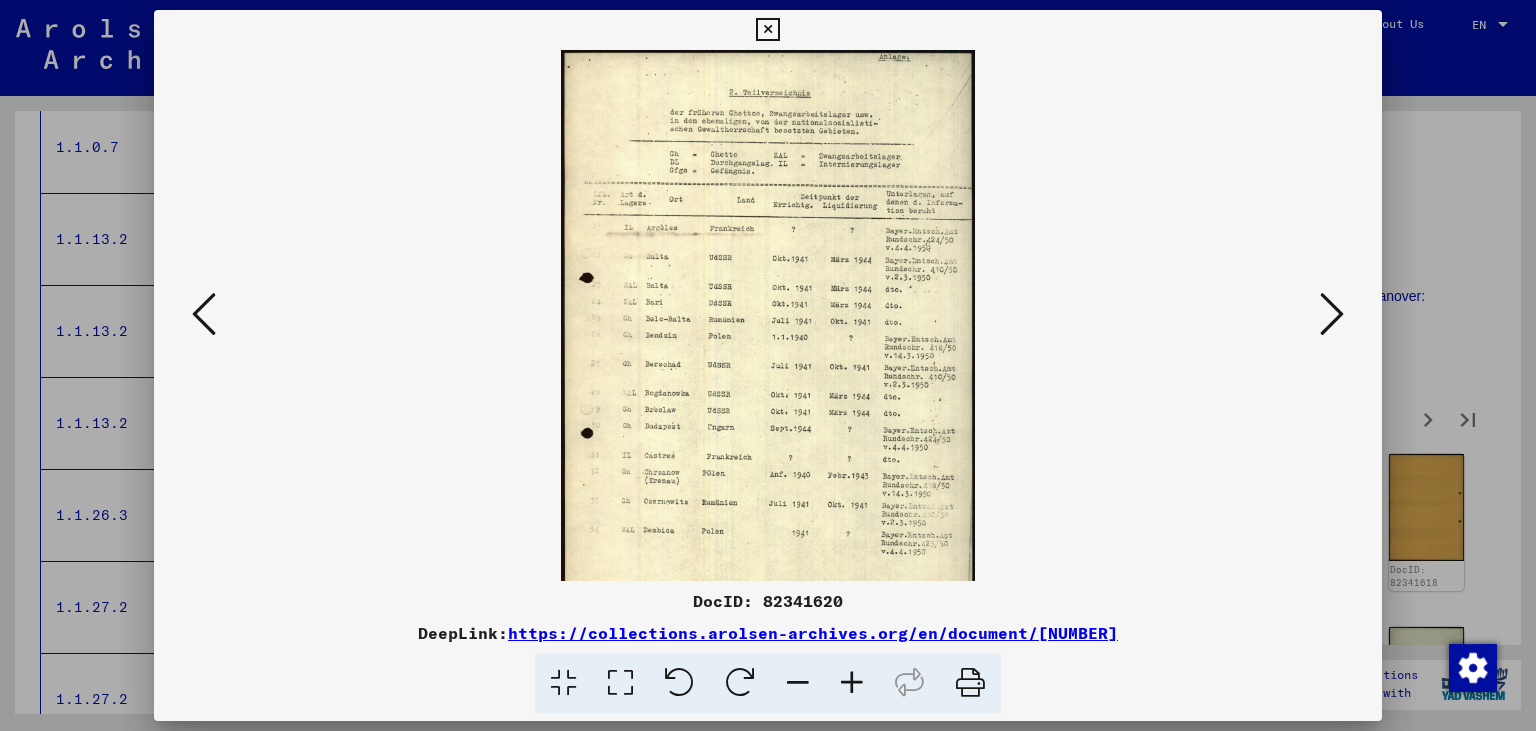 click at bounding box center (852, 683) 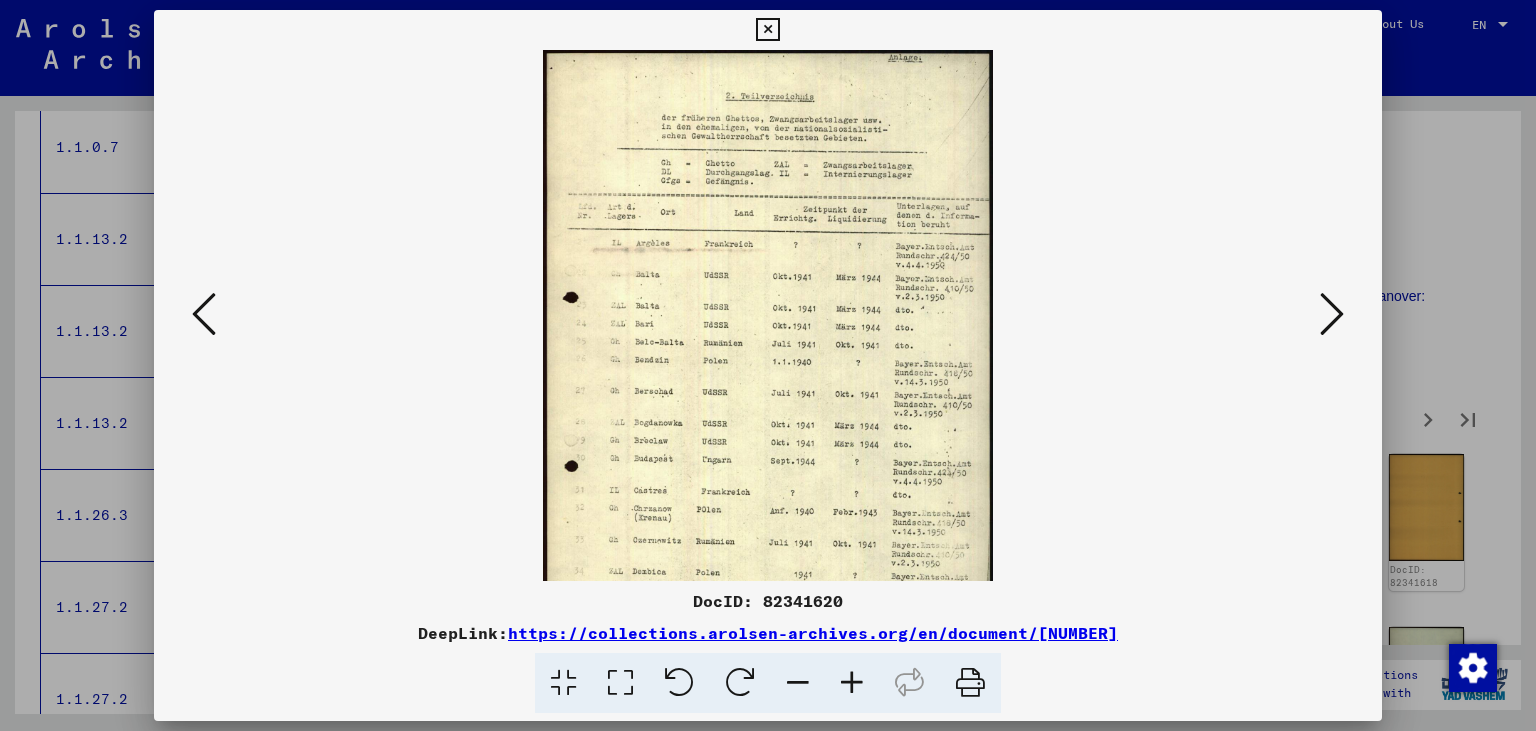 click at bounding box center (852, 683) 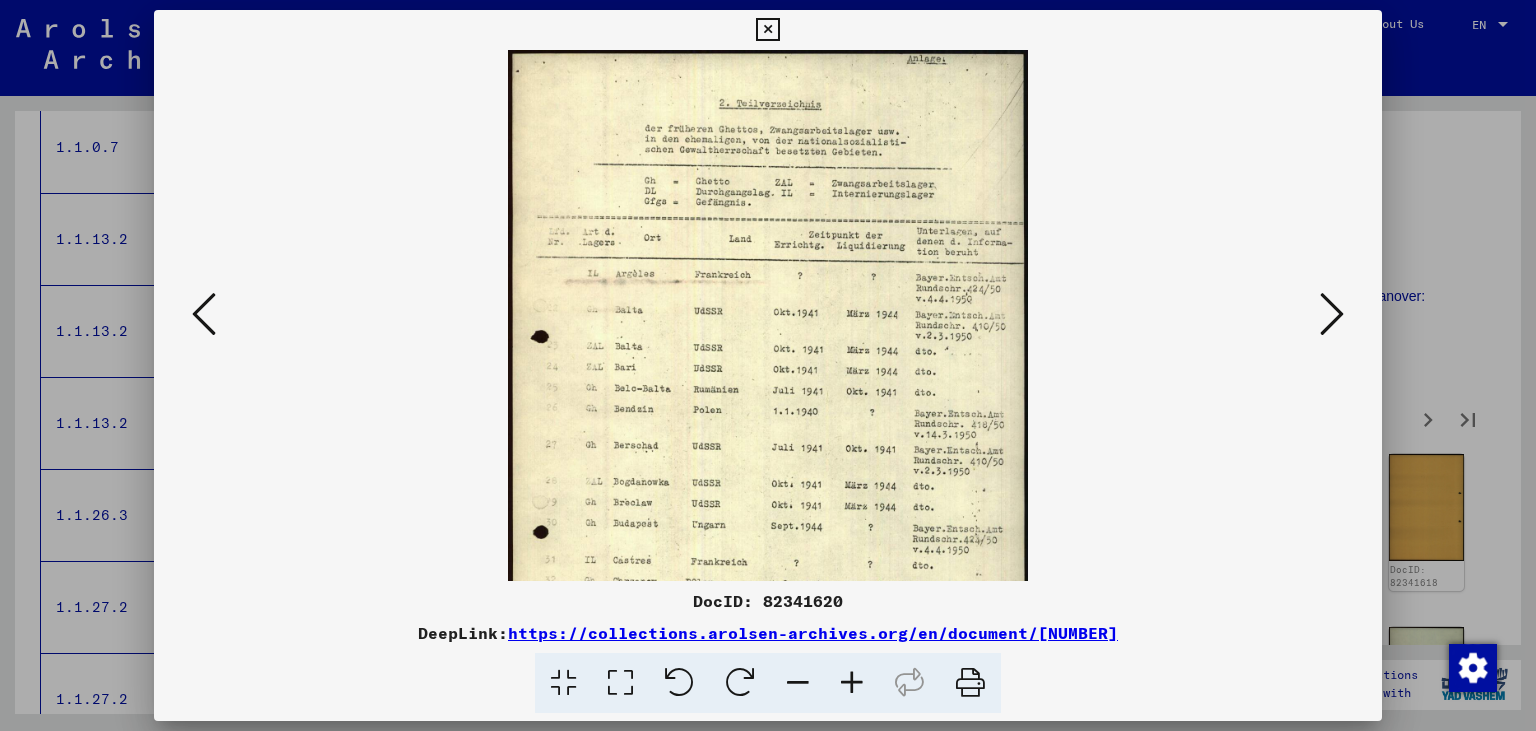 click at bounding box center (852, 683) 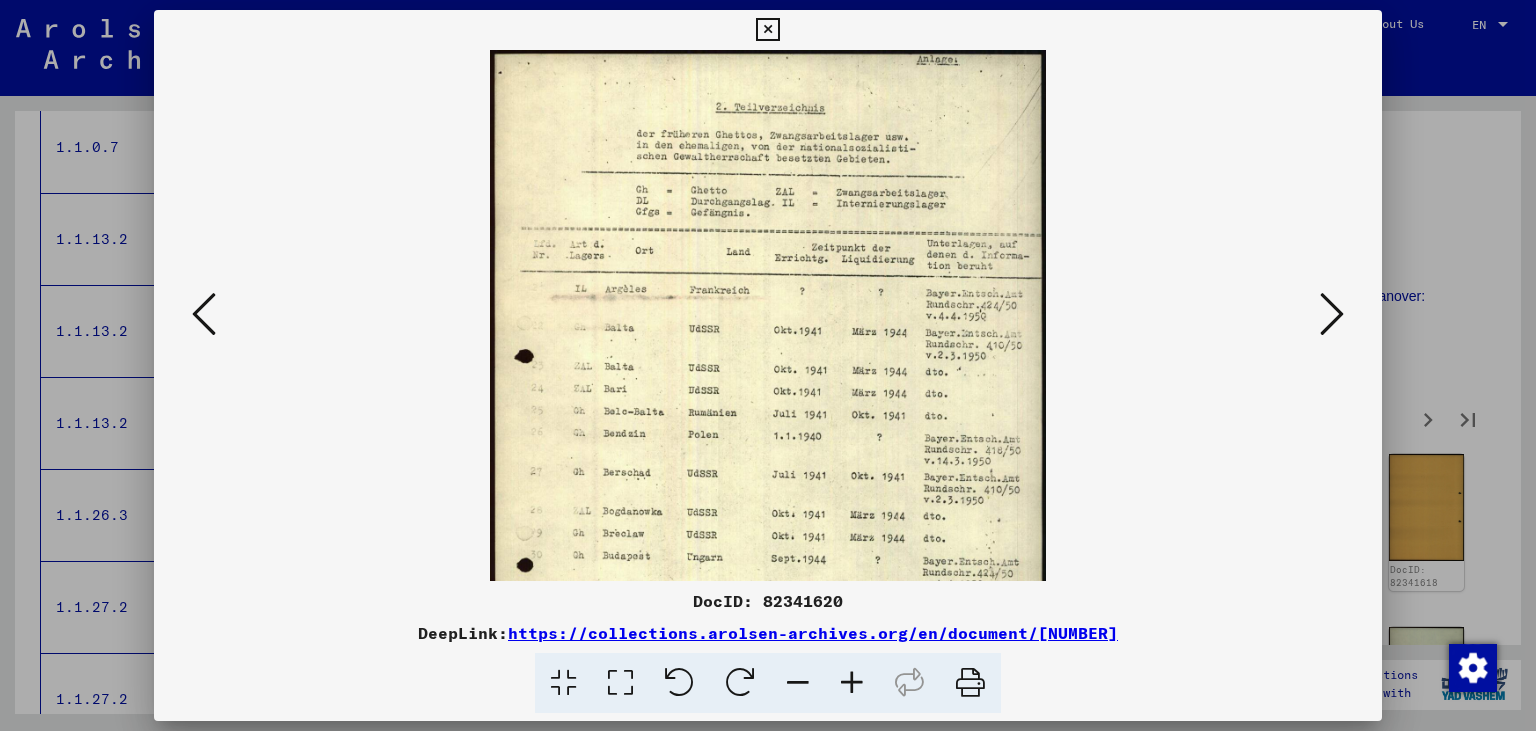 click at bounding box center (852, 683) 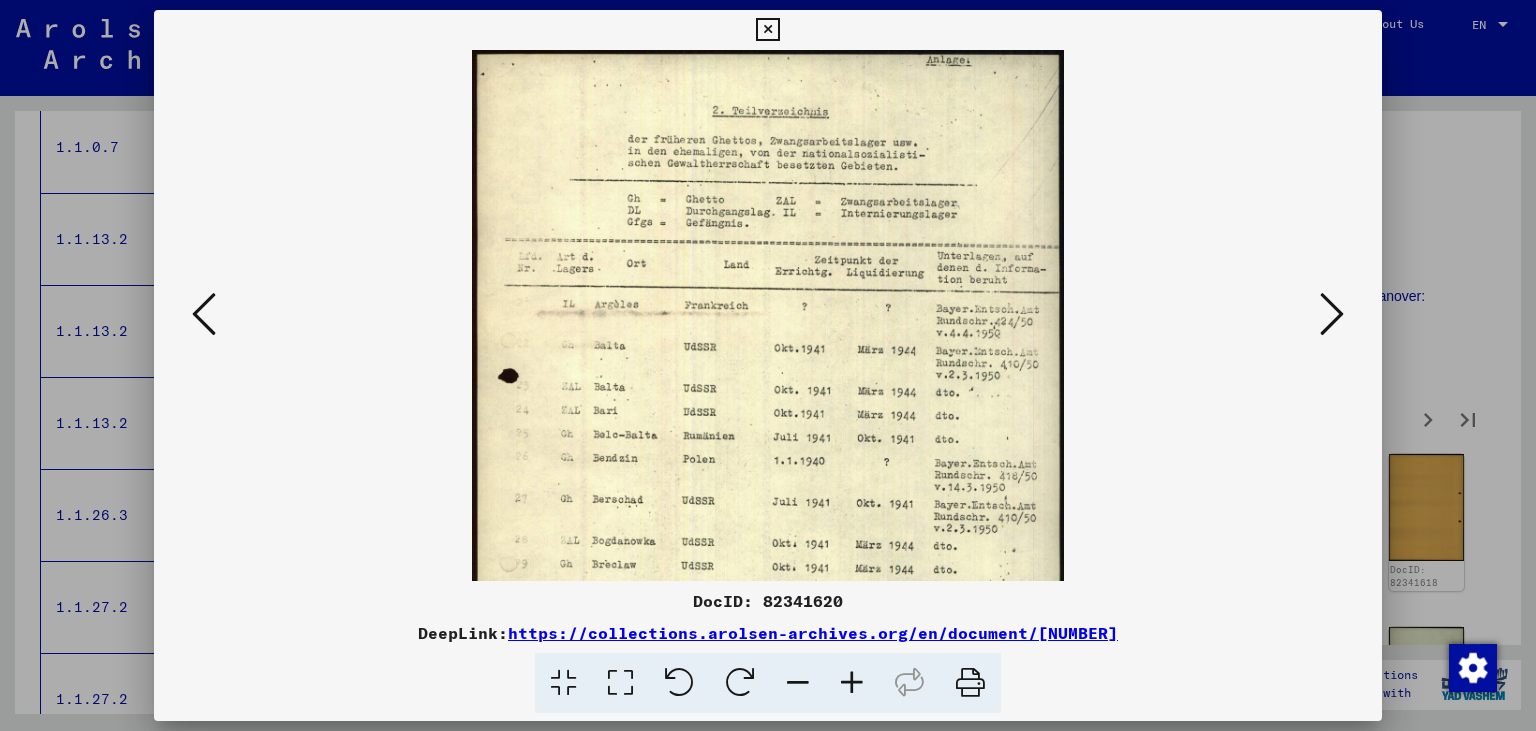 click at bounding box center (852, 683) 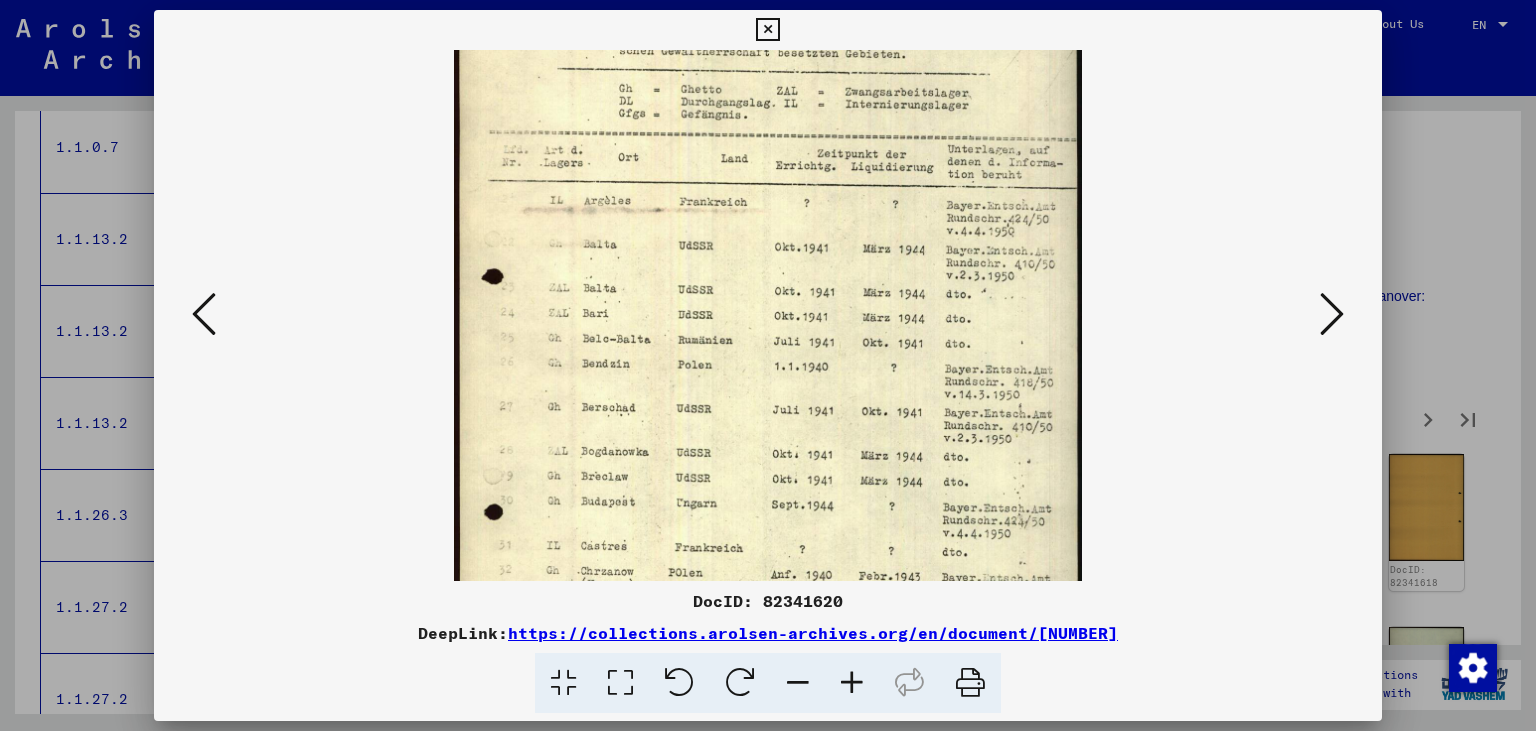 scroll, scrollTop: 123, scrollLeft: 0, axis: vertical 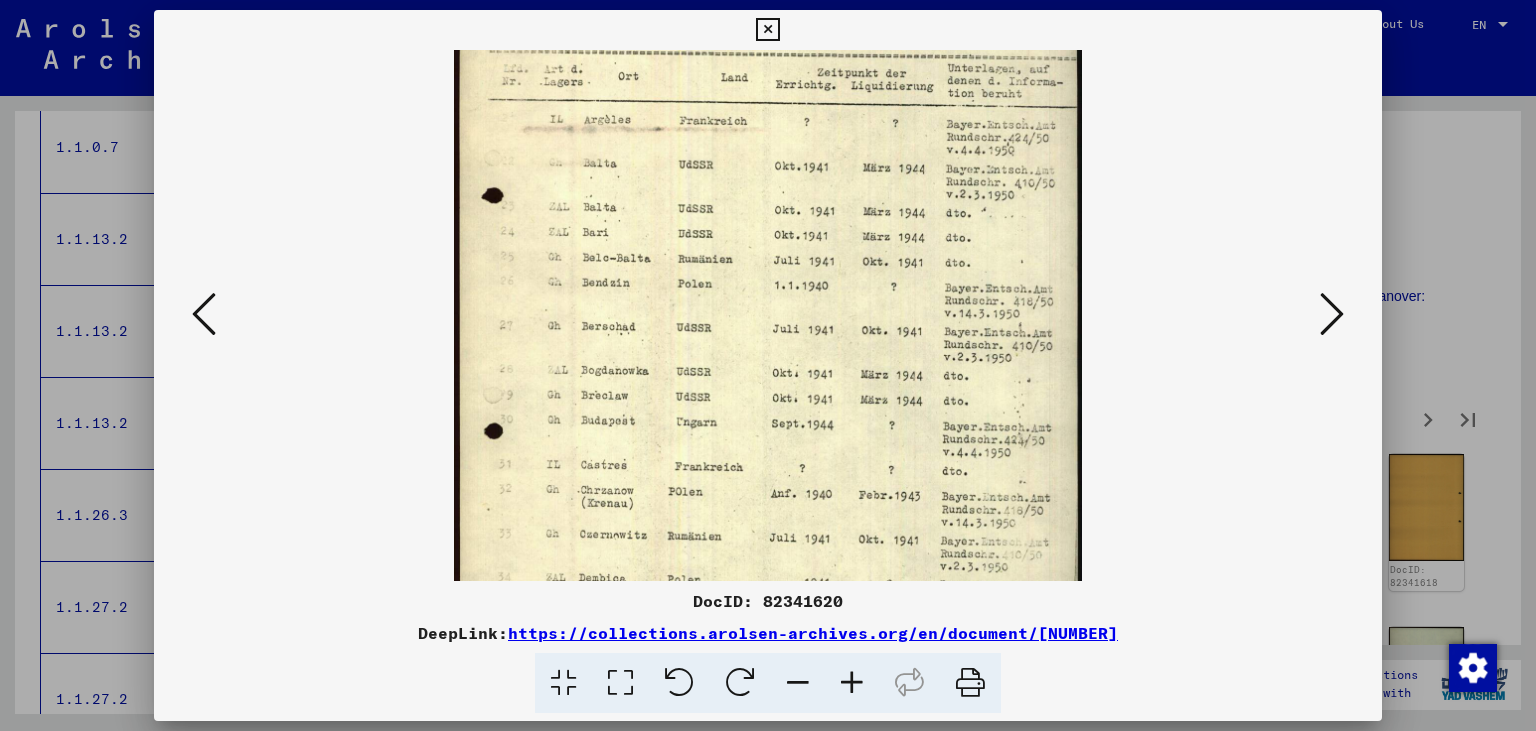 drag, startPoint x: 726, startPoint y: 498, endPoint x: 728, endPoint y: 257, distance: 241.0083 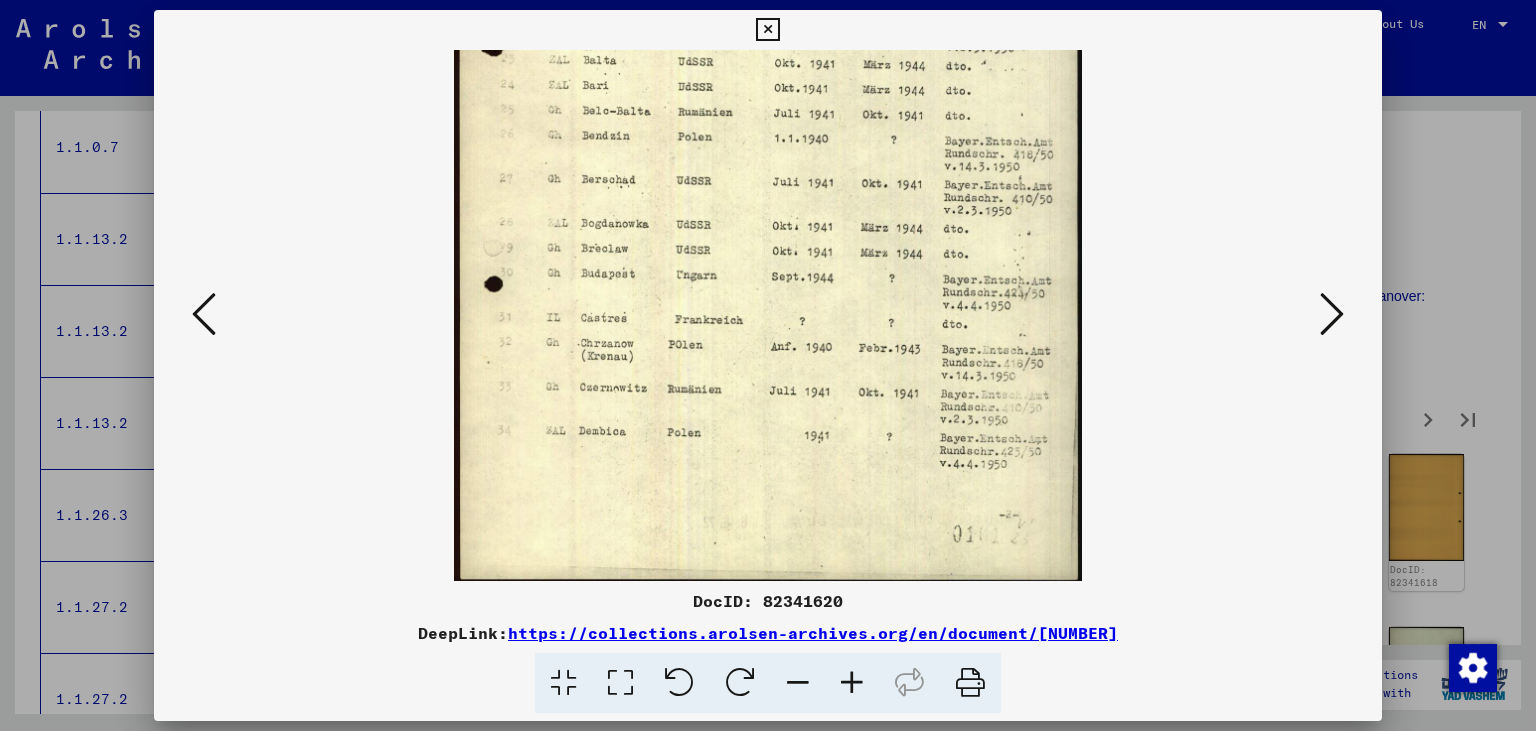 scroll, scrollTop: 350, scrollLeft: 0, axis: vertical 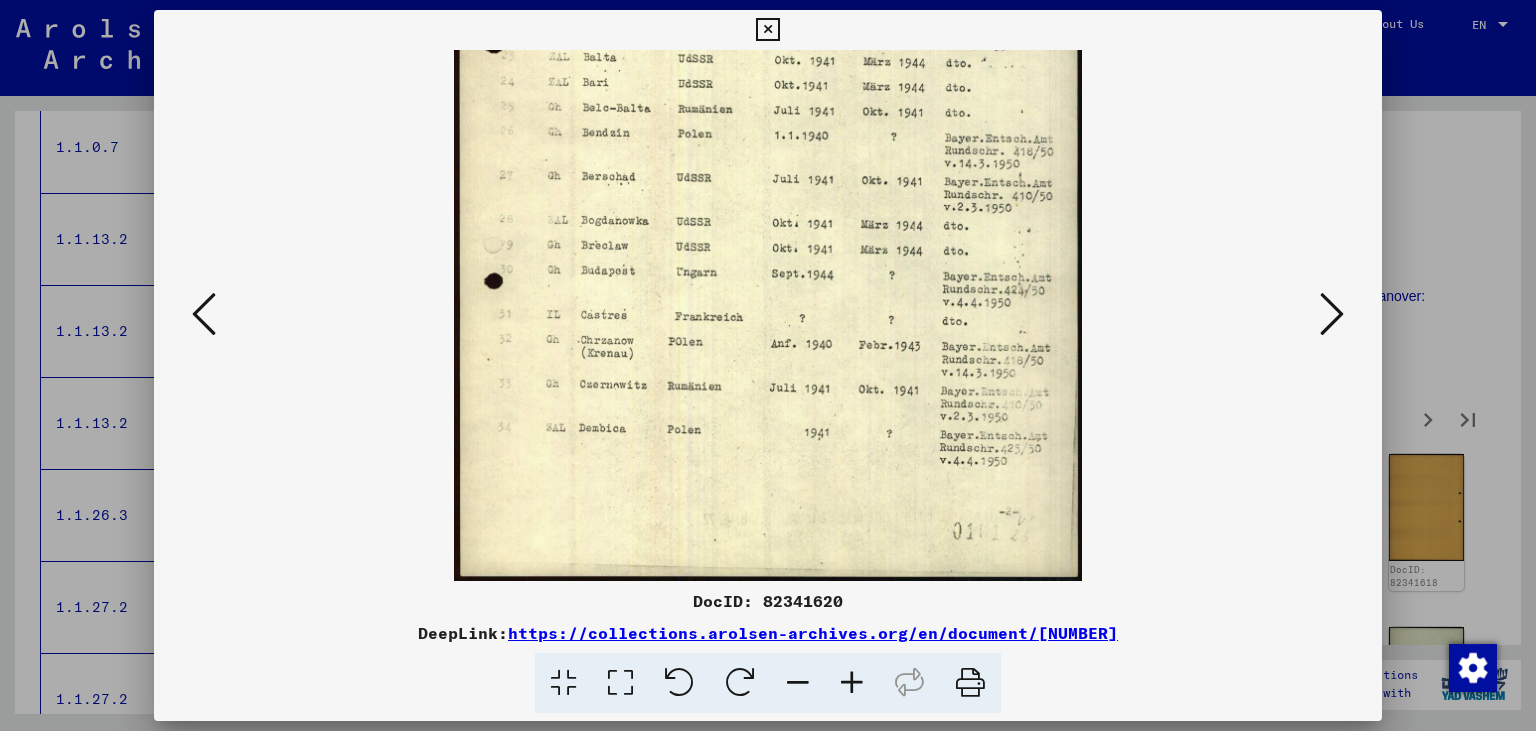 drag, startPoint x: 854, startPoint y: 516, endPoint x: 879, endPoint y: 378, distance: 140.24622 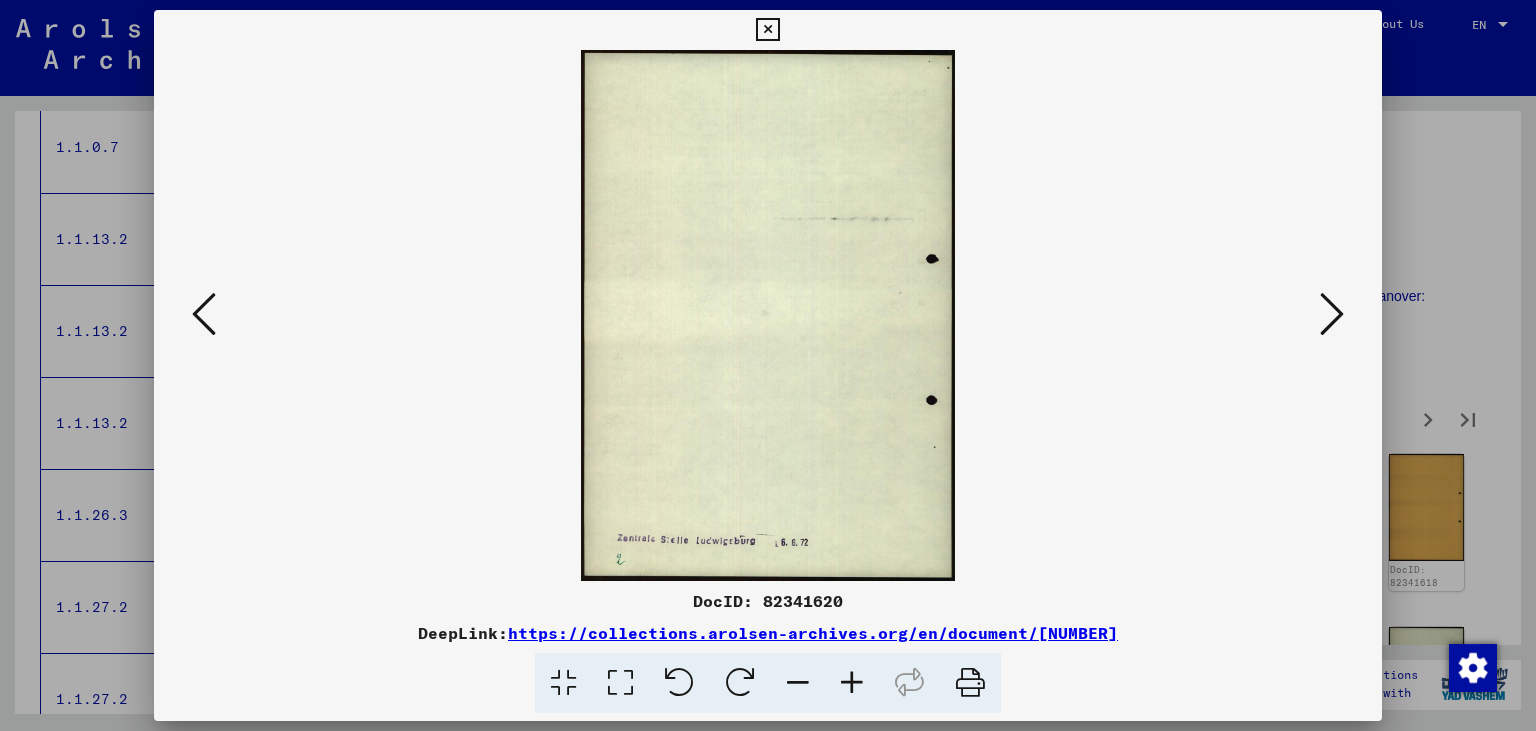 click at bounding box center (1332, 314) 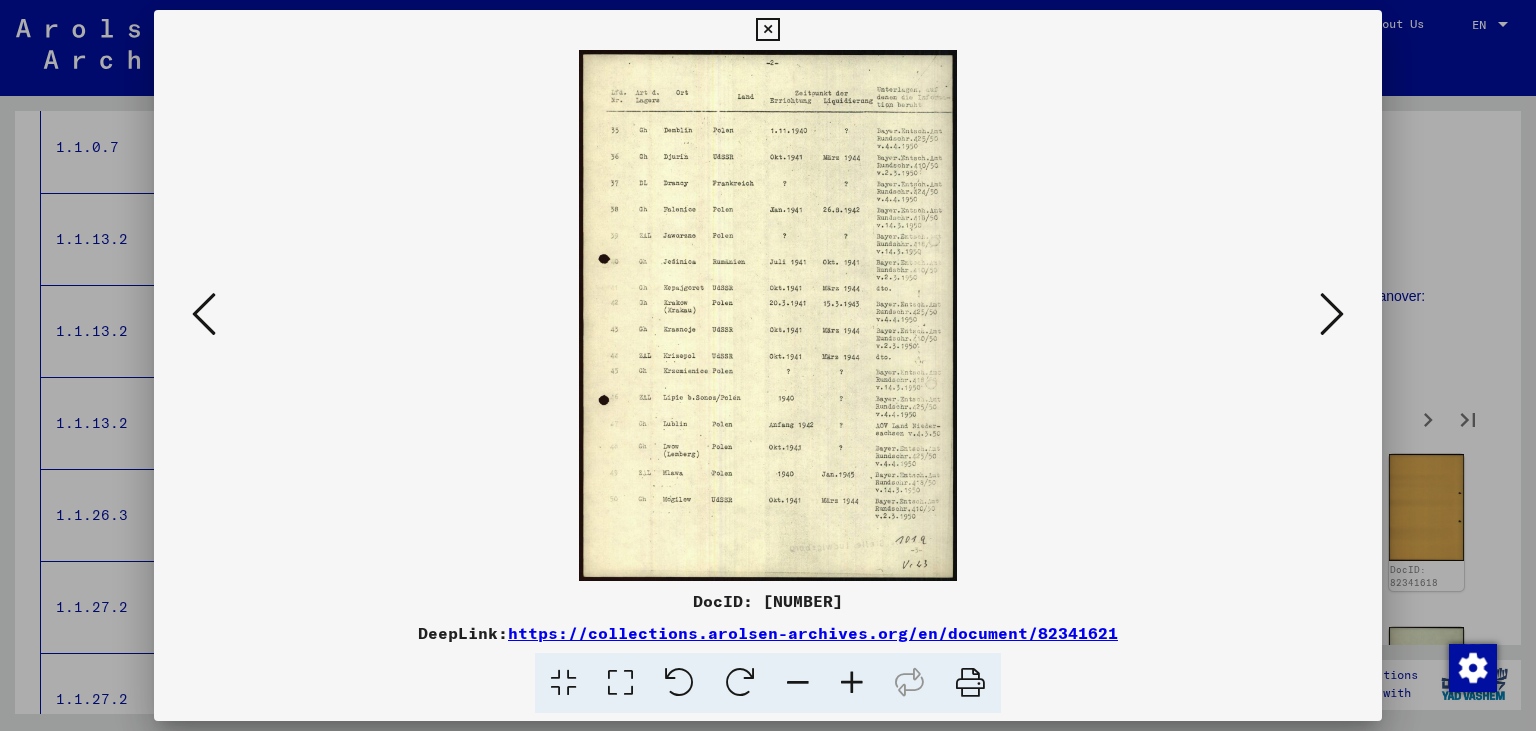 click at bounding box center (1332, 314) 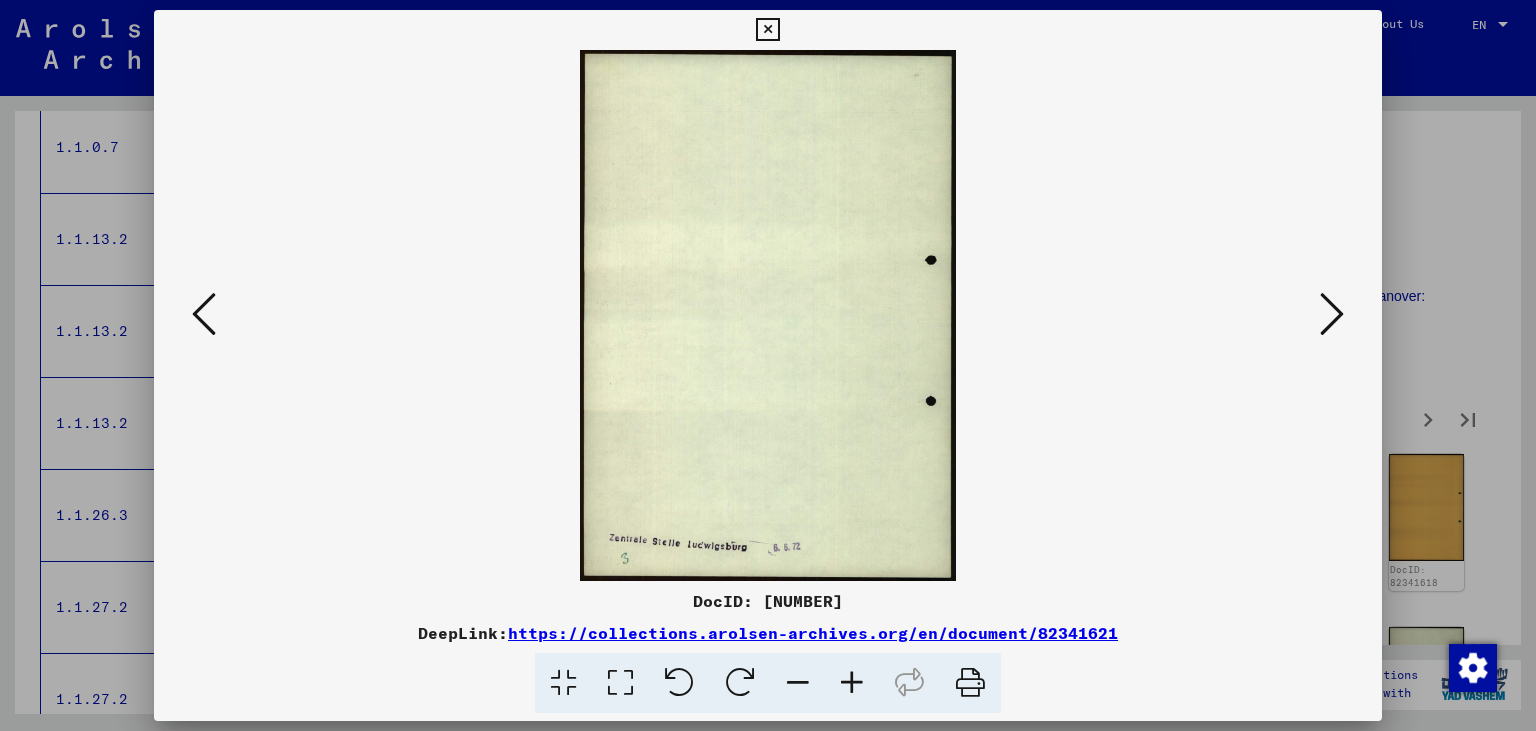 click at bounding box center (1332, 314) 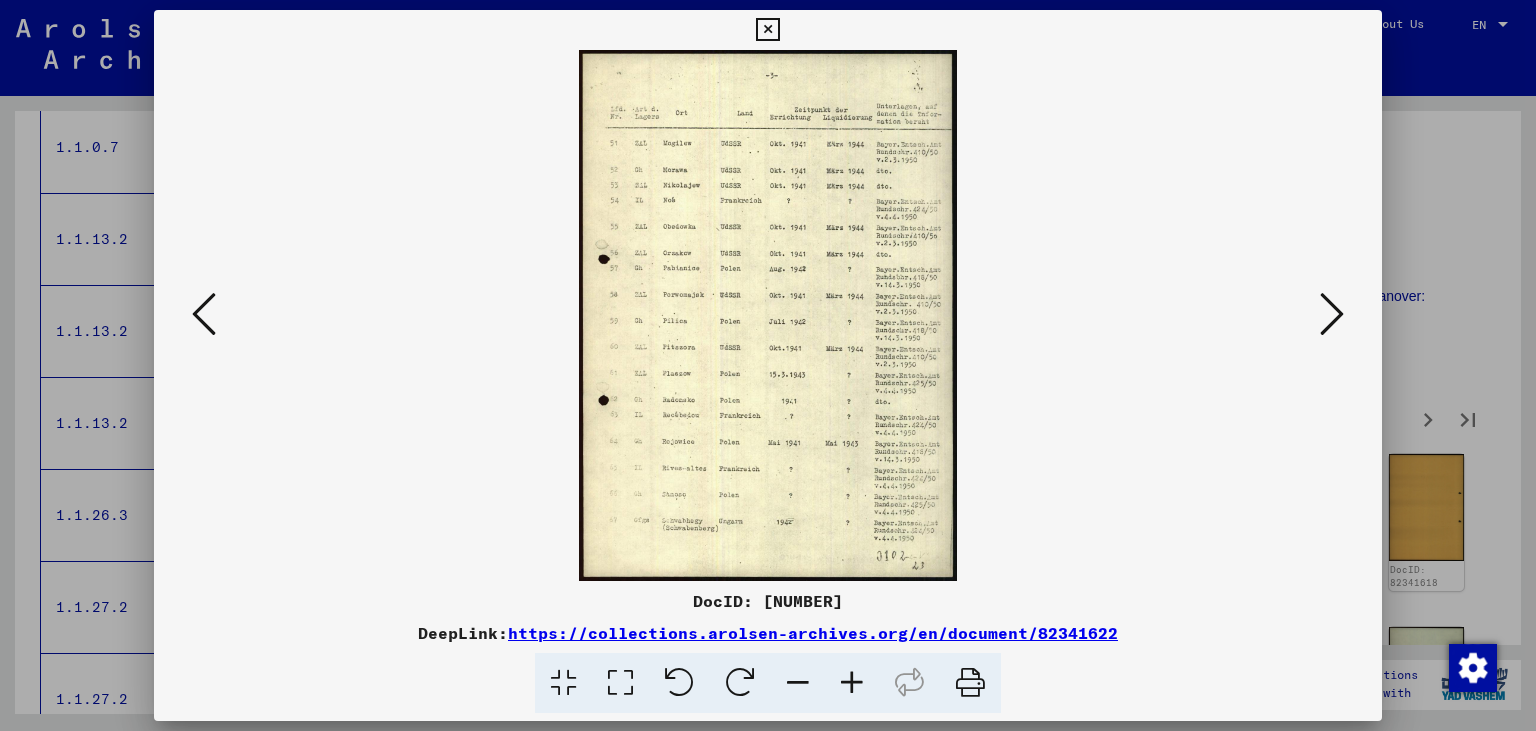 click at bounding box center (852, 683) 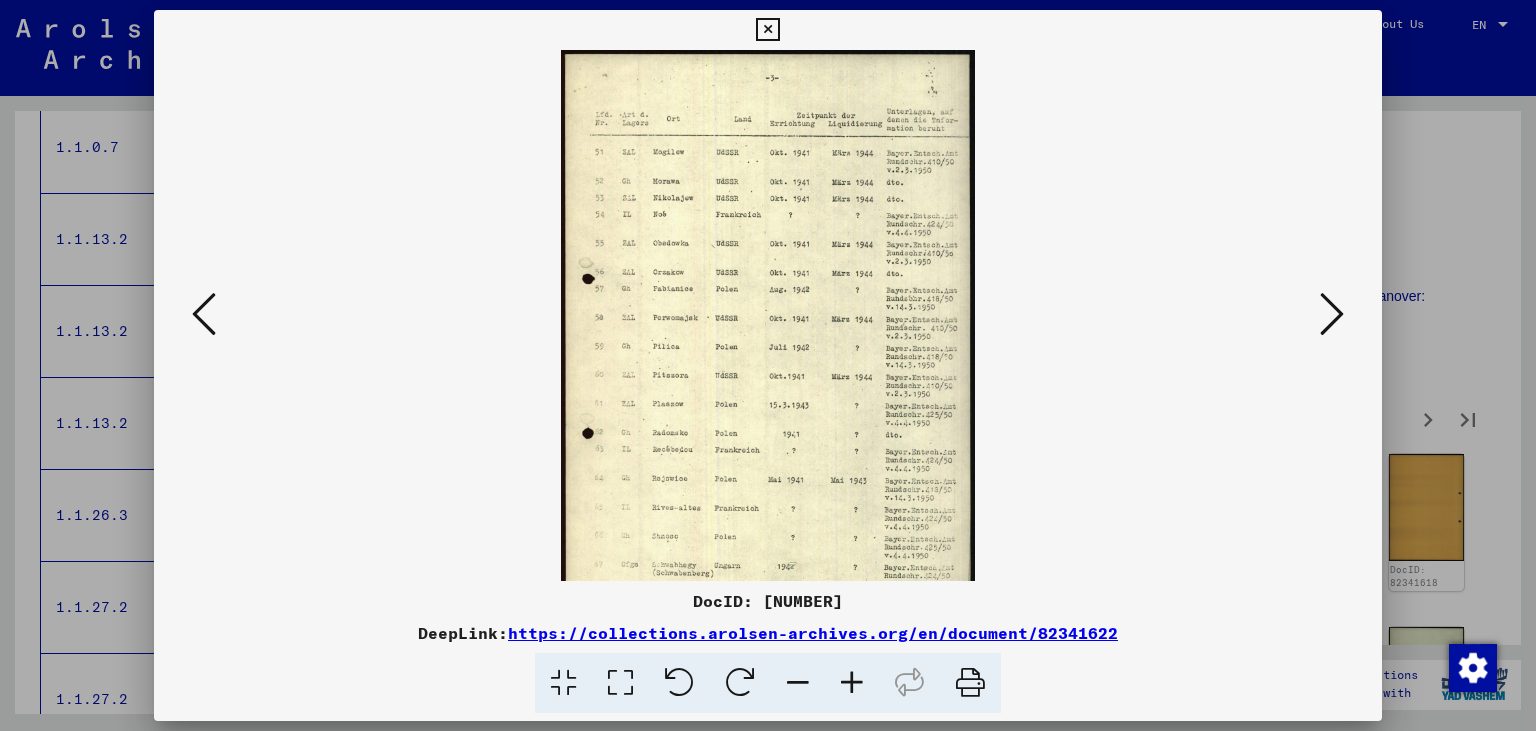 click at bounding box center [852, 683] 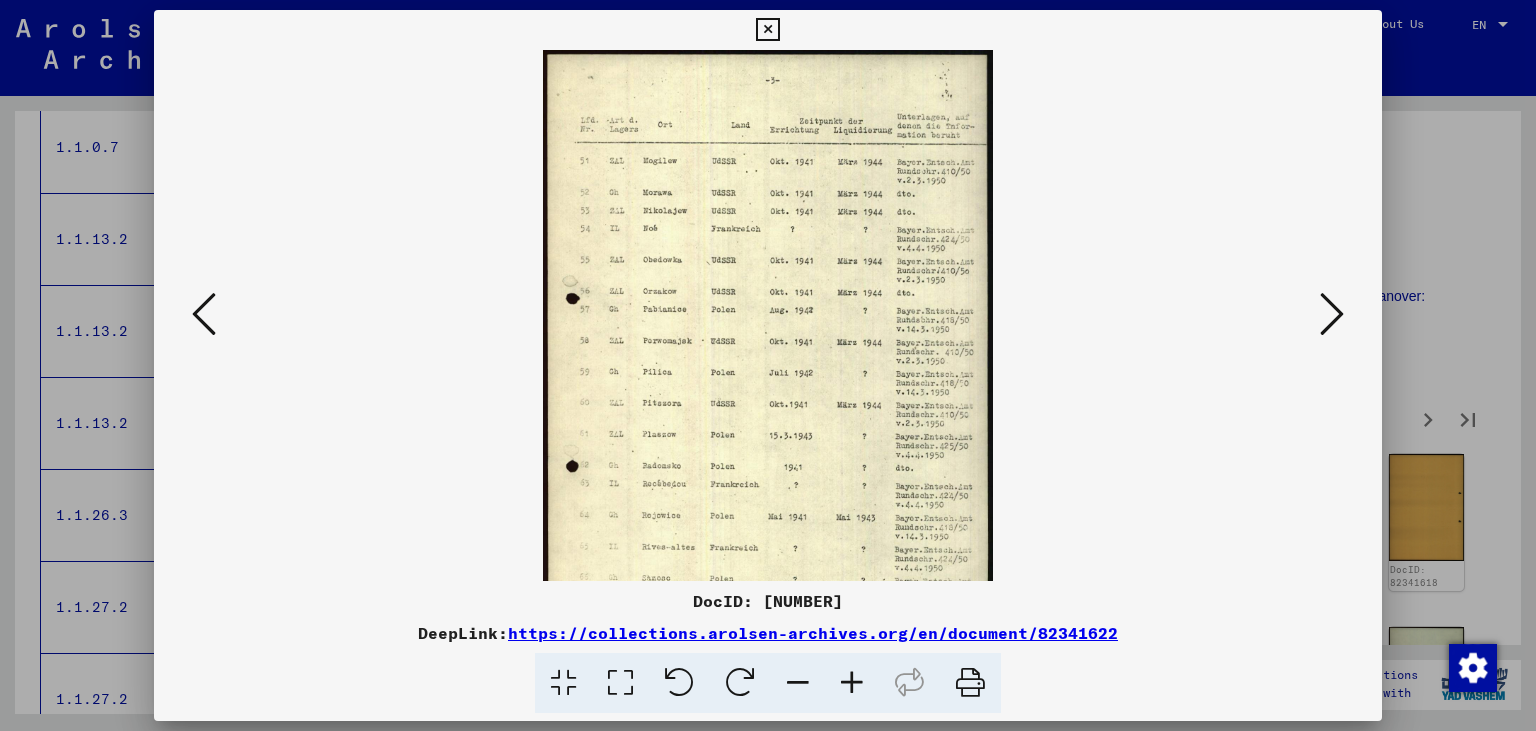 click at bounding box center (852, 683) 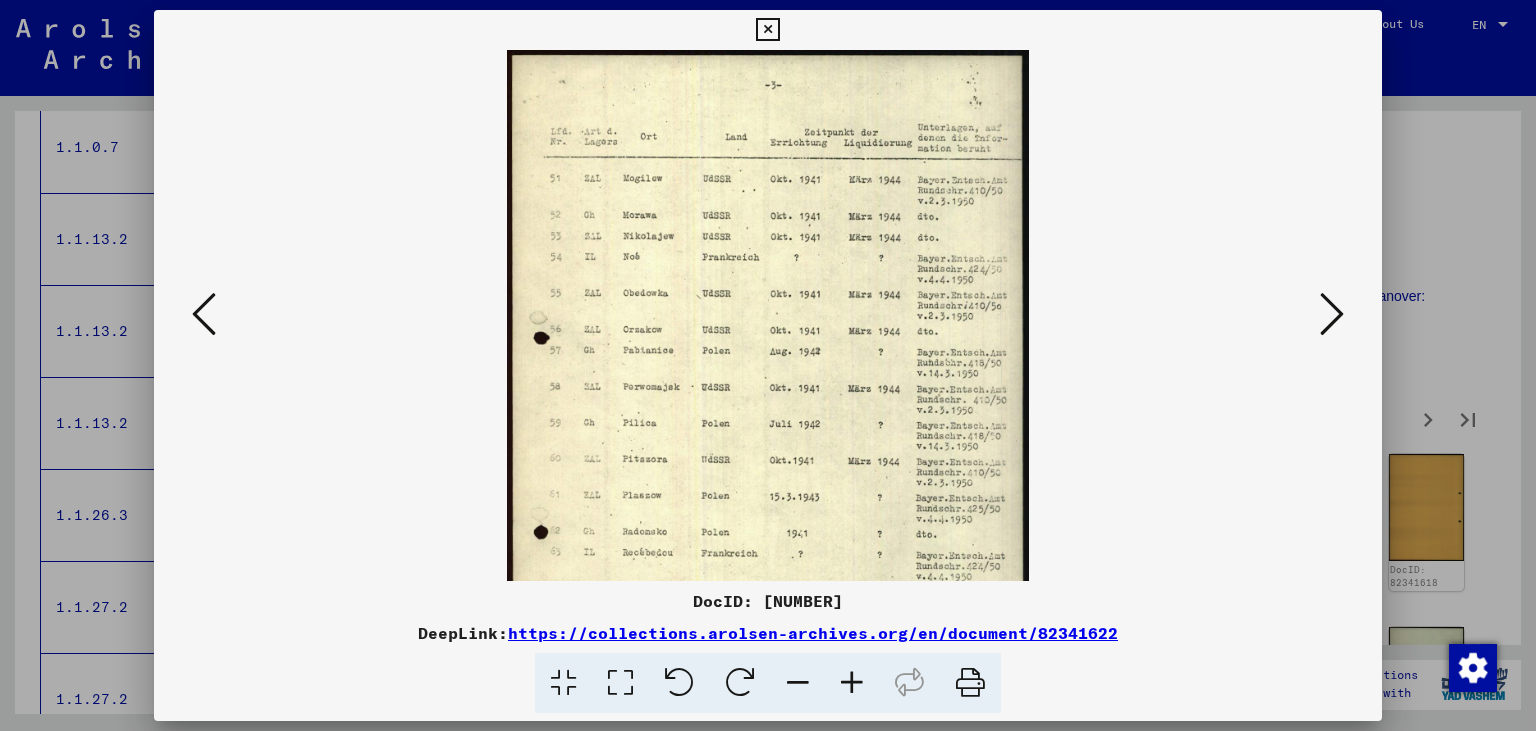 click at bounding box center (852, 683) 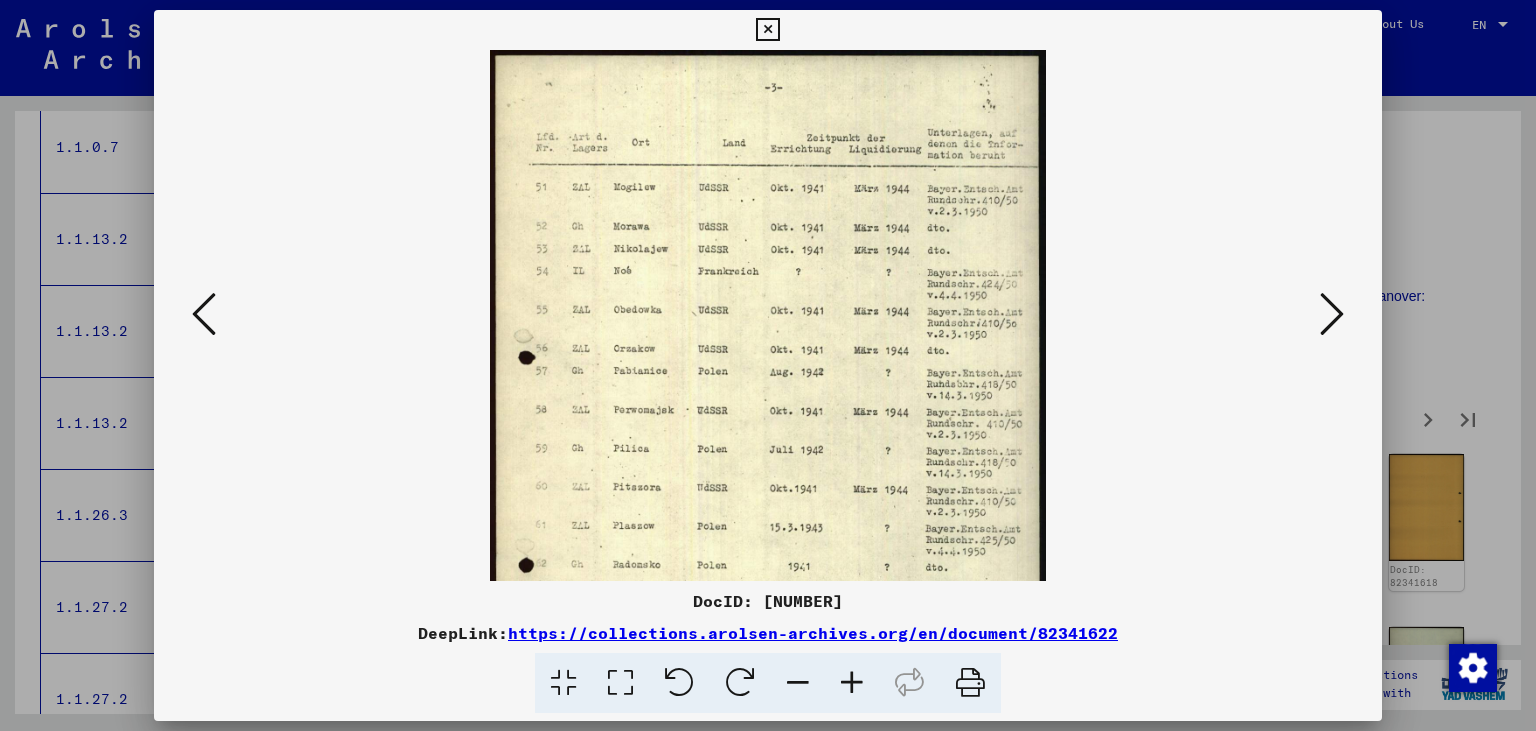 click at bounding box center (852, 683) 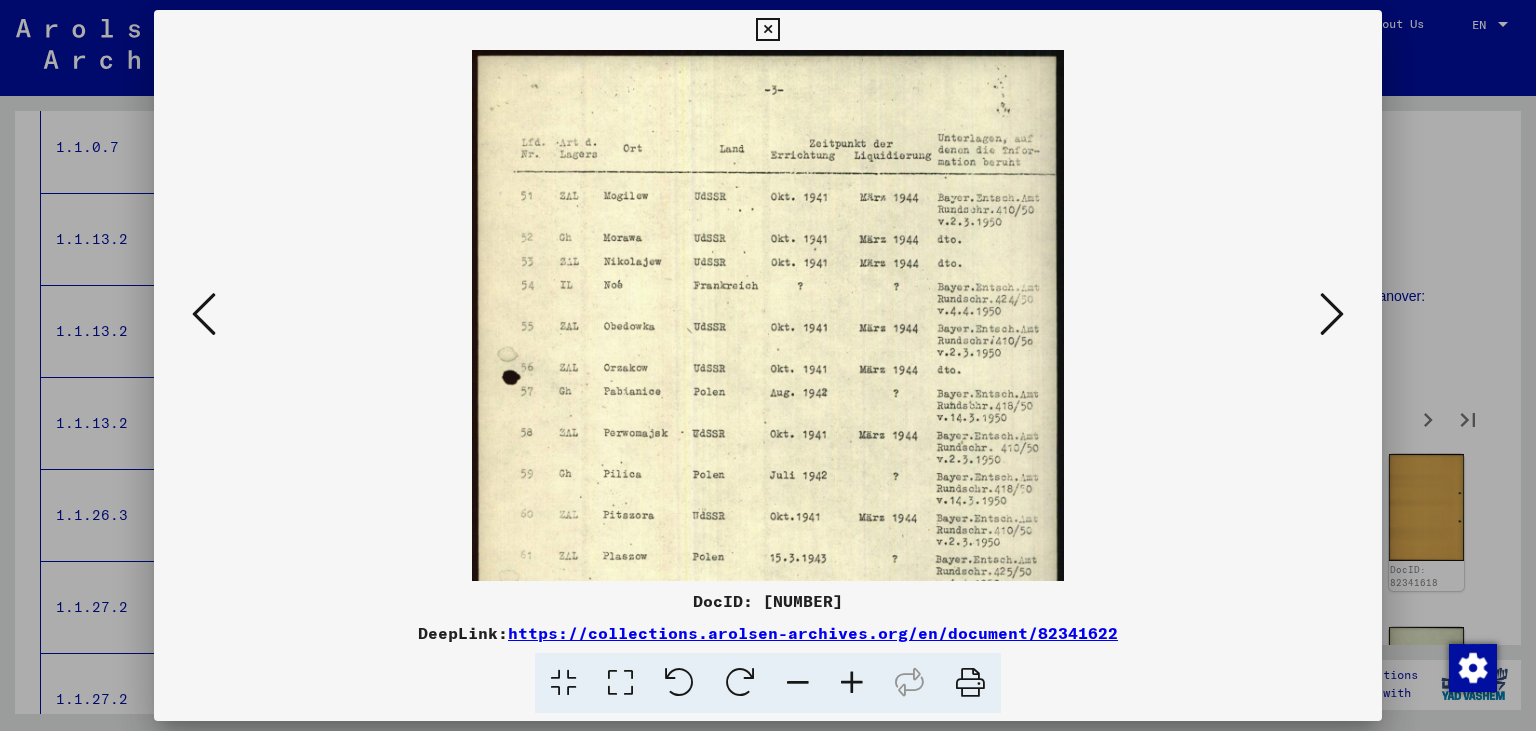 click at bounding box center (852, 683) 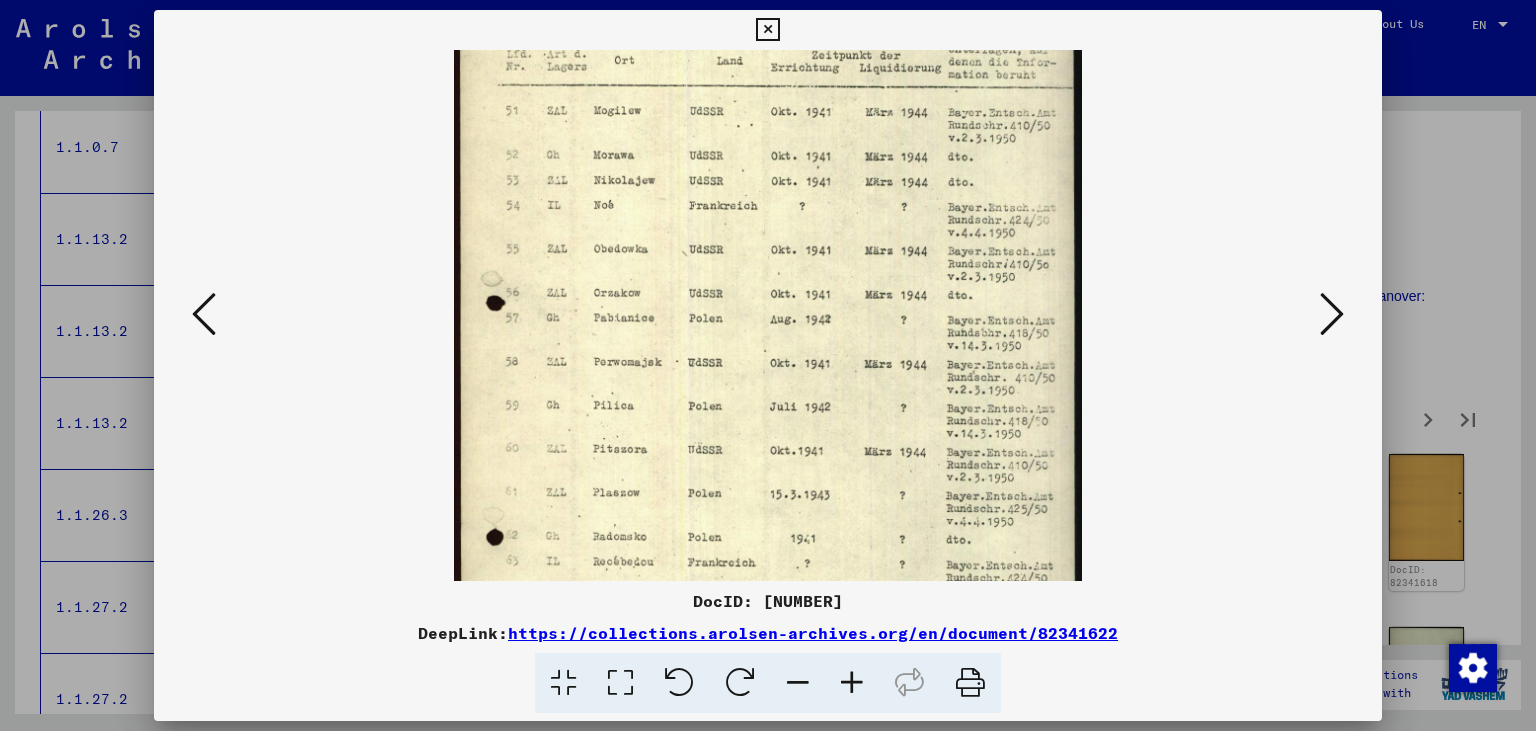 drag, startPoint x: 830, startPoint y: 524, endPoint x: 839, endPoint y: 430, distance: 94.42987 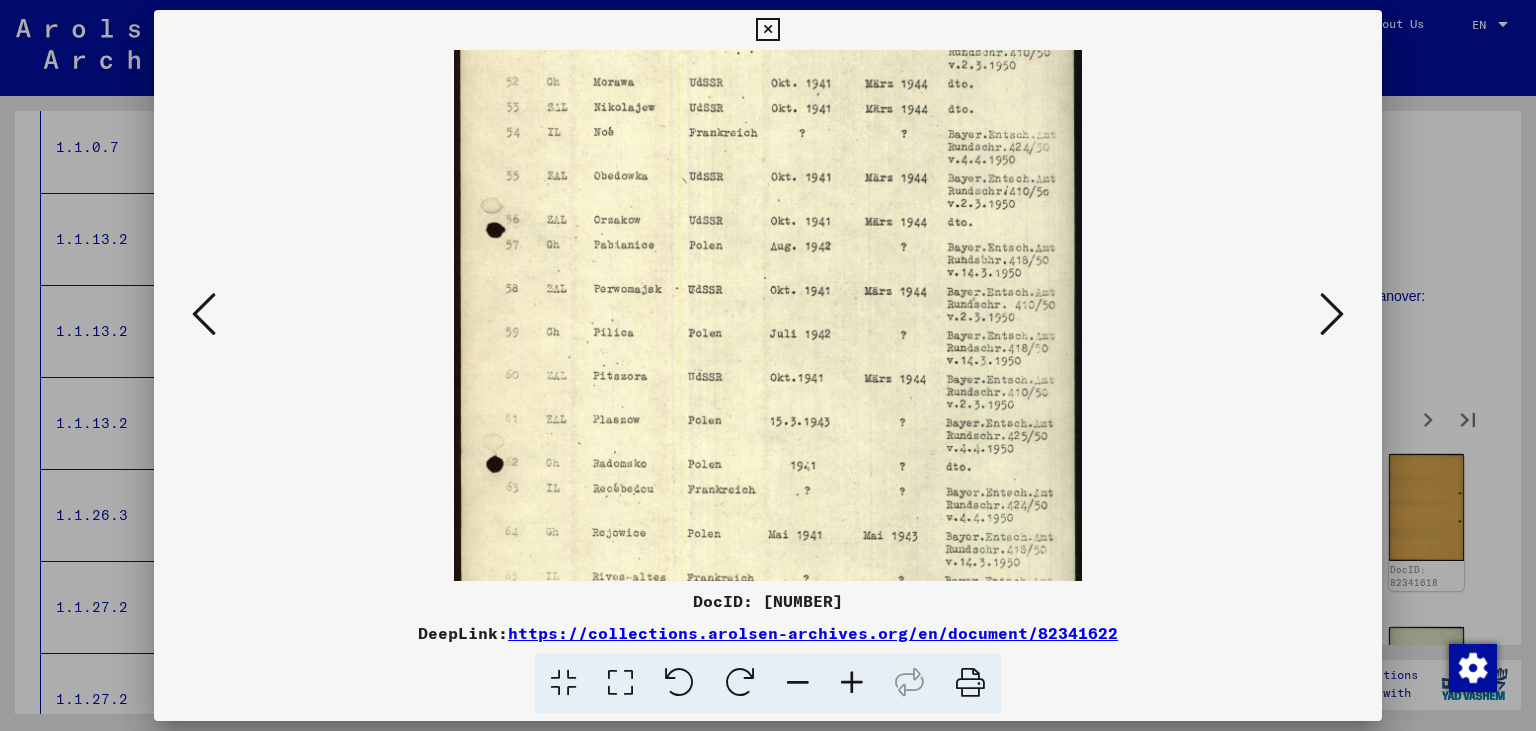 scroll, scrollTop: 169, scrollLeft: 0, axis: vertical 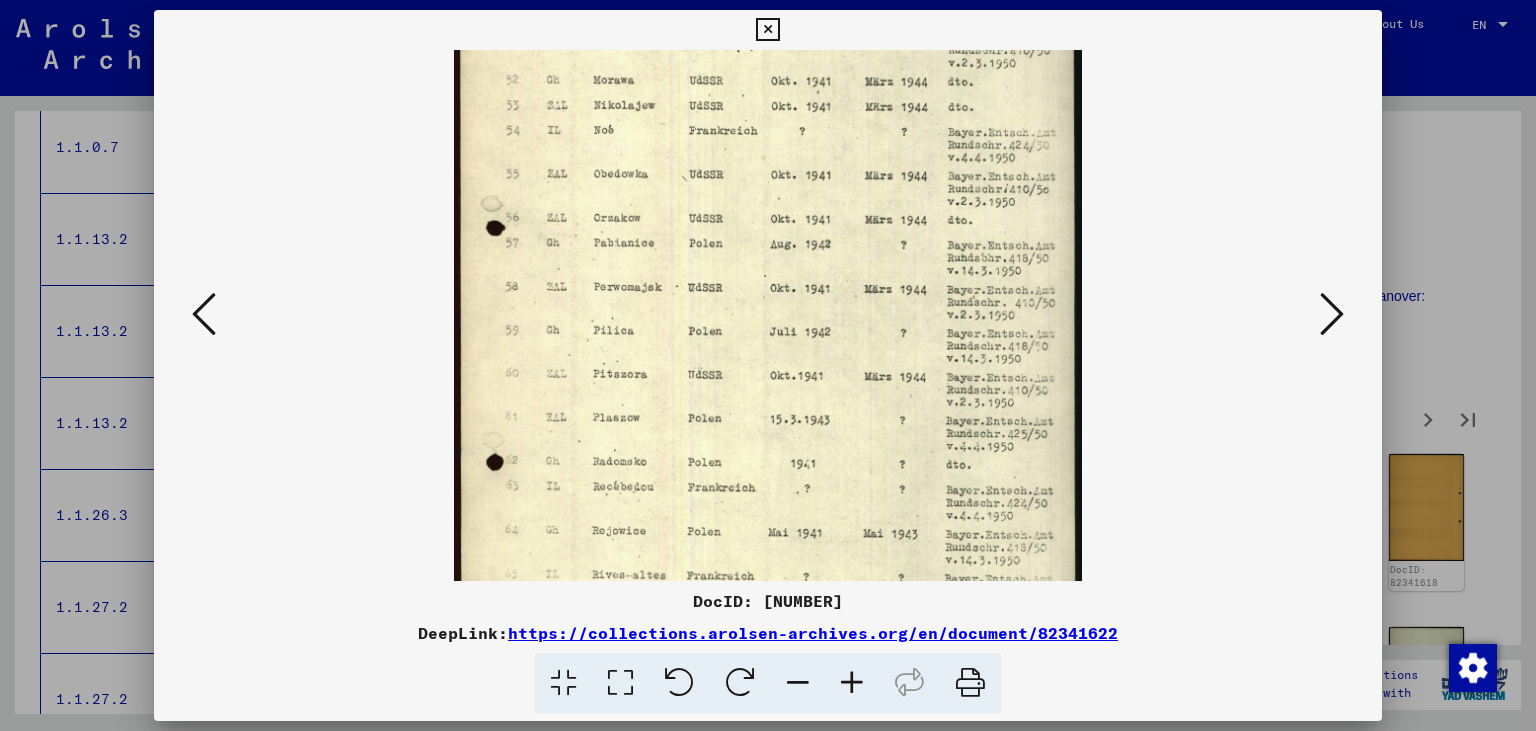 drag, startPoint x: 858, startPoint y: 497, endPoint x: 873, endPoint y: 422, distance: 76.48529 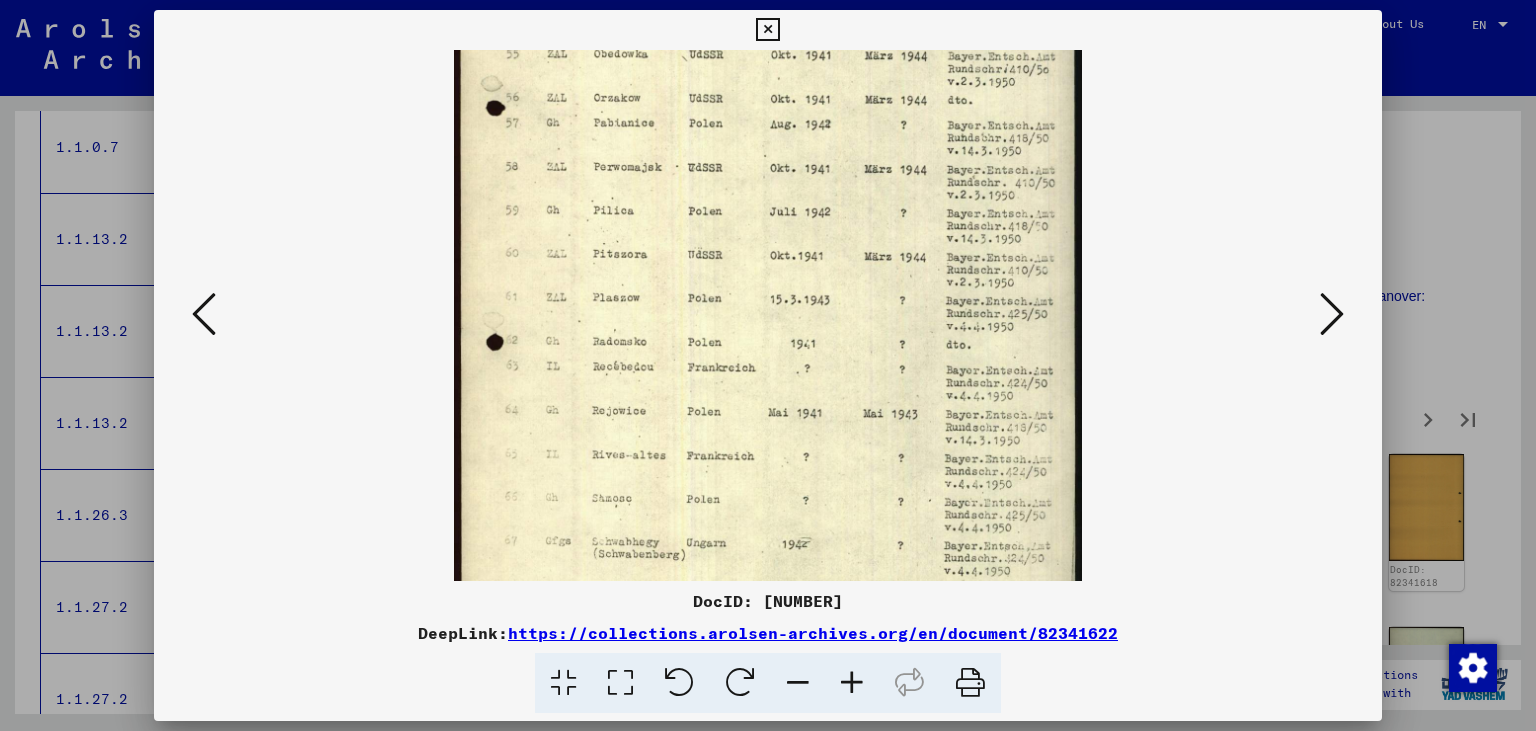 drag, startPoint x: 836, startPoint y: 474, endPoint x: 850, endPoint y: 351, distance: 123.79418 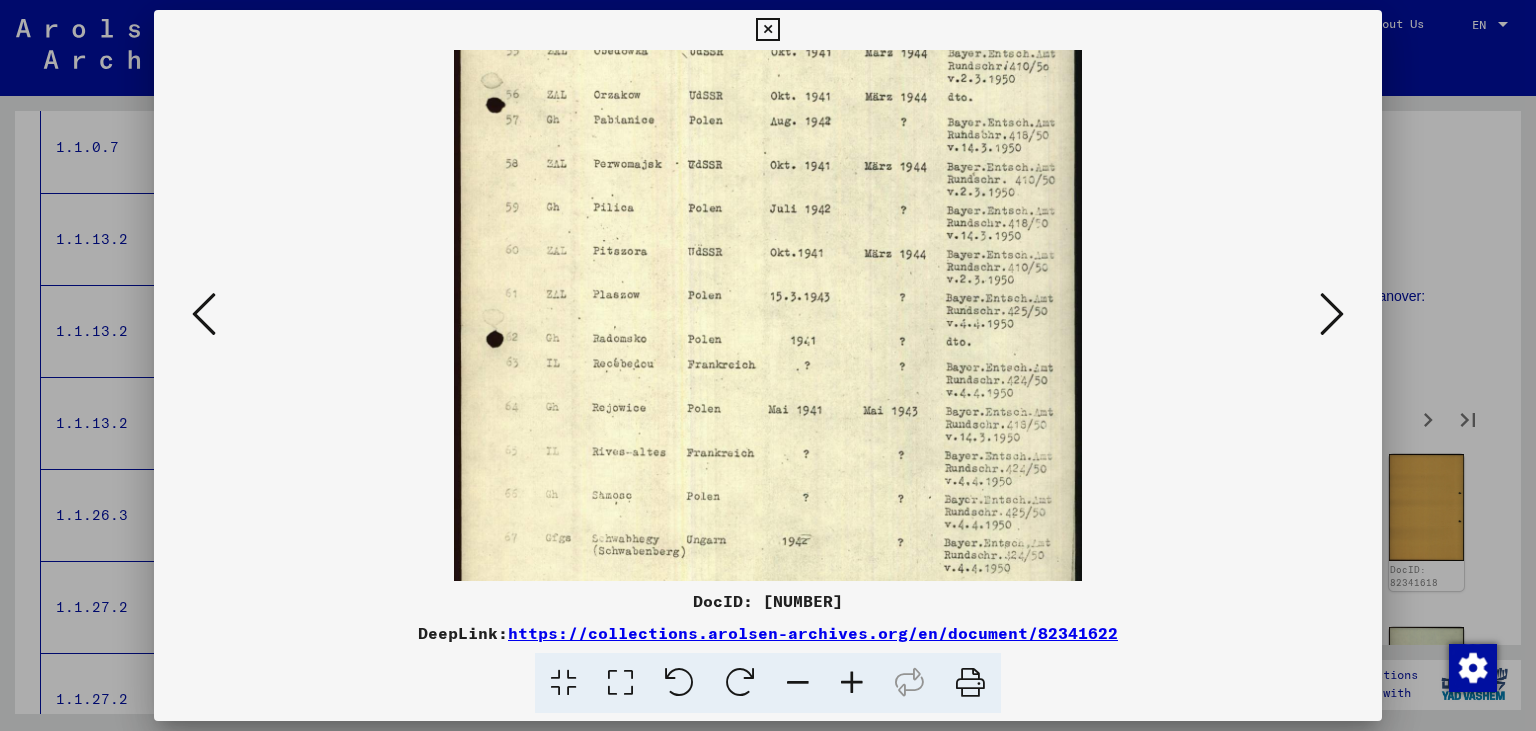 scroll, scrollTop: 350, scrollLeft: 0, axis: vertical 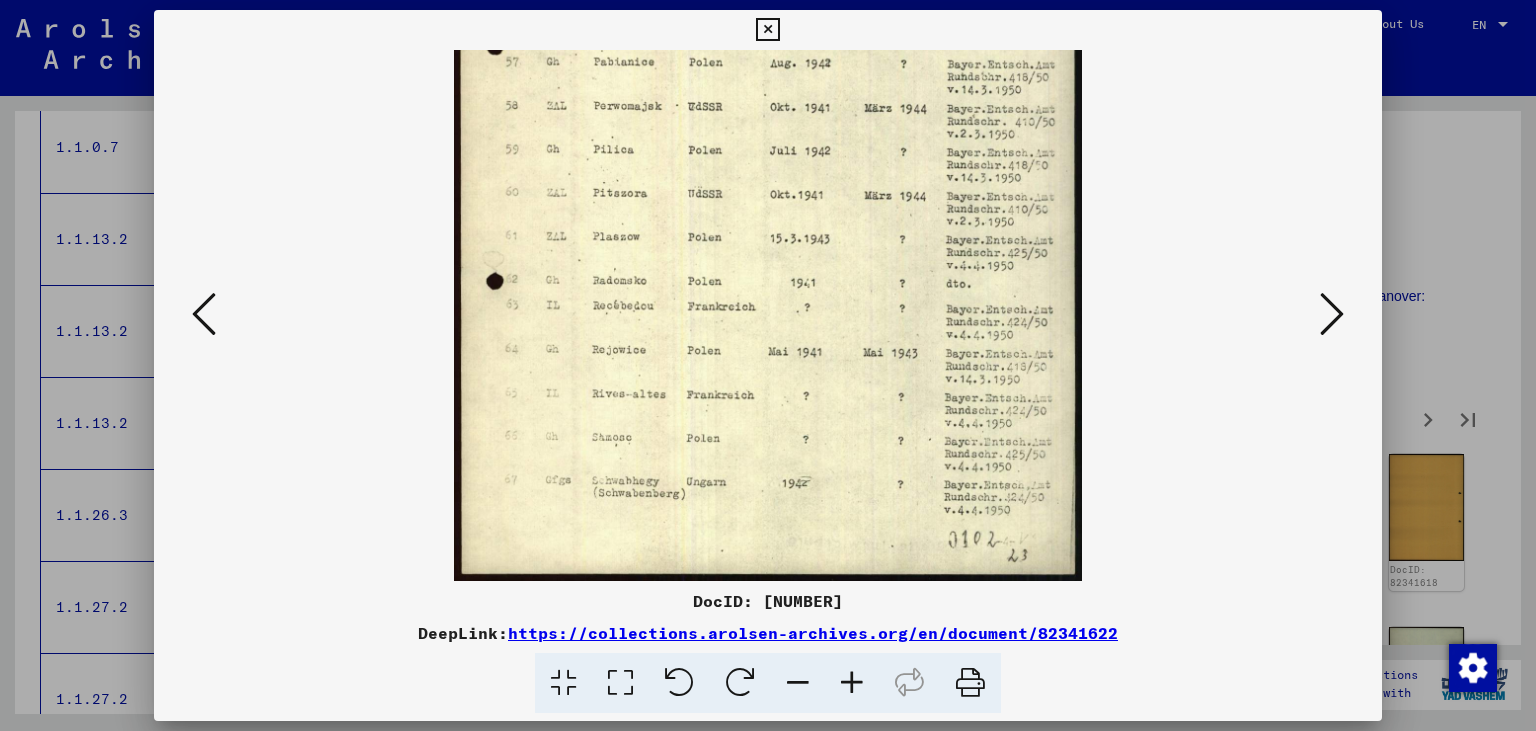 drag, startPoint x: 842, startPoint y: 412, endPoint x: 851, endPoint y: 345, distance: 67.601776 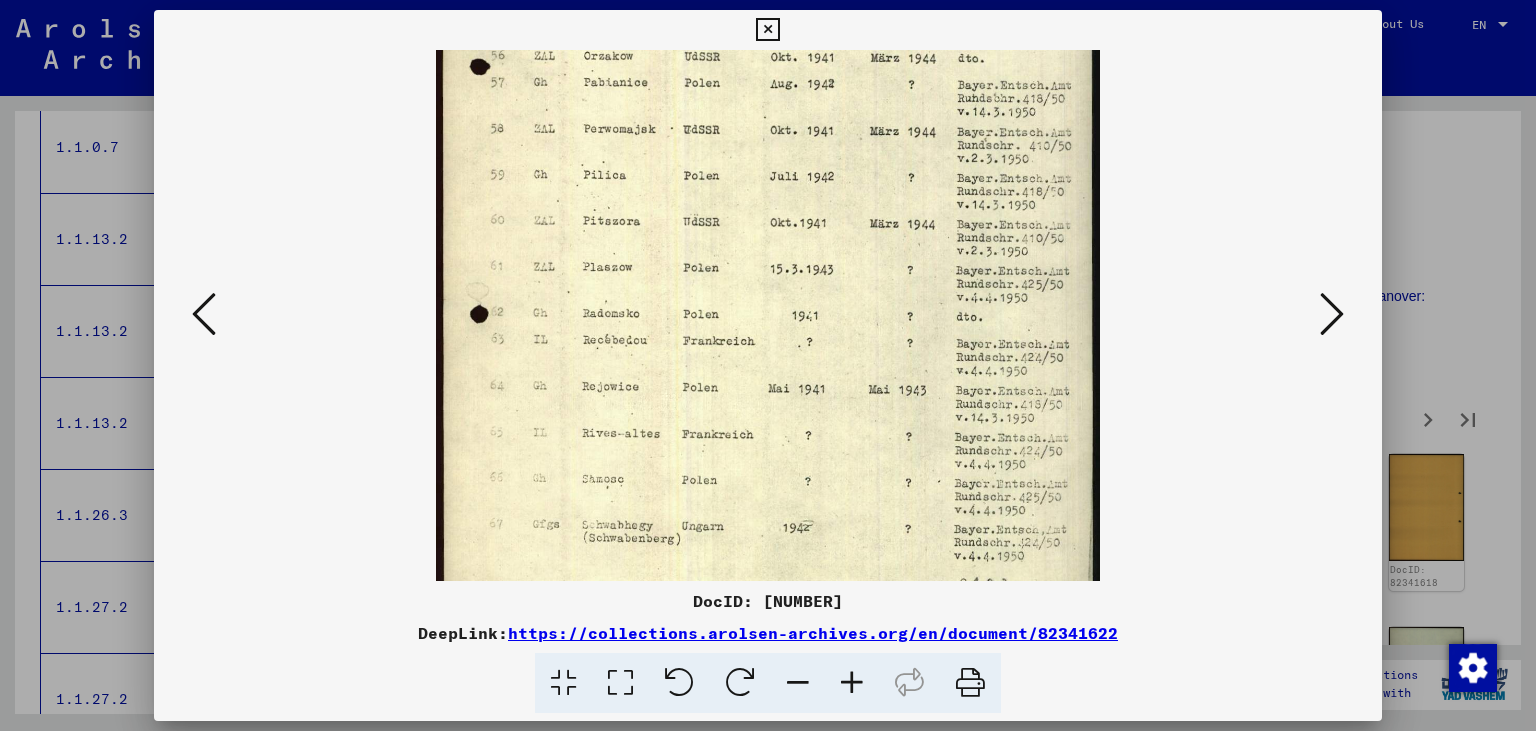 click at bounding box center (1332, 314) 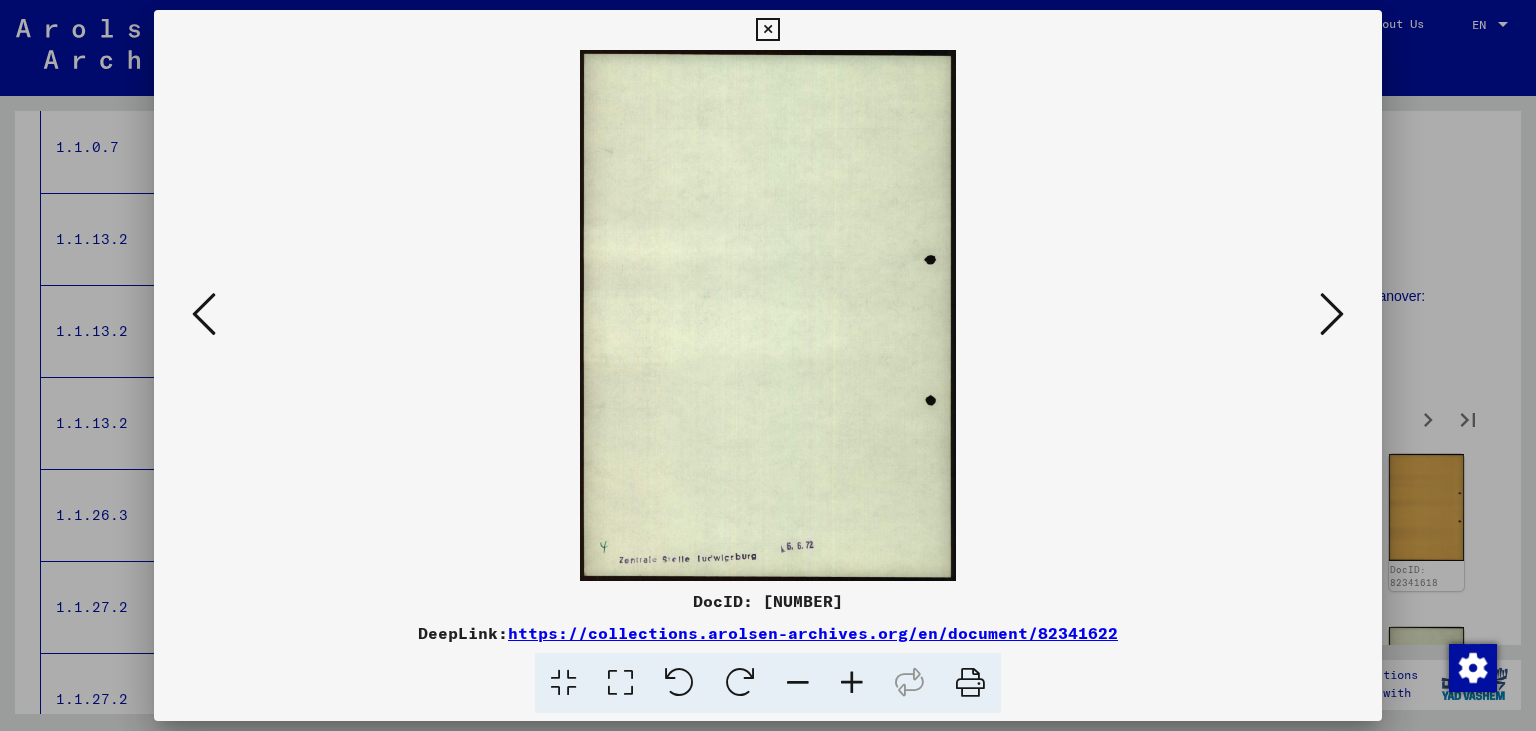 click at bounding box center [1332, 314] 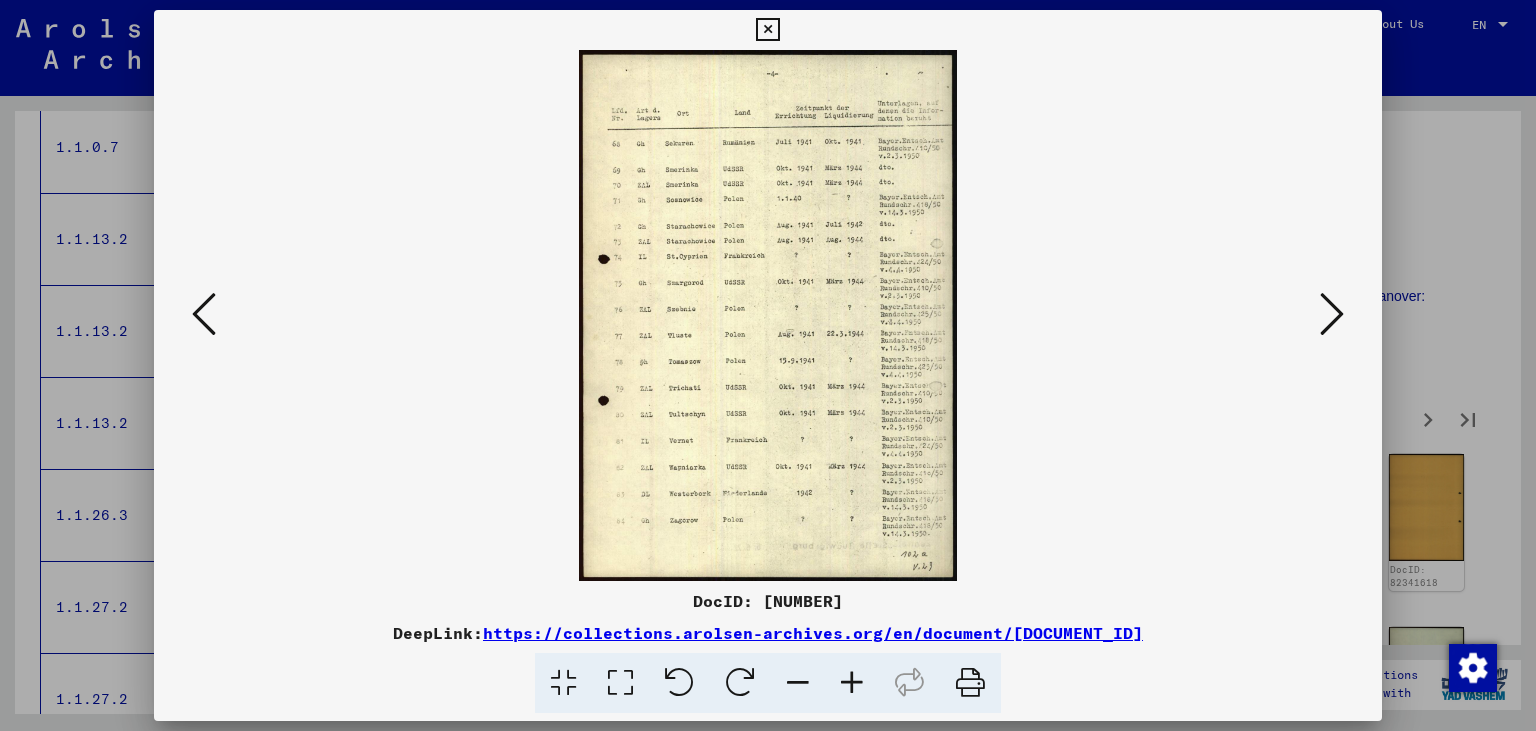 click at bounding box center (852, 683) 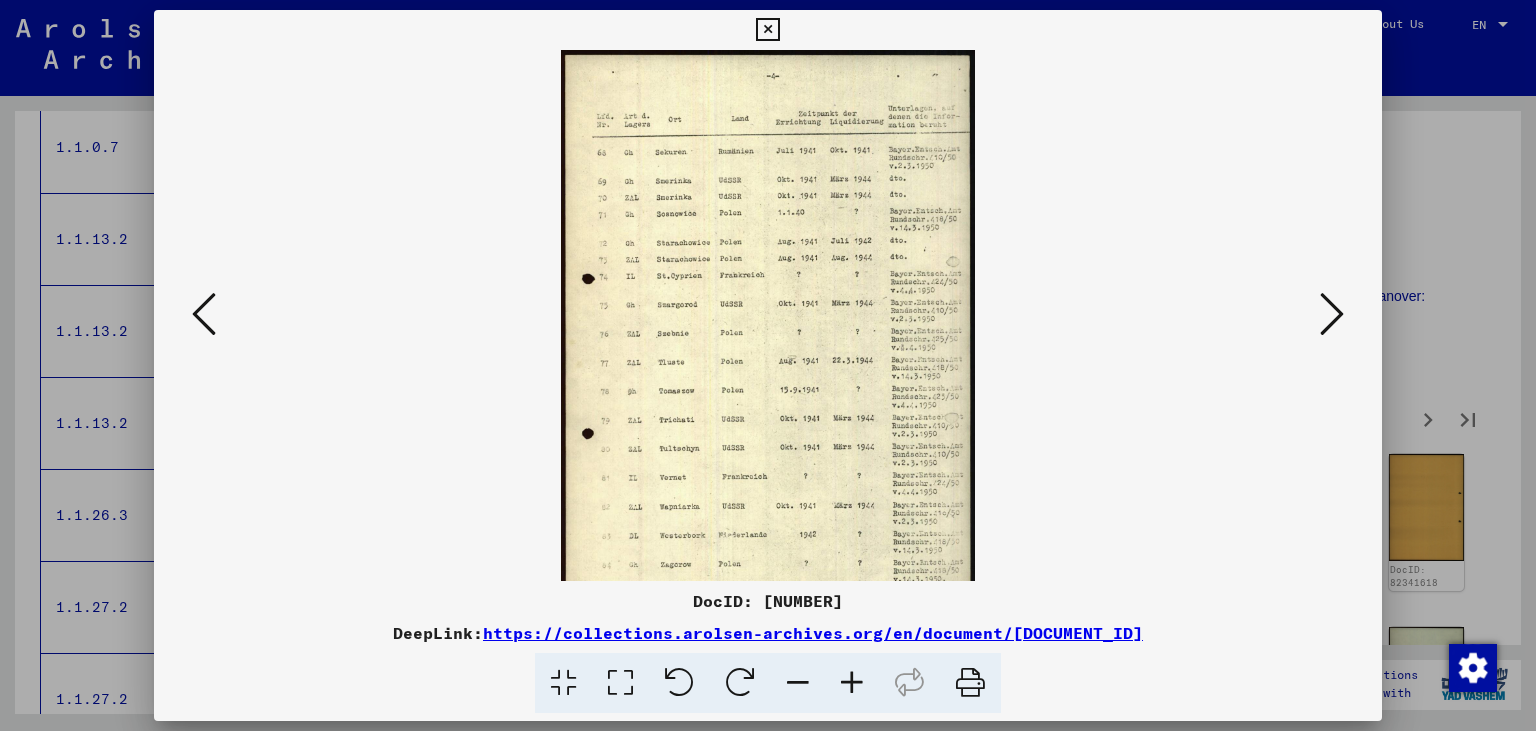 click at bounding box center [852, 683] 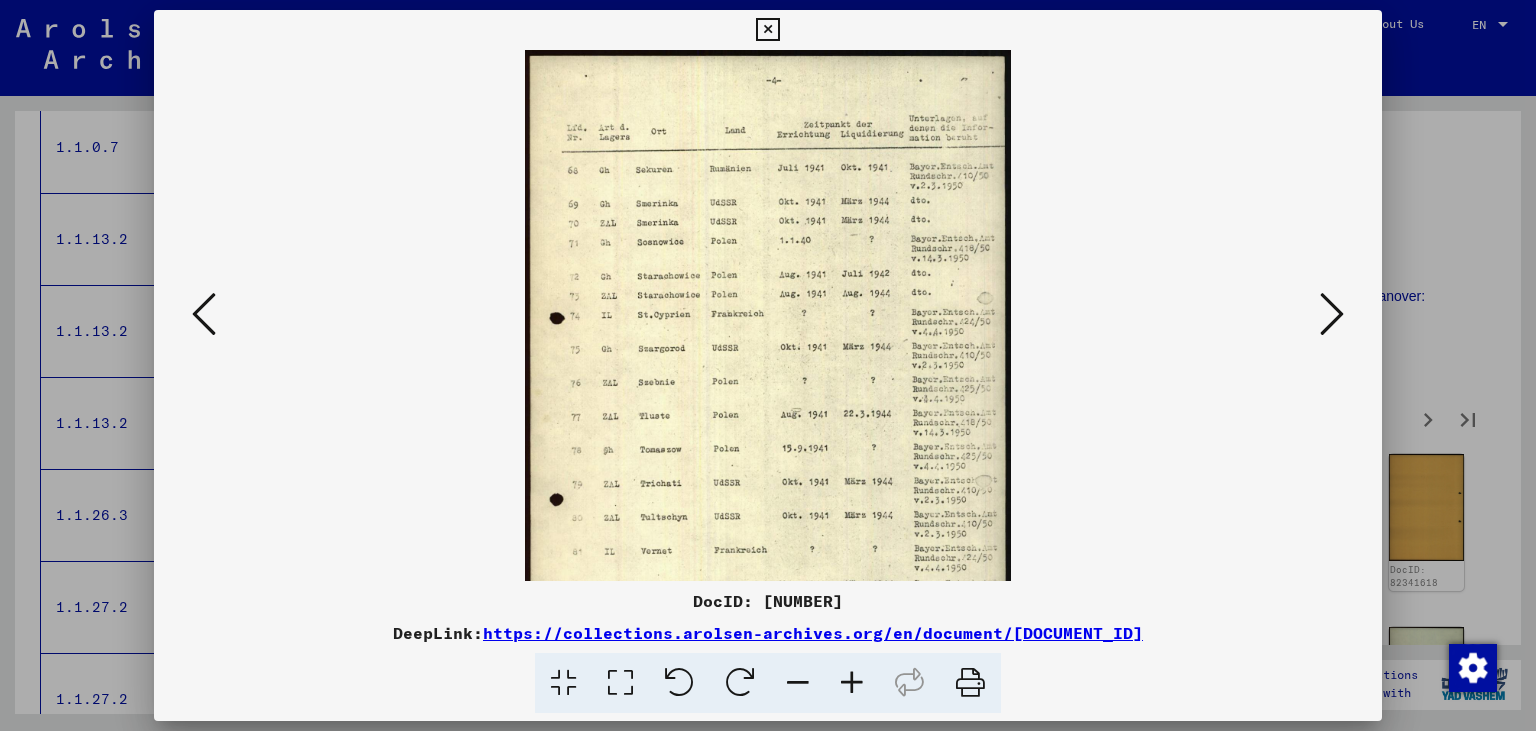 click at bounding box center [852, 683] 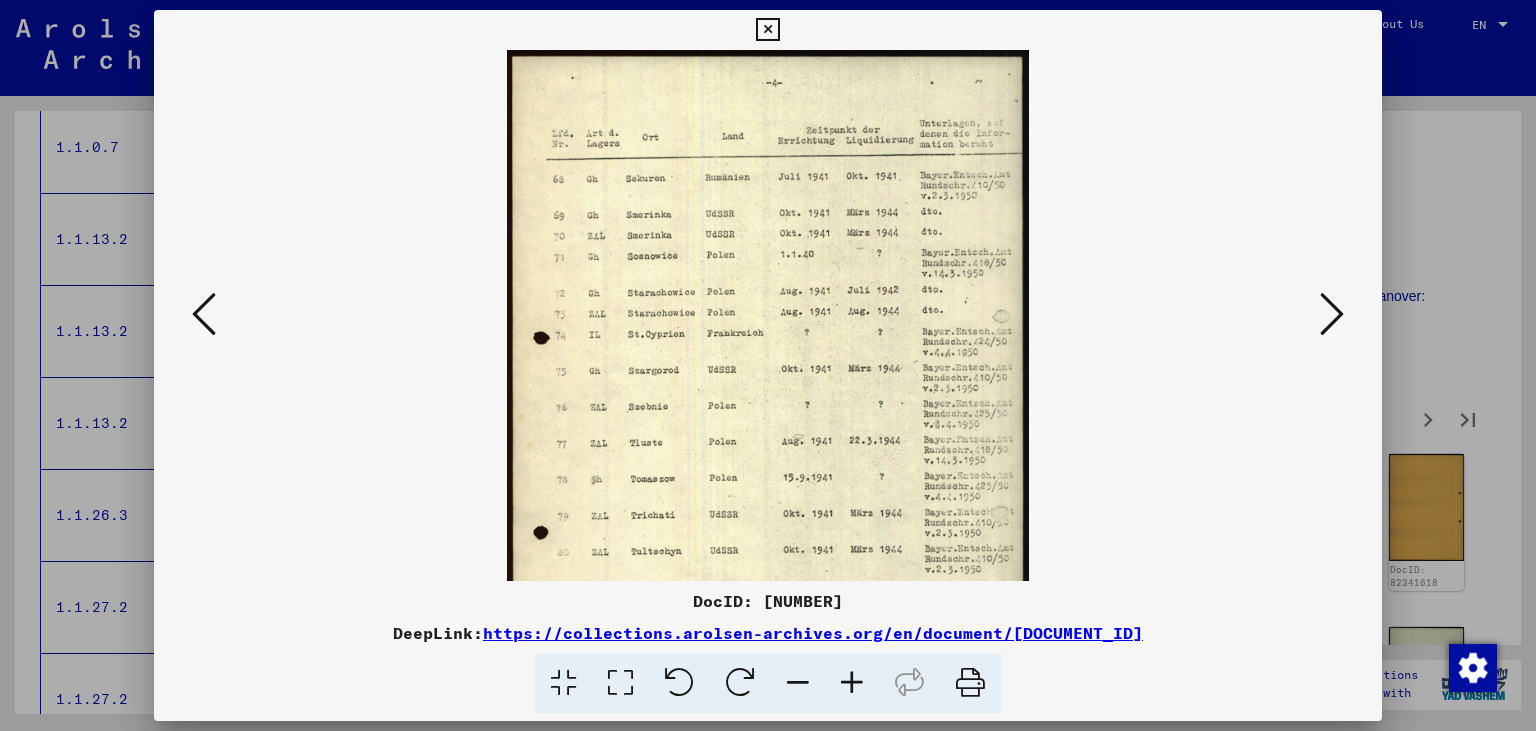 click at bounding box center (852, 683) 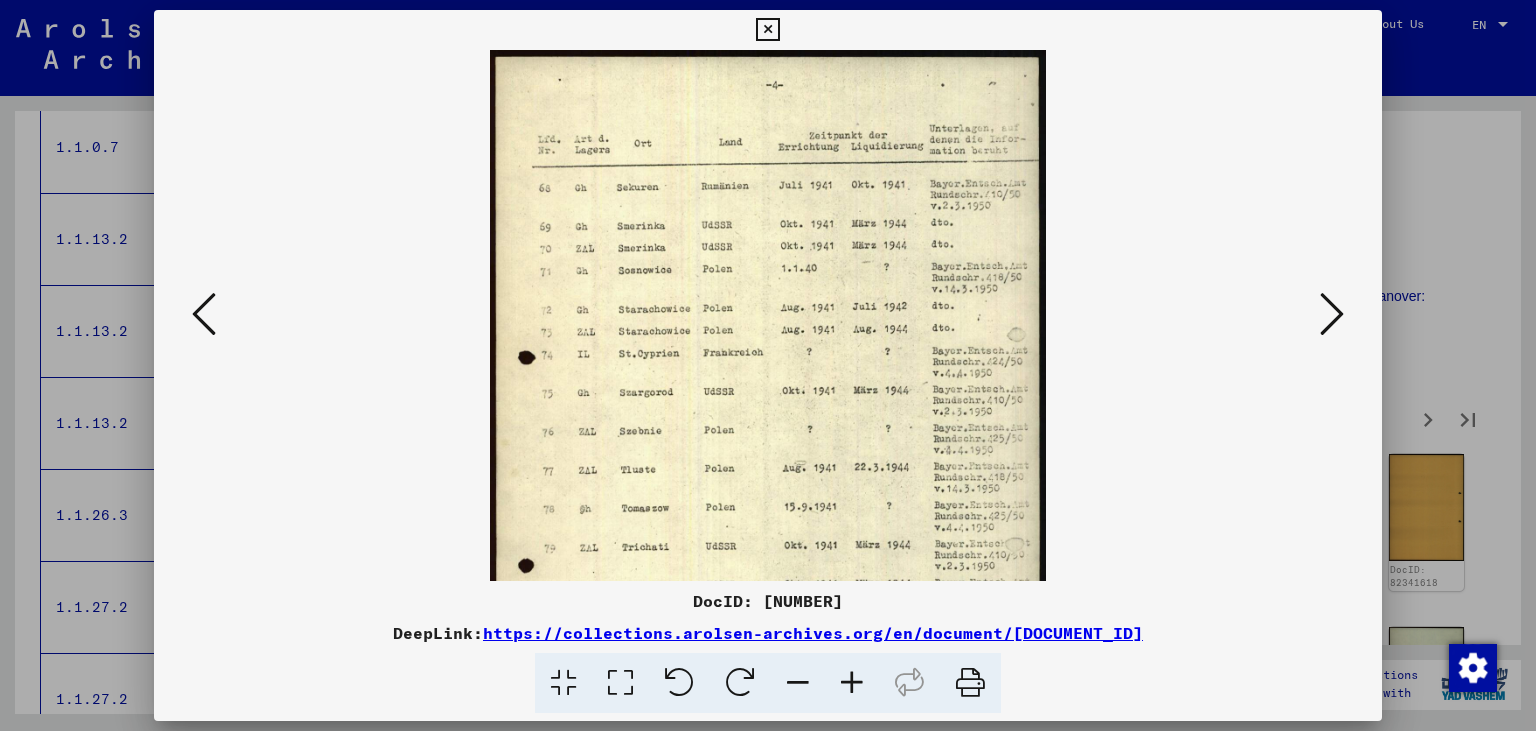 click at bounding box center (852, 683) 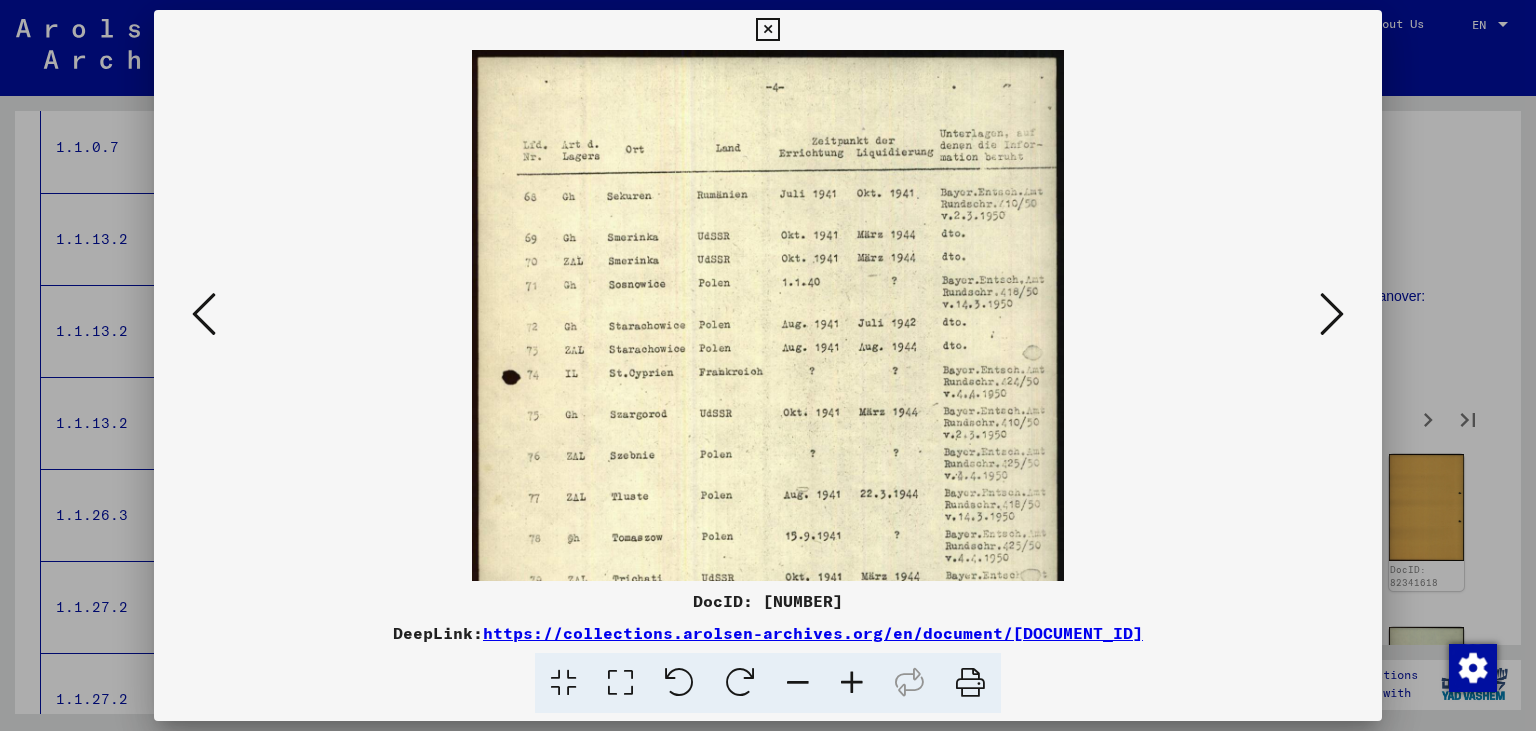 click at bounding box center (852, 683) 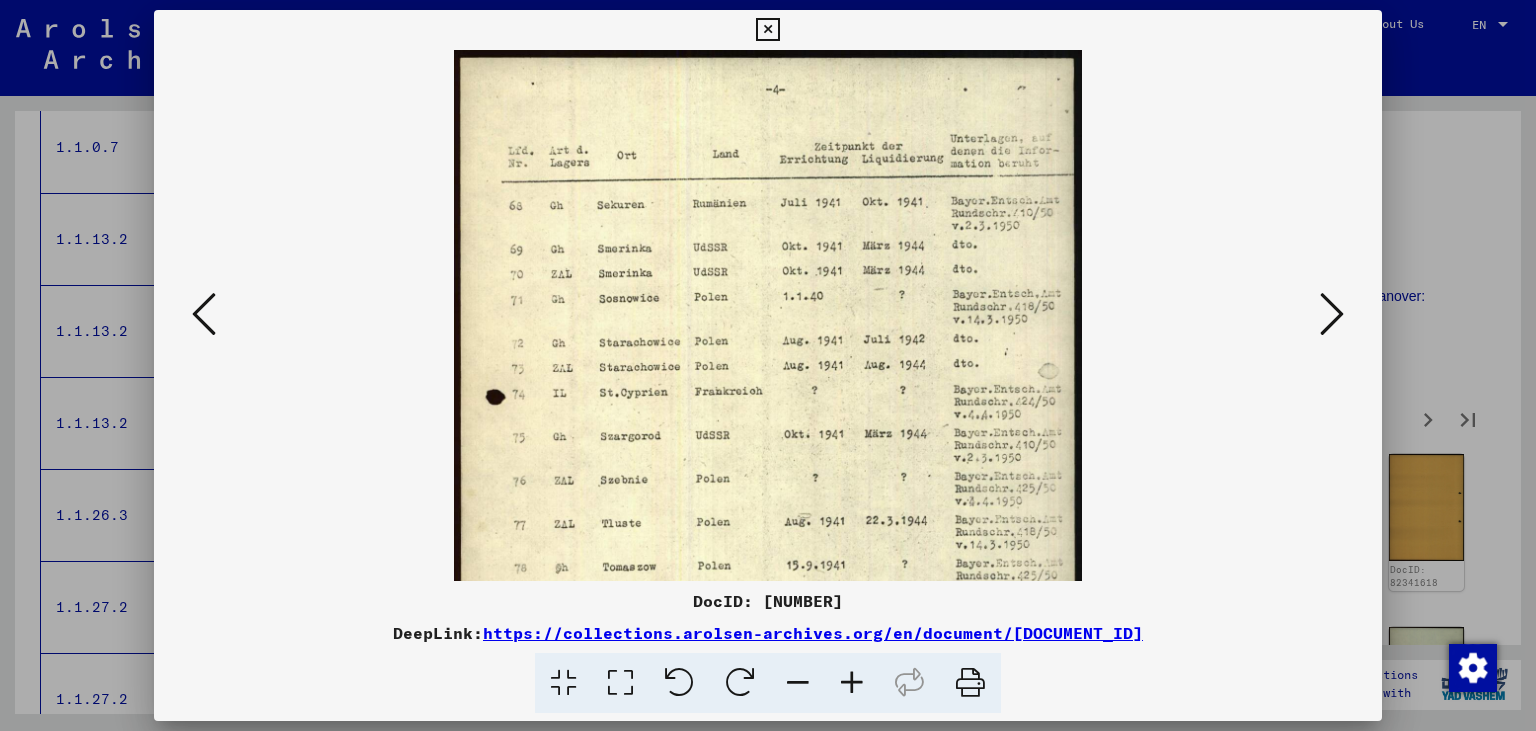 click at bounding box center [852, 683] 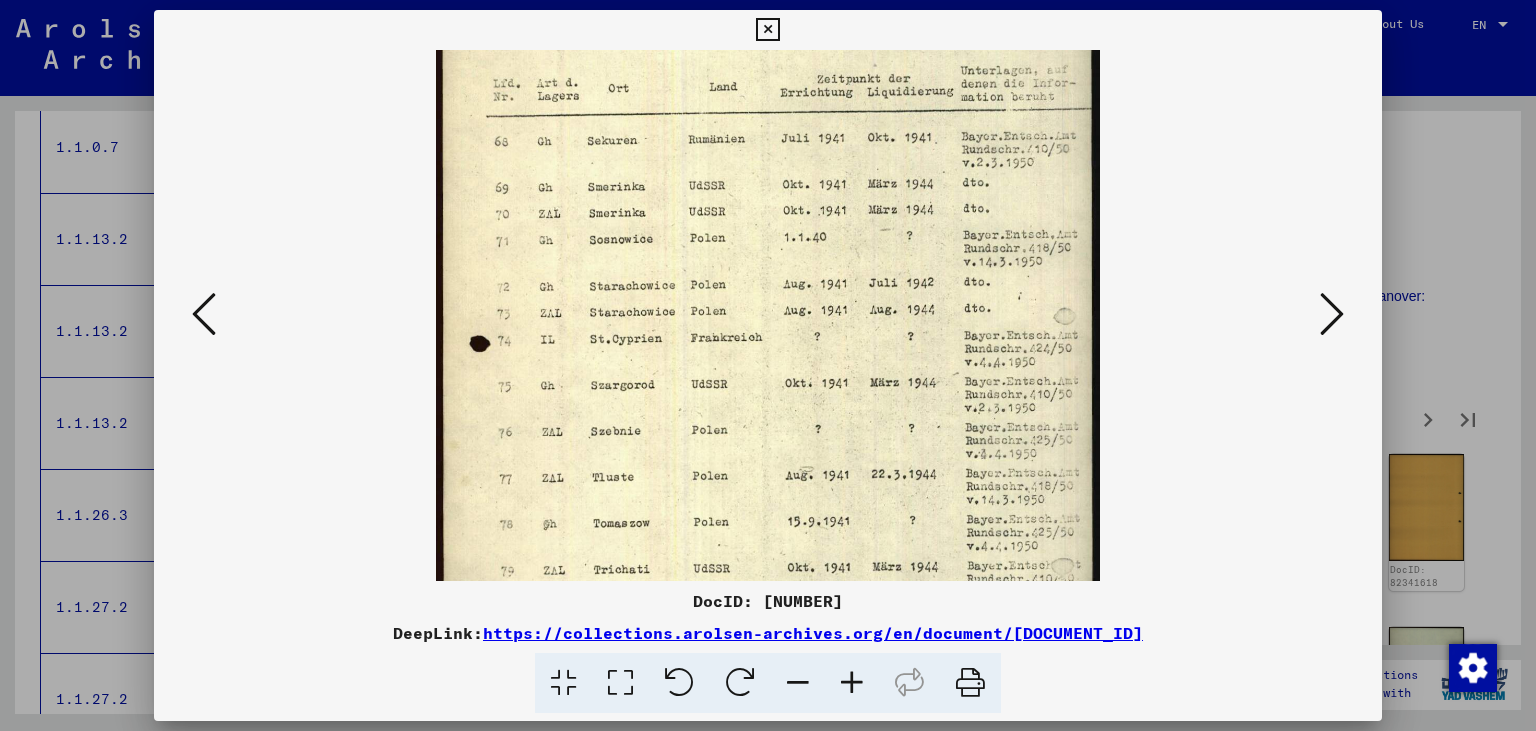 scroll, scrollTop: 148, scrollLeft: 0, axis: vertical 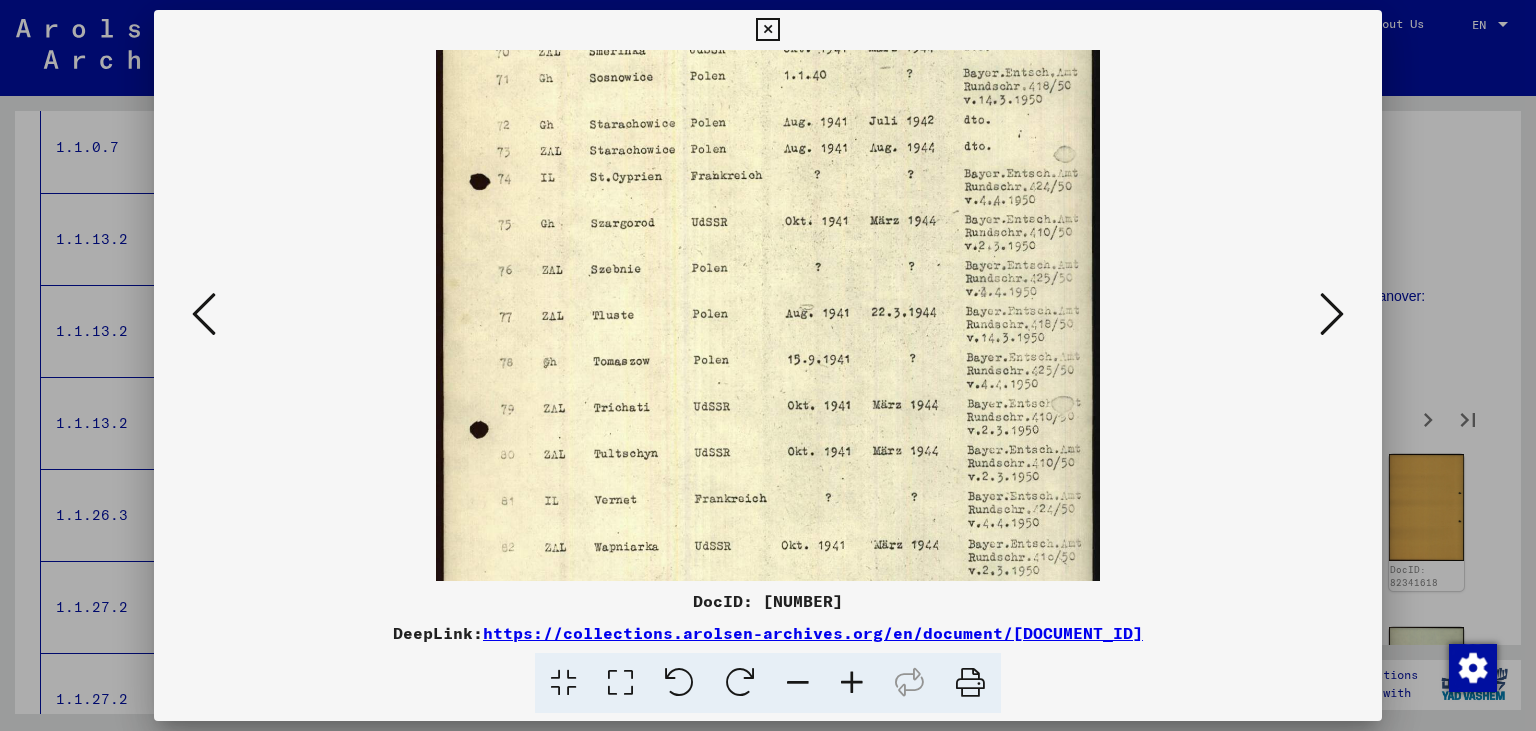 drag, startPoint x: 800, startPoint y: 482, endPoint x: 829, endPoint y: 247, distance: 236.78261 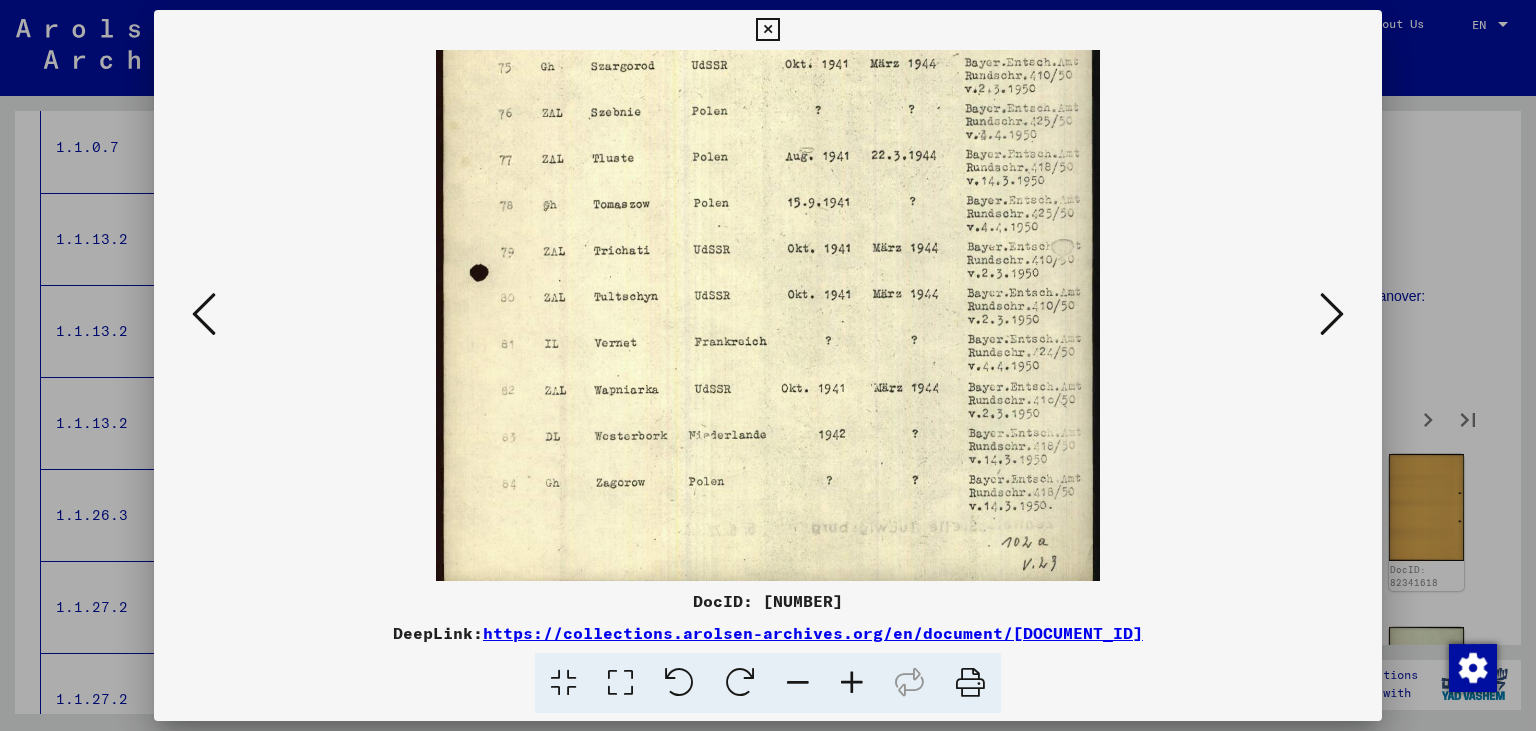 drag, startPoint x: 839, startPoint y: 457, endPoint x: 850, endPoint y: 300, distance: 157.38487 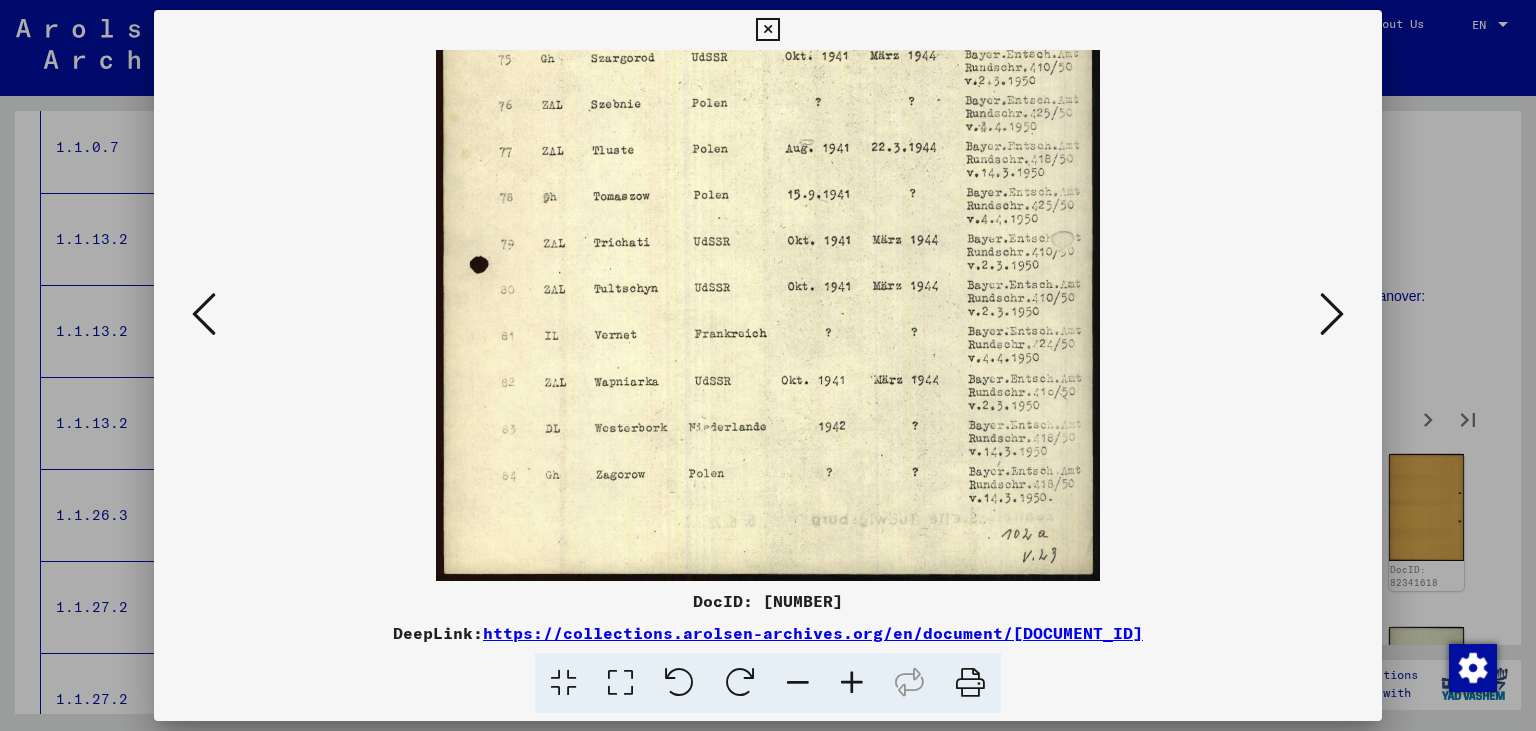 drag, startPoint x: 850, startPoint y: 444, endPoint x: 838, endPoint y: 327, distance: 117.61378 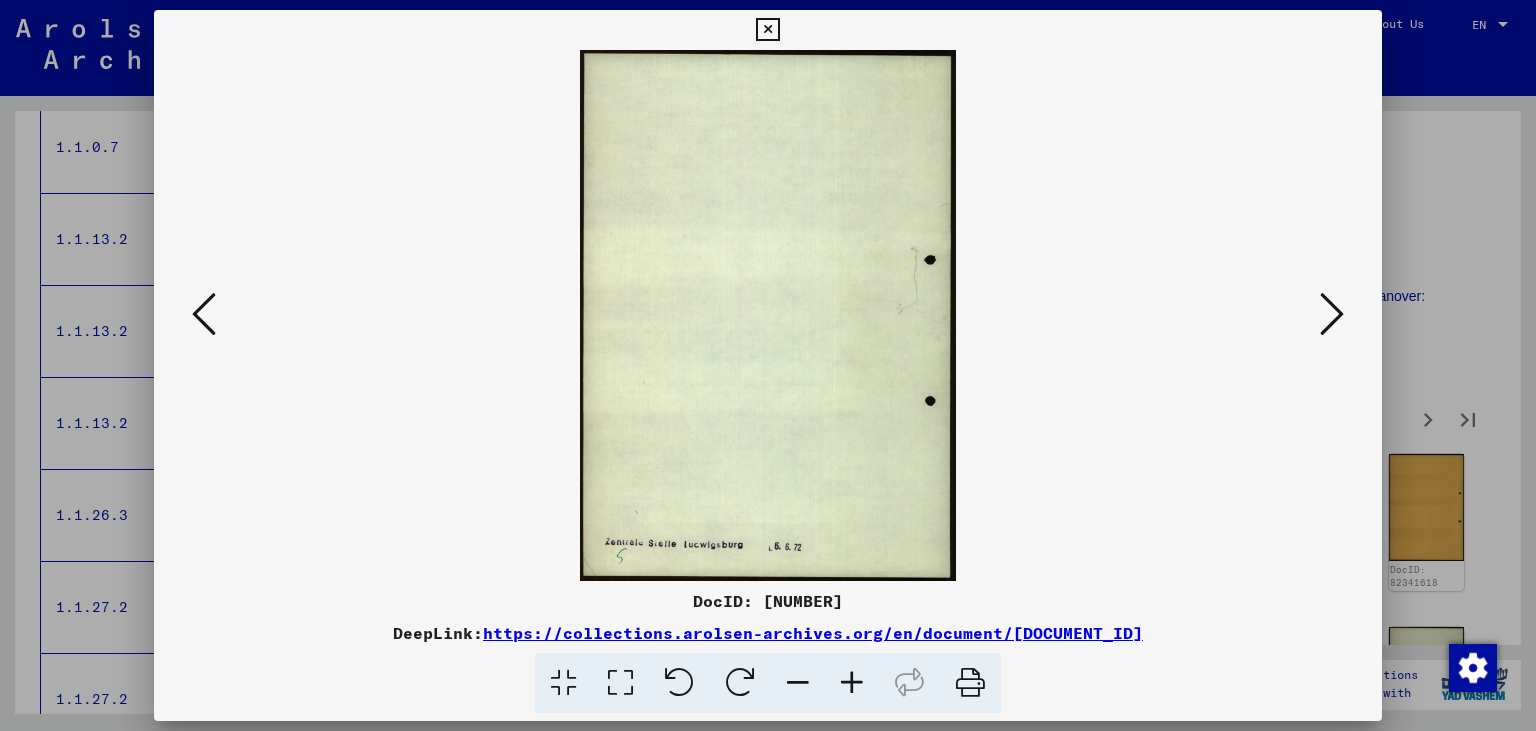 scroll, scrollTop: 0, scrollLeft: 0, axis: both 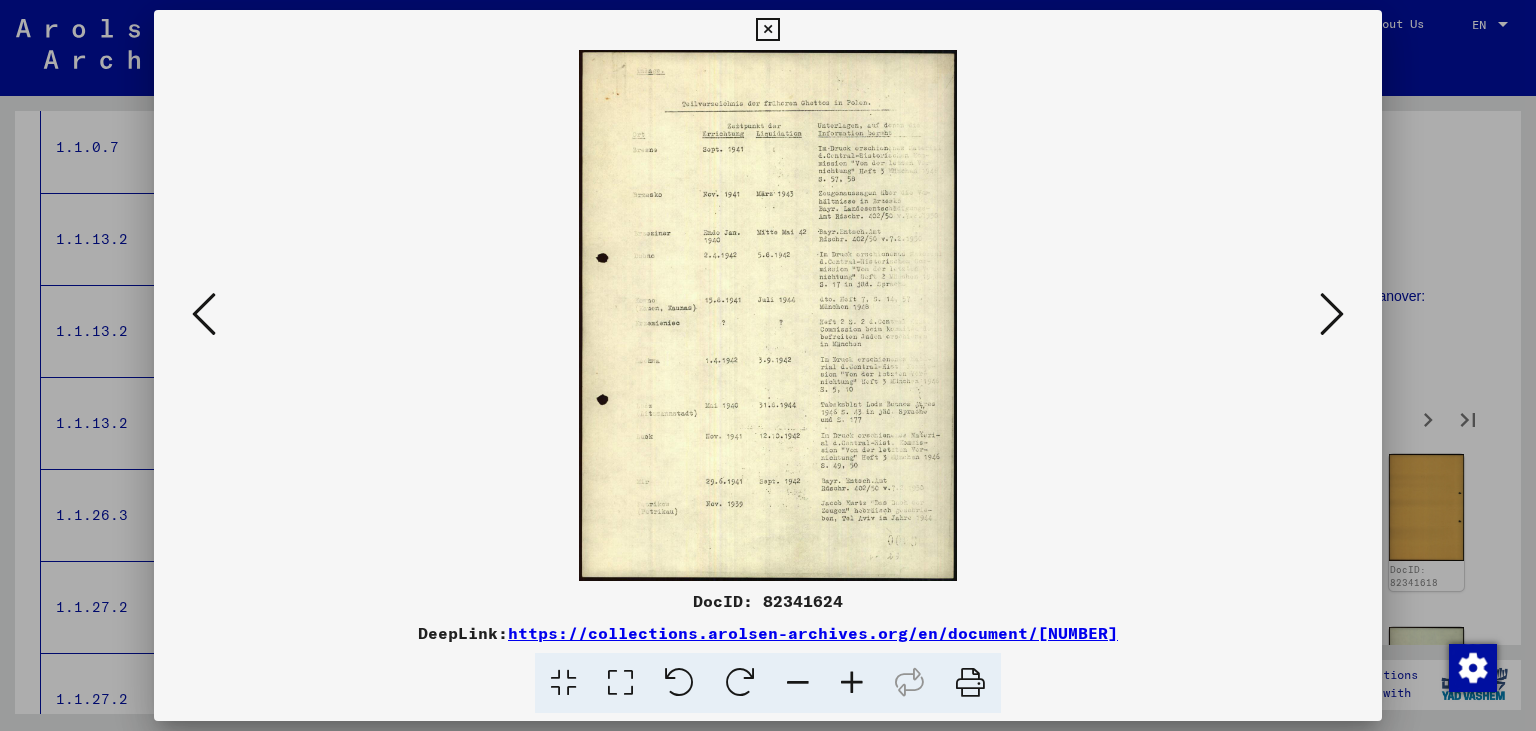 click at bounding box center (852, 683) 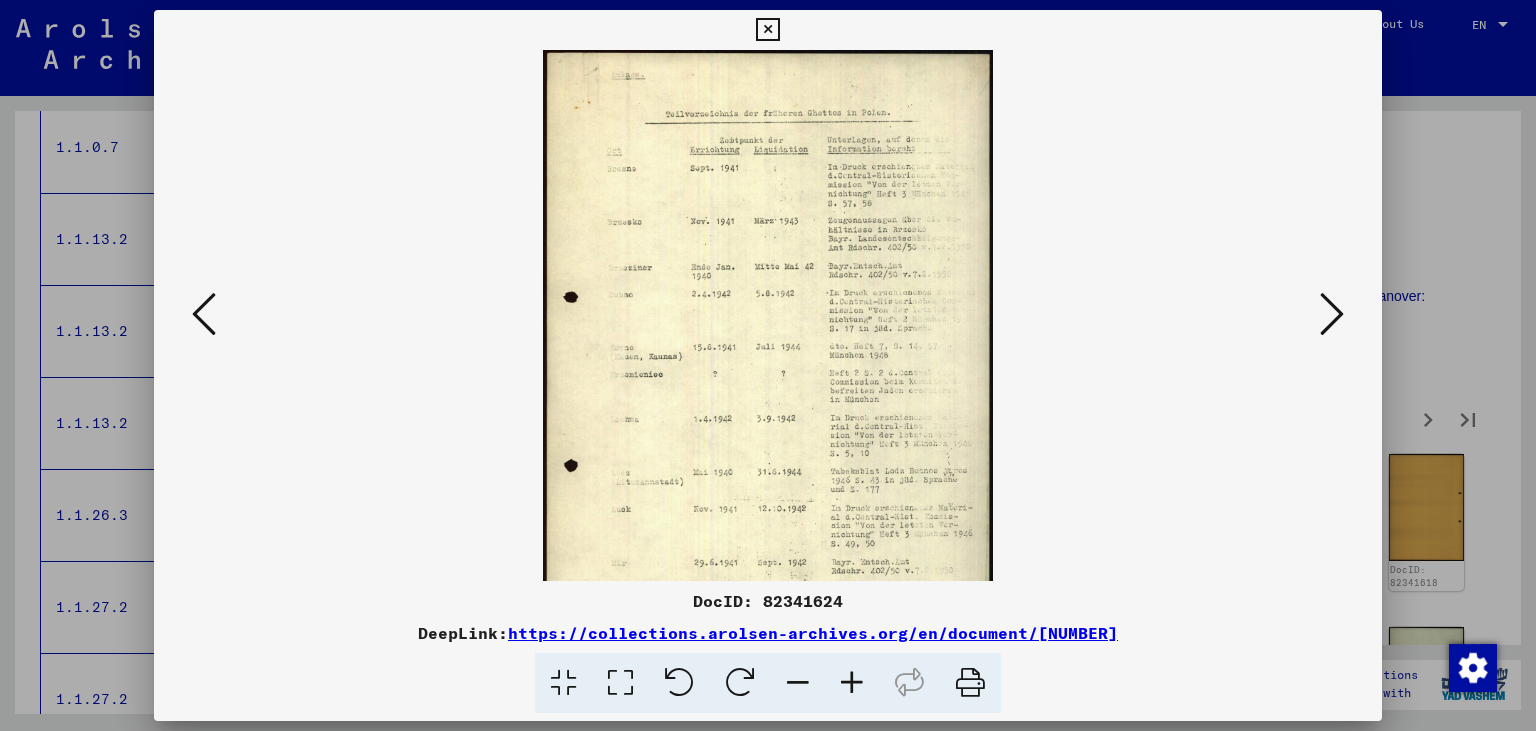 click at bounding box center (852, 683) 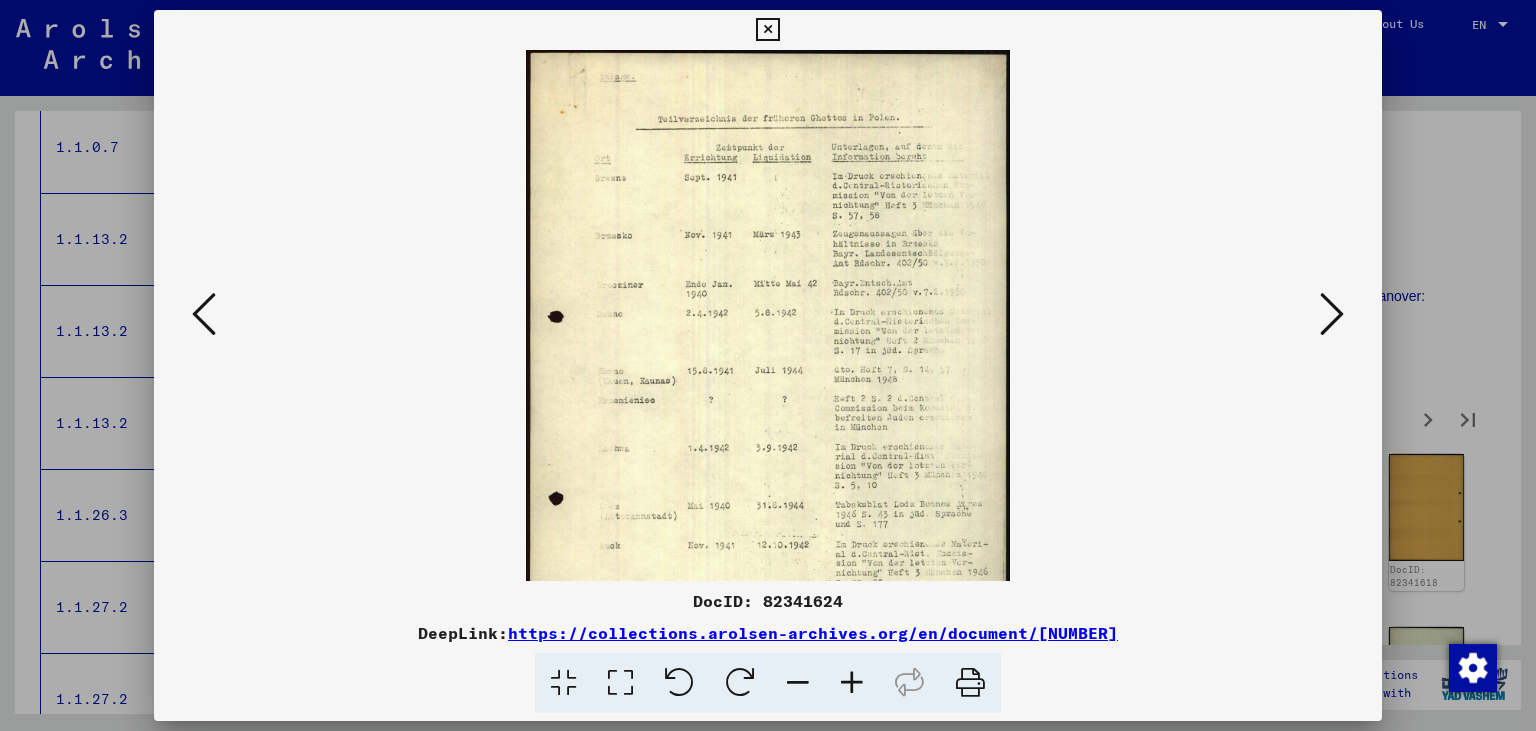 click at bounding box center [852, 683] 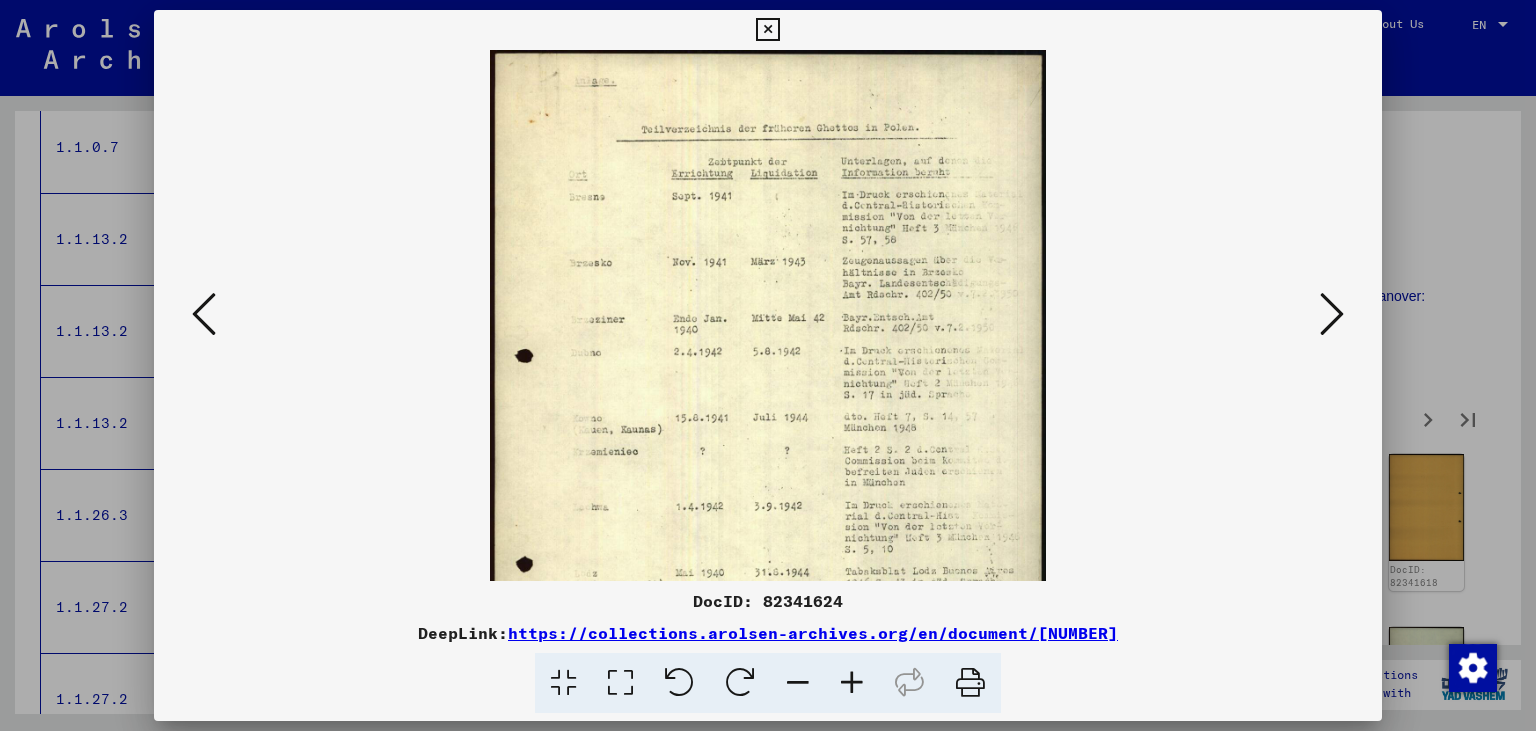 click at bounding box center [852, 683] 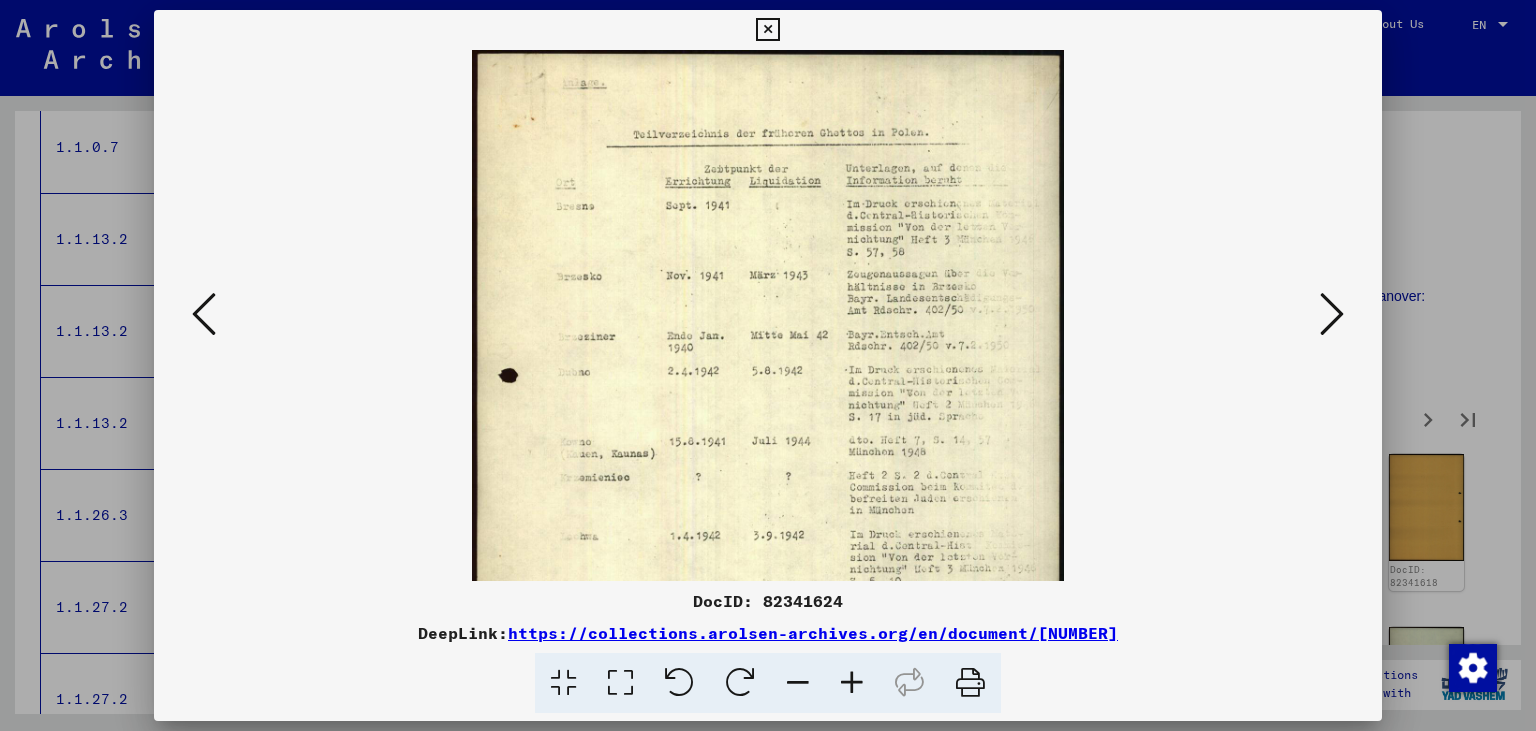 click at bounding box center [852, 683] 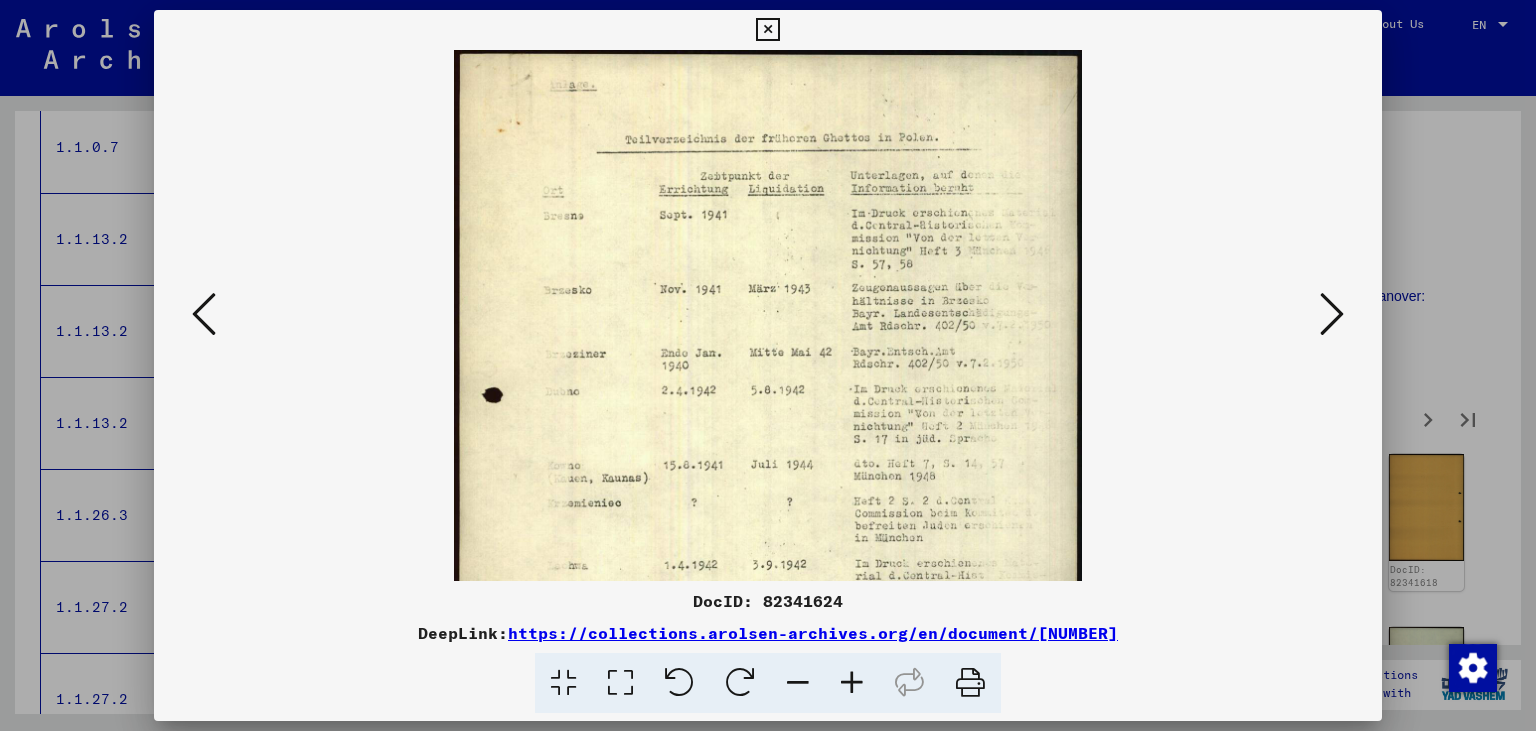 click at bounding box center (852, 683) 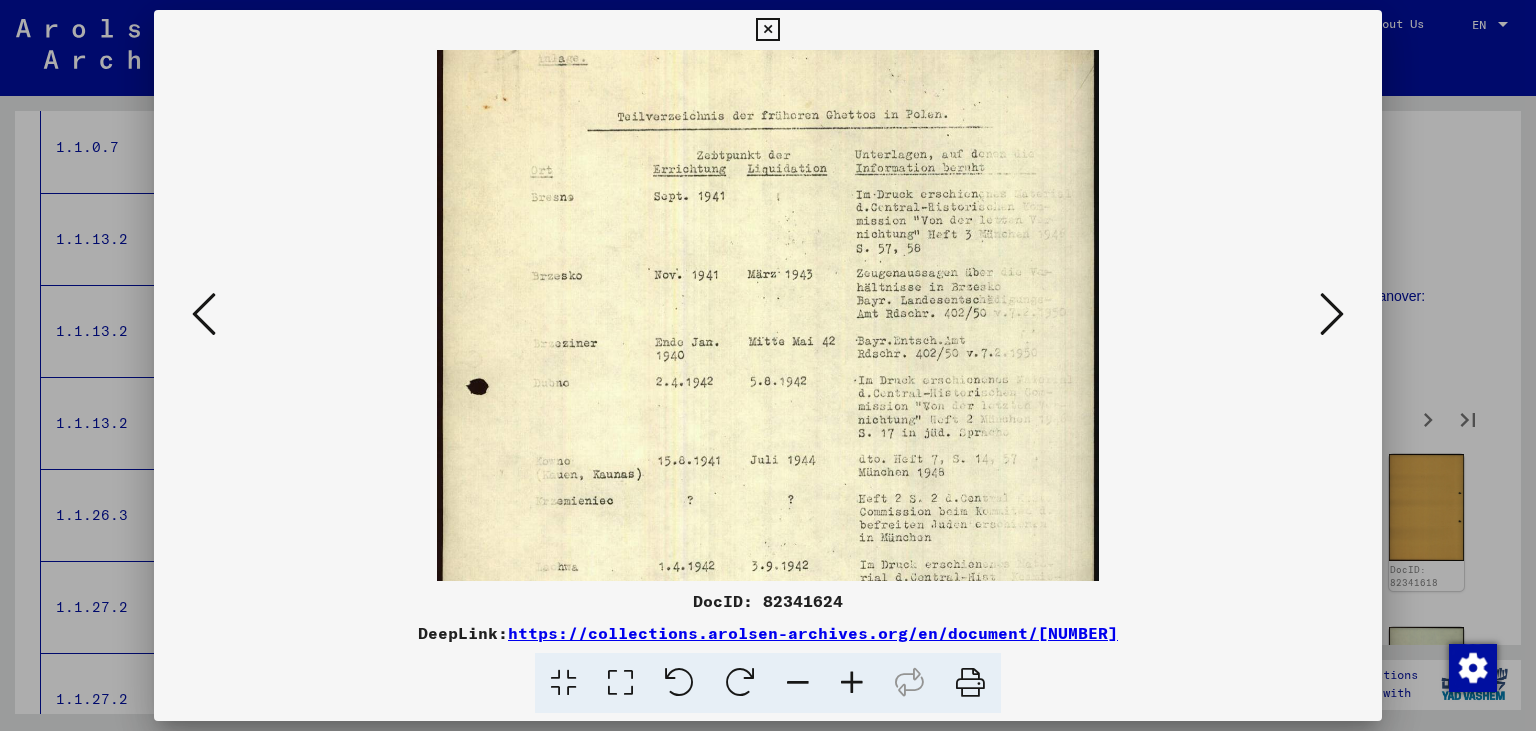 scroll, scrollTop: 50, scrollLeft: 0, axis: vertical 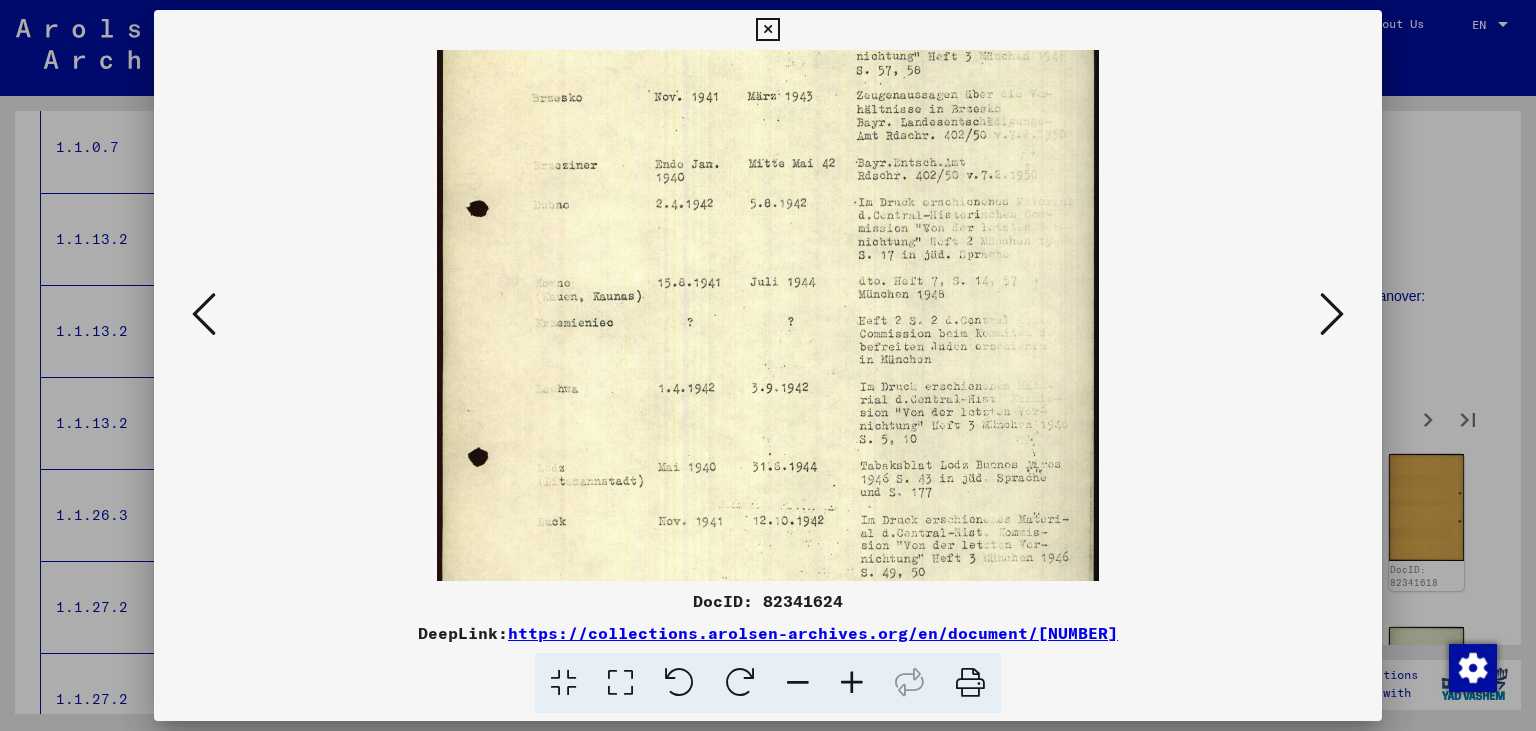 drag, startPoint x: 694, startPoint y: 466, endPoint x: 741, endPoint y: 268, distance: 203.50185 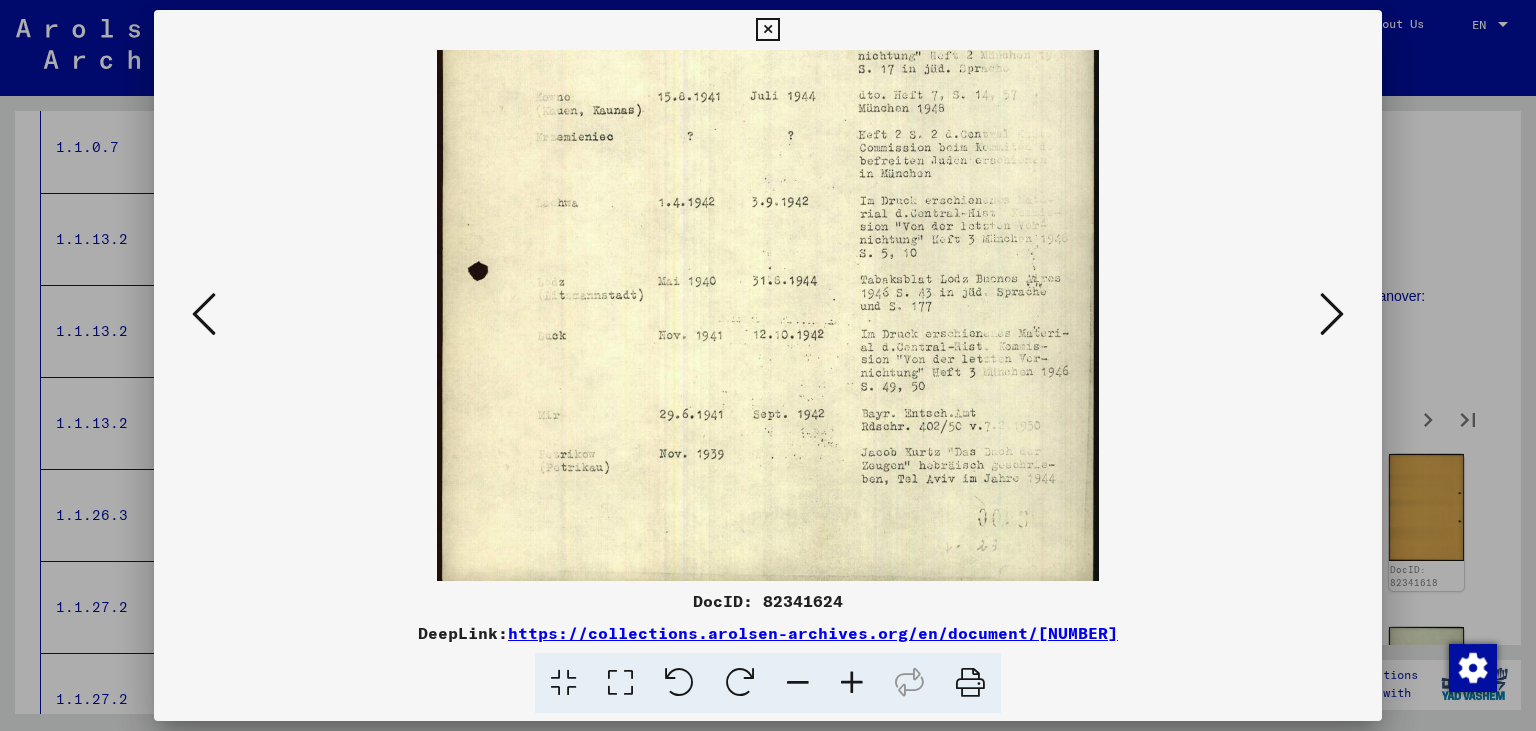 drag, startPoint x: 738, startPoint y: 436, endPoint x: 741, endPoint y: 247, distance: 189.0238 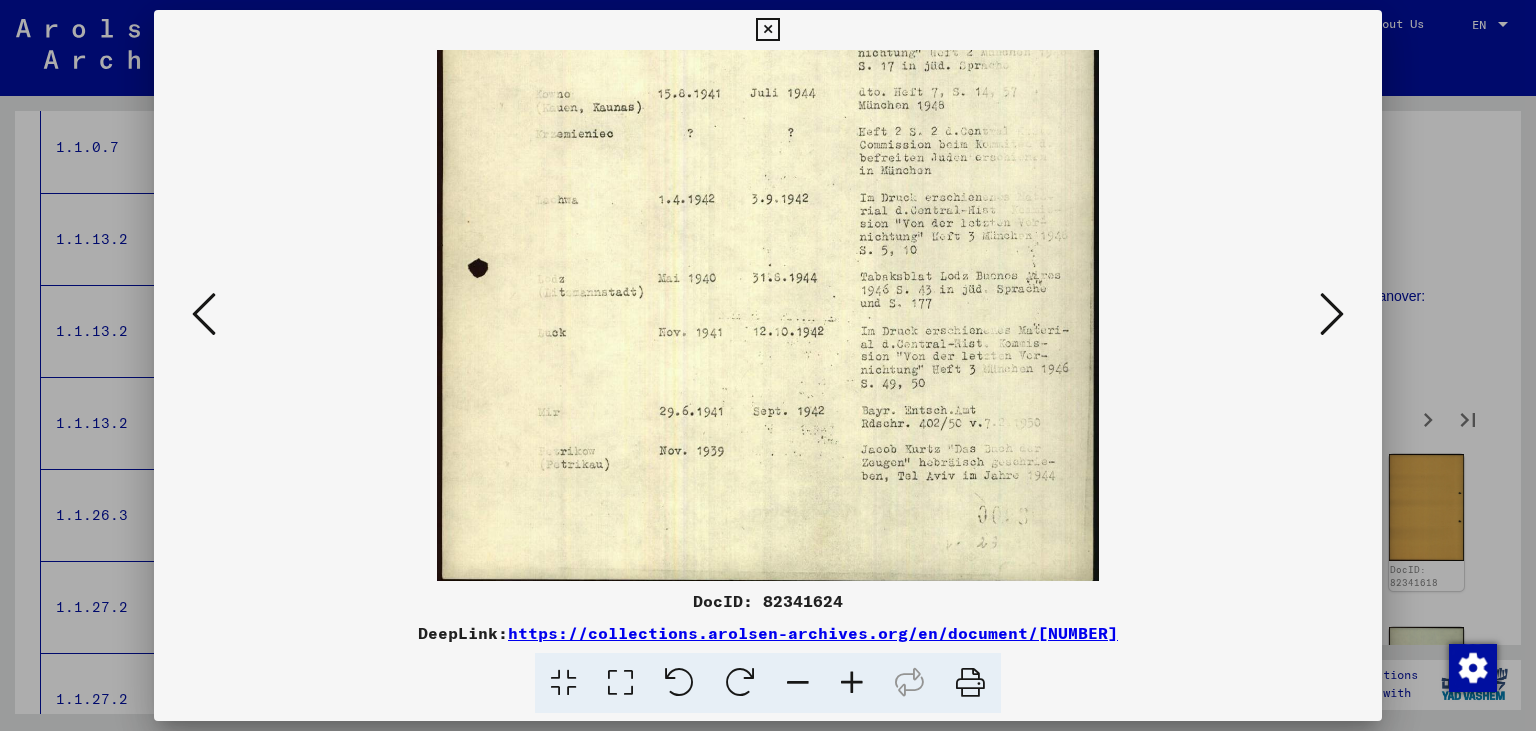 scroll, scrollTop: 400, scrollLeft: 0, axis: vertical 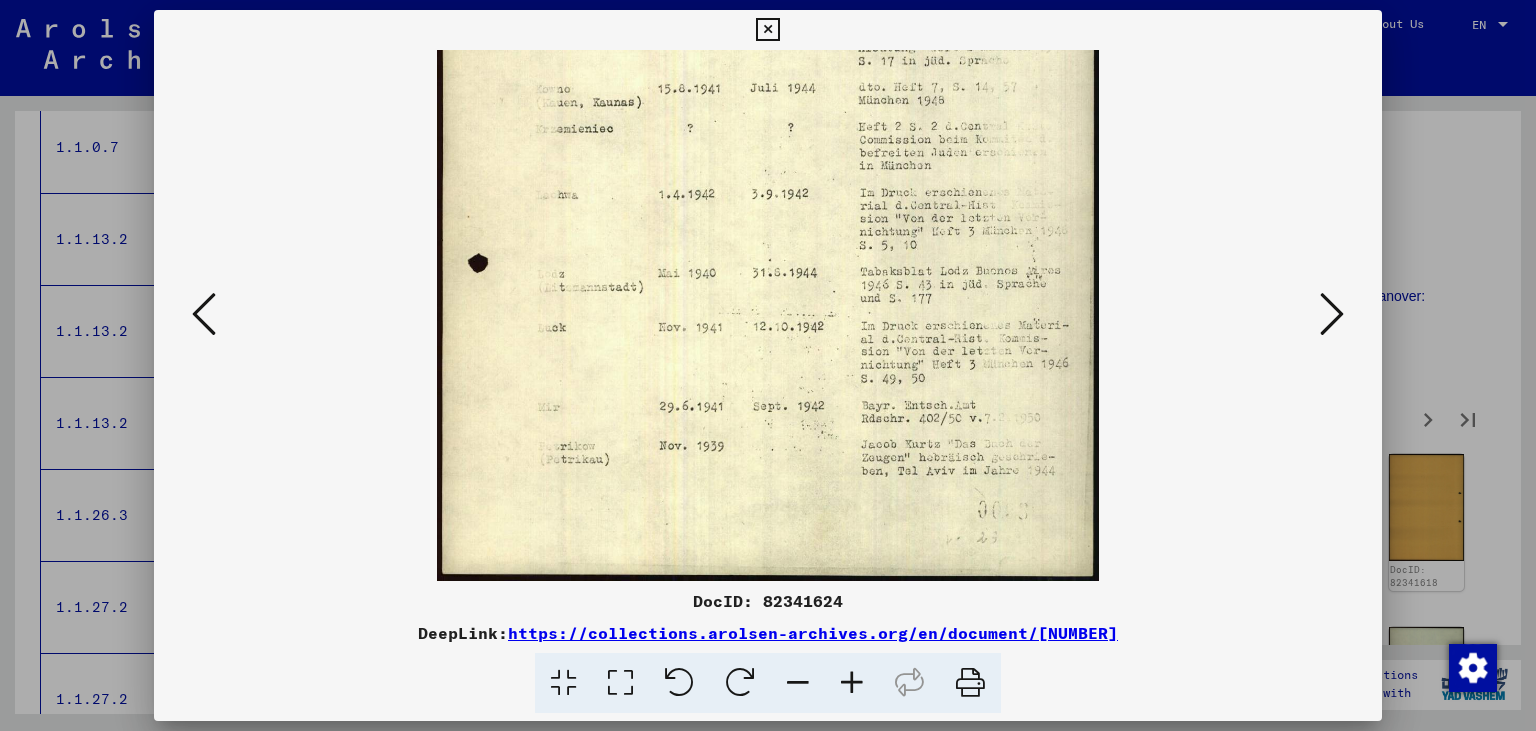 drag, startPoint x: 757, startPoint y: 424, endPoint x: 762, endPoint y: 396, distance: 28.442924 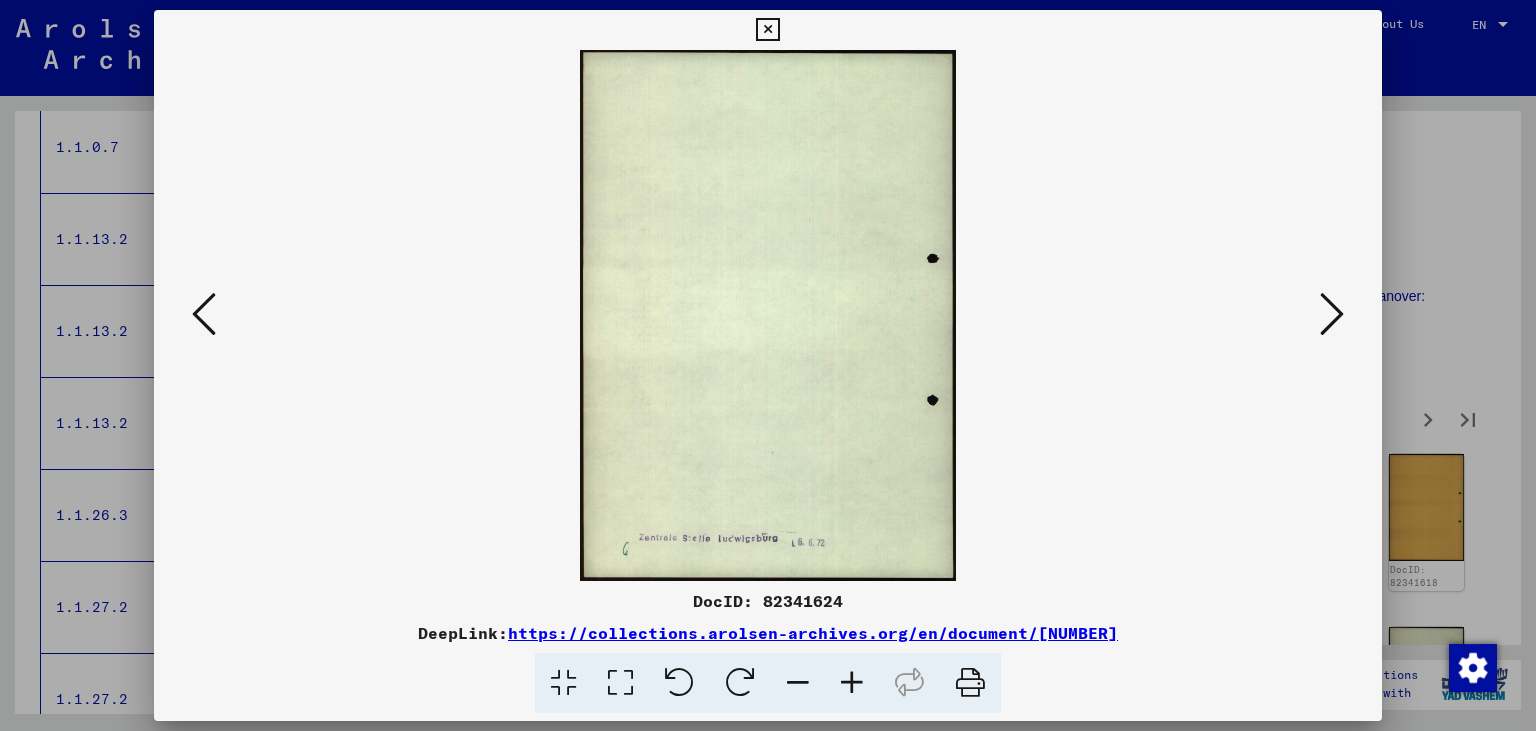 click at bounding box center [1332, 314] 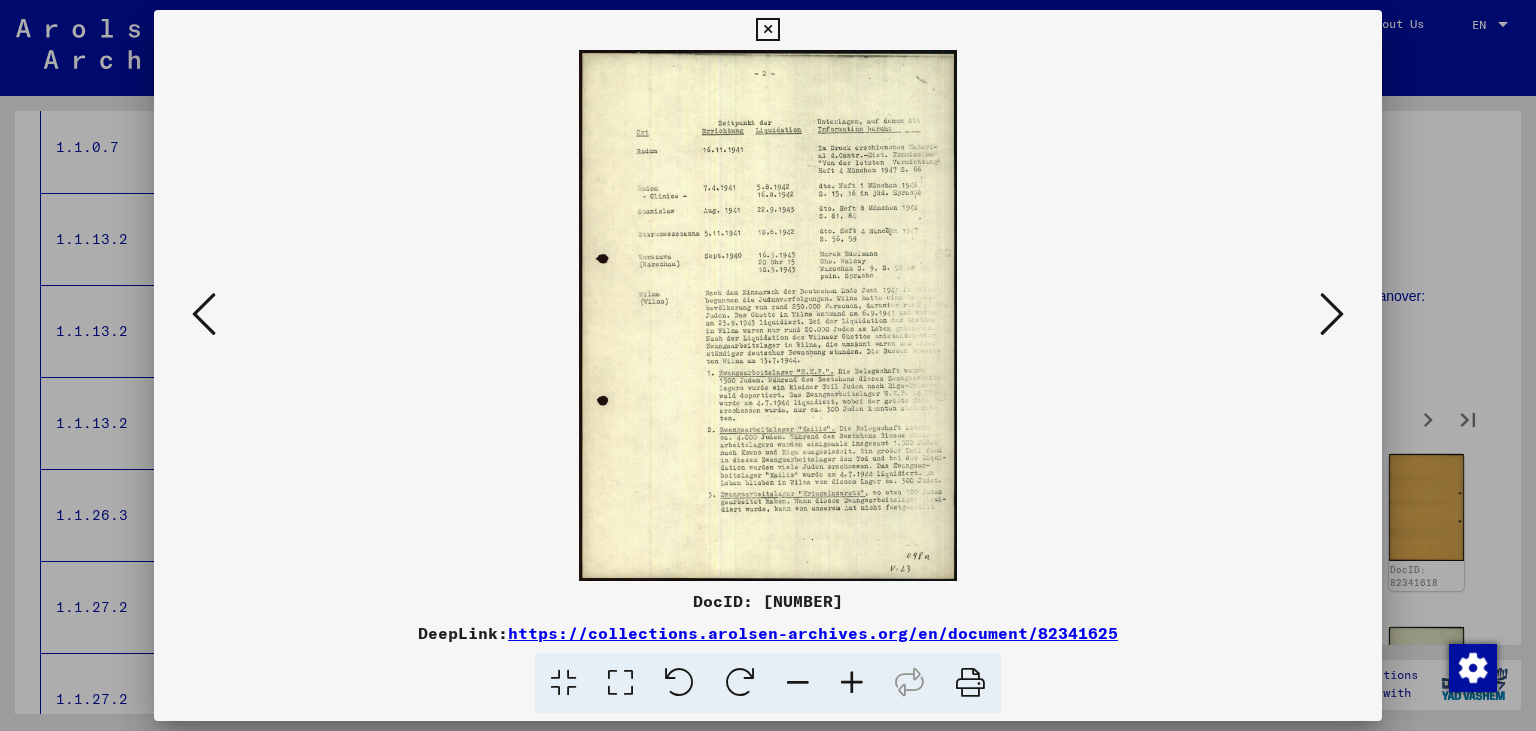 click at bounding box center [852, 683] 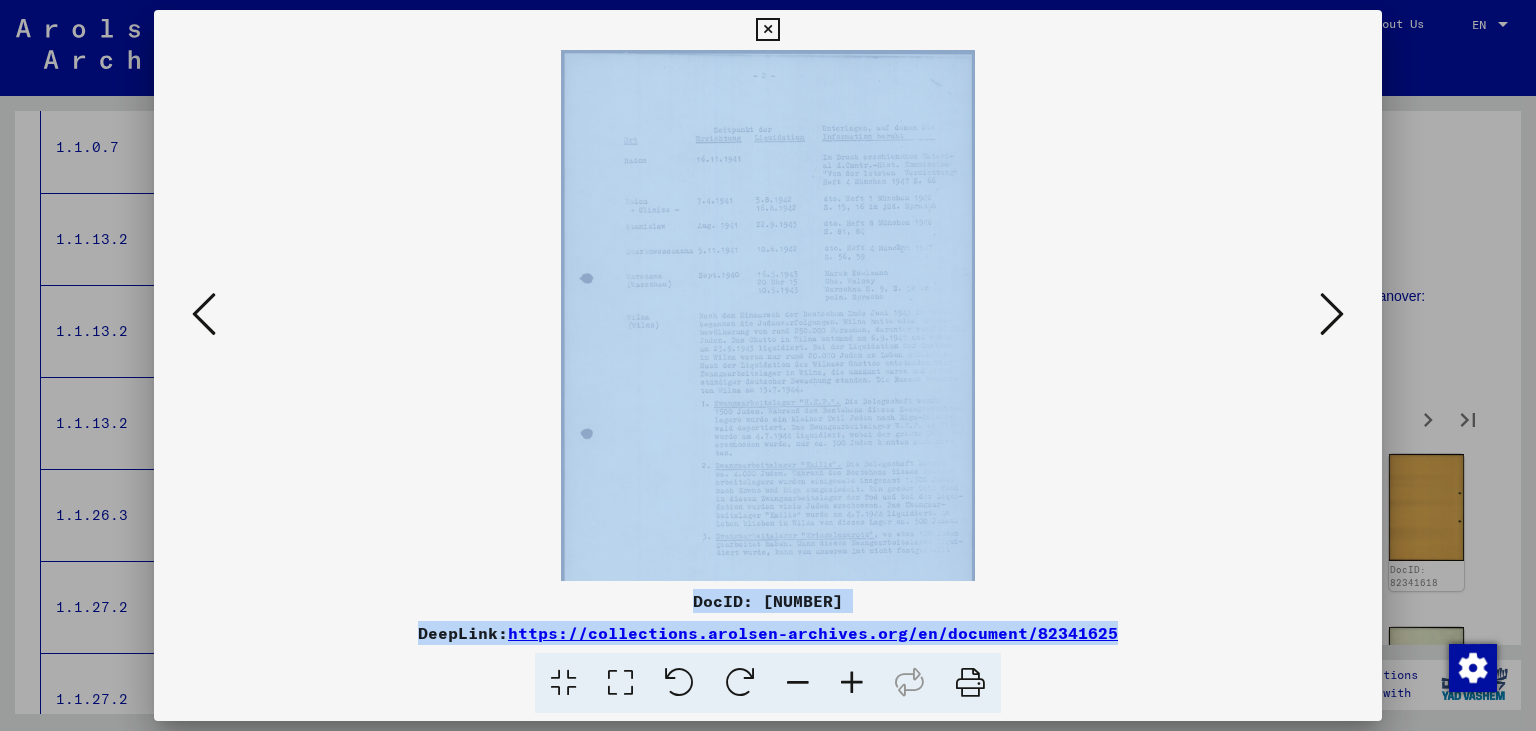 click at bounding box center [852, 683] 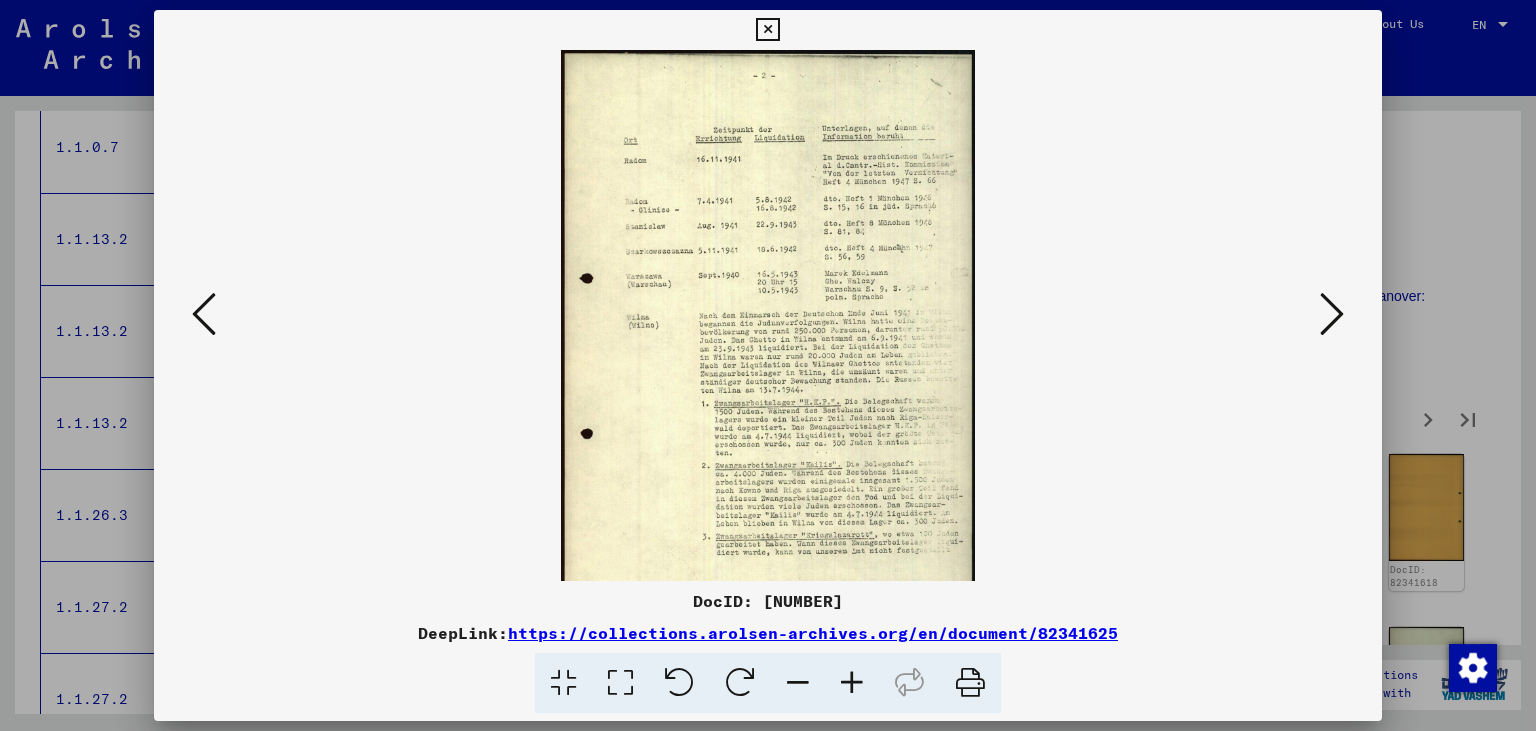 click at bounding box center [852, 683] 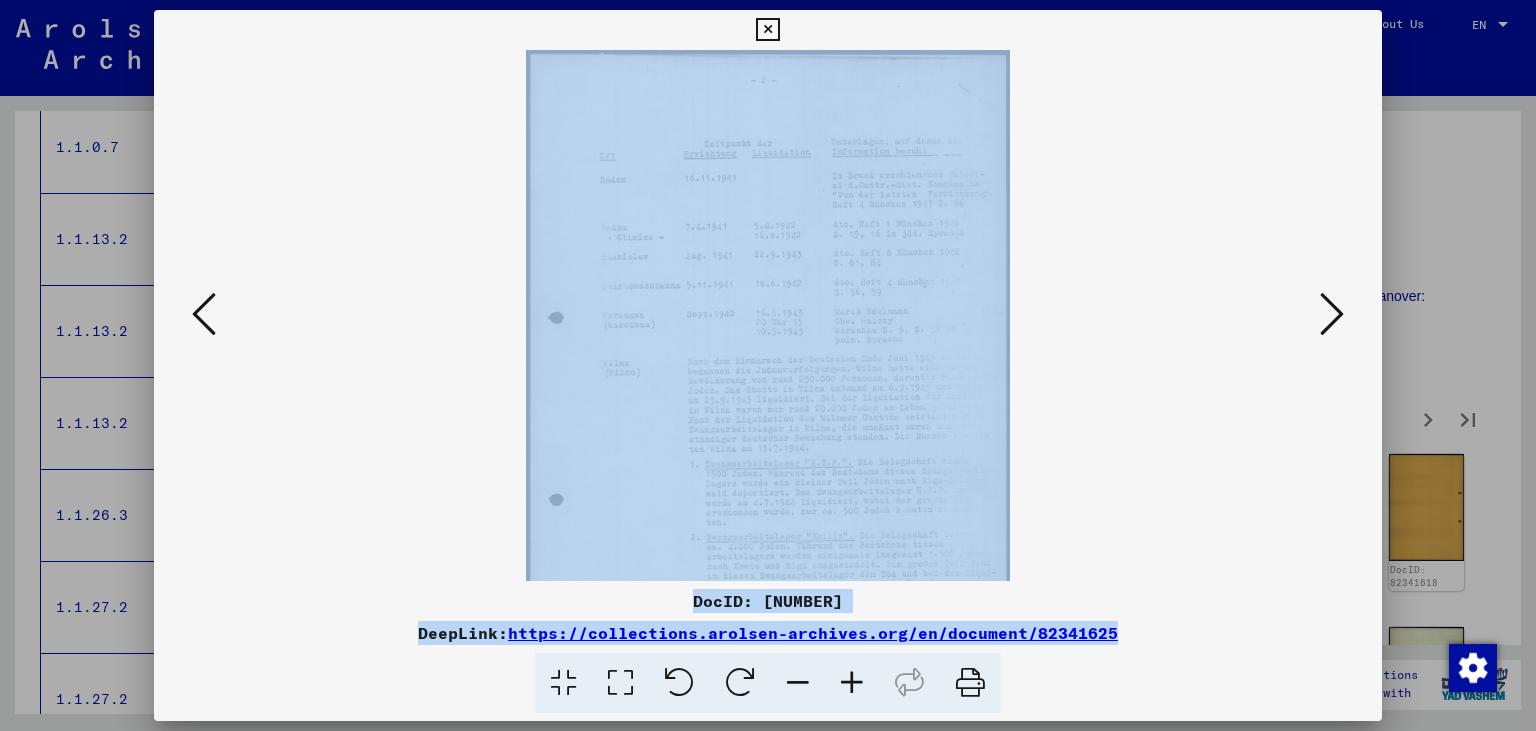 click at bounding box center (852, 683) 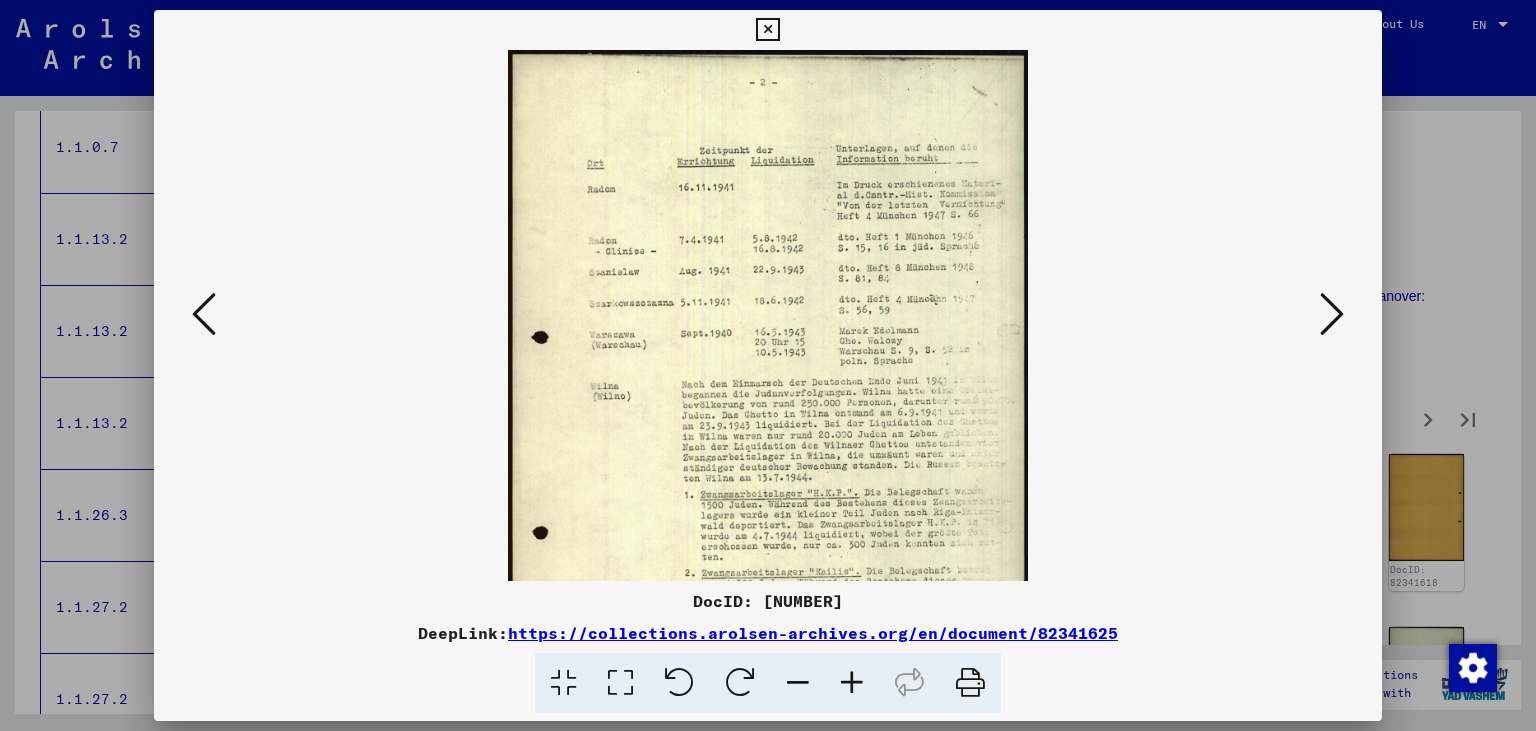 click at bounding box center [852, 683] 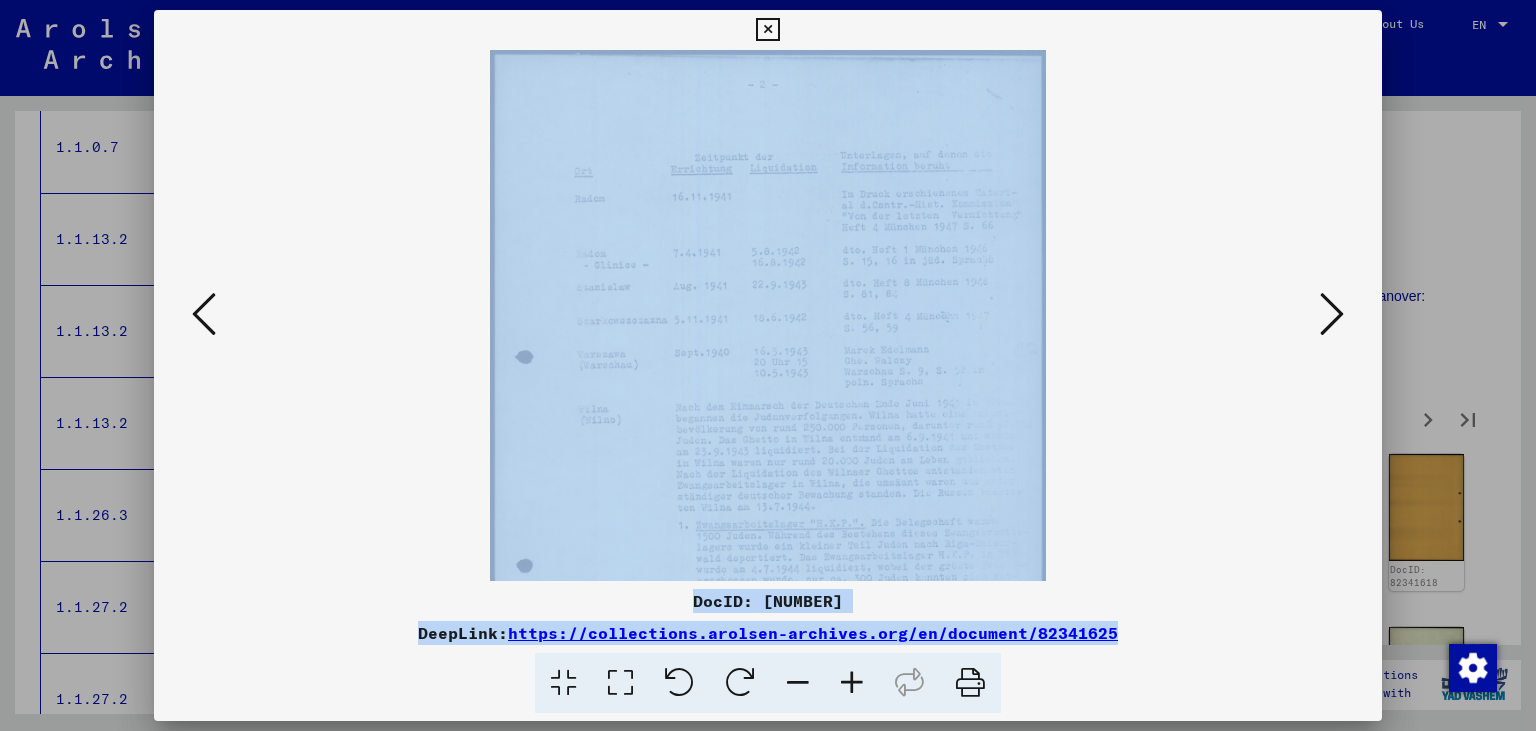 click at bounding box center [852, 683] 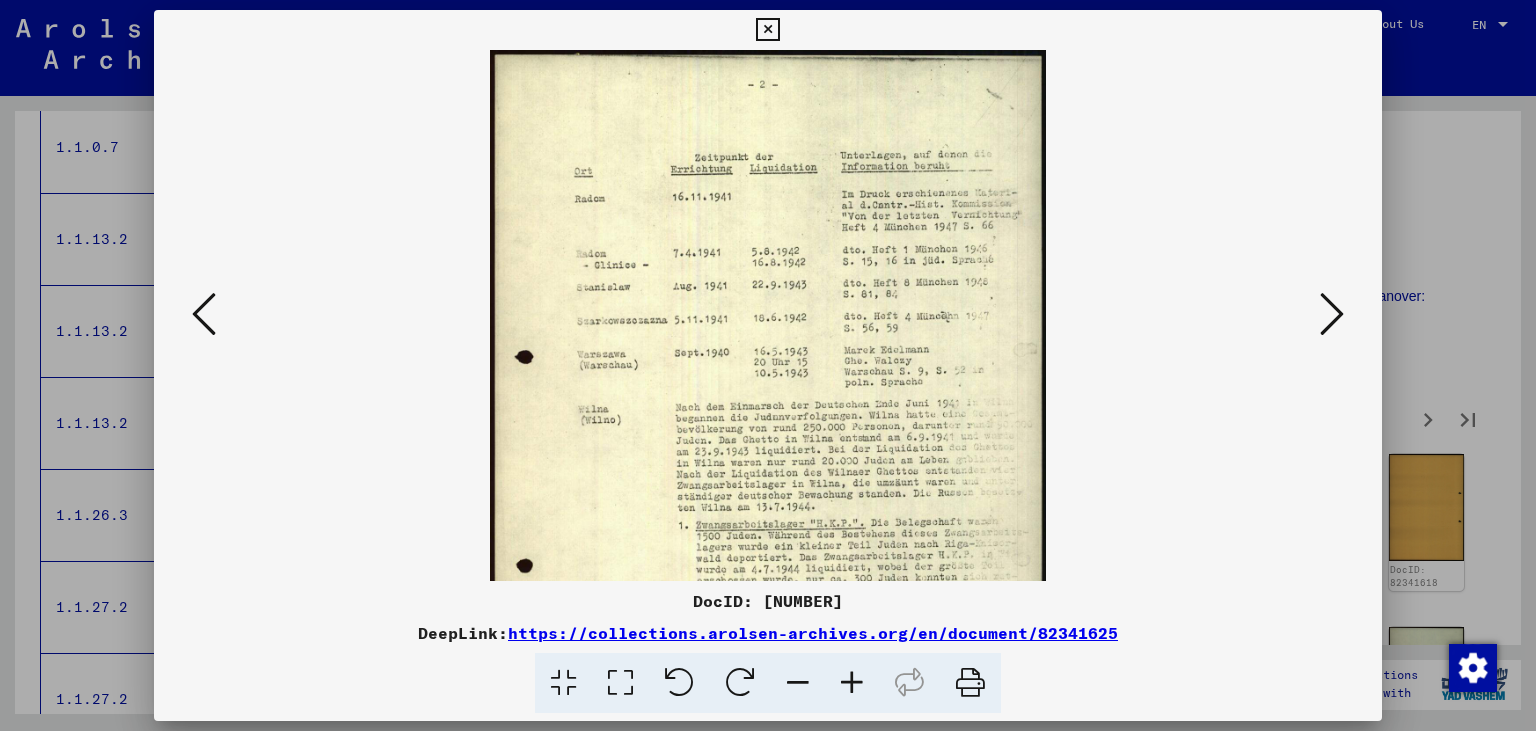 click at bounding box center (852, 683) 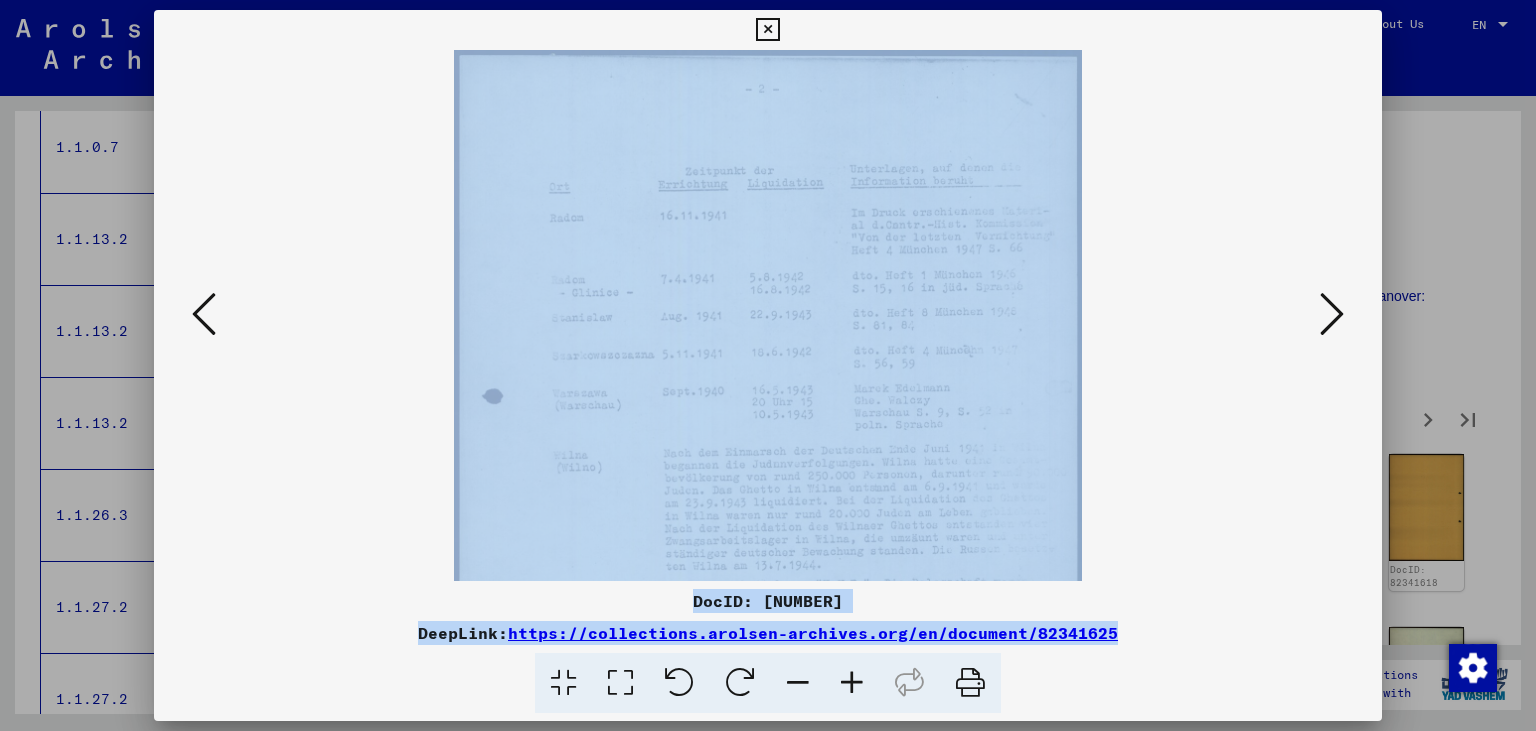 click at bounding box center [852, 683] 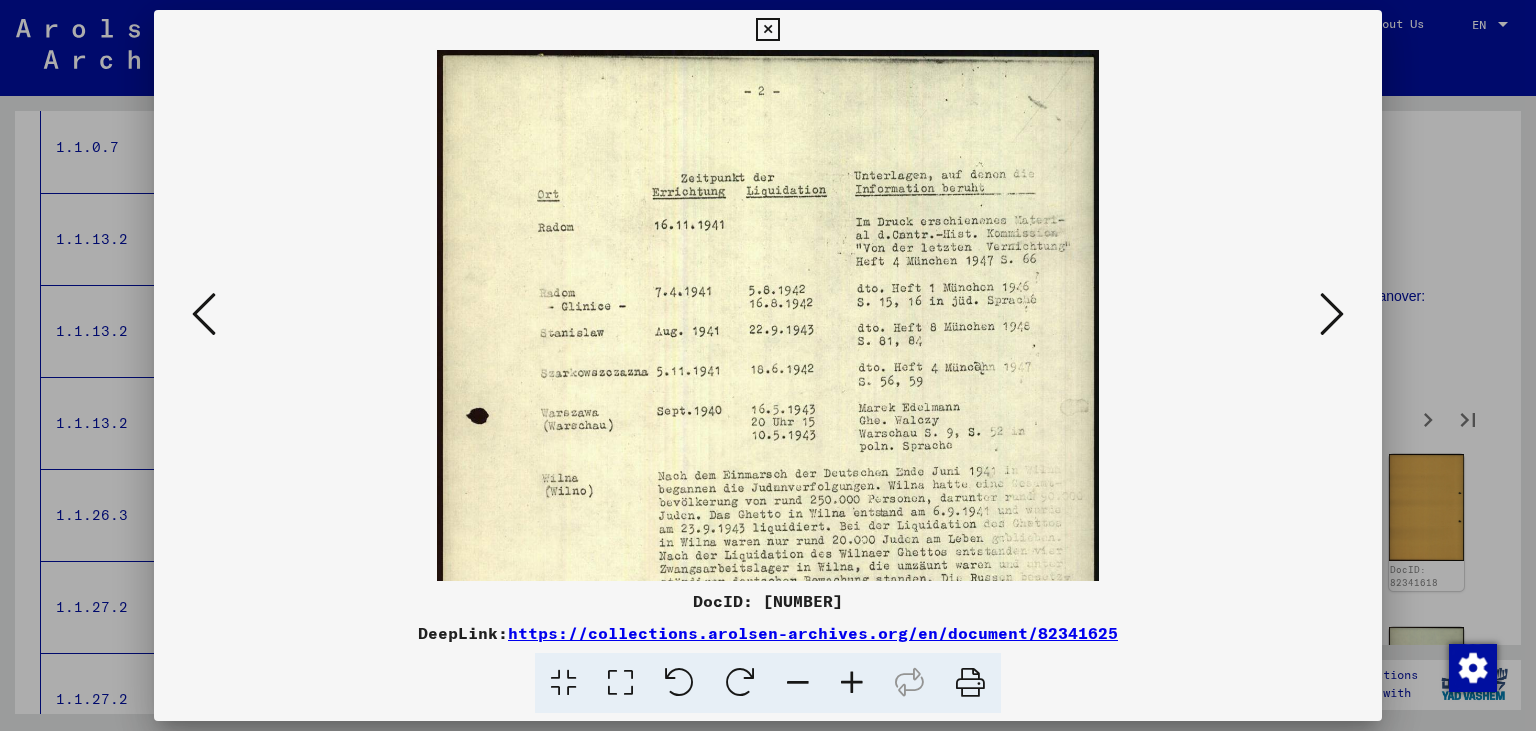 click at bounding box center (852, 683) 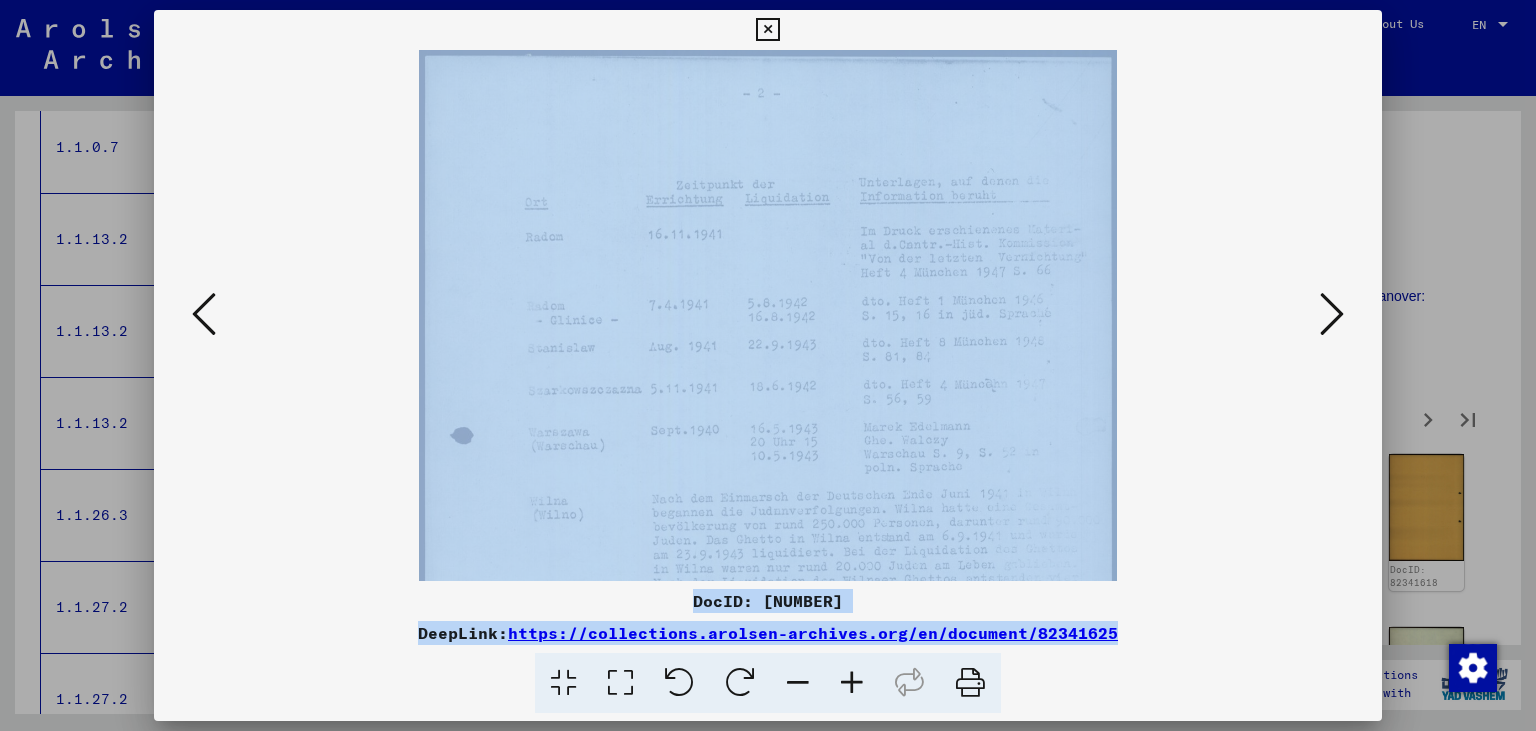 click at bounding box center (852, 683) 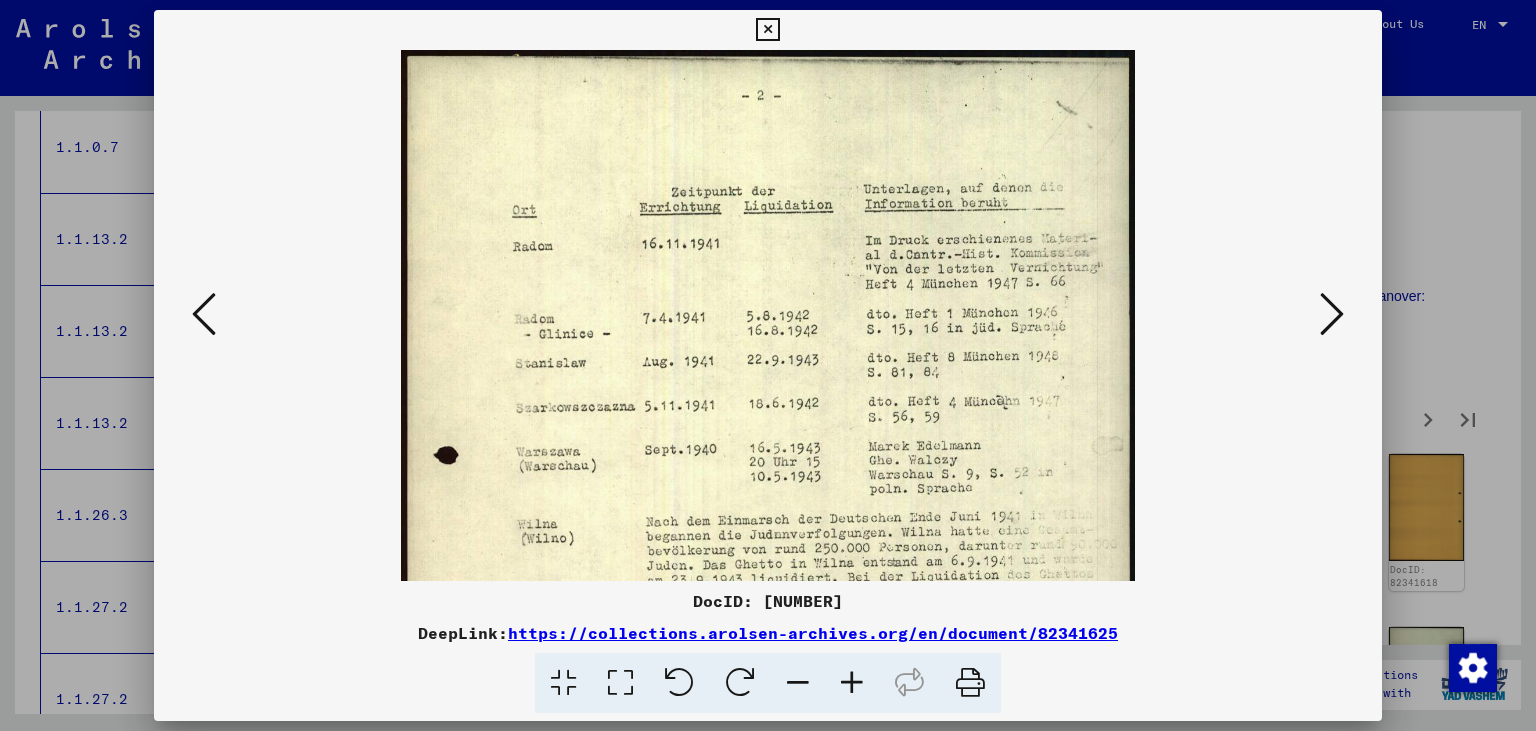 click at bounding box center [852, 683] 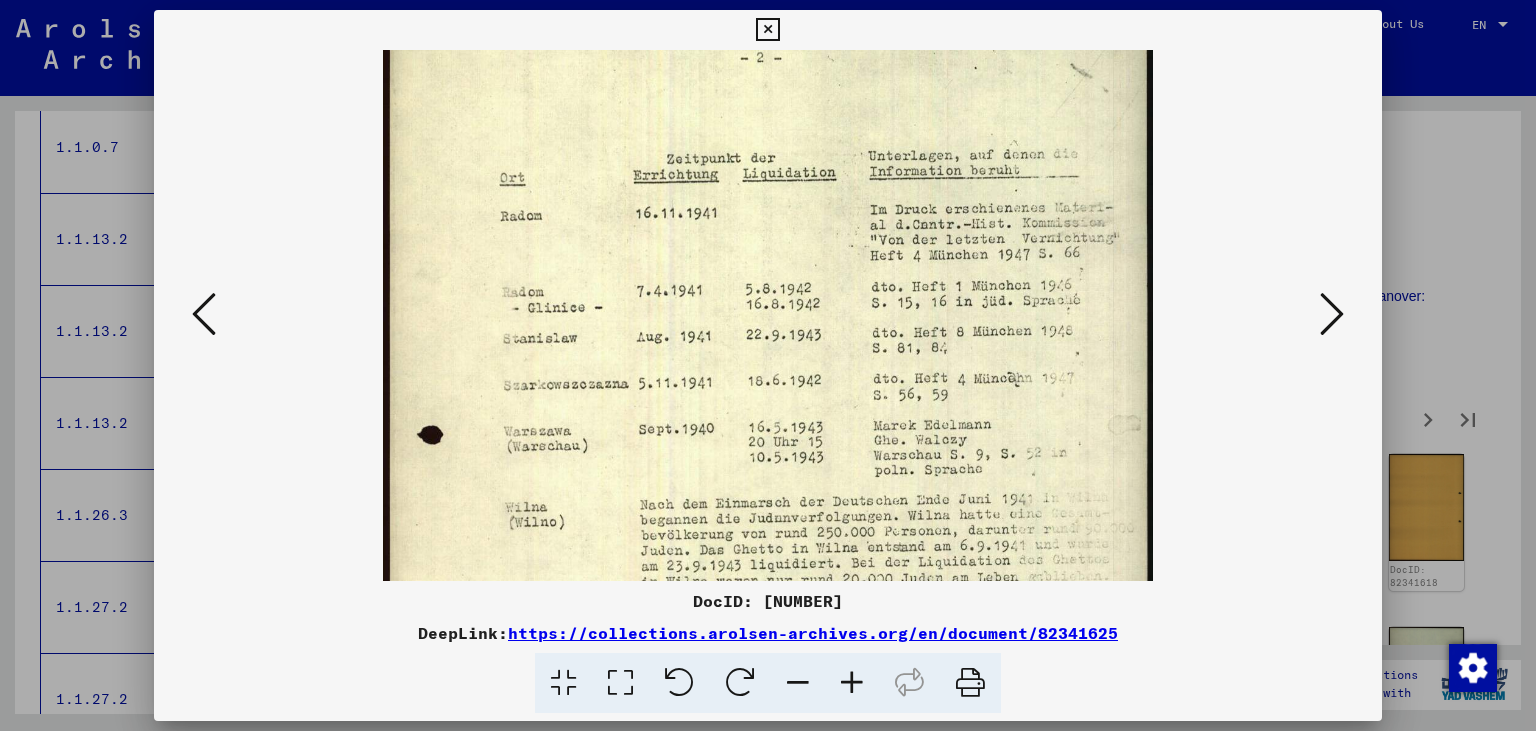 scroll, scrollTop: 51, scrollLeft: 0, axis: vertical 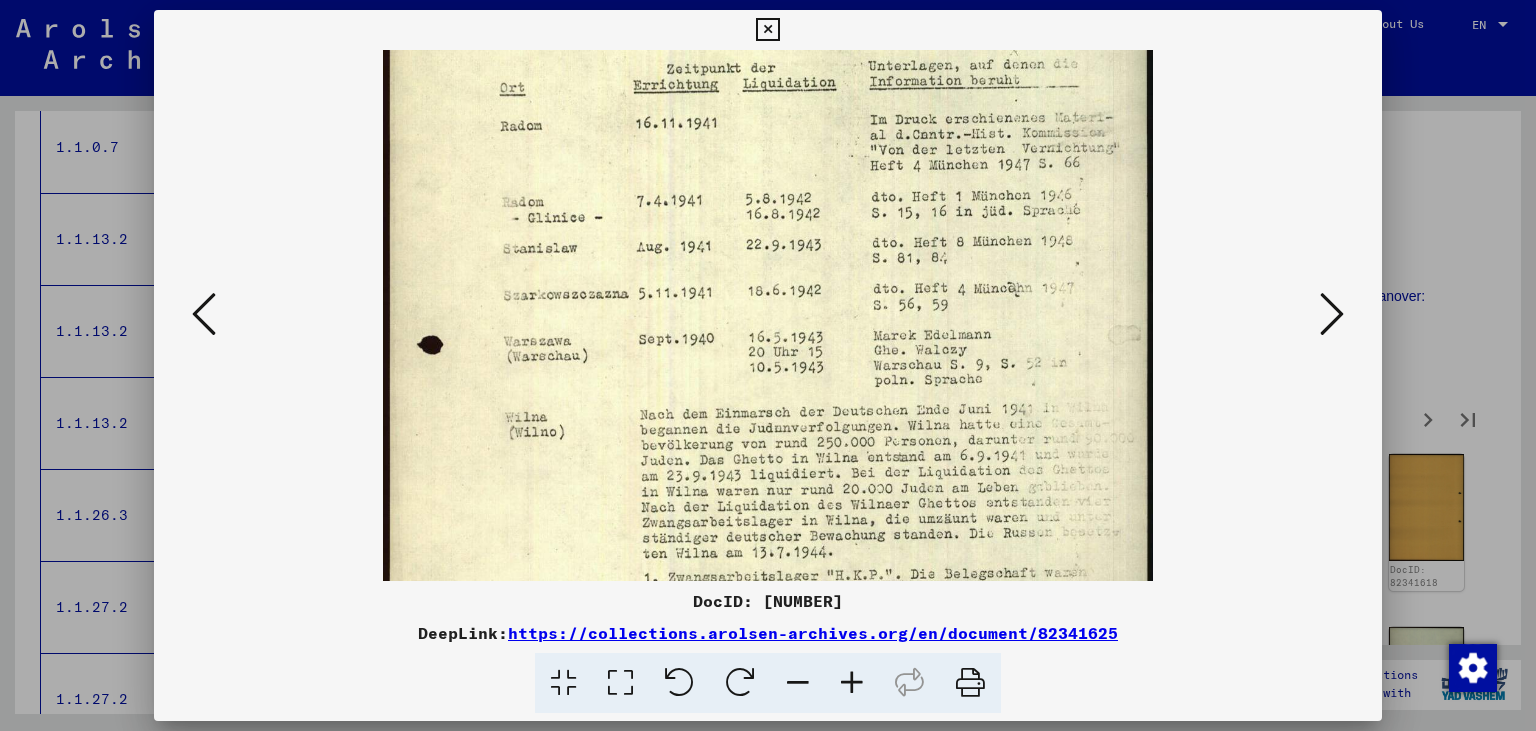 drag, startPoint x: 790, startPoint y: 509, endPoint x: 784, endPoint y: 294, distance: 215.08371 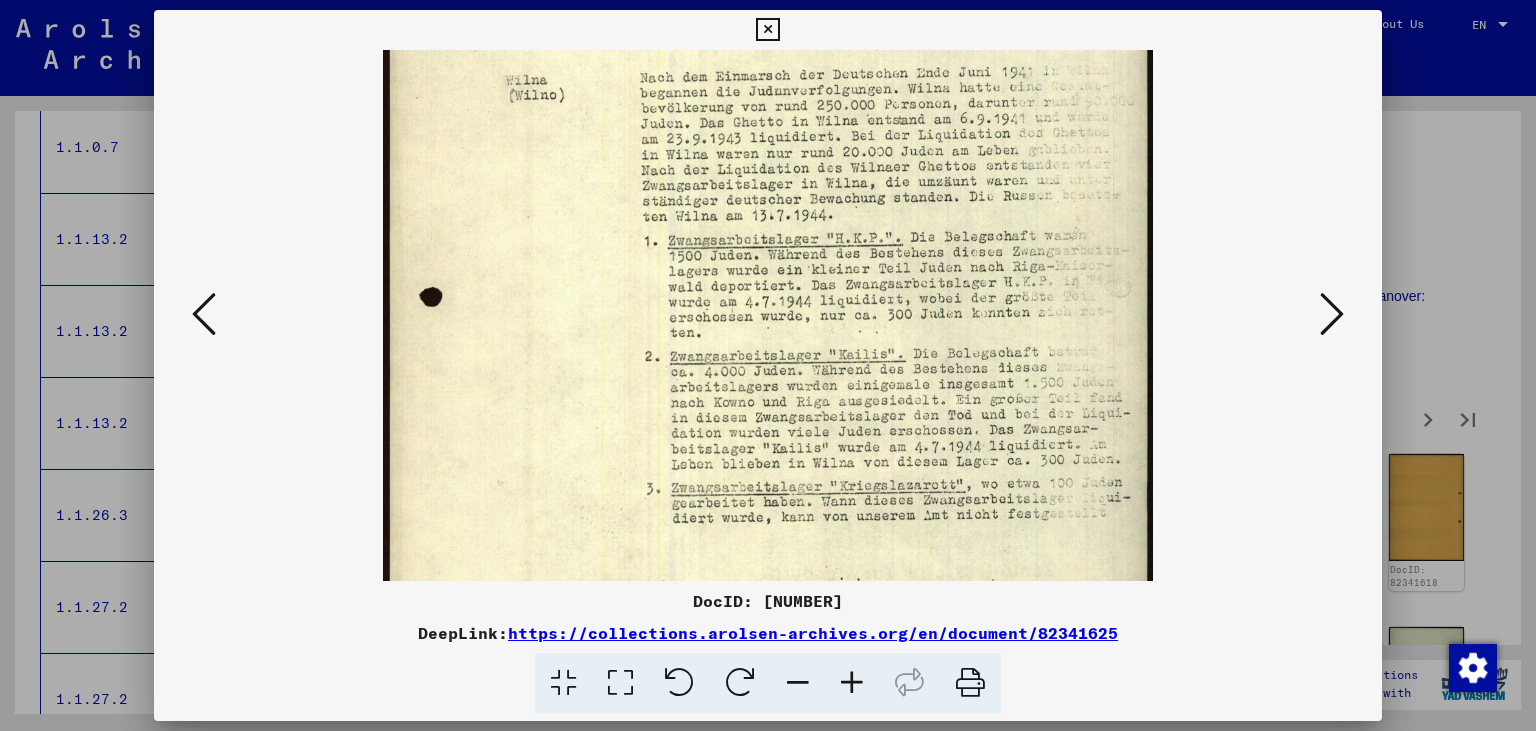 drag, startPoint x: 794, startPoint y: 418, endPoint x: 792, endPoint y: 190, distance: 228.00877 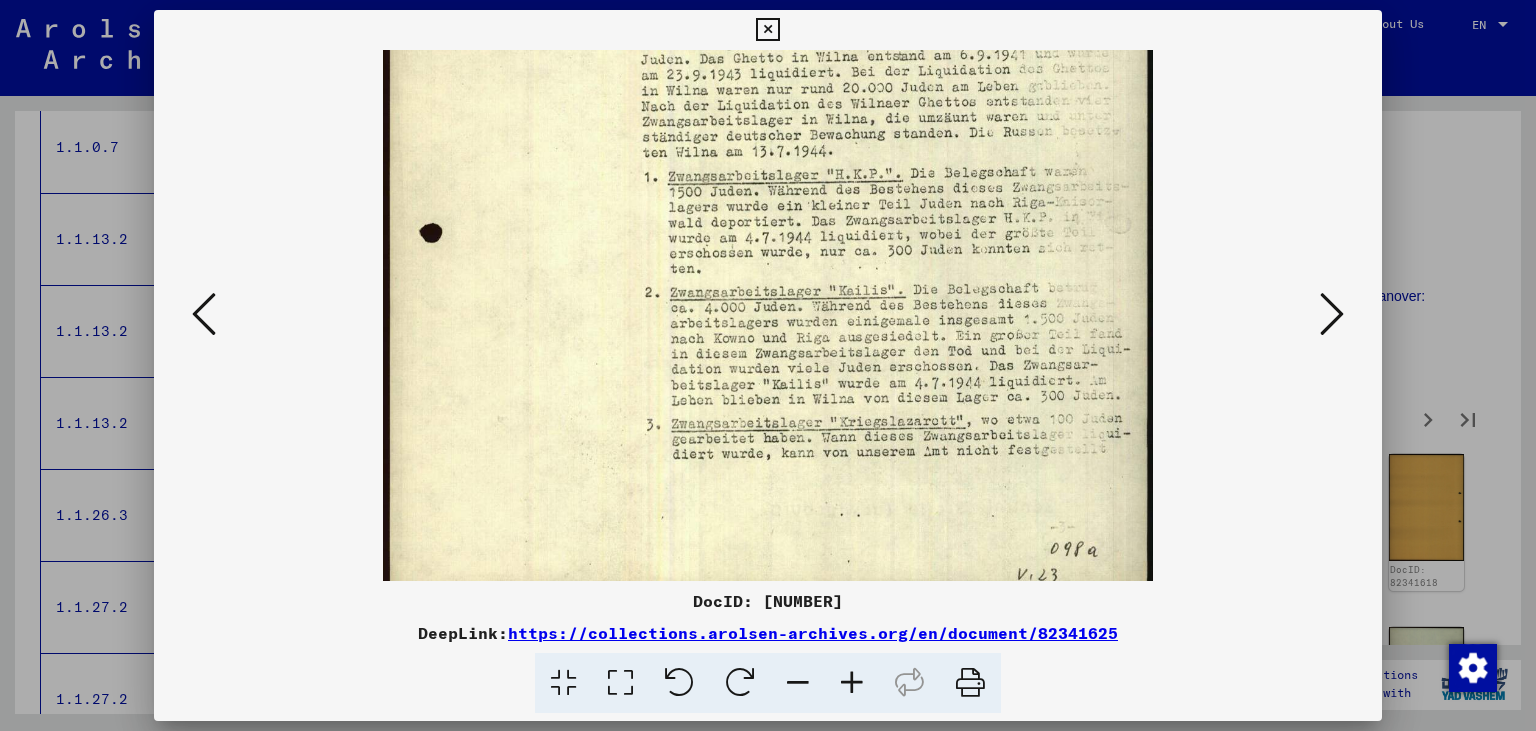 scroll, scrollTop: 550, scrollLeft: 0, axis: vertical 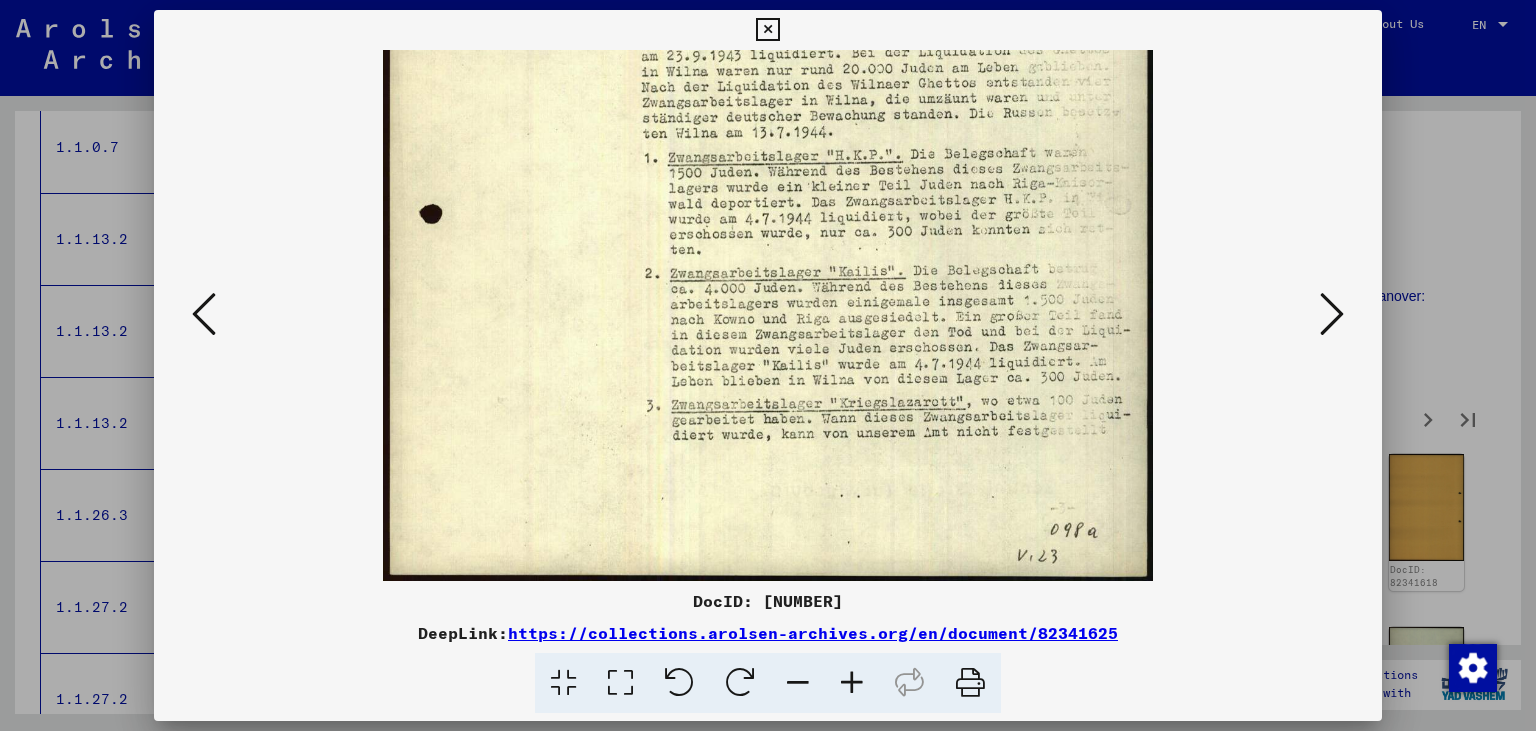 drag, startPoint x: 799, startPoint y: 421, endPoint x: 801, endPoint y: 283, distance: 138.0145 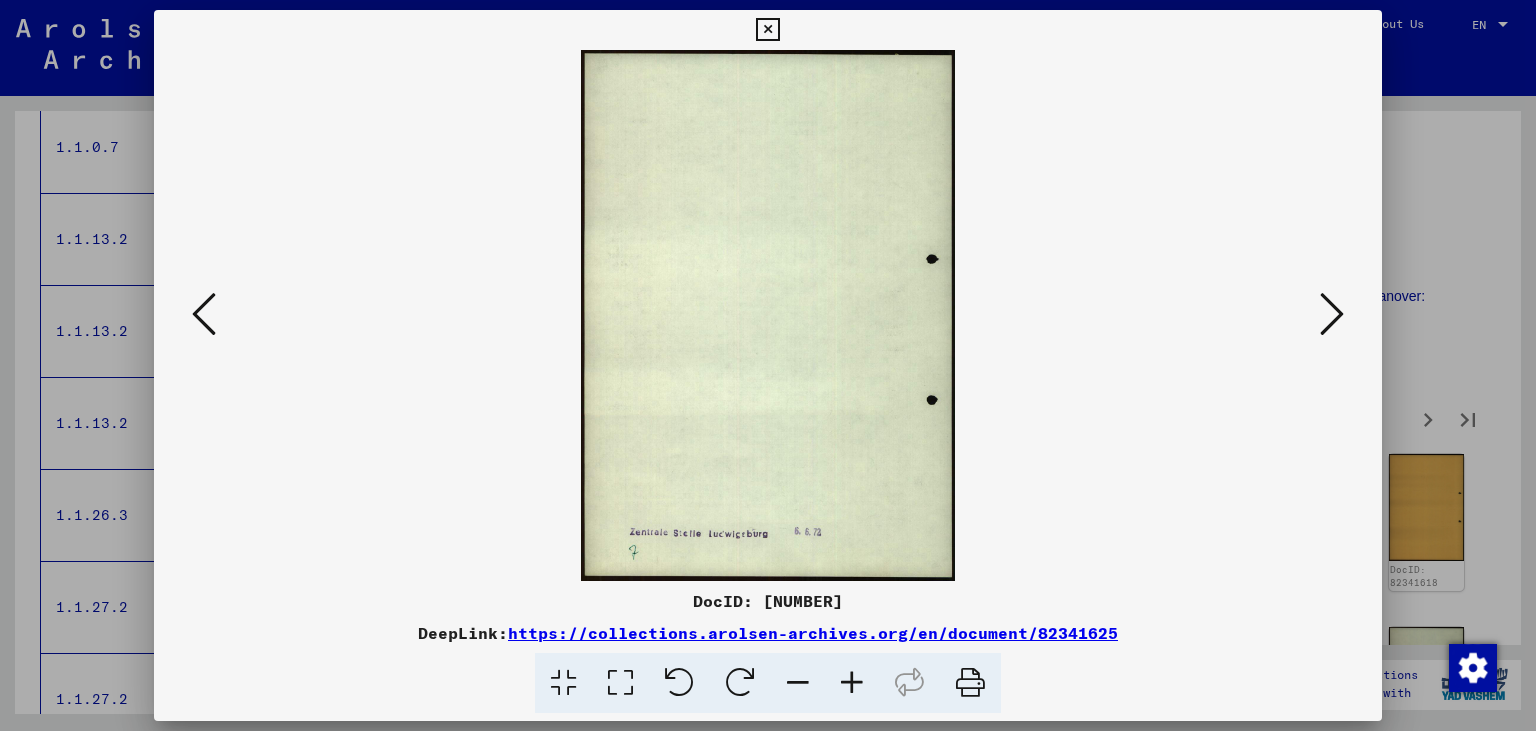 scroll, scrollTop: 0, scrollLeft: 0, axis: both 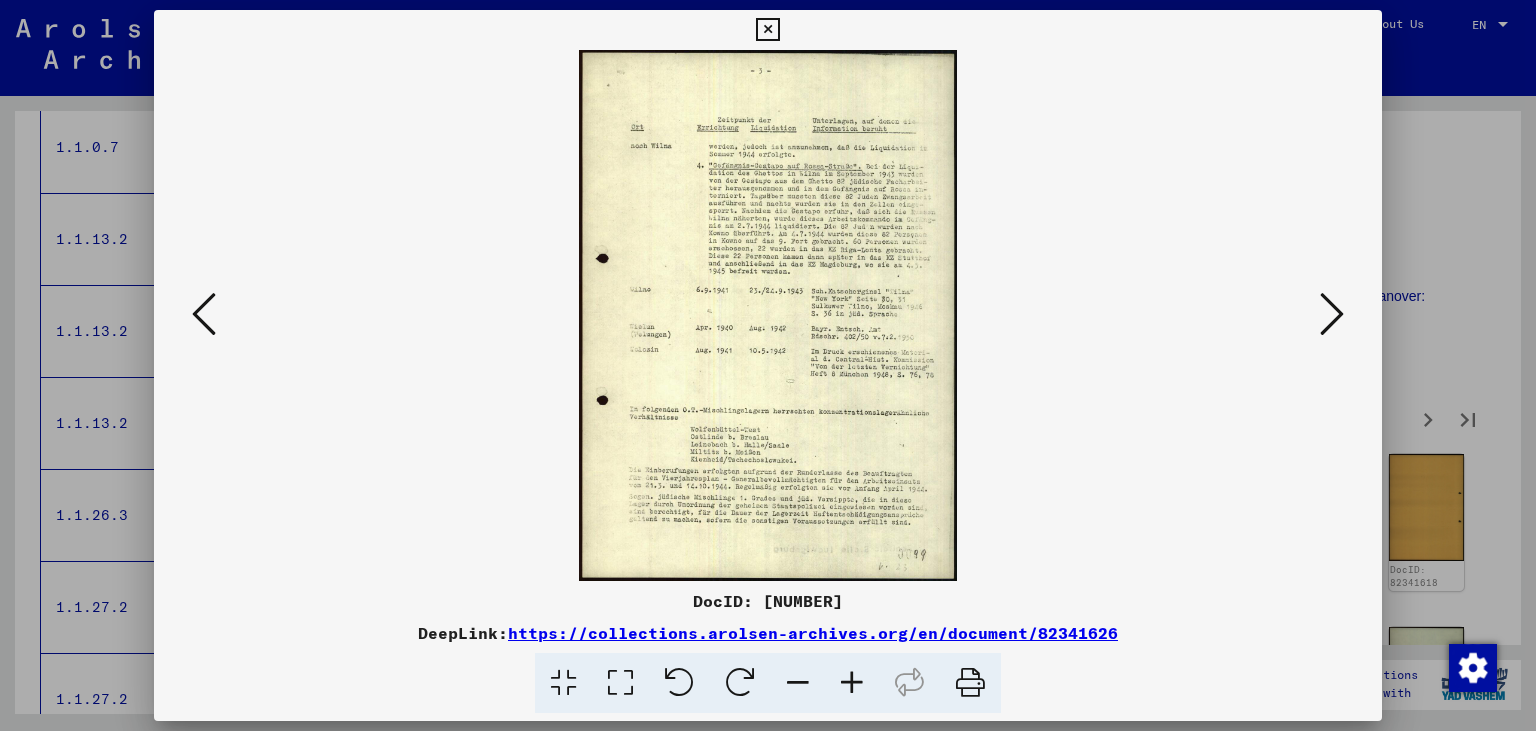 click at bounding box center [852, 683] 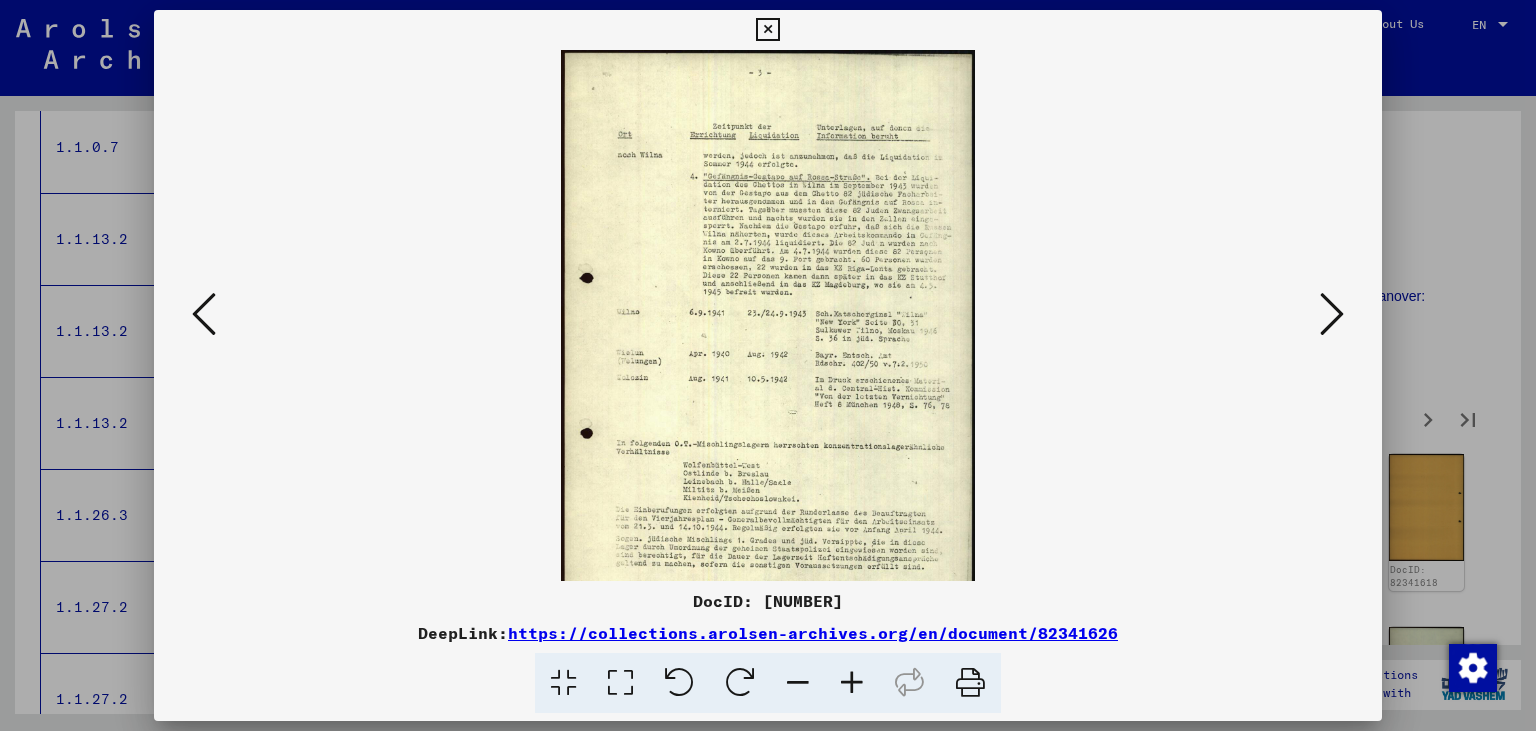 click at bounding box center [852, 683] 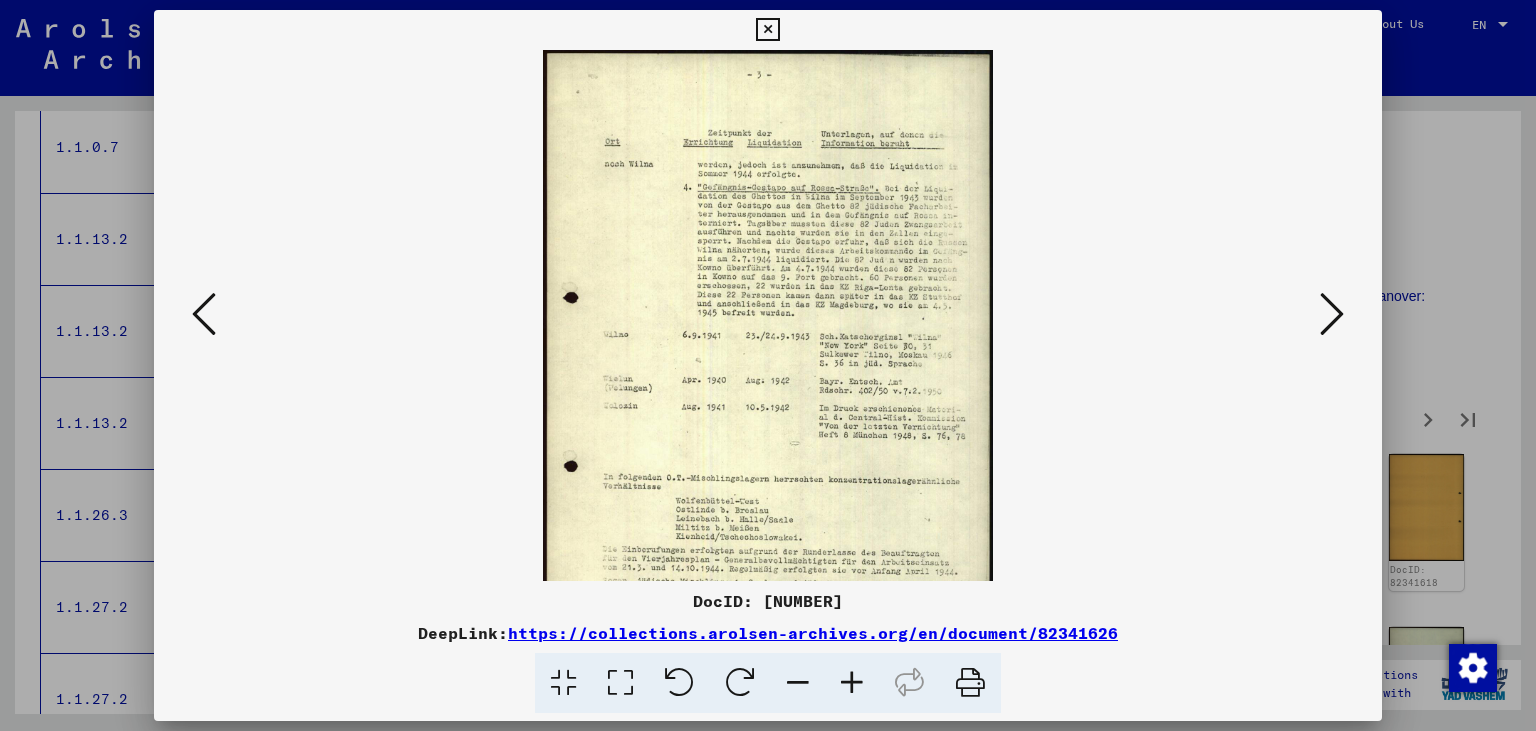 click at bounding box center (852, 683) 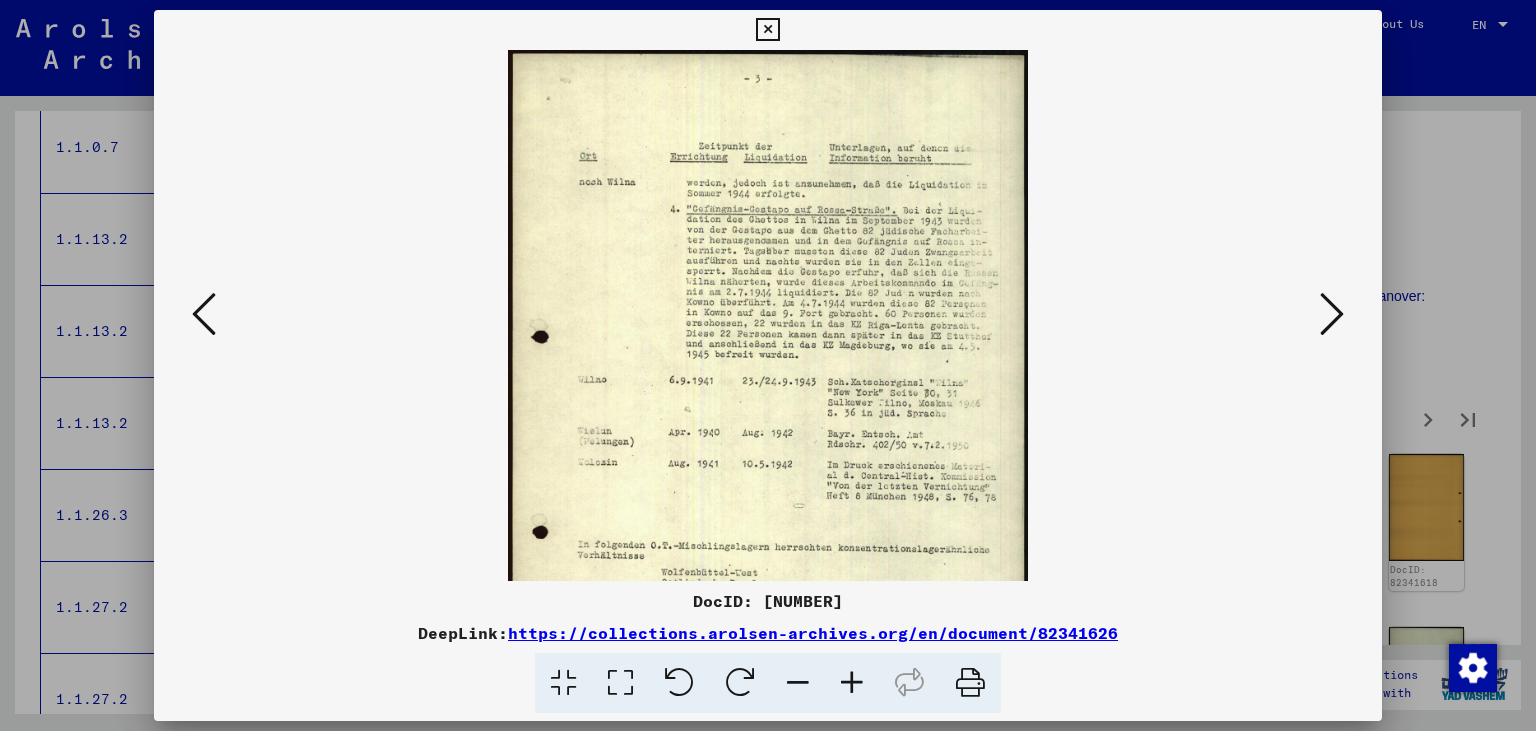 click at bounding box center (852, 683) 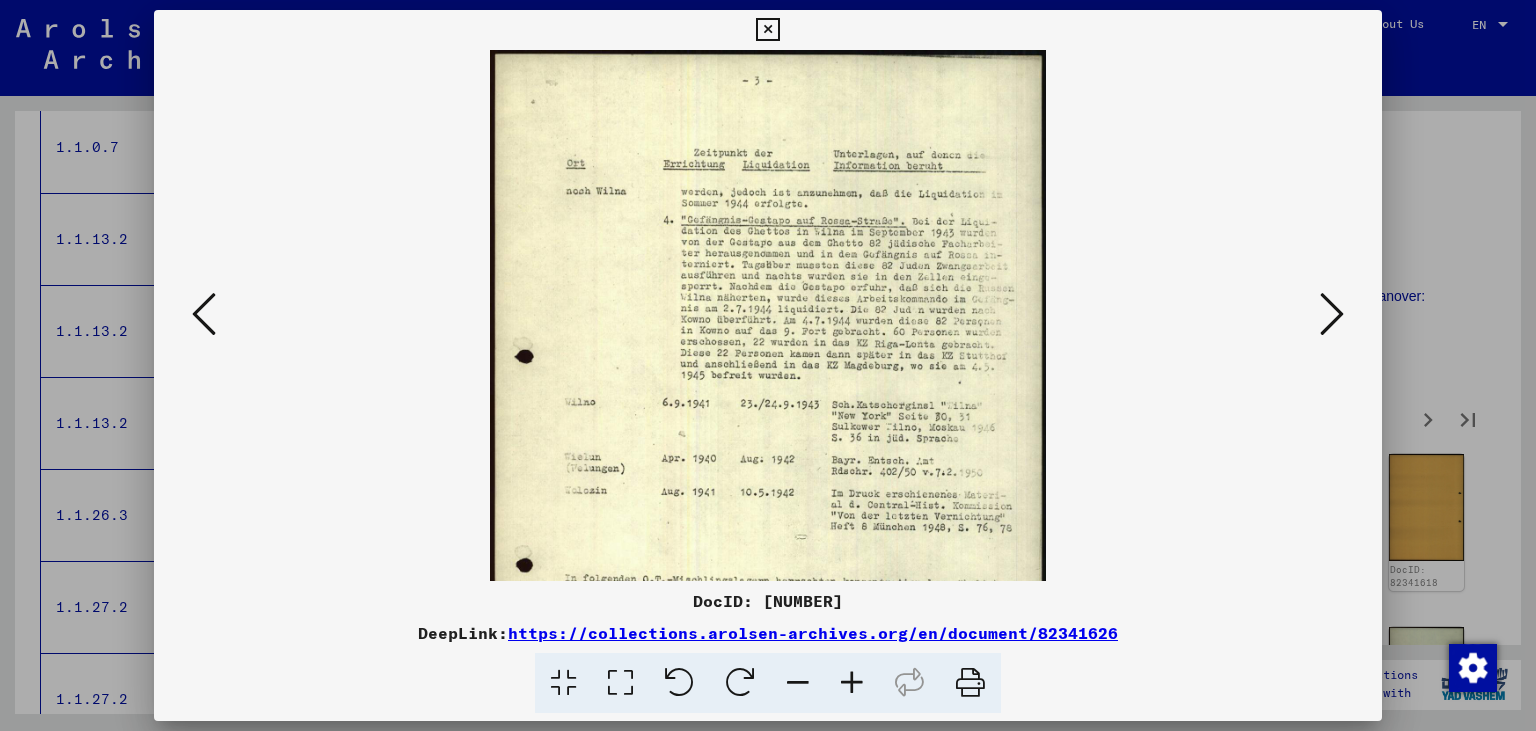 click at bounding box center [852, 683] 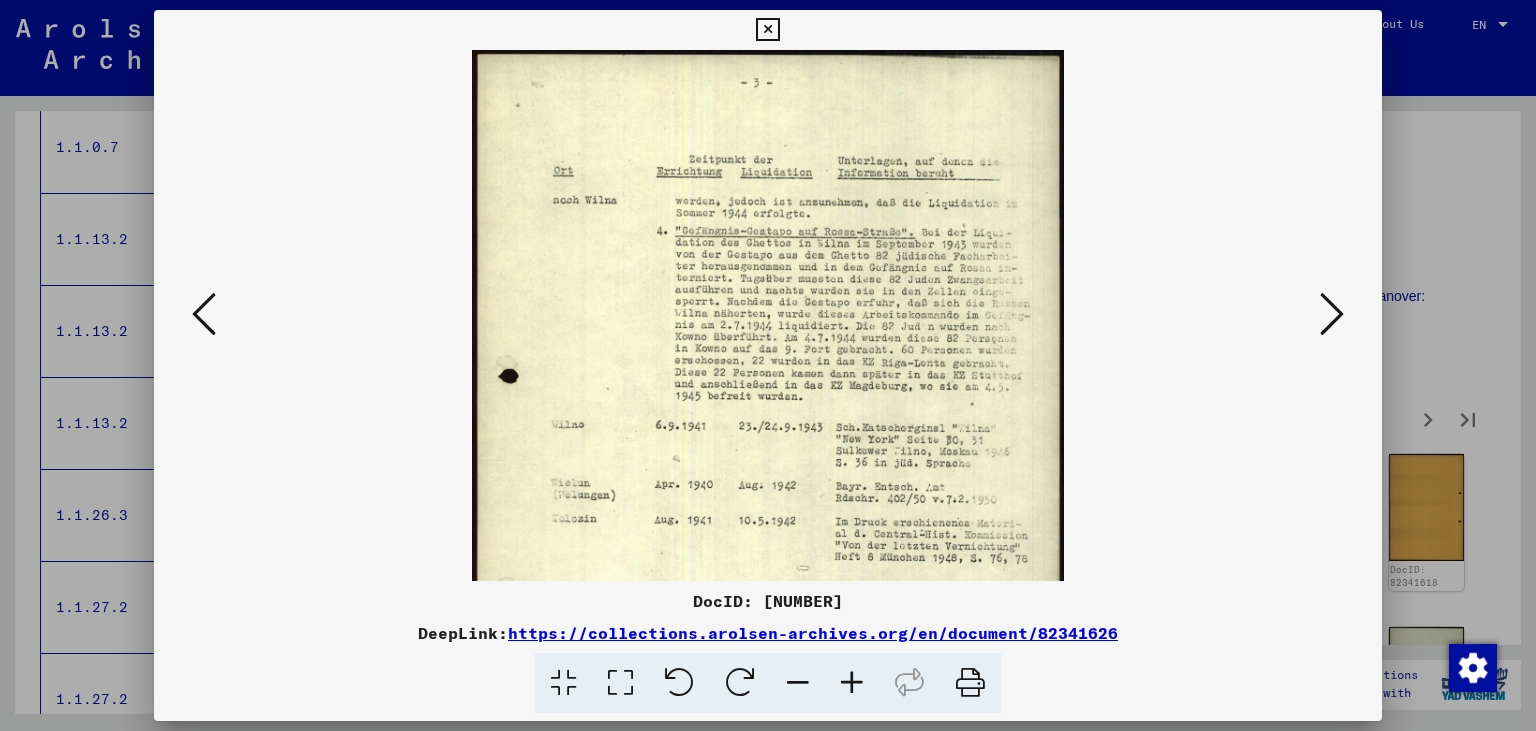 click at bounding box center (852, 683) 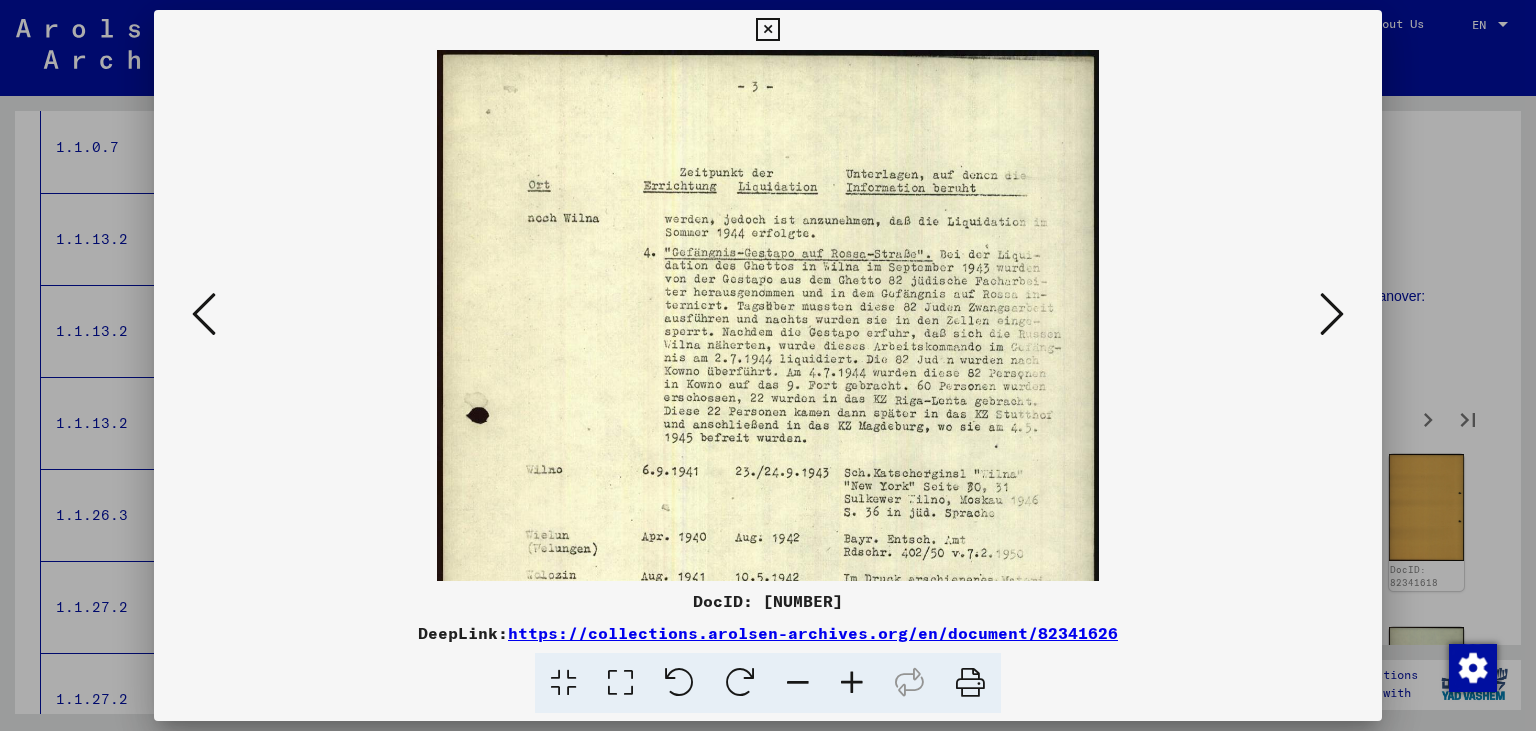 click at bounding box center [852, 683] 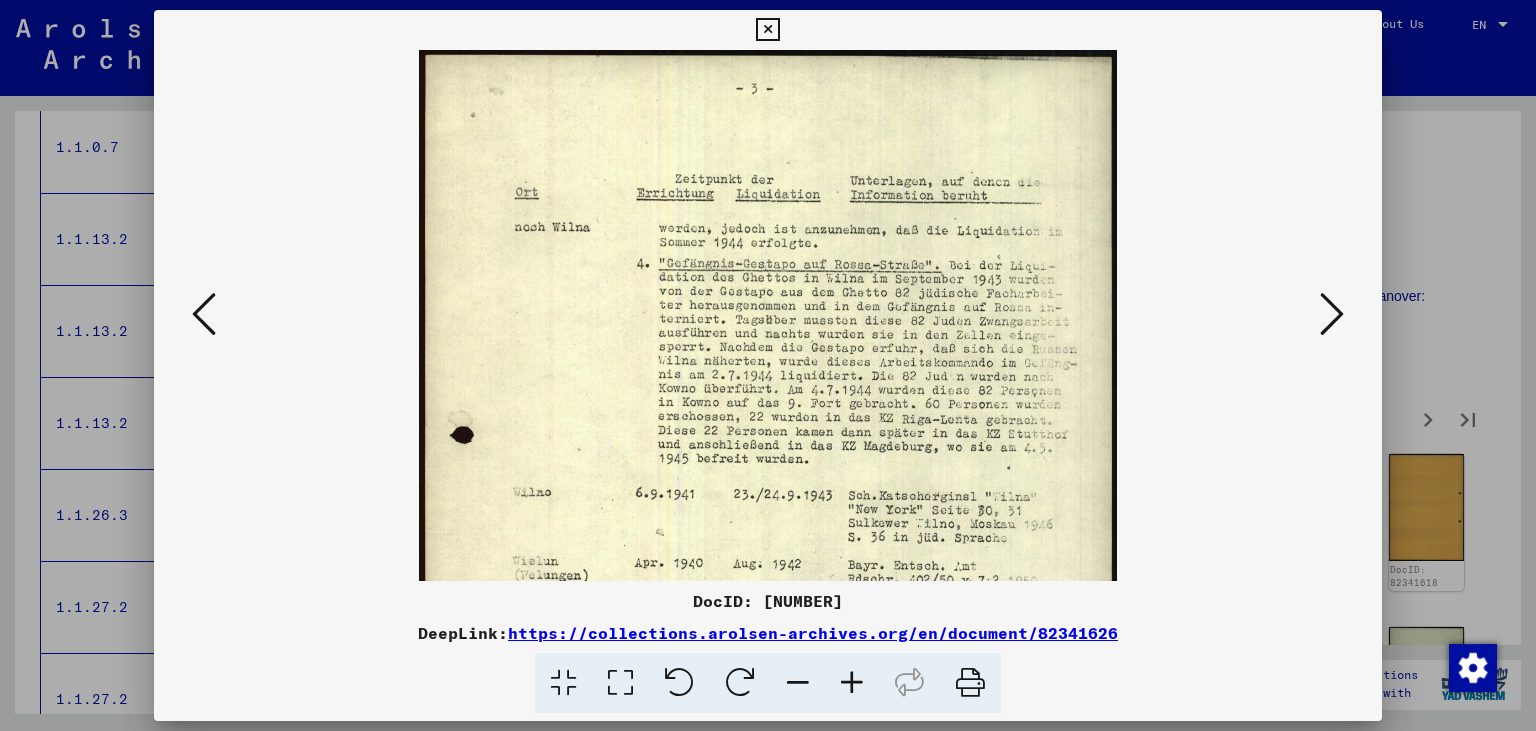click at bounding box center [852, 683] 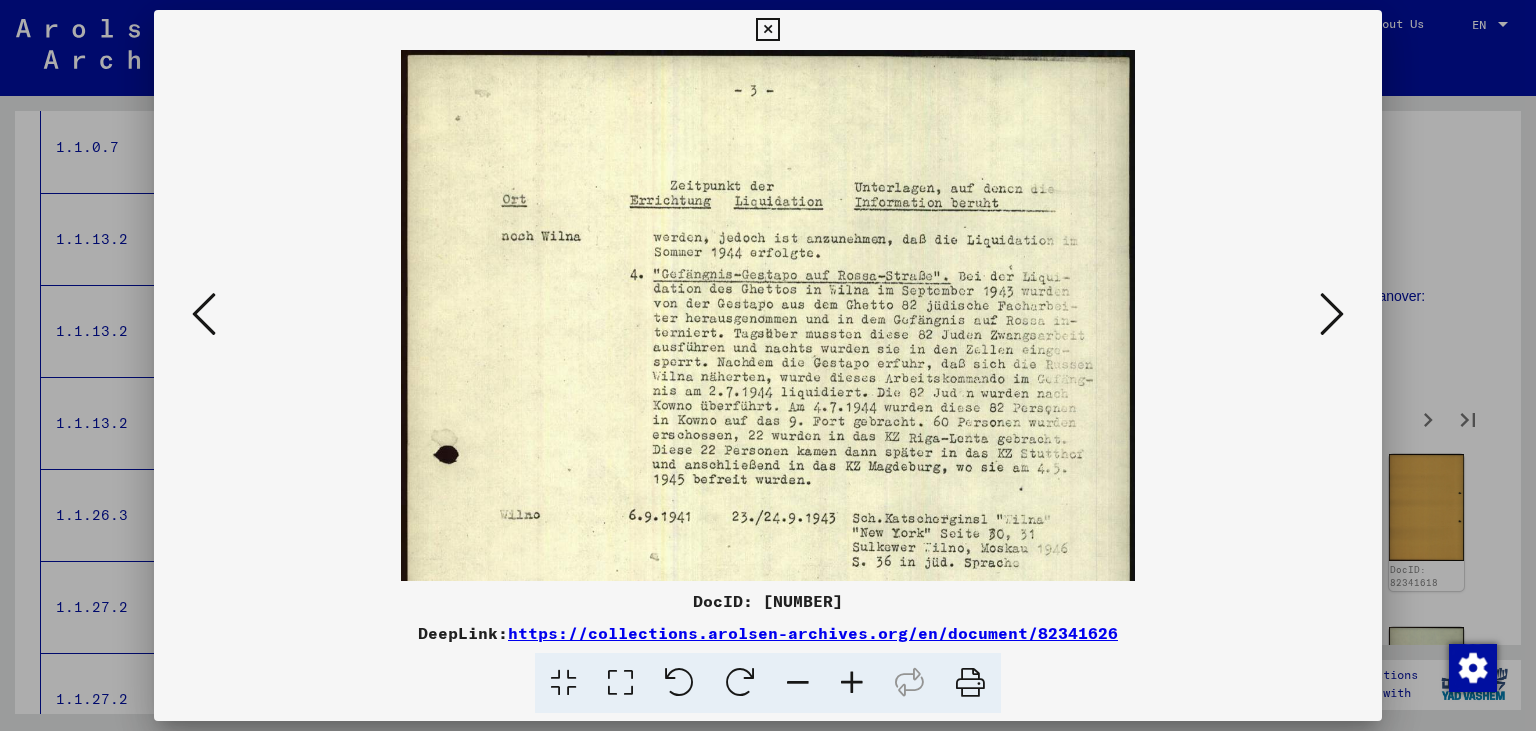 click at bounding box center (852, 683) 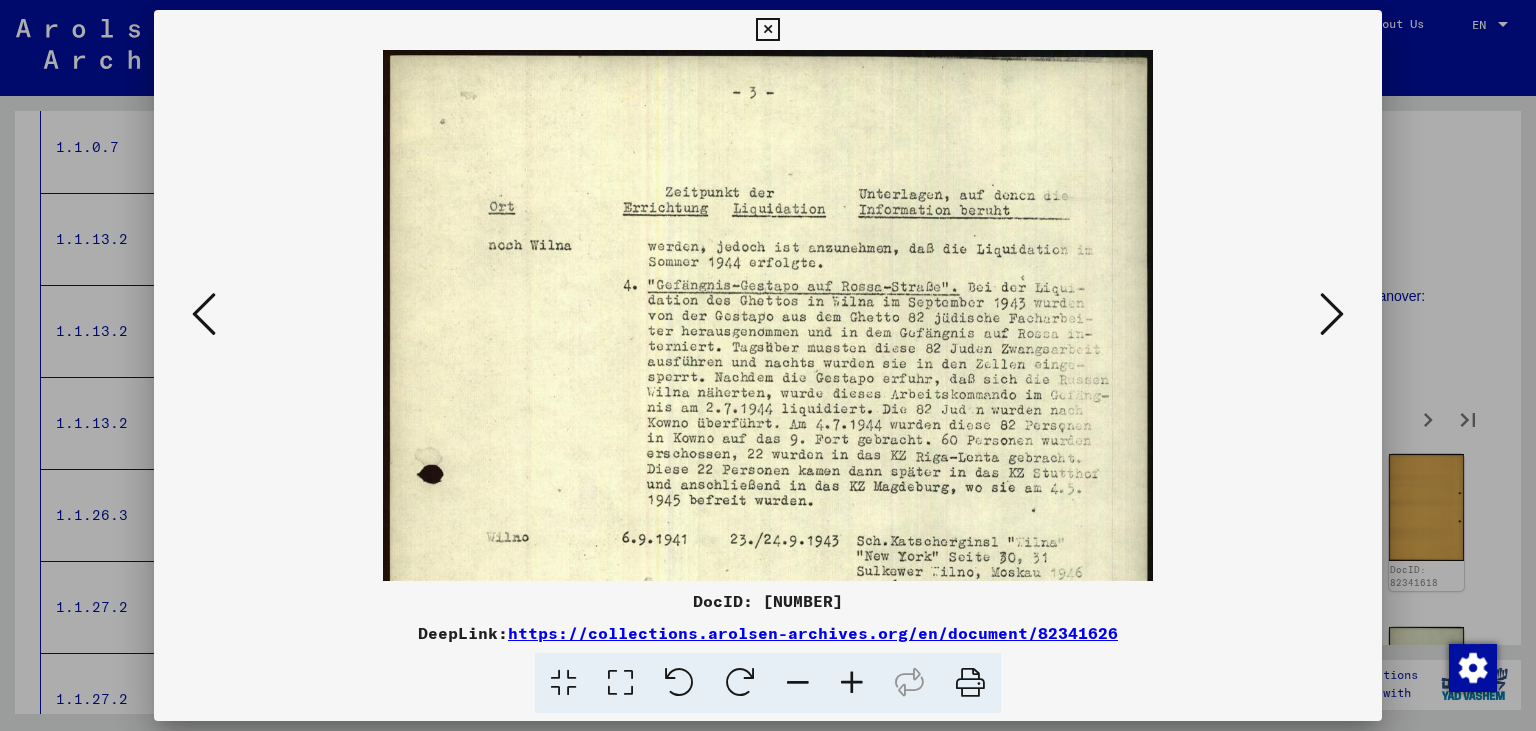 click at bounding box center (852, 683) 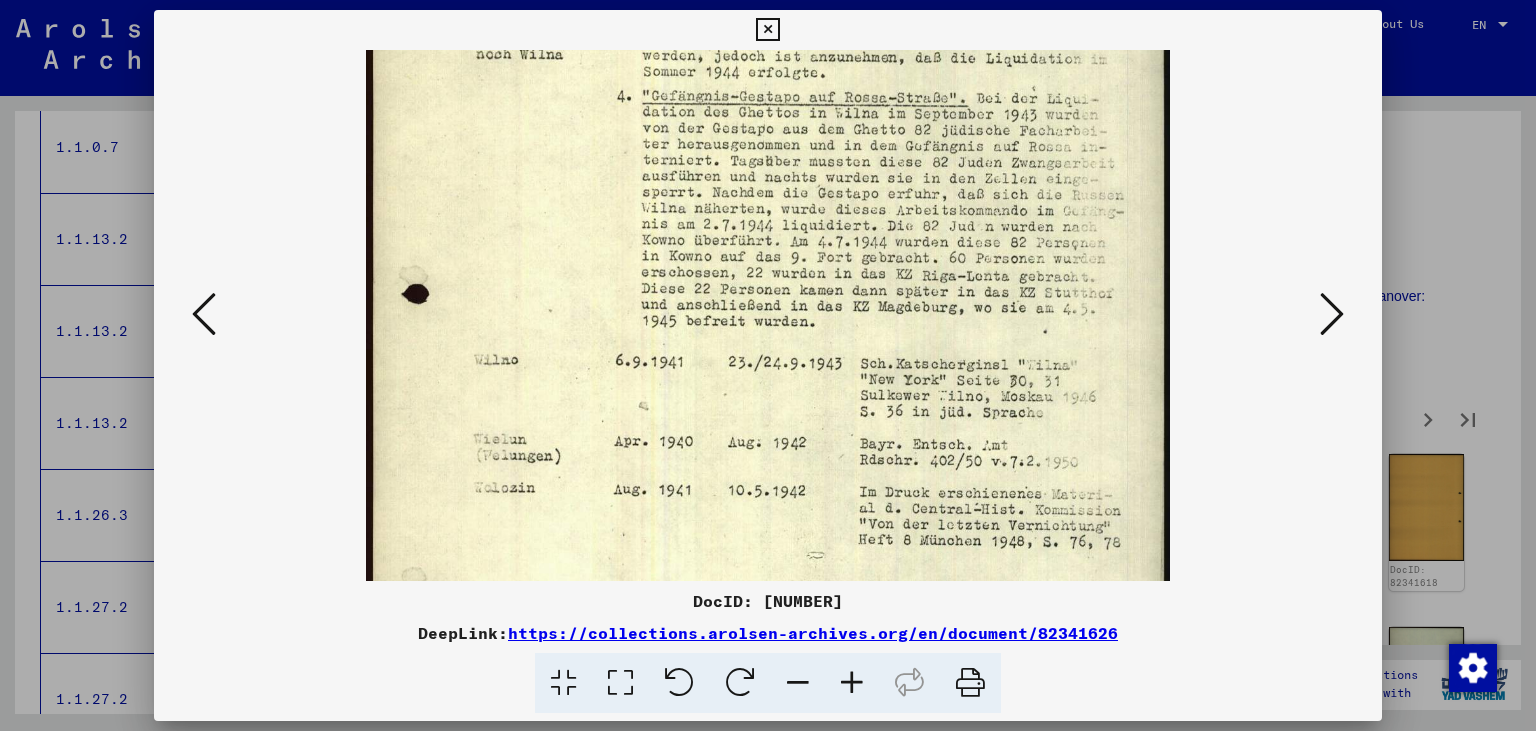 drag, startPoint x: 763, startPoint y: 454, endPoint x: 786, endPoint y: 264, distance: 191.38704 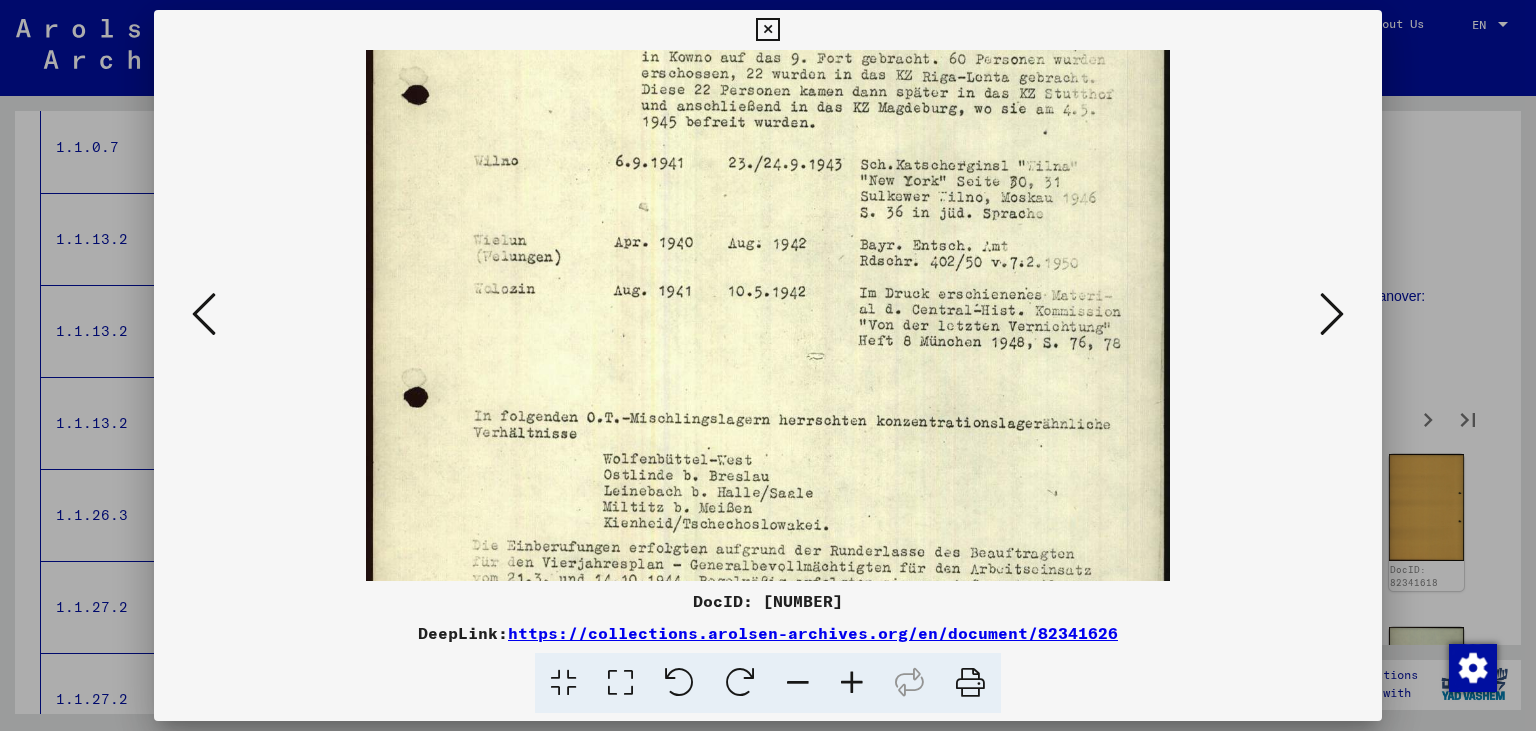drag, startPoint x: 788, startPoint y: 470, endPoint x: 792, endPoint y: 274, distance: 196.04082 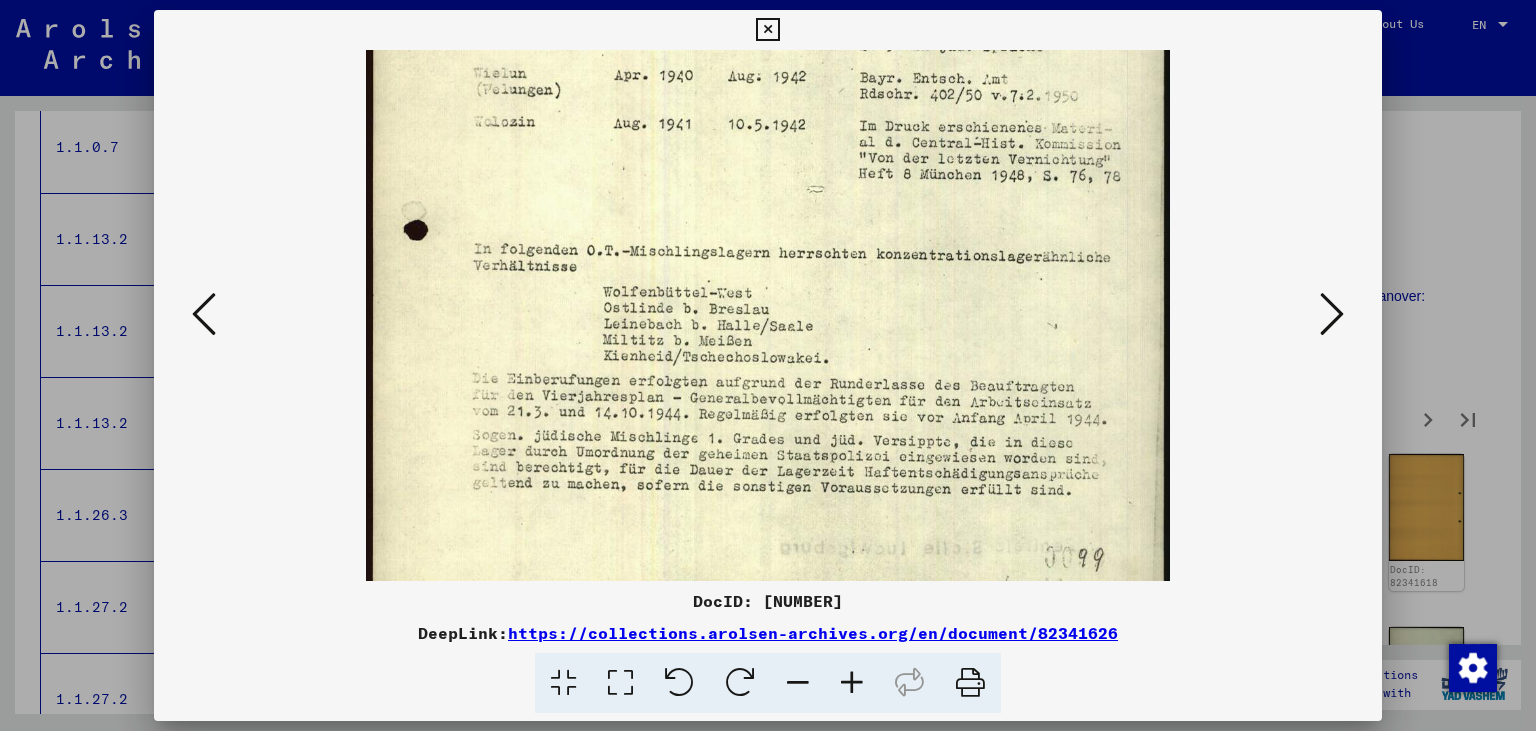 drag, startPoint x: 802, startPoint y: 454, endPoint x: 797, endPoint y: 286, distance: 168.07439 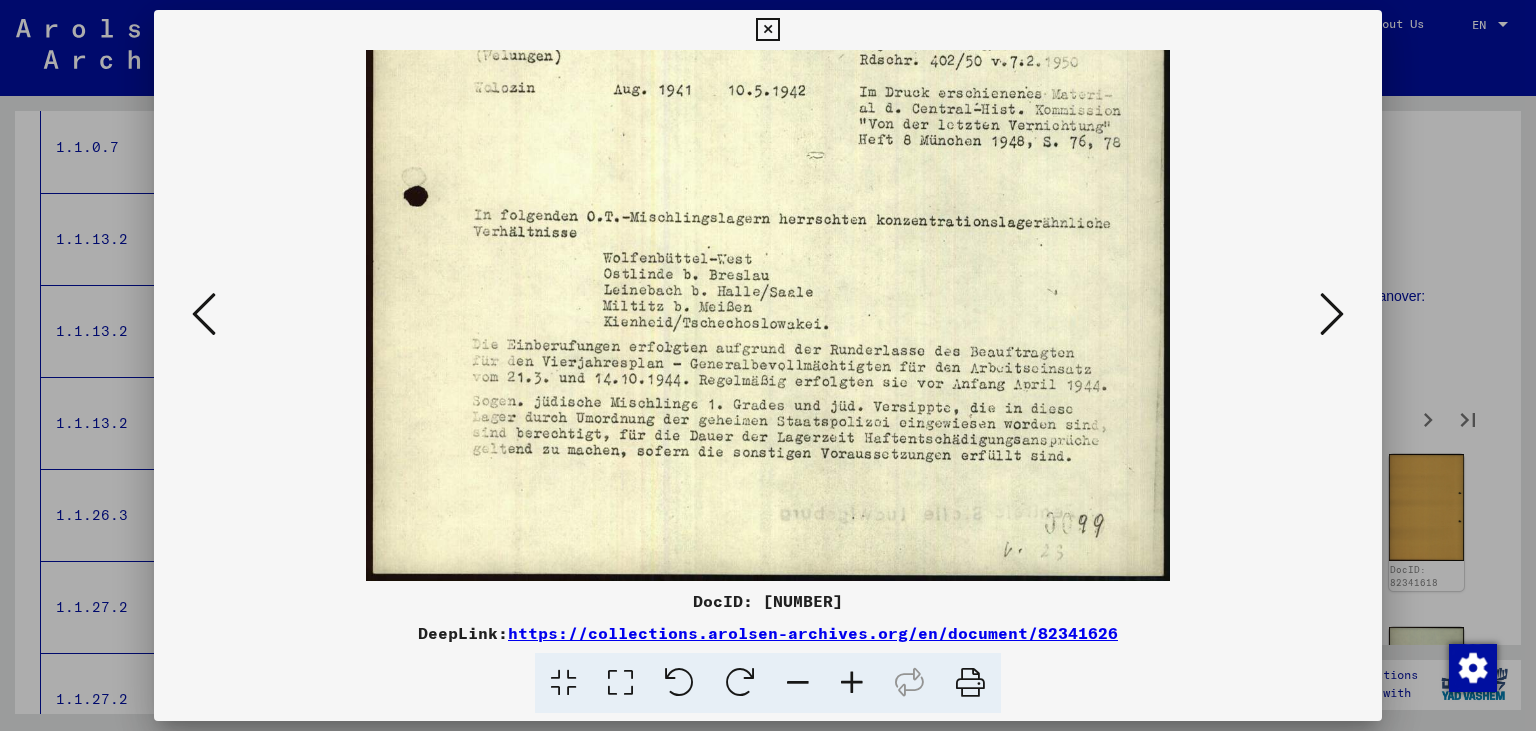 drag, startPoint x: 821, startPoint y: 424, endPoint x: 827, endPoint y: 302, distance: 122.14745 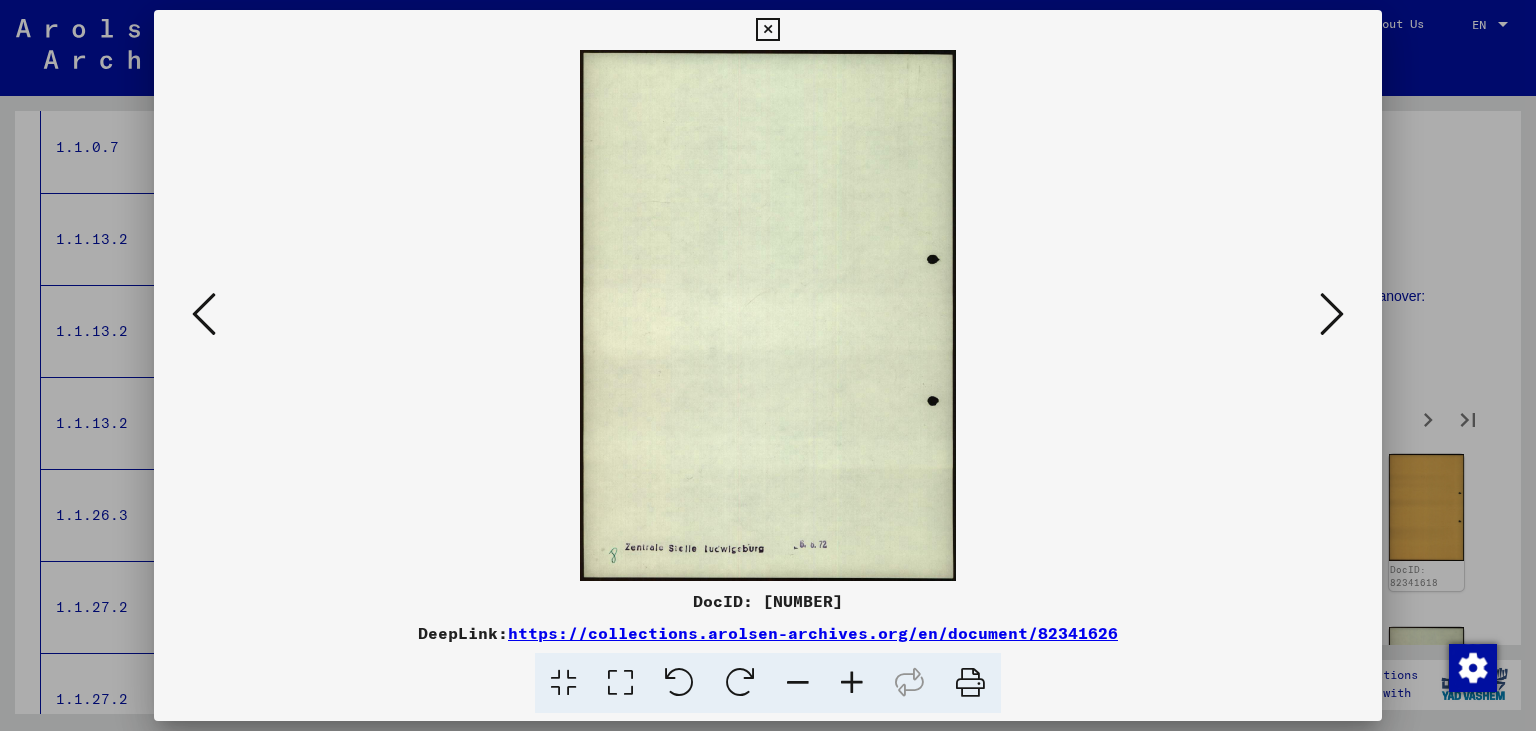 click at bounding box center (1332, 314) 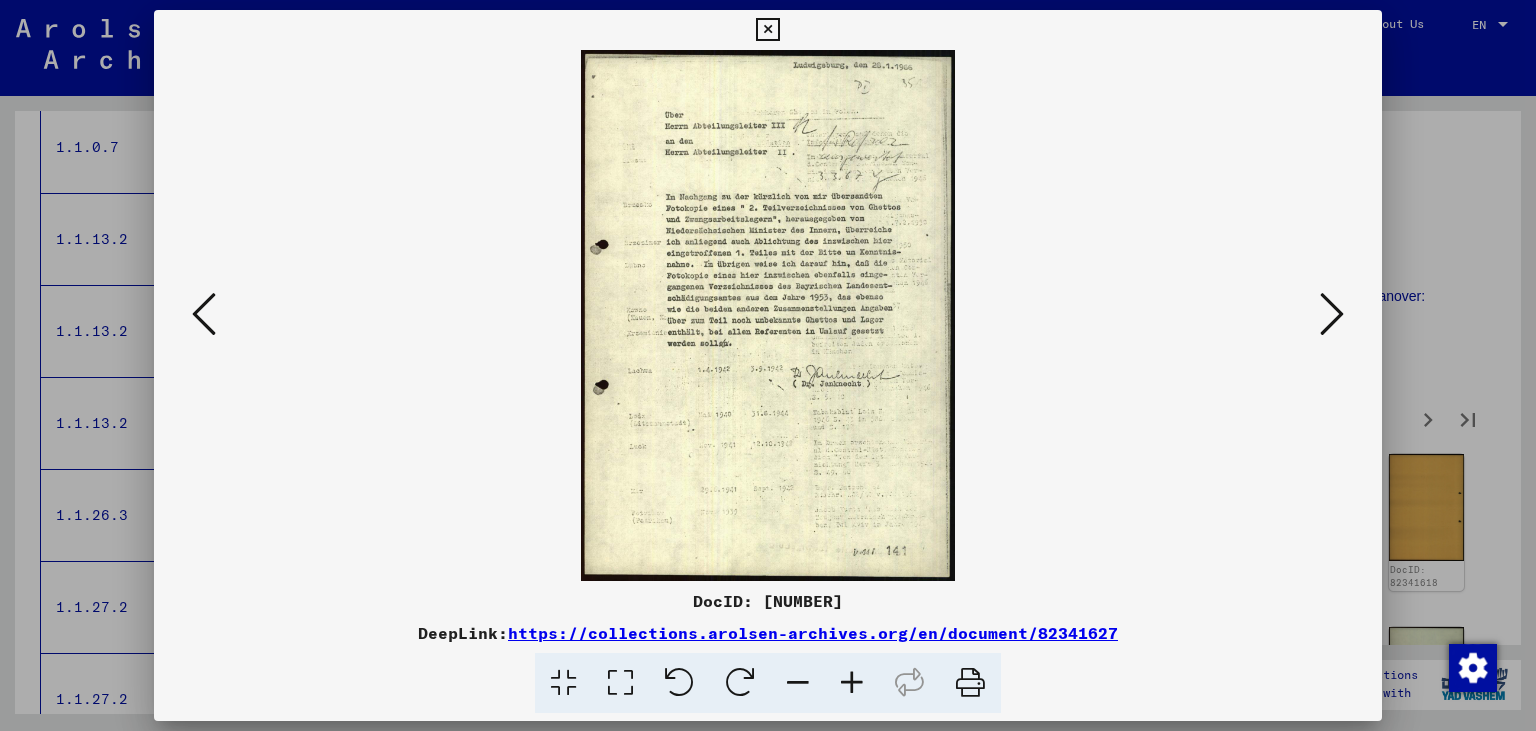 click at bounding box center [852, 683] 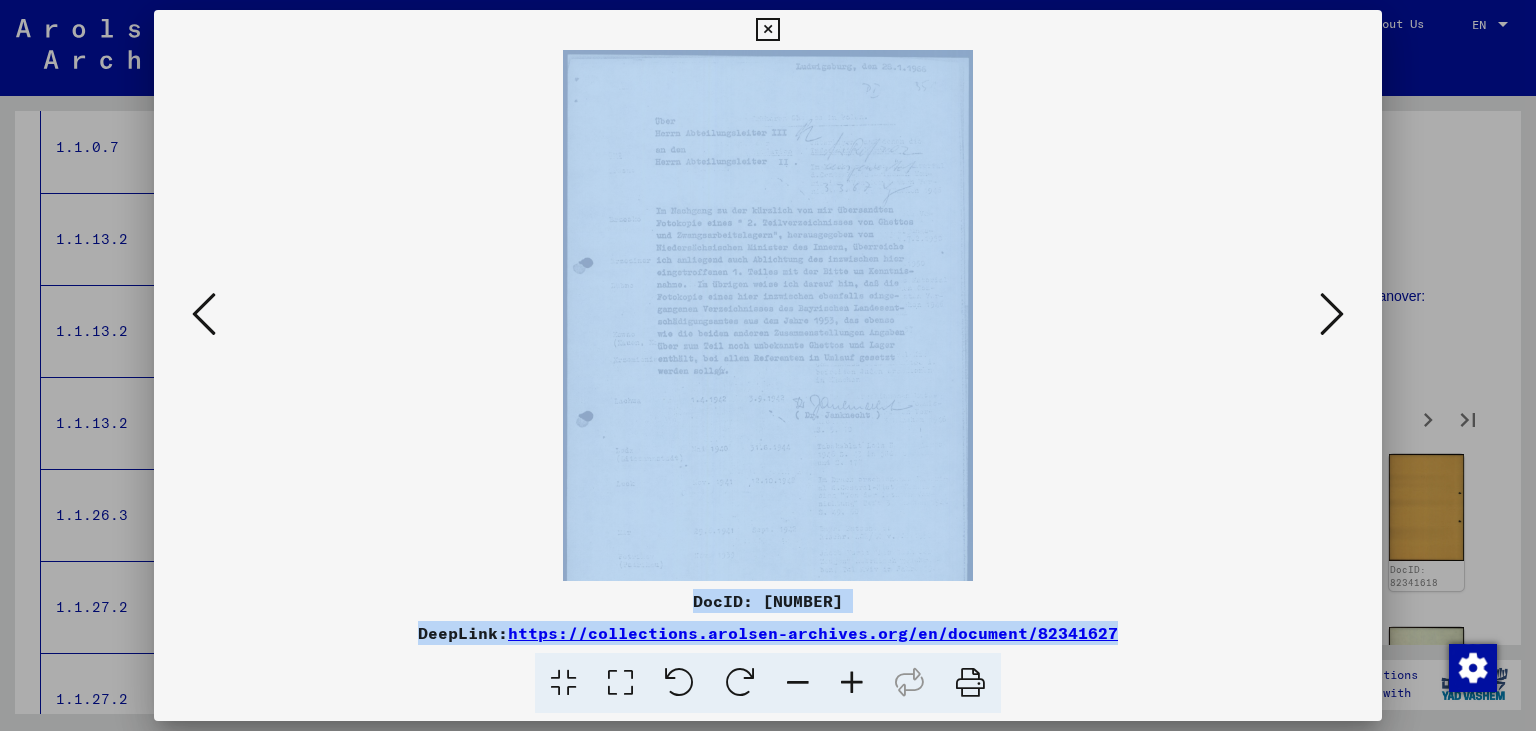 click at bounding box center (852, 683) 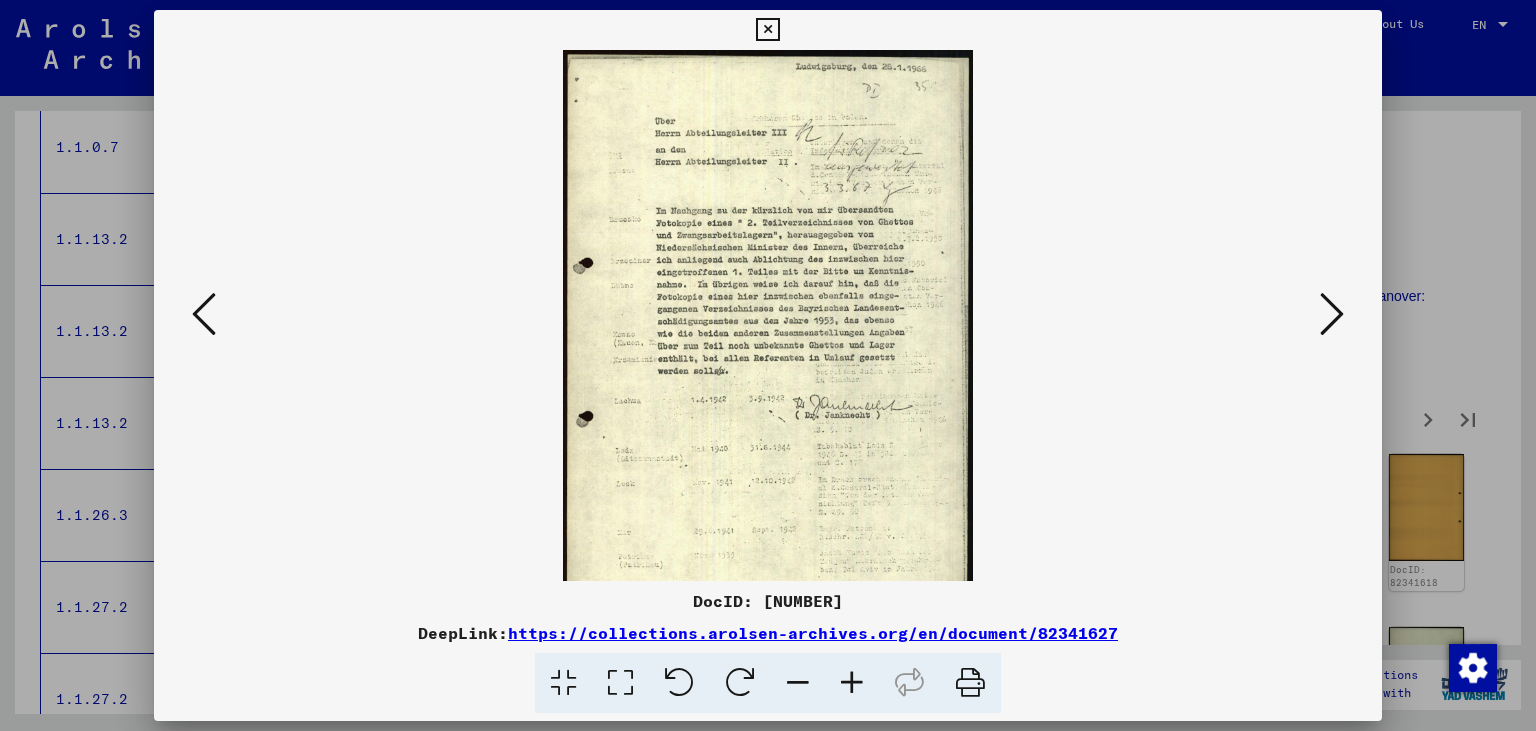 click at bounding box center (852, 683) 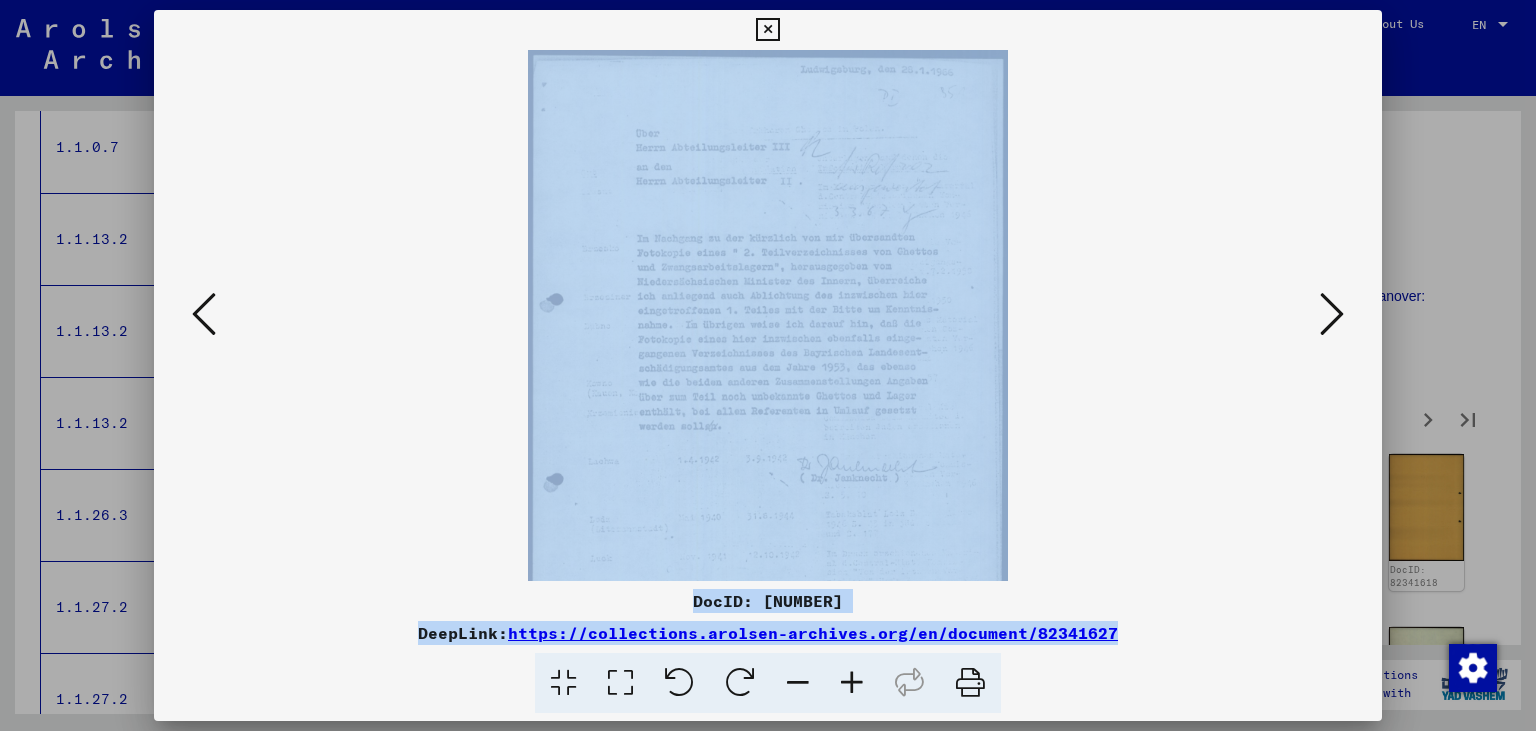 click at bounding box center (852, 683) 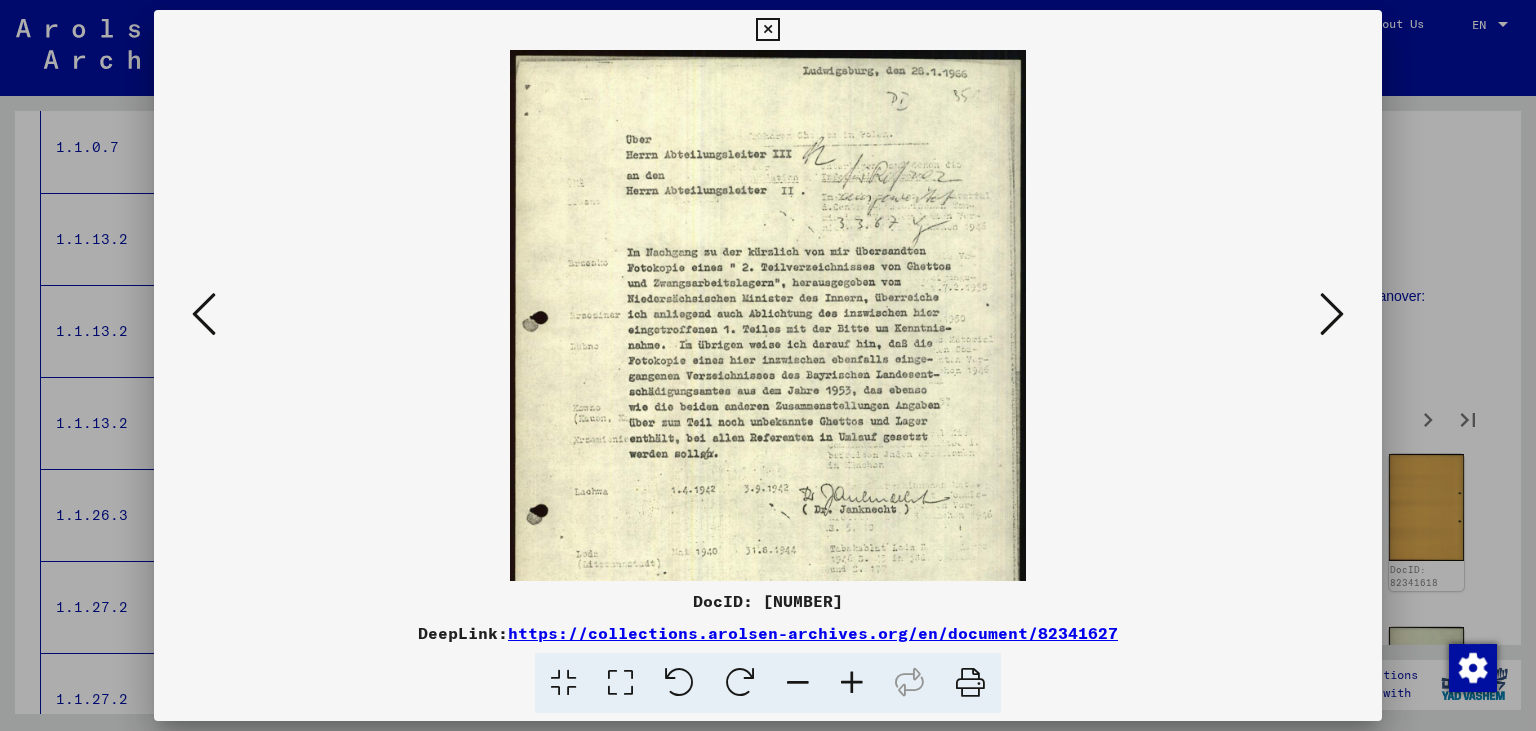 click at bounding box center (852, 683) 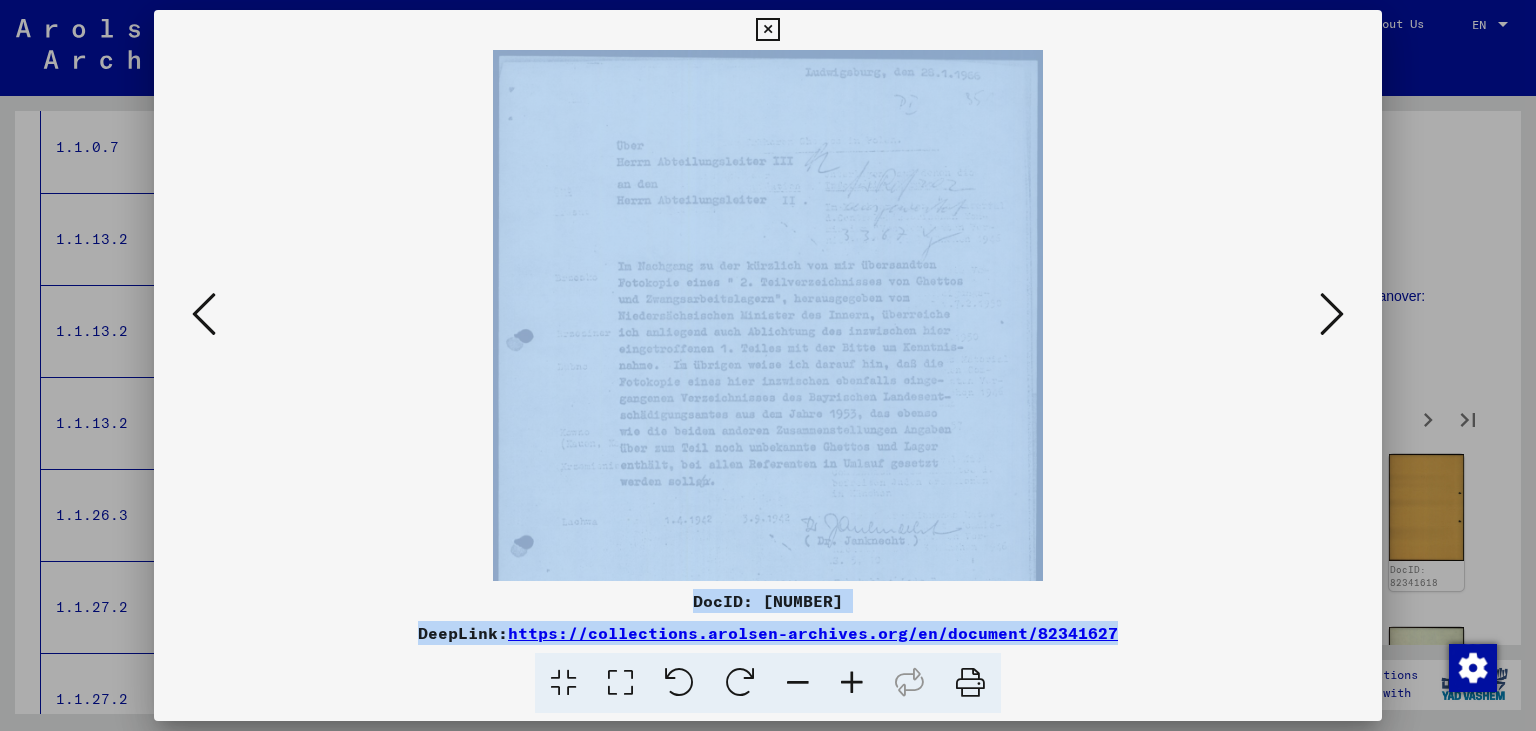 click at bounding box center [852, 683] 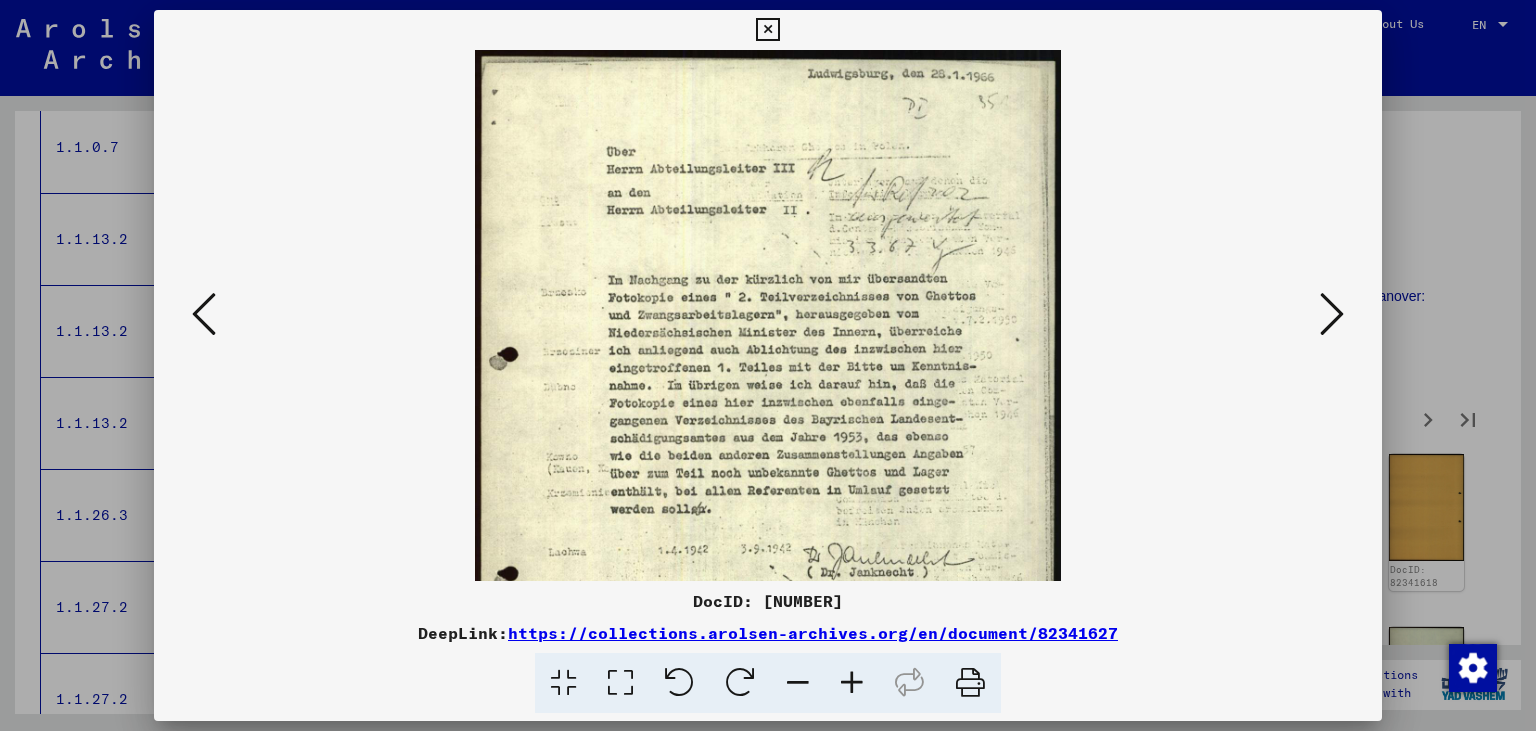 click at bounding box center (852, 683) 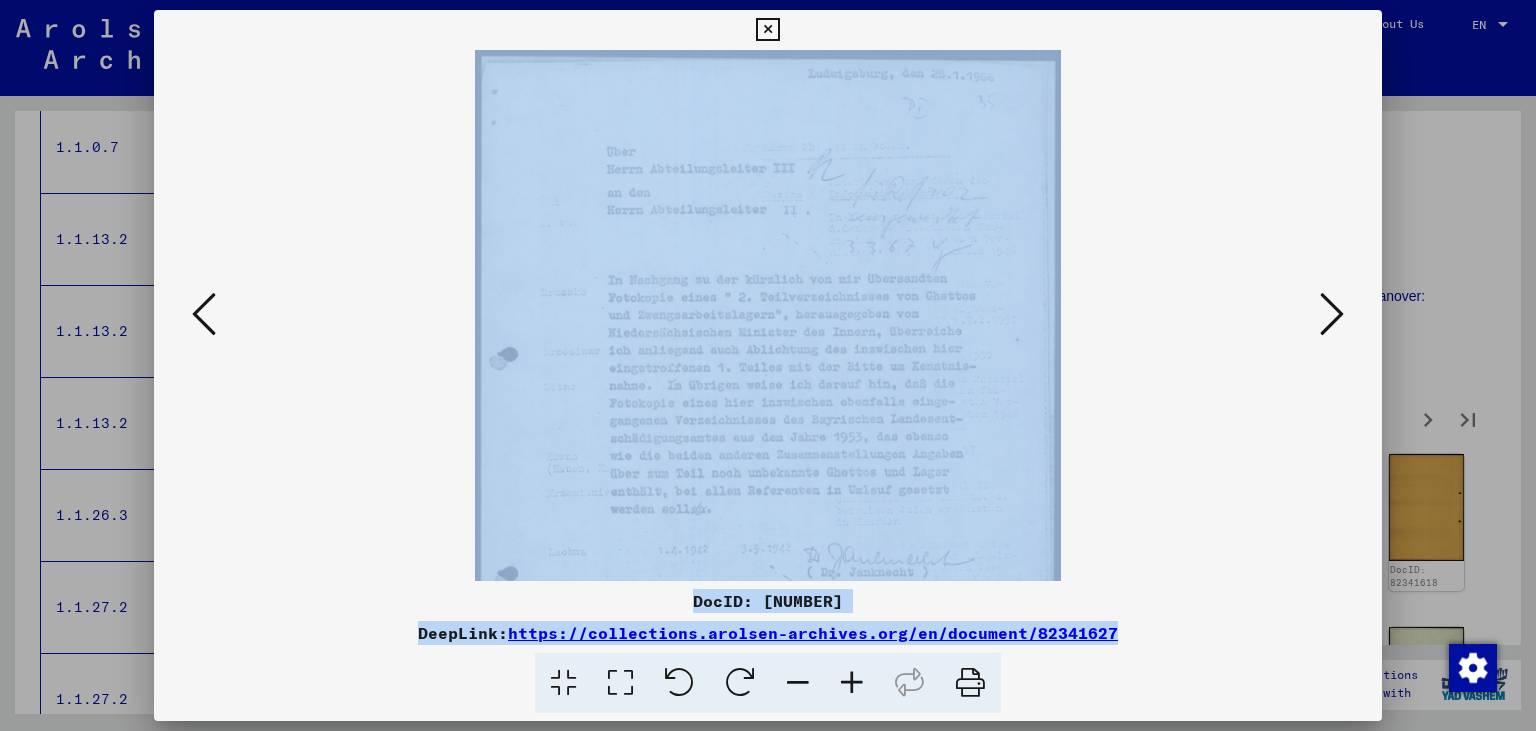 click at bounding box center (852, 683) 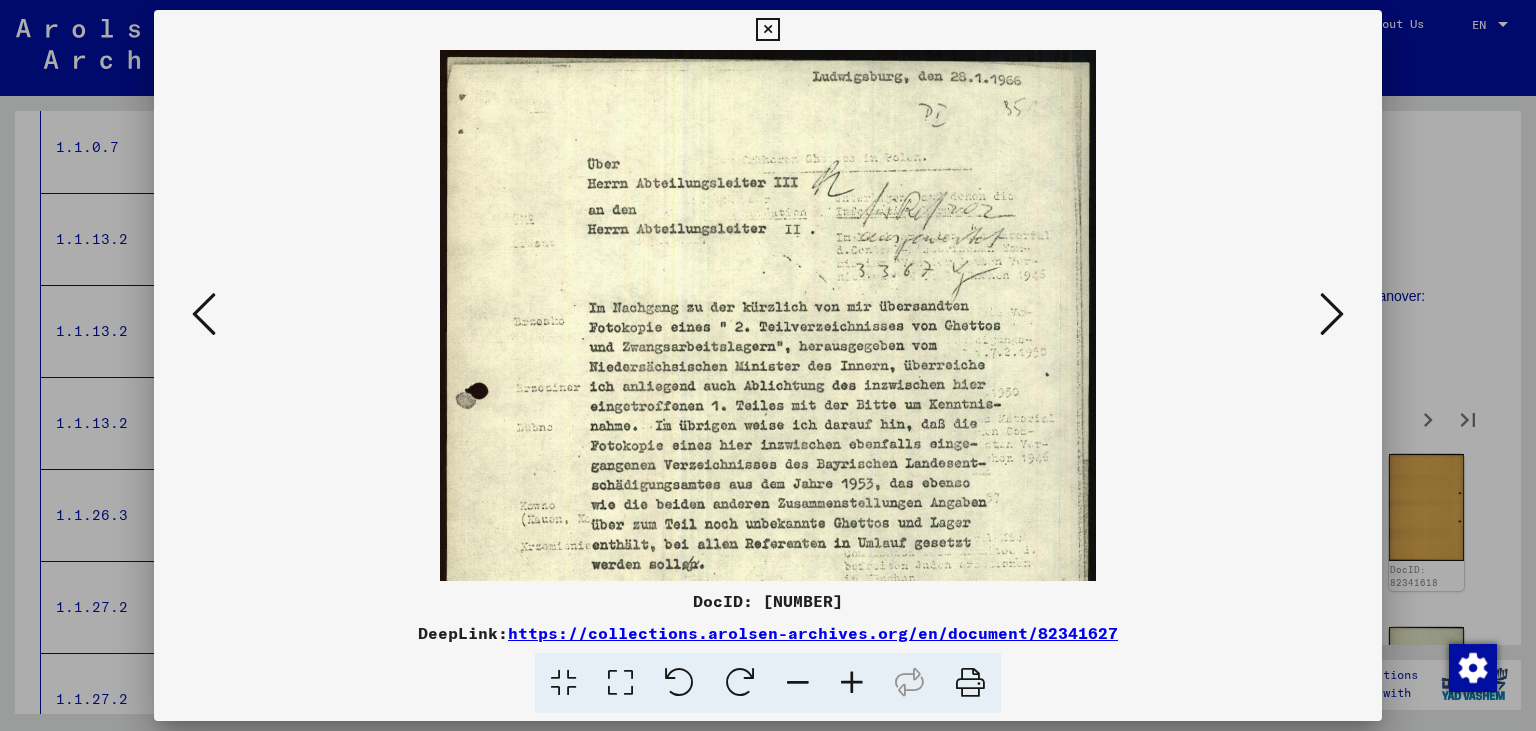 click at bounding box center (852, 683) 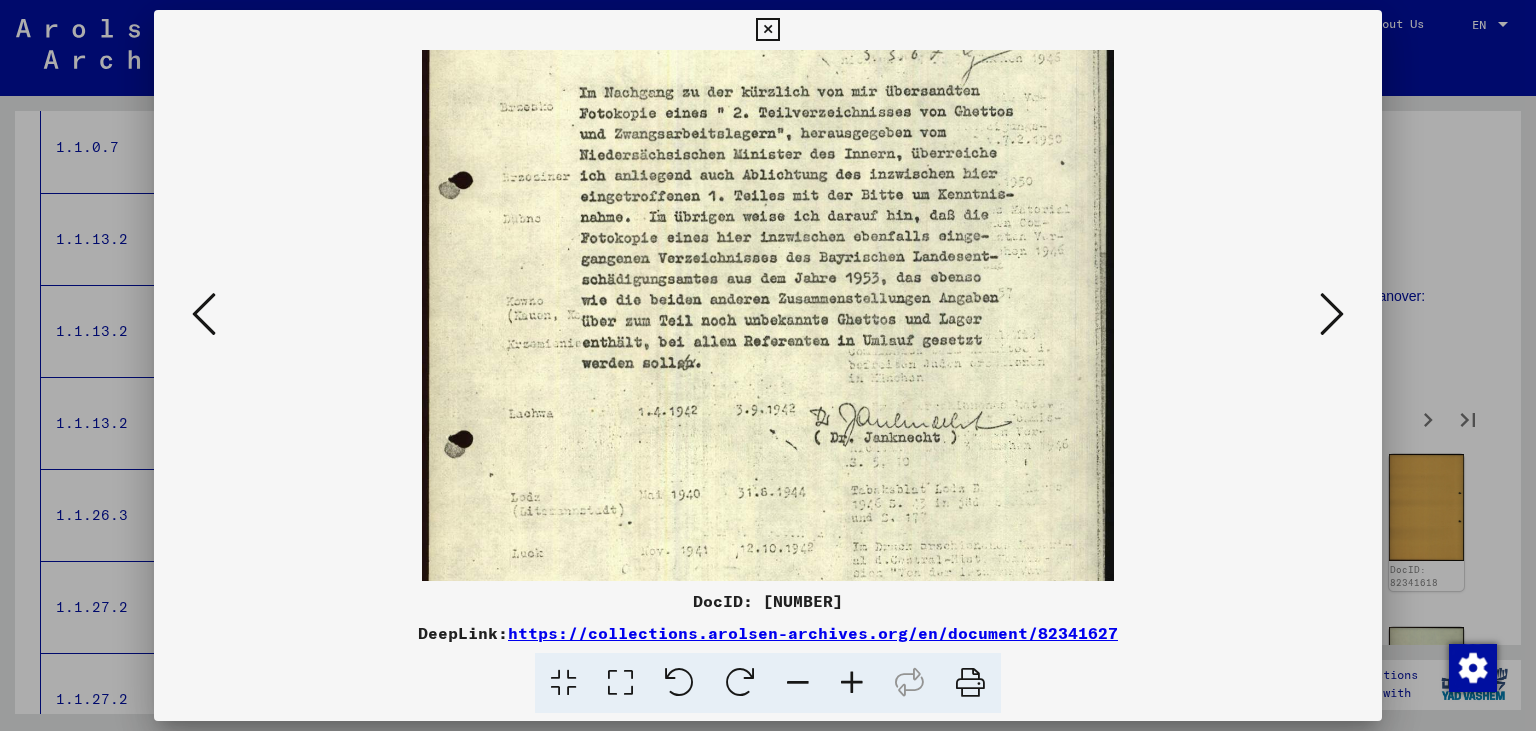 drag, startPoint x: 890, startPoint y: 461, endPoint x: 872, endPoint y: 202, distance: 259.62473 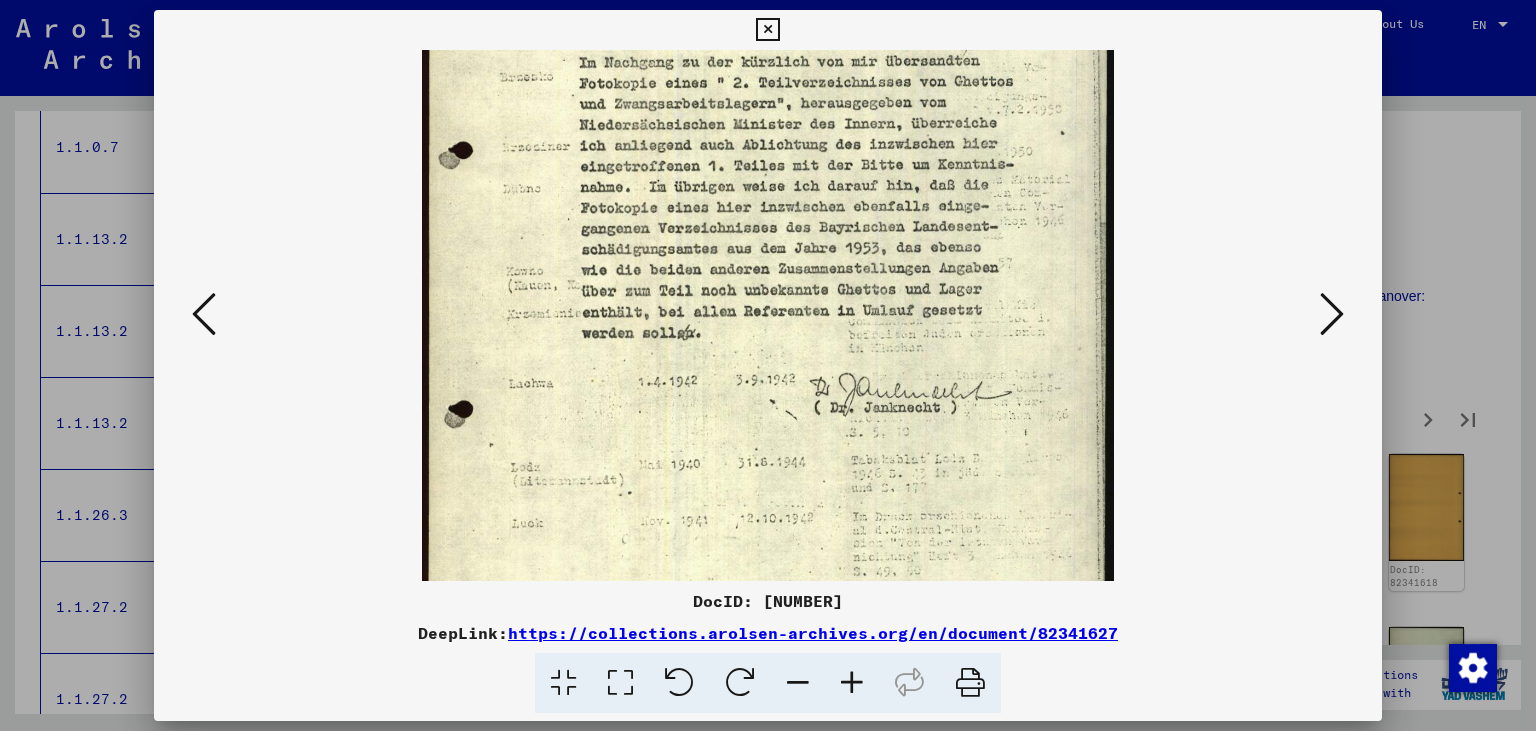 drag, startPoint x: 893, startPoint y: 267, endPoint x: 889, endPoint y: 216, distance: 51.156624 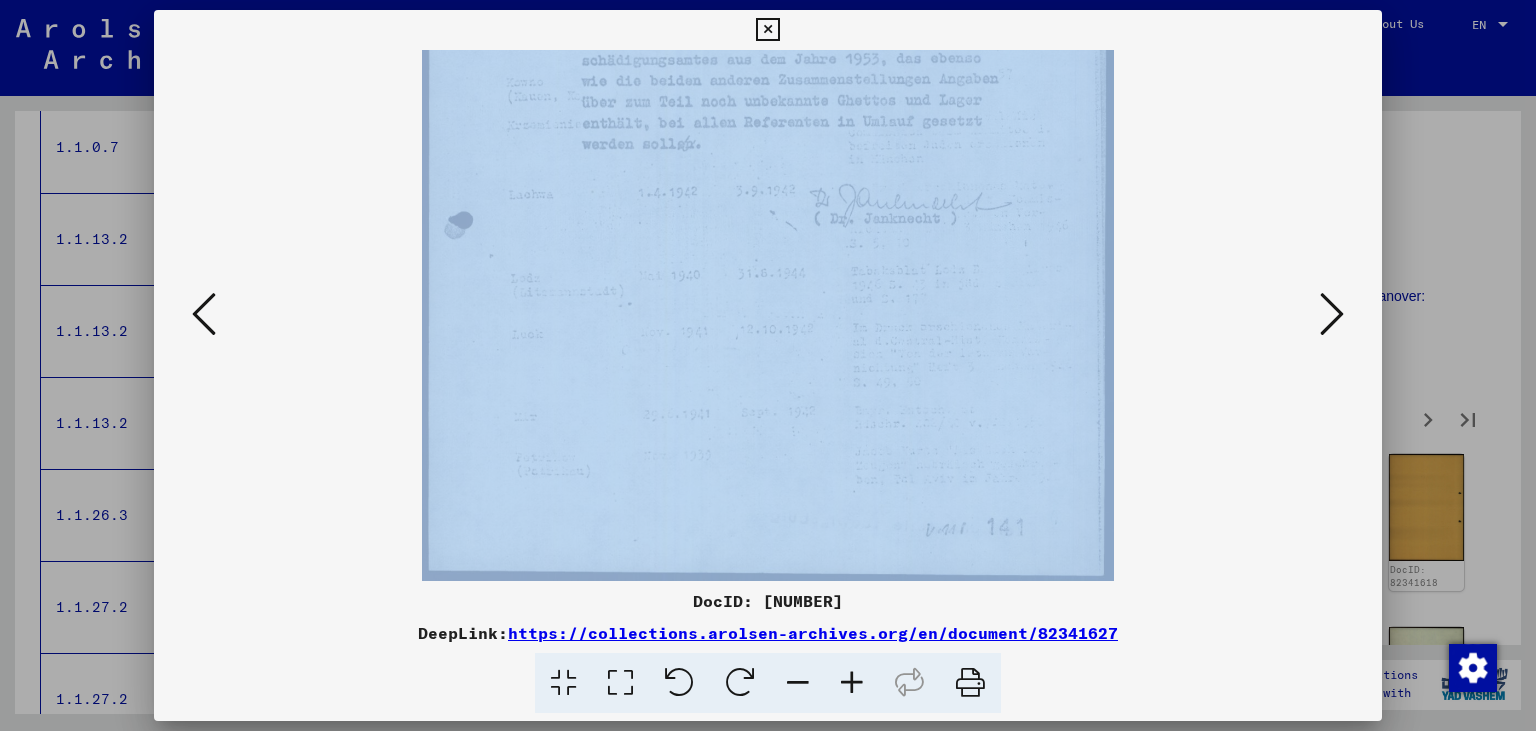 click at bounding box center [768, 315] 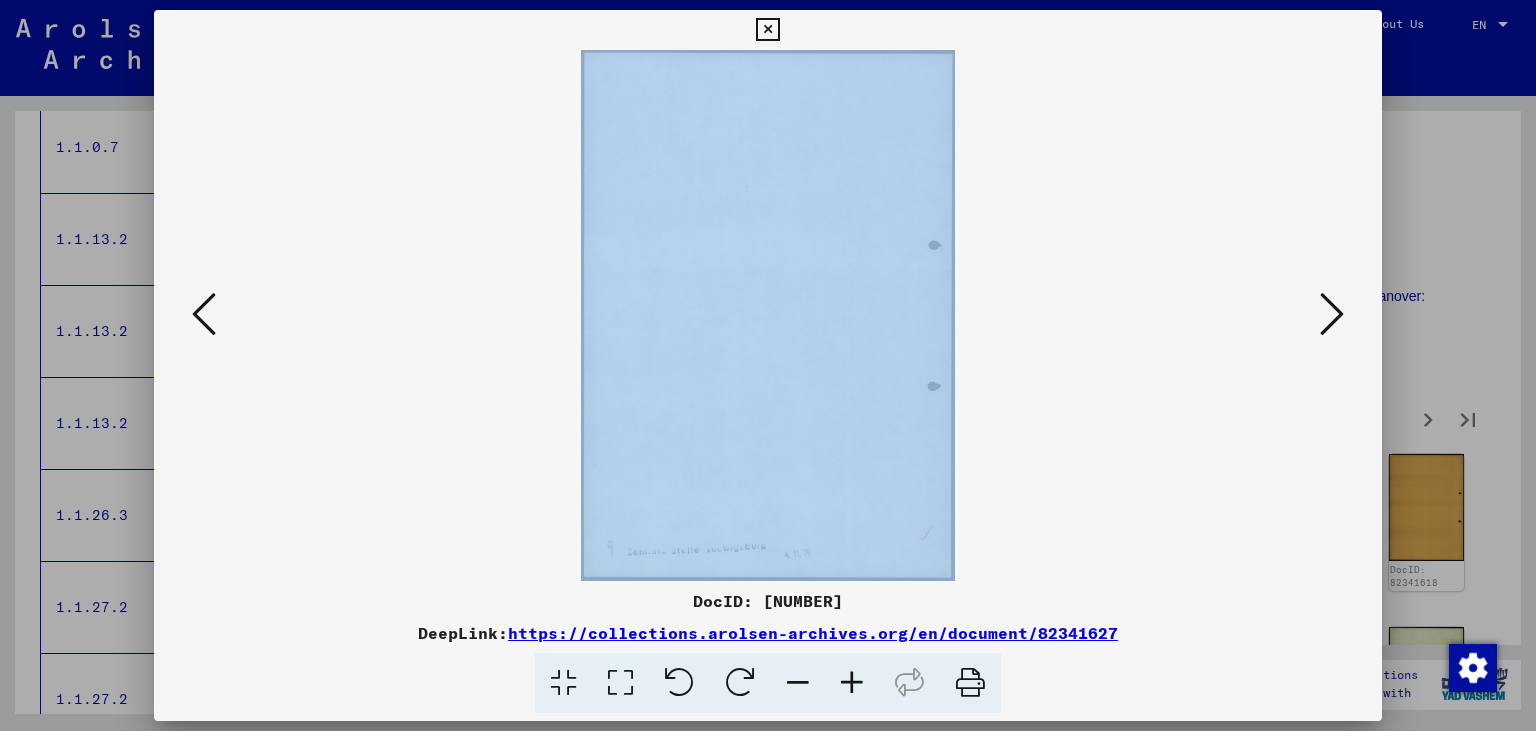 scroll, scrollTop: 0, scrollLeft: 0, axis: both 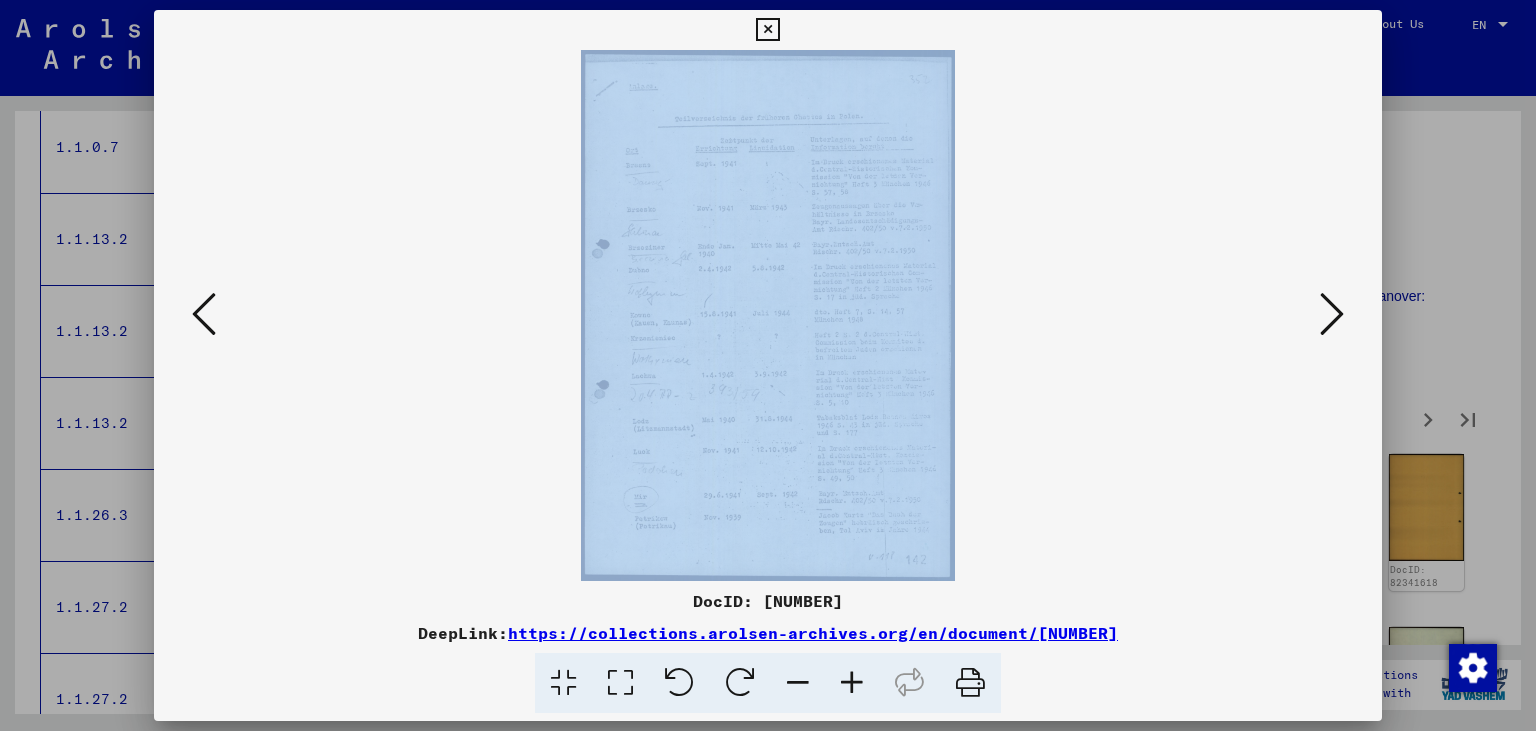 click at bounding box center [852, 683] 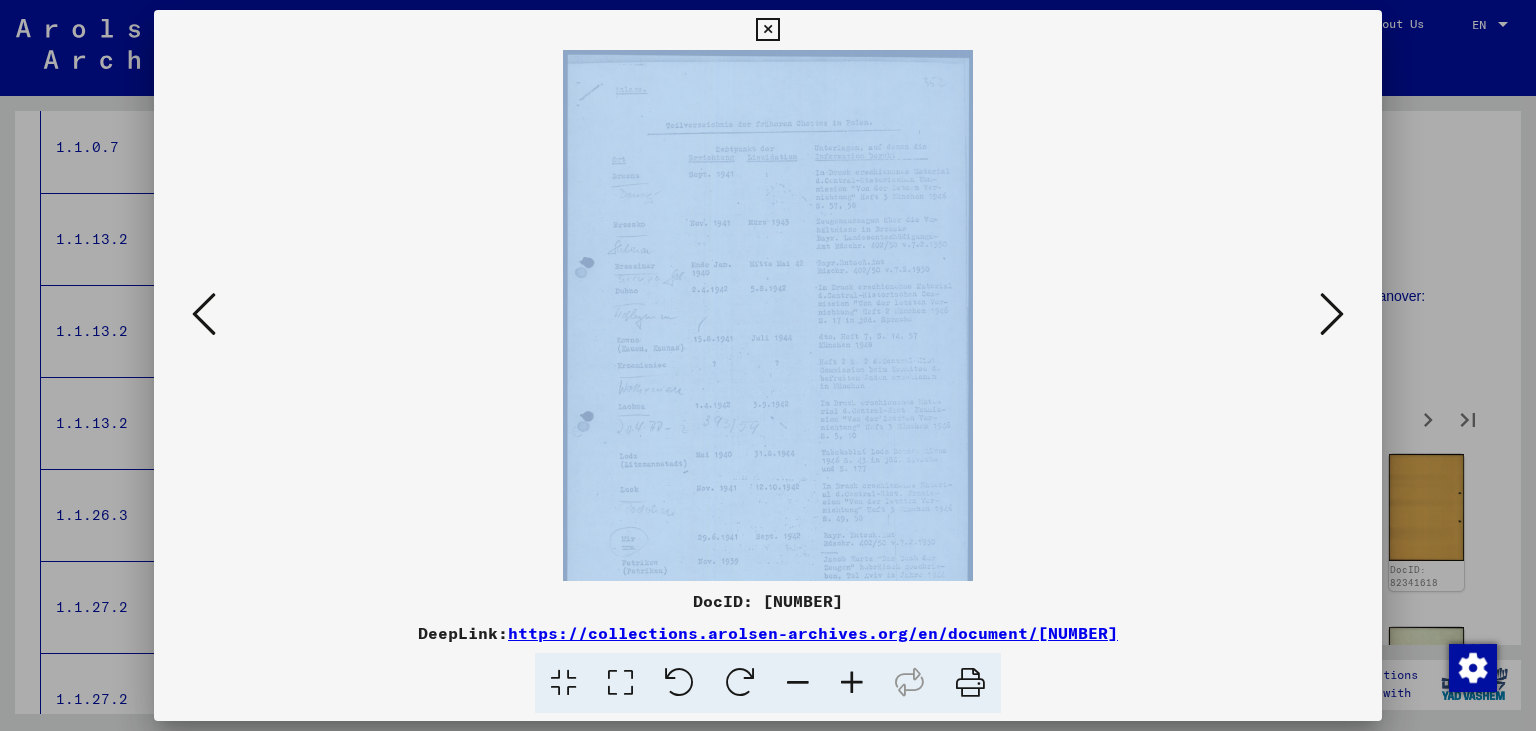 click at bounding box center (852, 683) 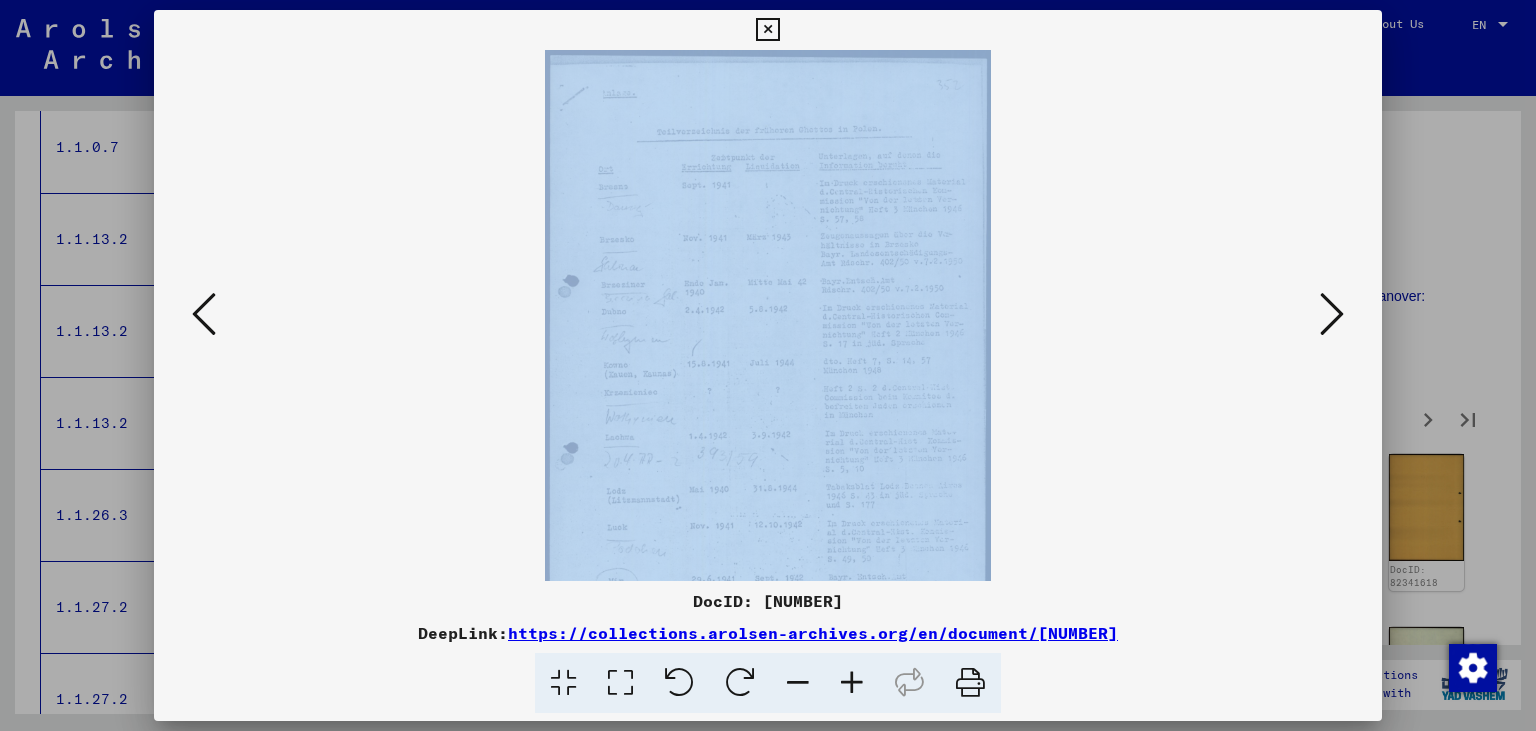 click at bounding box center (852, 683) 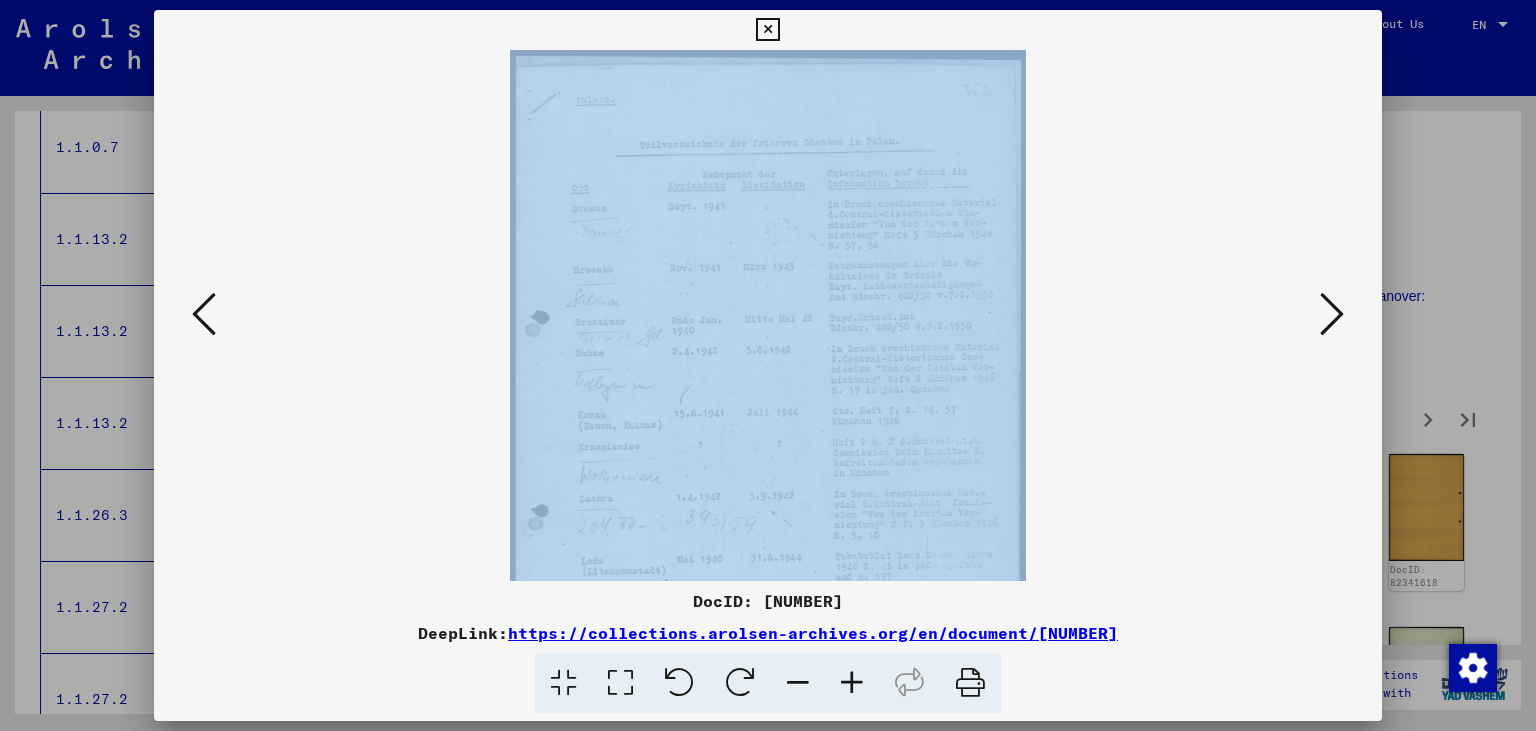 click at bounding box center [852, 683] 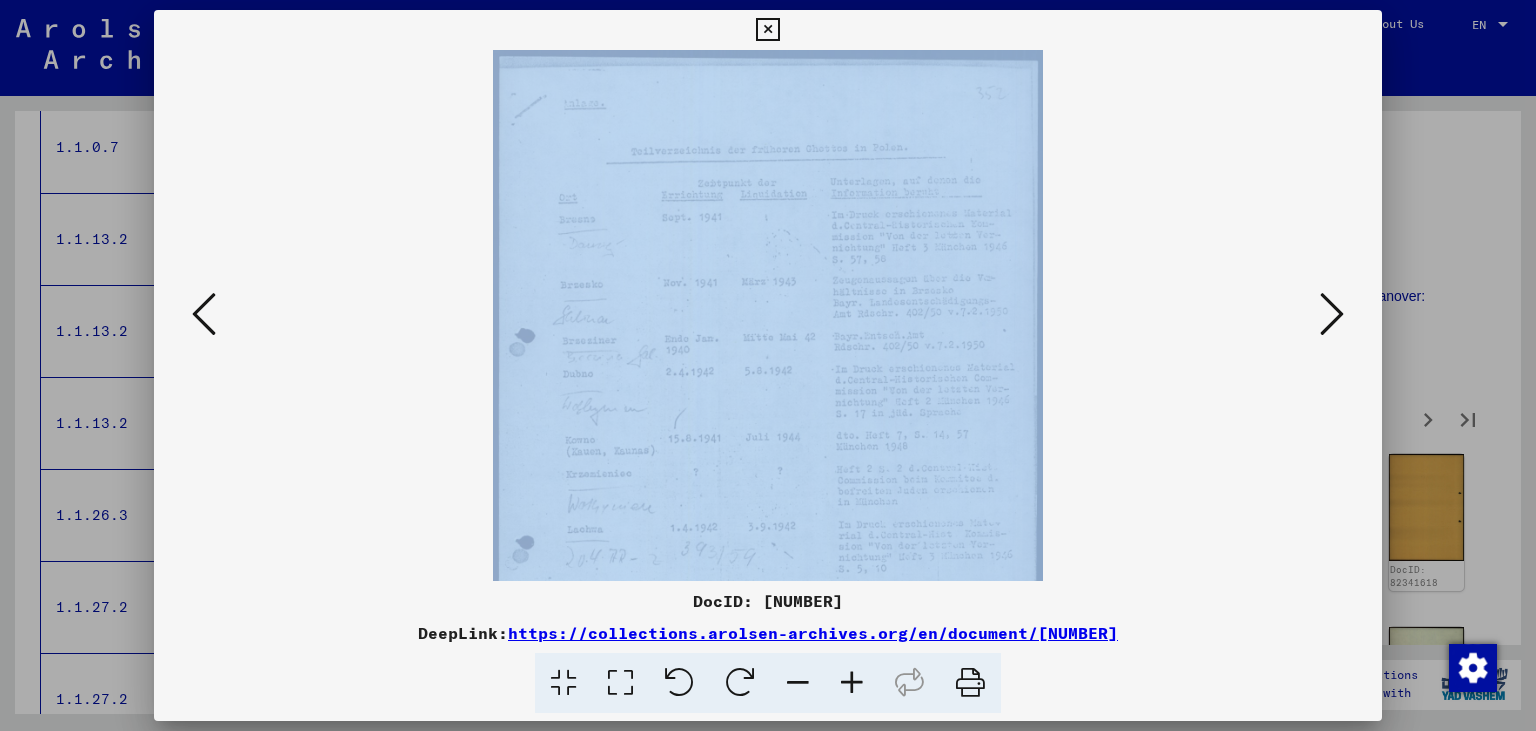 click at bounding box center (852, 683) 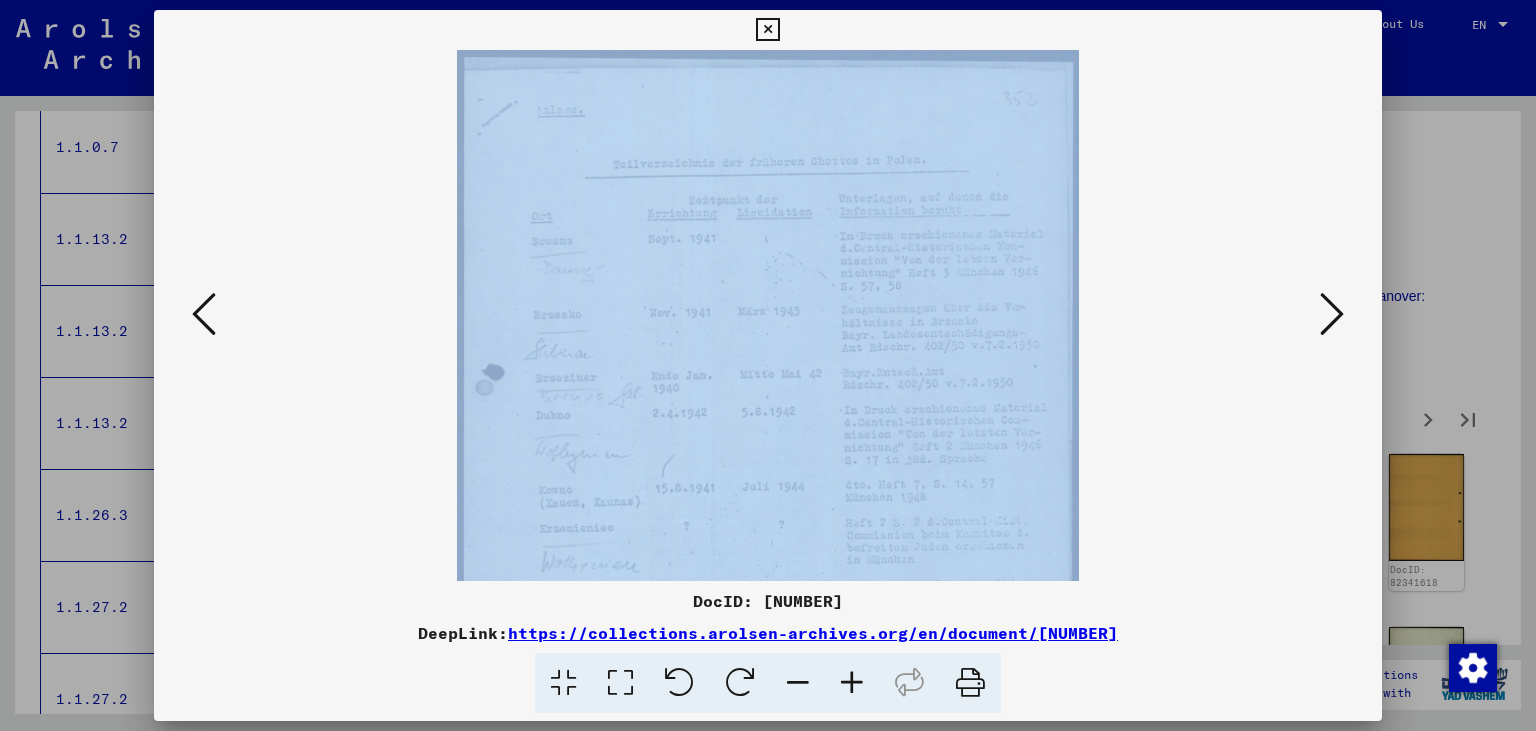 click at bounding box center [852, 683] 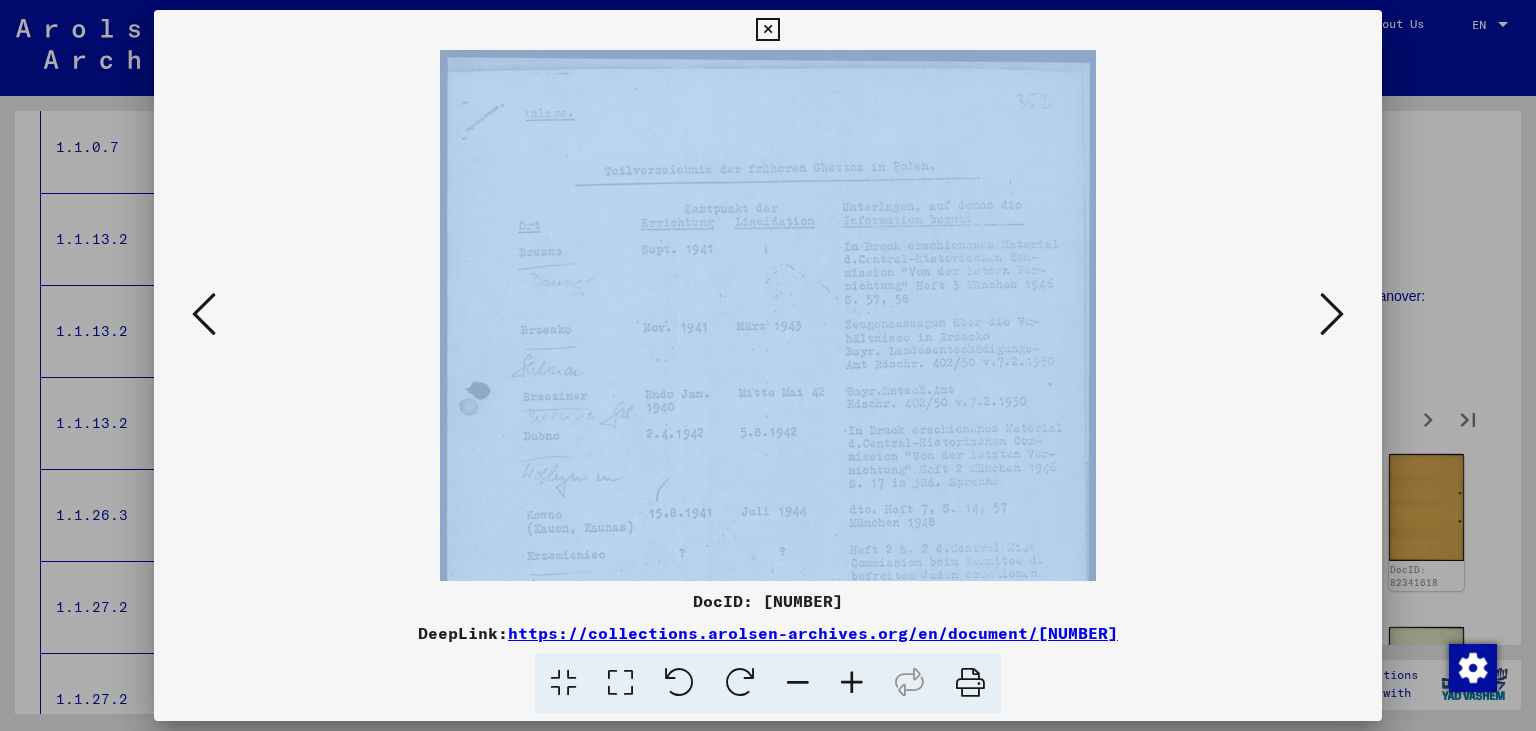 click at bounding box center (852, 683) 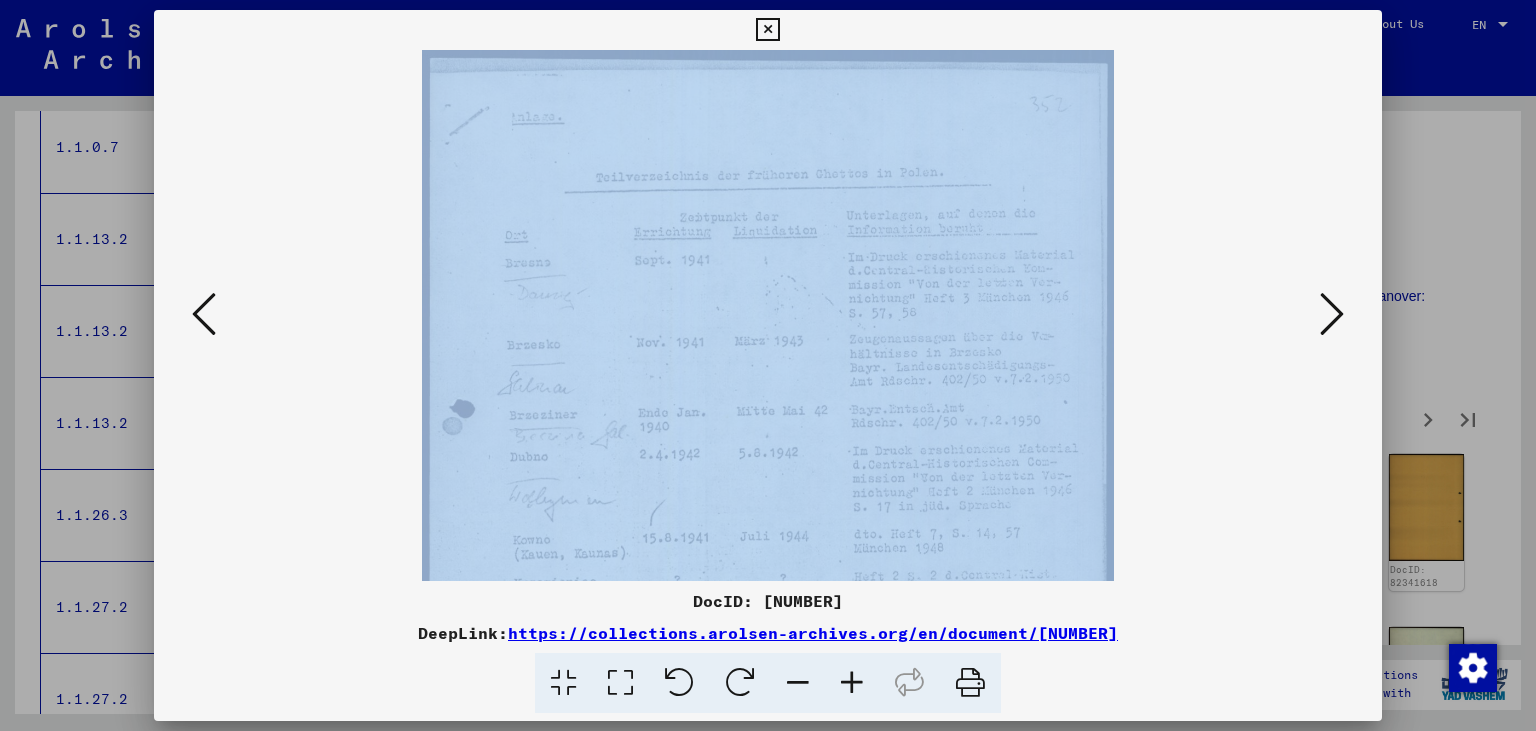 click at bounding box center [852, 683] 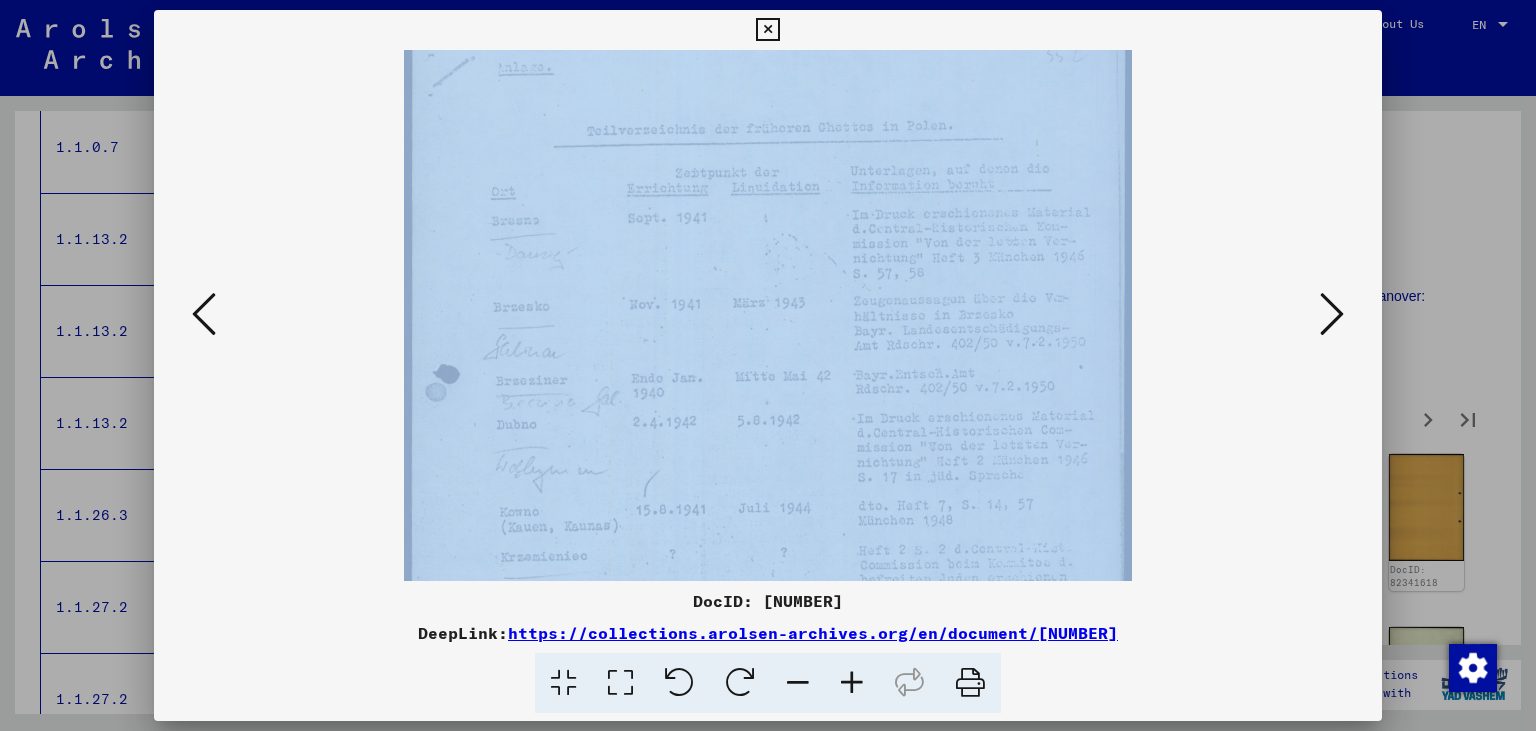 scroll, scrollTop: 224, scrollLeft: 0, axis: vertical 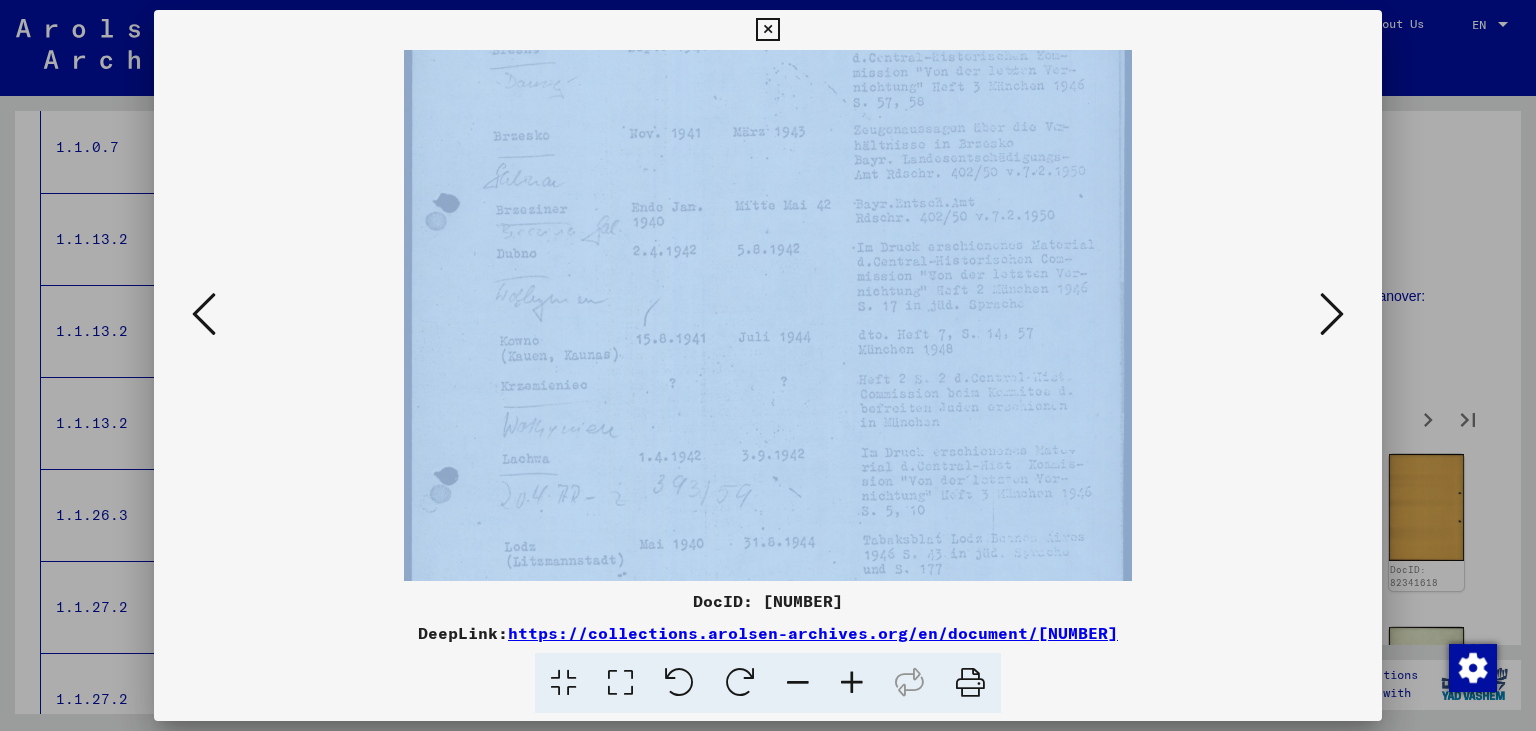 drag, startPoint x: 663, startPoint y: 501, endPoint x: 686, endPoint y: 282, distance: 220.20445 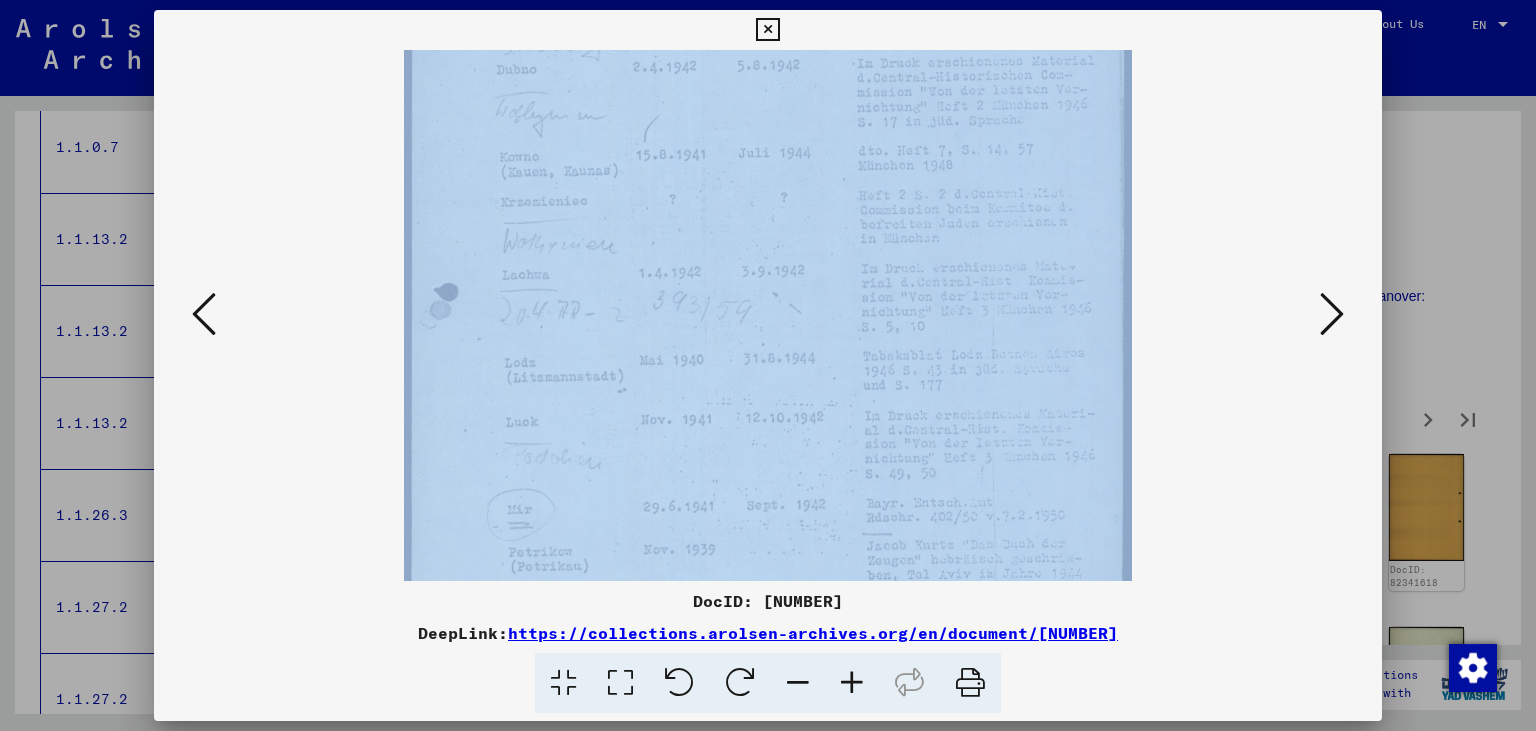drag, startPoint x: 718, startPoint y: 482, endPoint x: 734, endPoint y: 298, distance: 184.69434 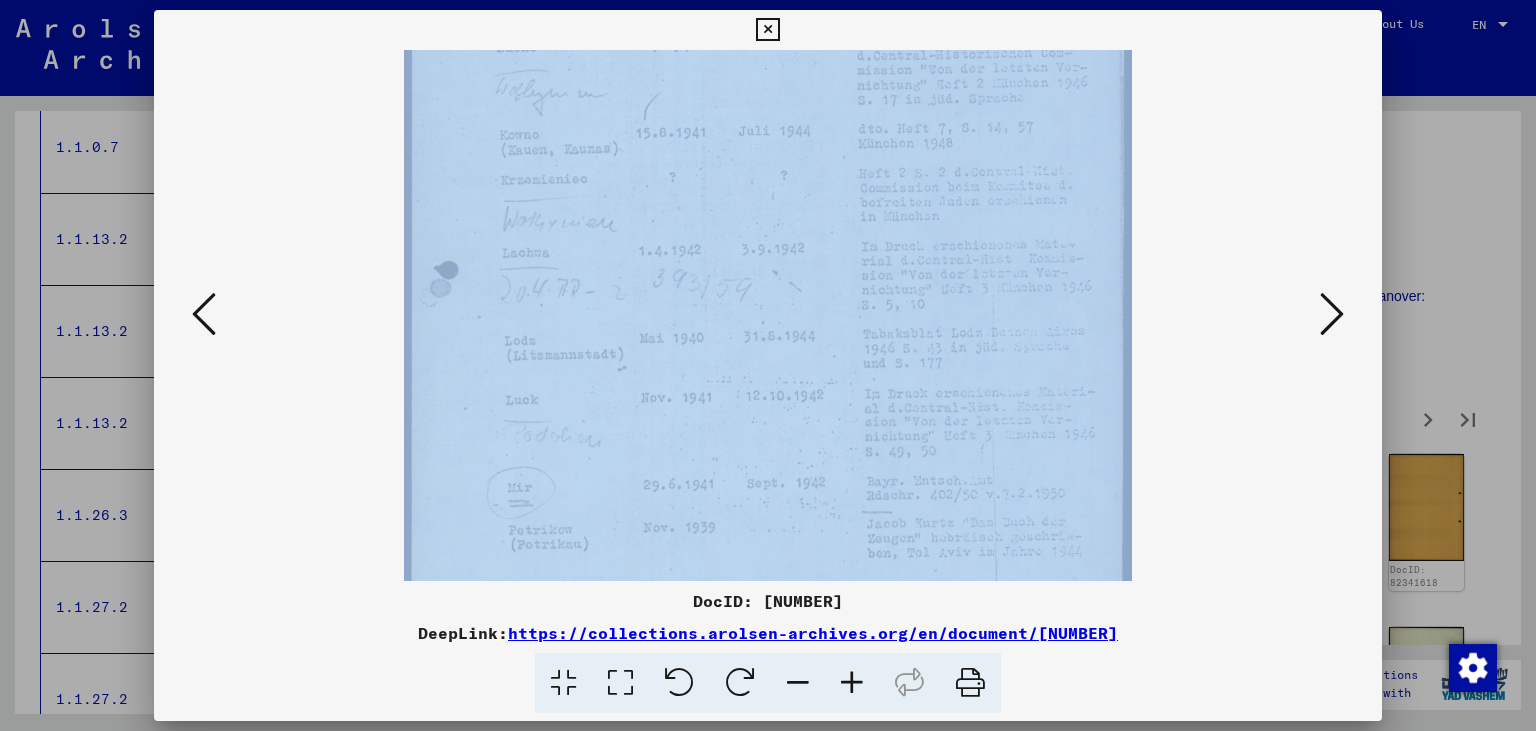 scroll, scrollTop: 500, scrollLeft: 0, axis: vertical 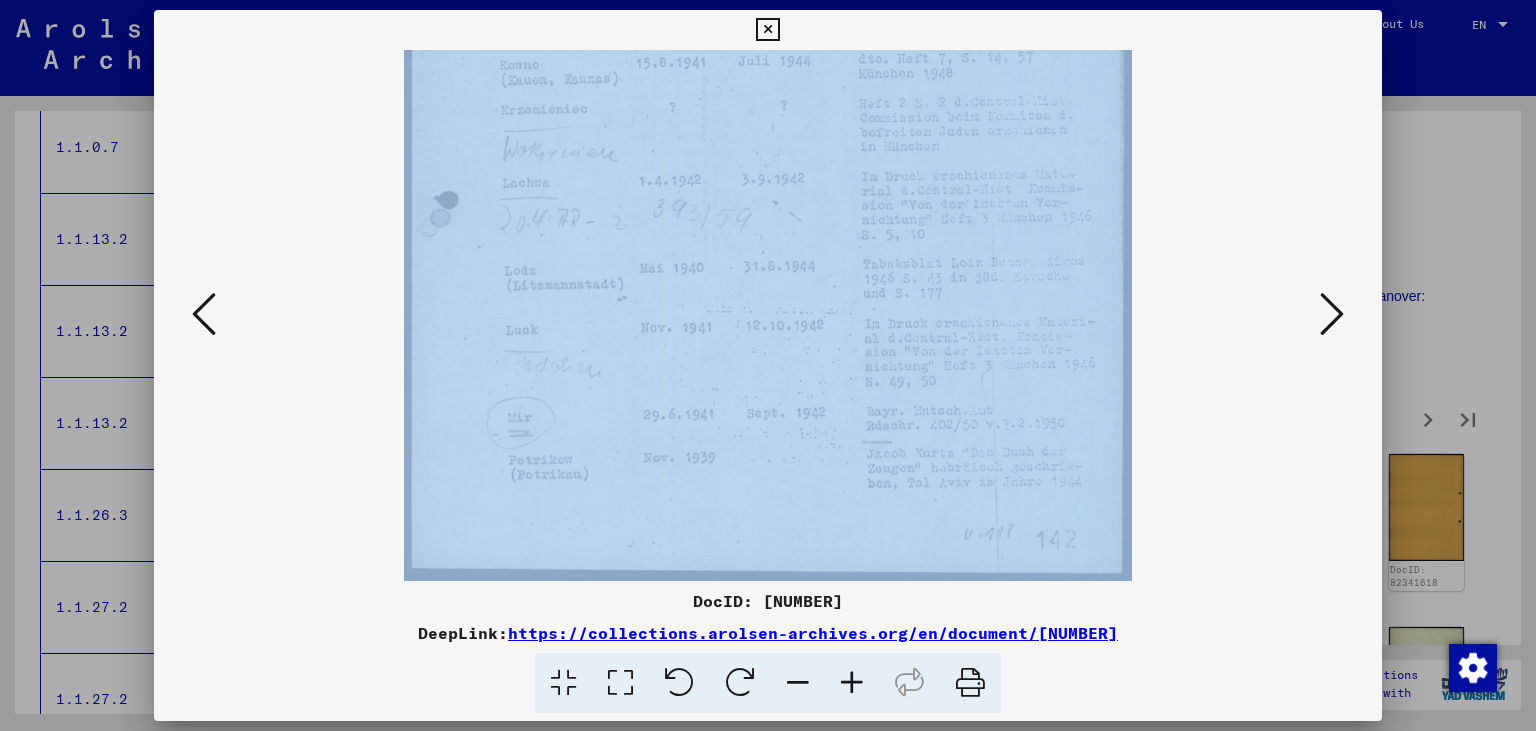 drag, startPoint x: 751, startPoint y: 449, endPoint x: 764, endPoint y: 254, distance: 195.43285 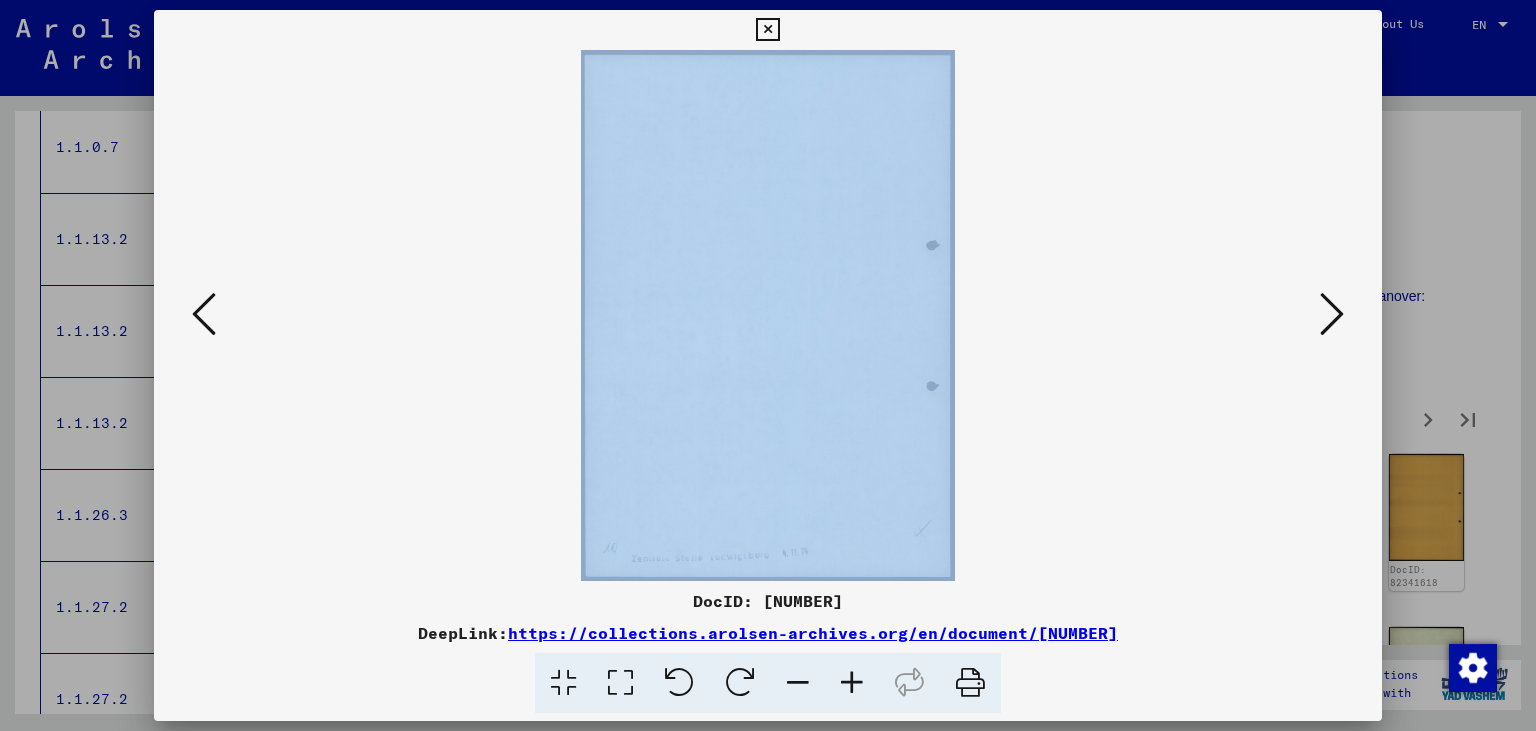 click at bounding box center [1332, 314] 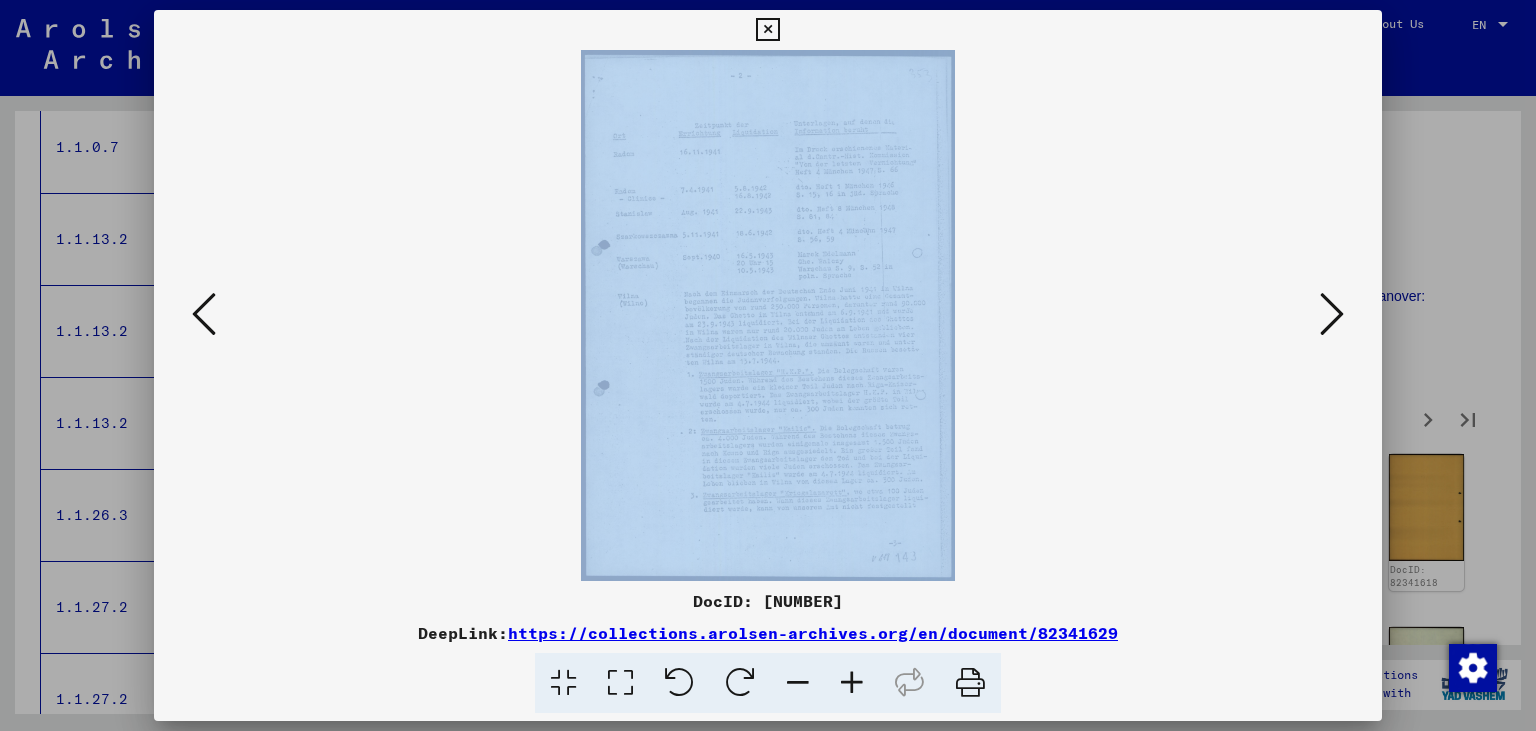 click at bounding box center [852, 683] 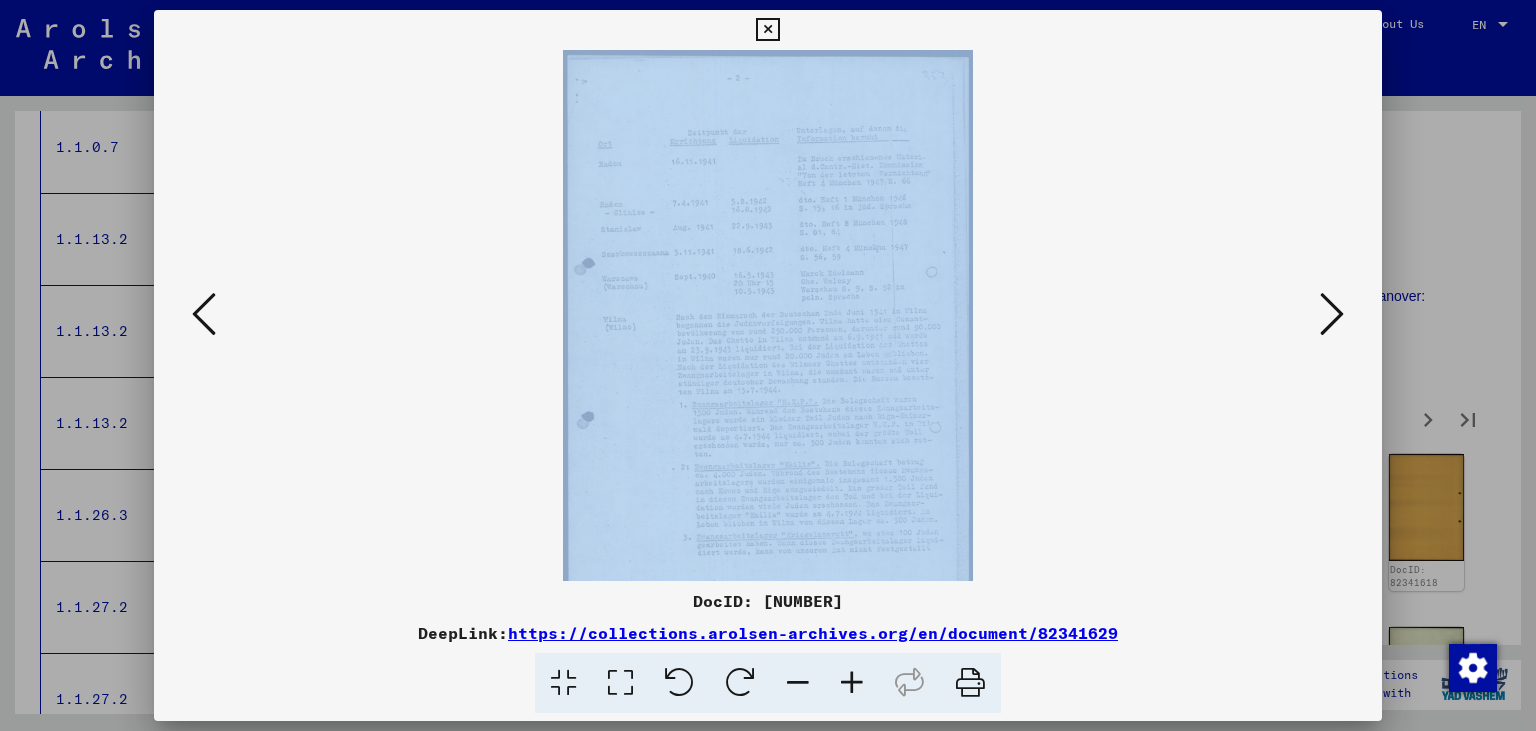 click at bounding box center (852, 683) 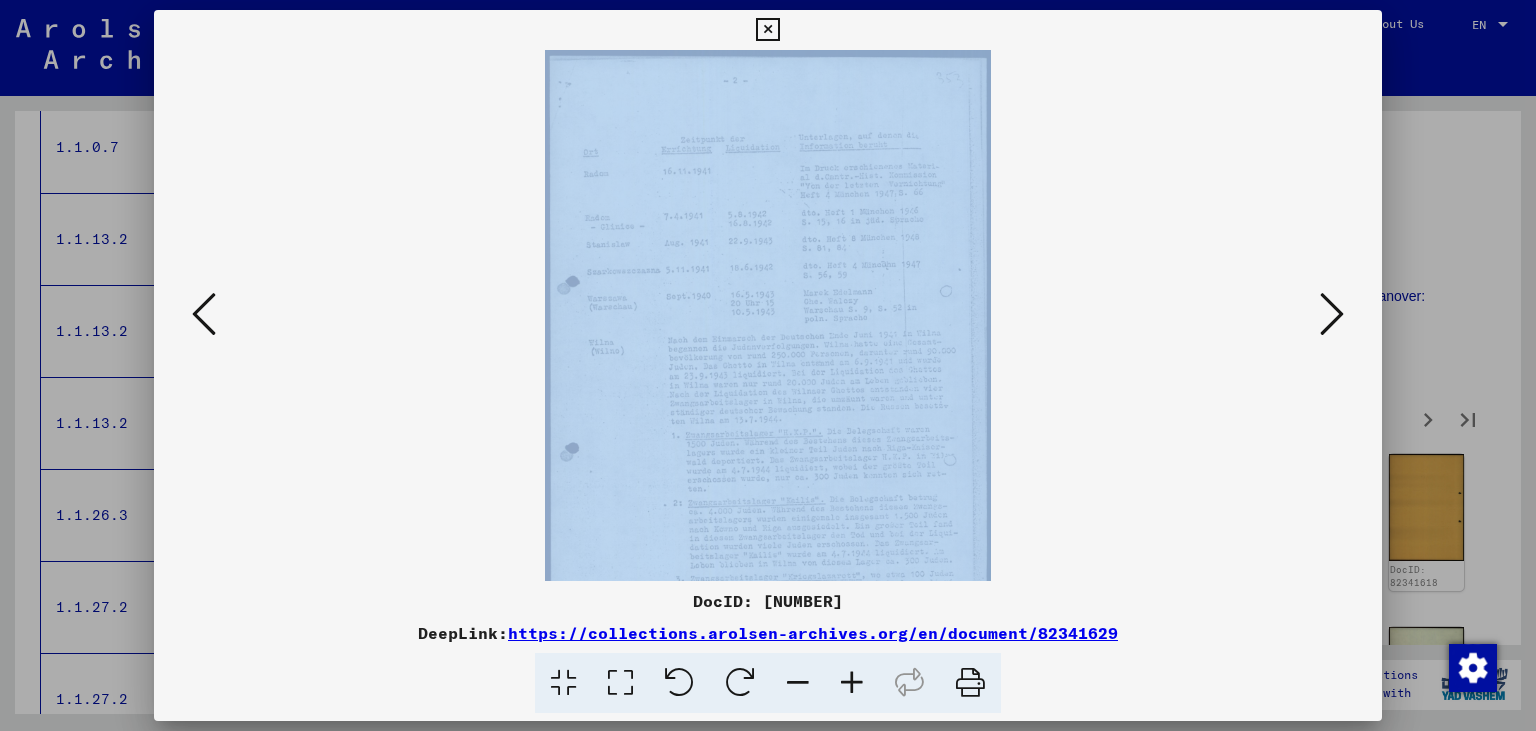 click at bounding box center (852, 683) 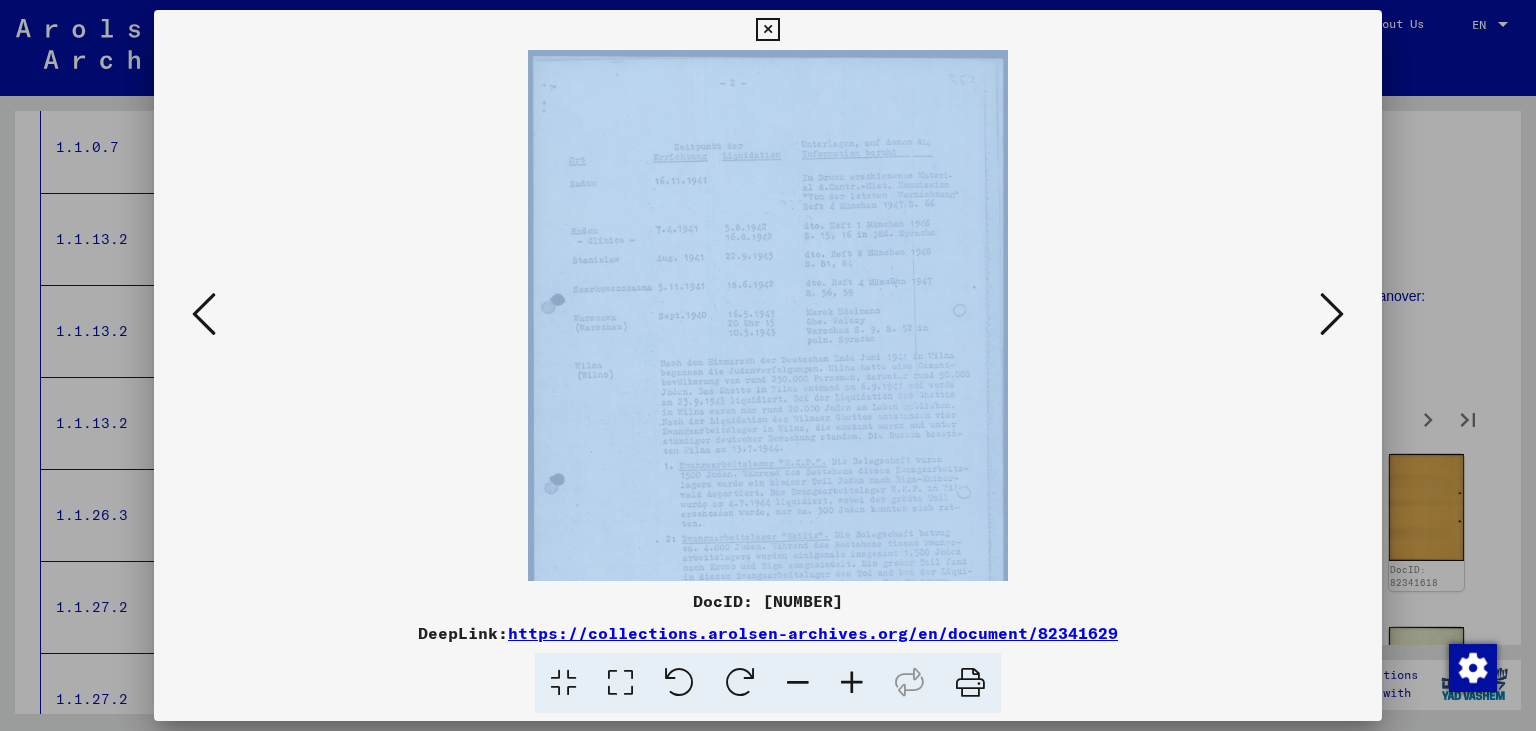 click at bounding box center (852, 683) 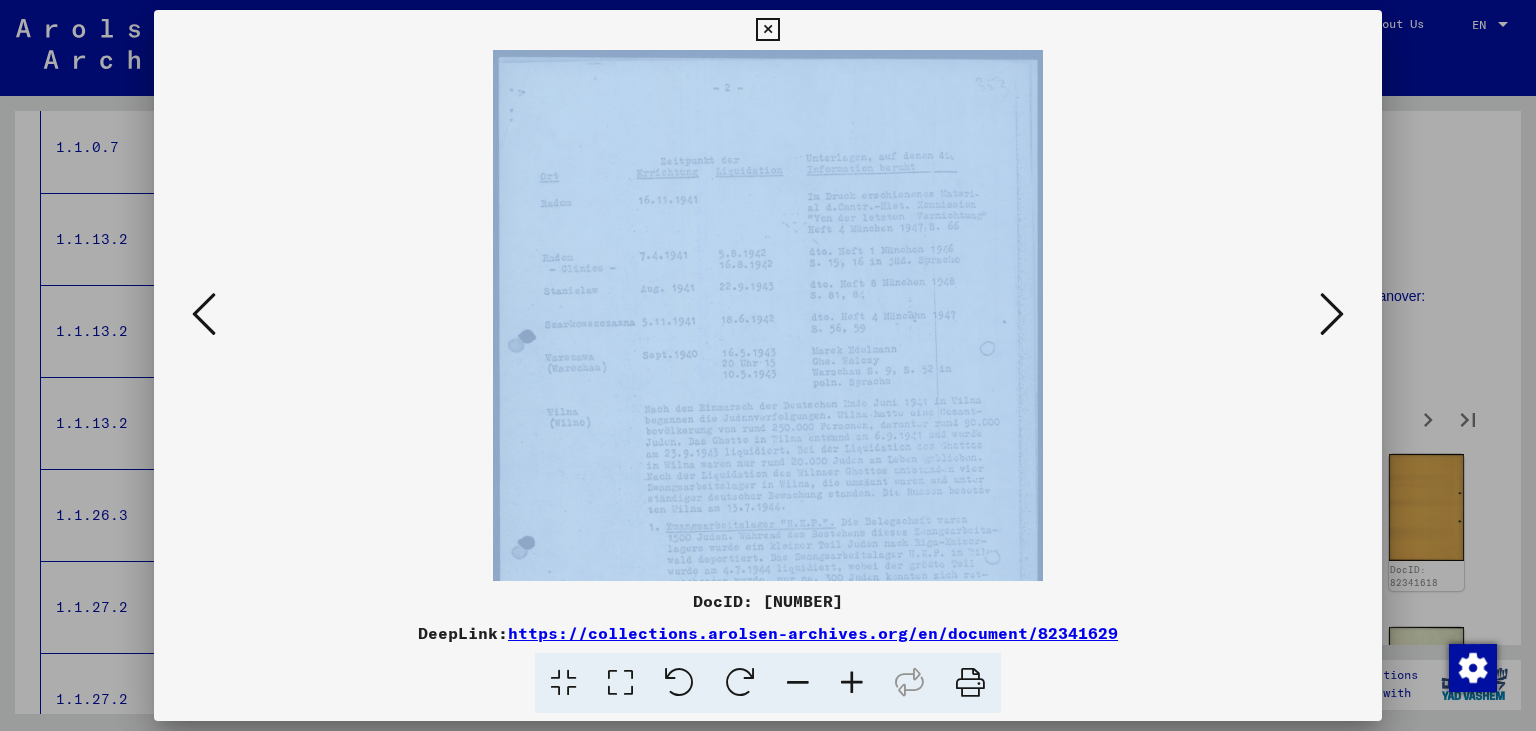 click at bounding box center [1332, 314] 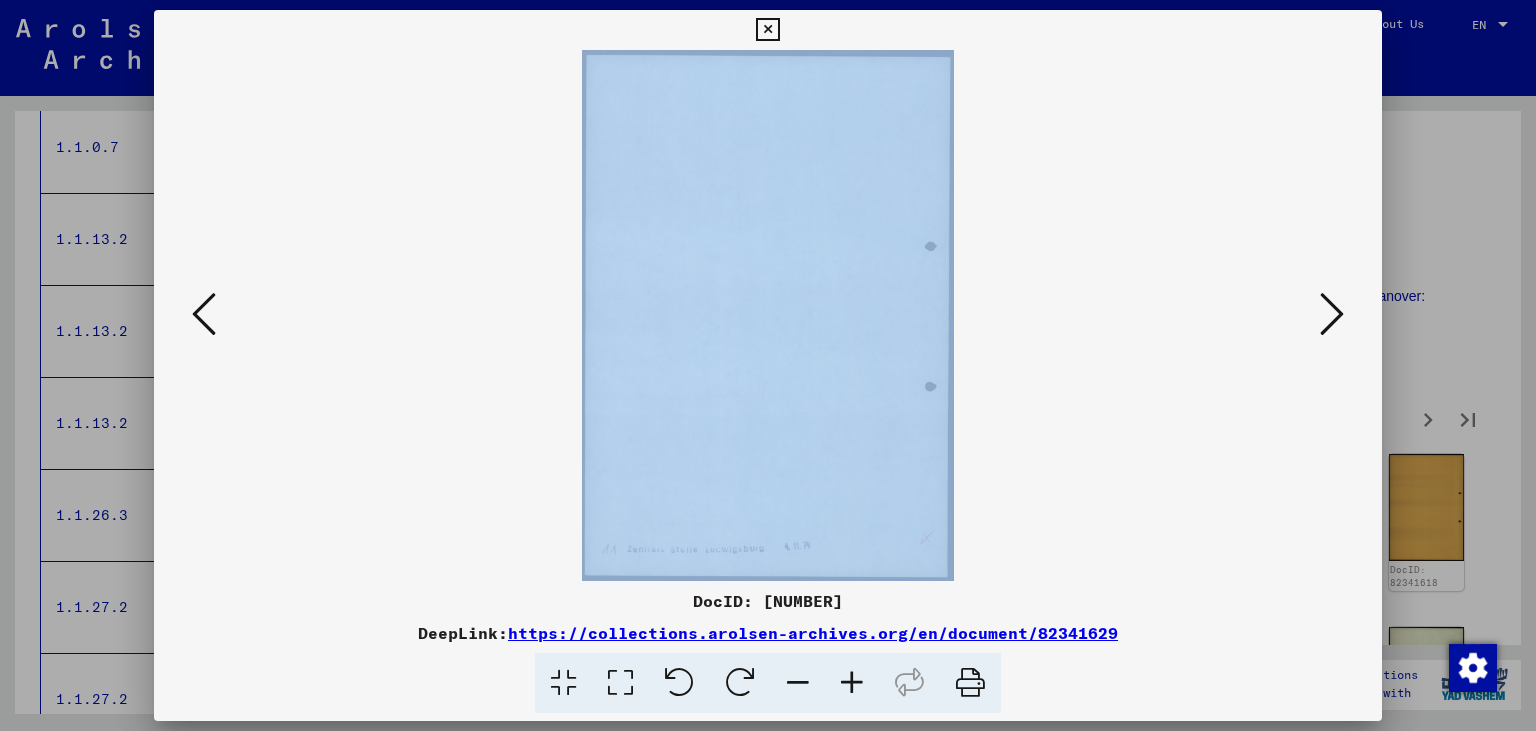 click at bounding box center (1332, 314) 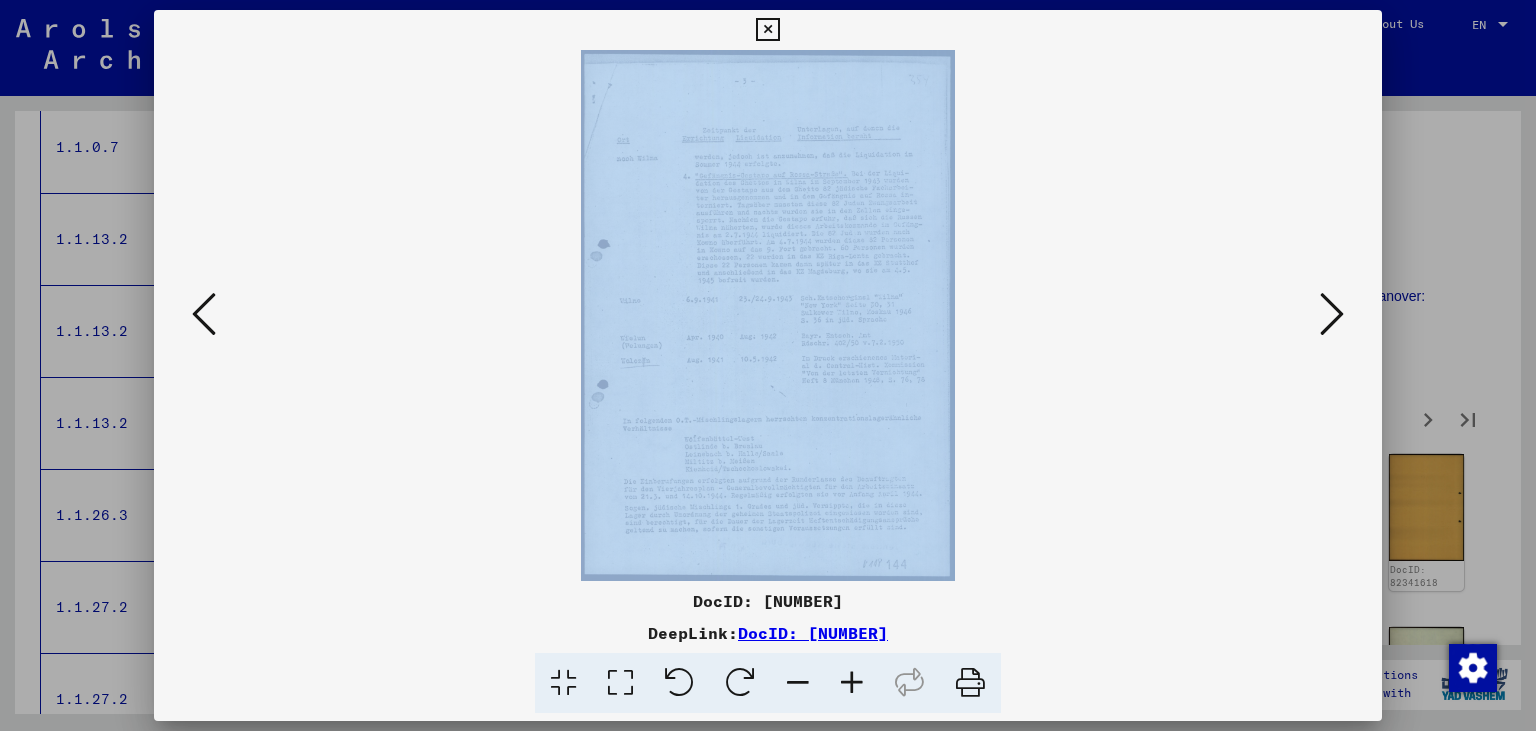 click at bounding box center (1332, 314) 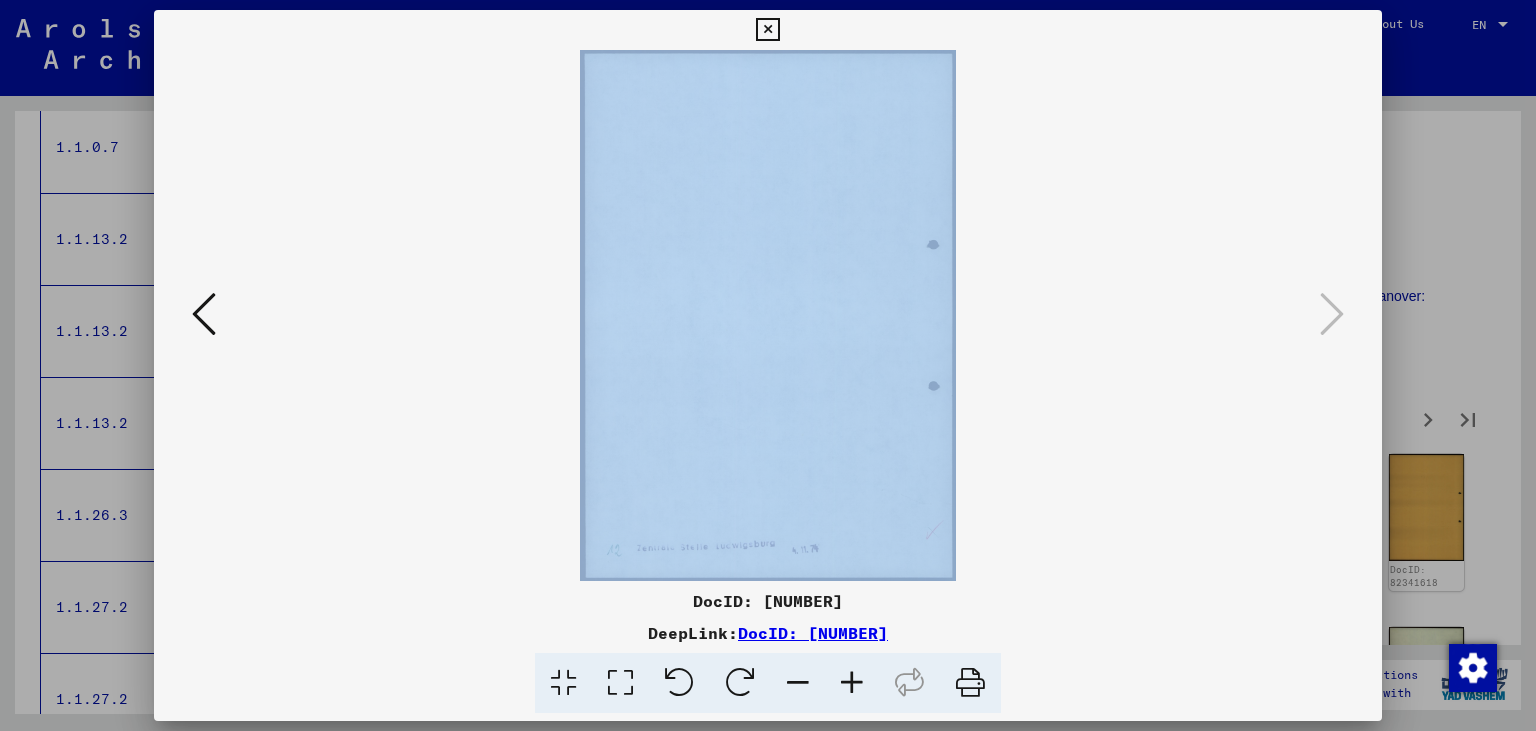 click at bounding box center (767, 30) 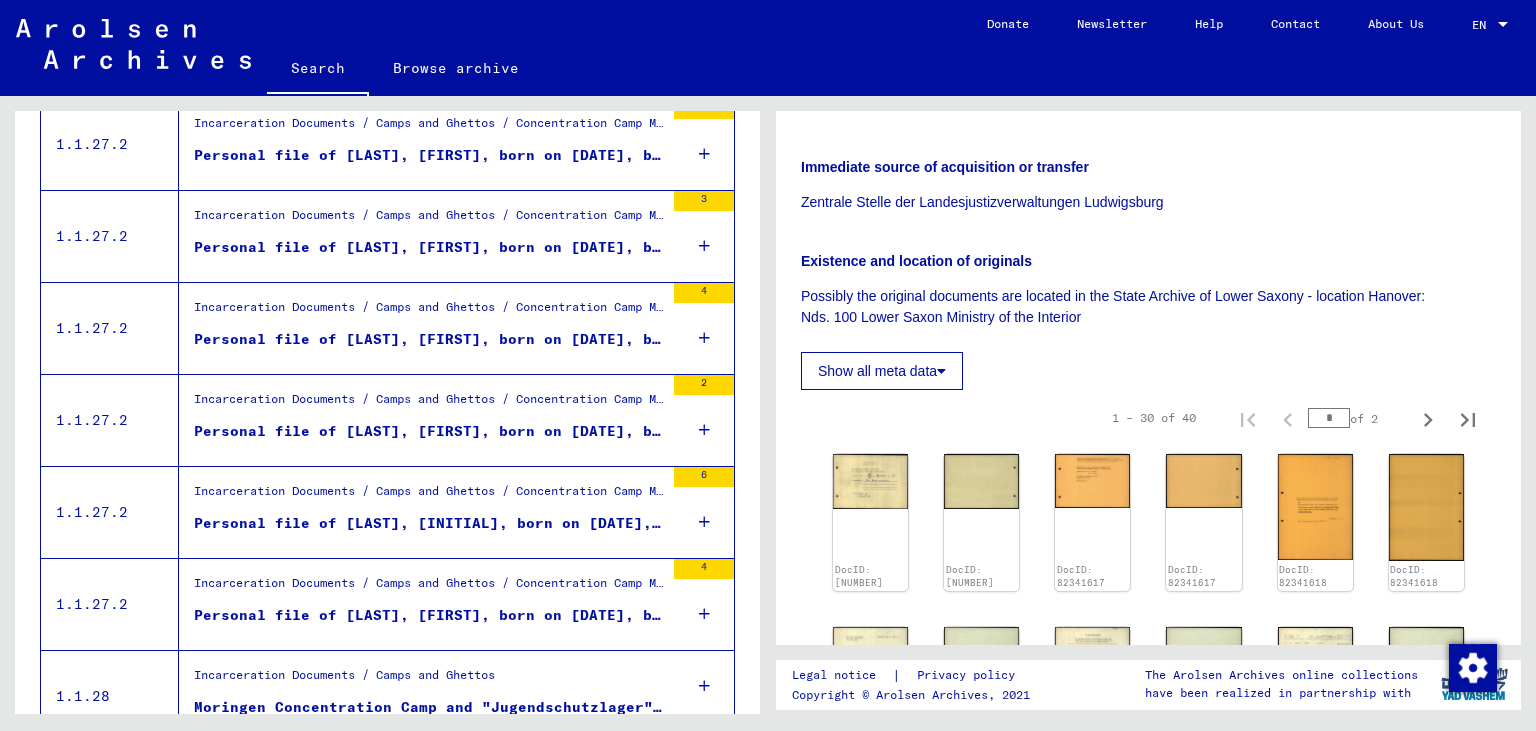 scroll, scrollTop: 1214, scrollLeft: 0, axis: vertical 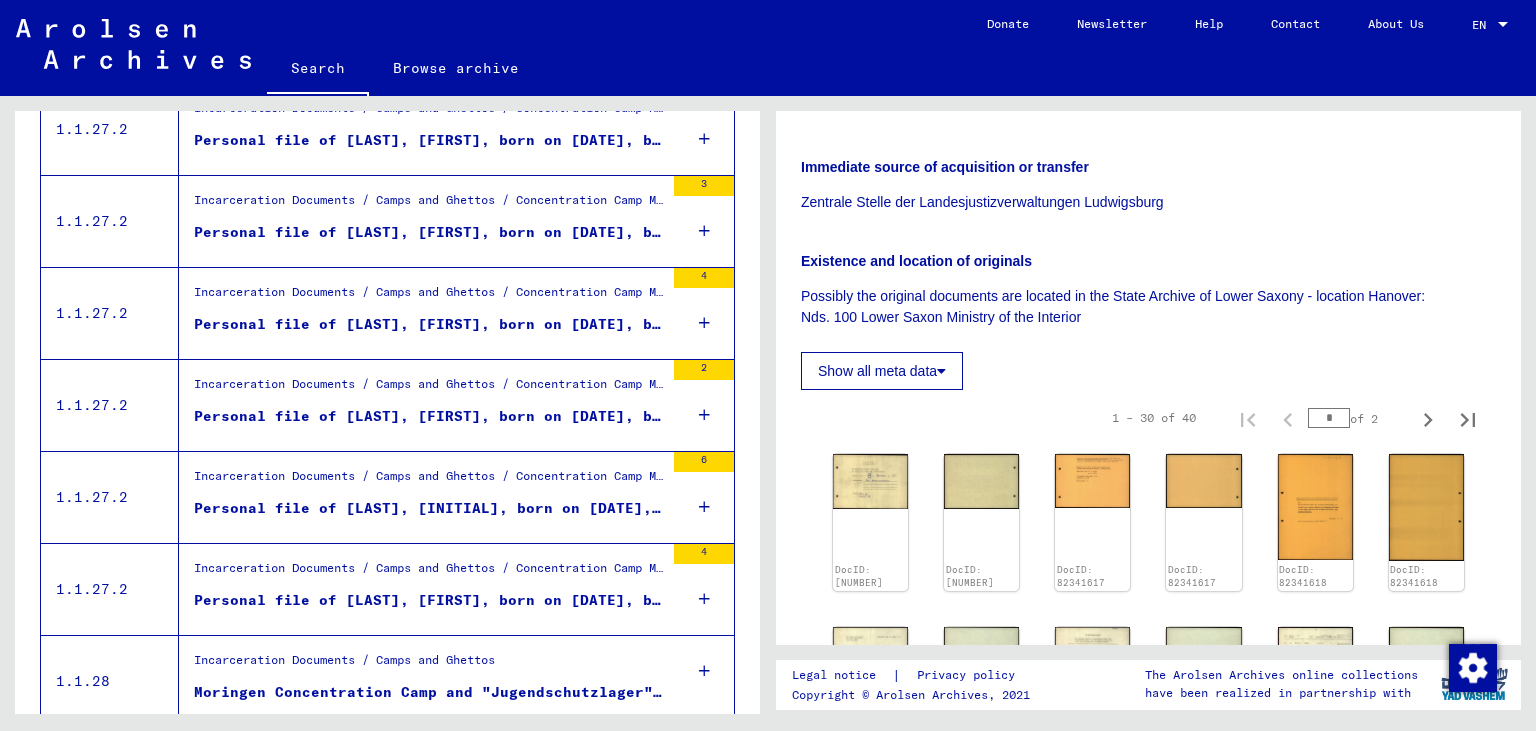 click on "Personal file of [LAST], [FIRST], born on [DATE], born in [CITY], [REGION]" at bounding box center [429, 421] 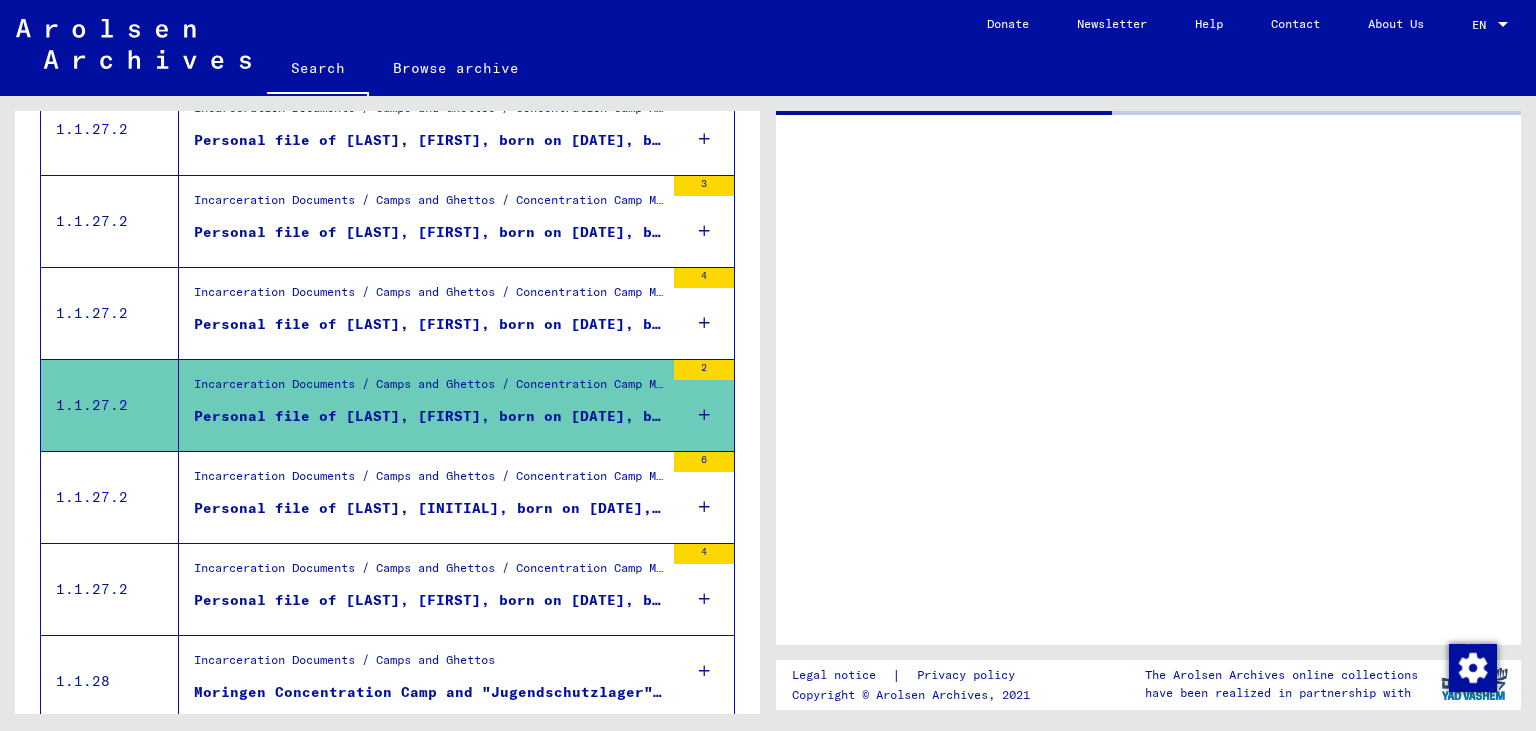 scroll, scrollTop: 0, scrollLeft: 0, axis: both 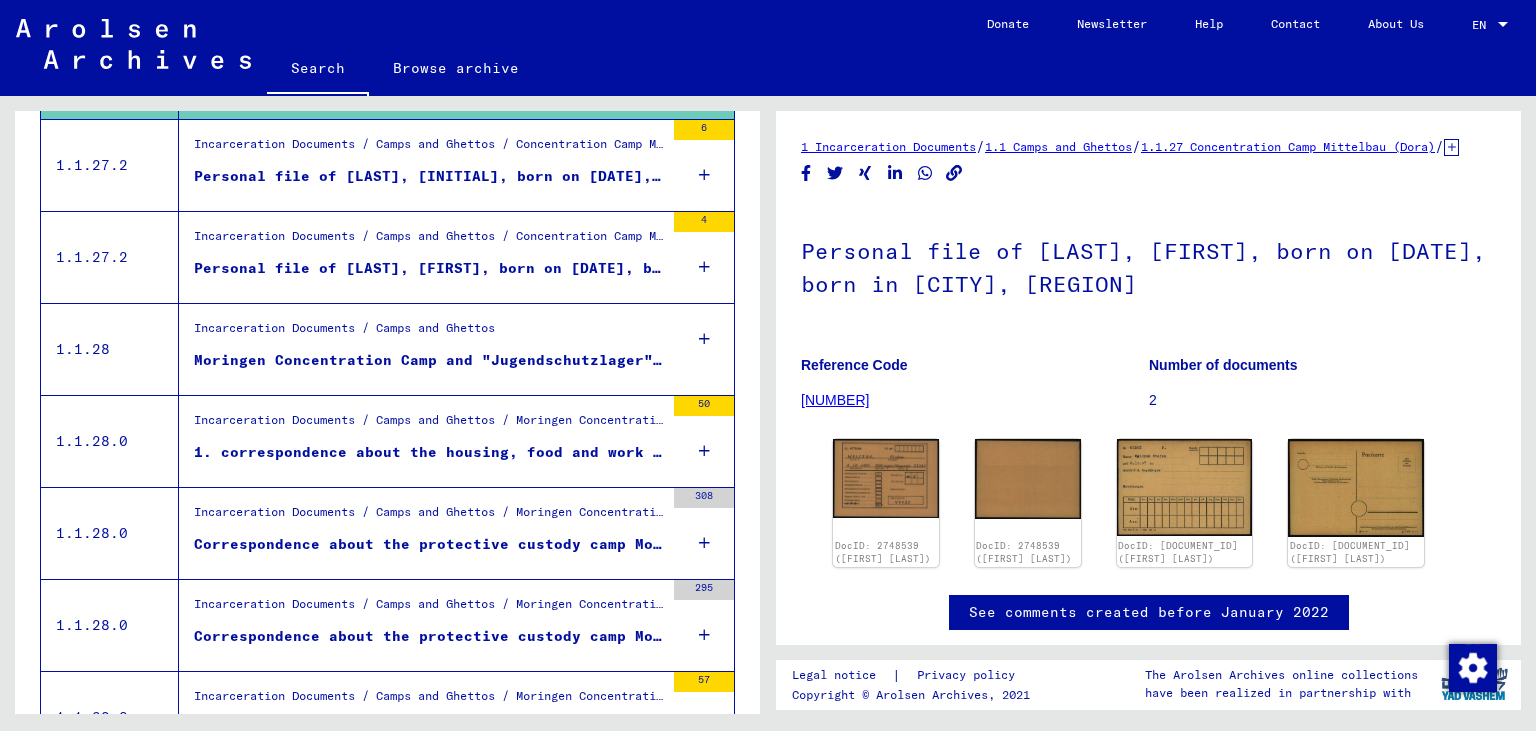 click on "1. correspondence about the housing, food and work deployment of      adolescents in ''Landeswerkhaus'' Moringen 14.5.1940 - 8.5.1943 2.      contract agreements about the utilization of the ''Landeswerkhauses''      Moringen as a youth detention camp 18.12.1941 - 31.3.1943" at bounding box center (429, 452) 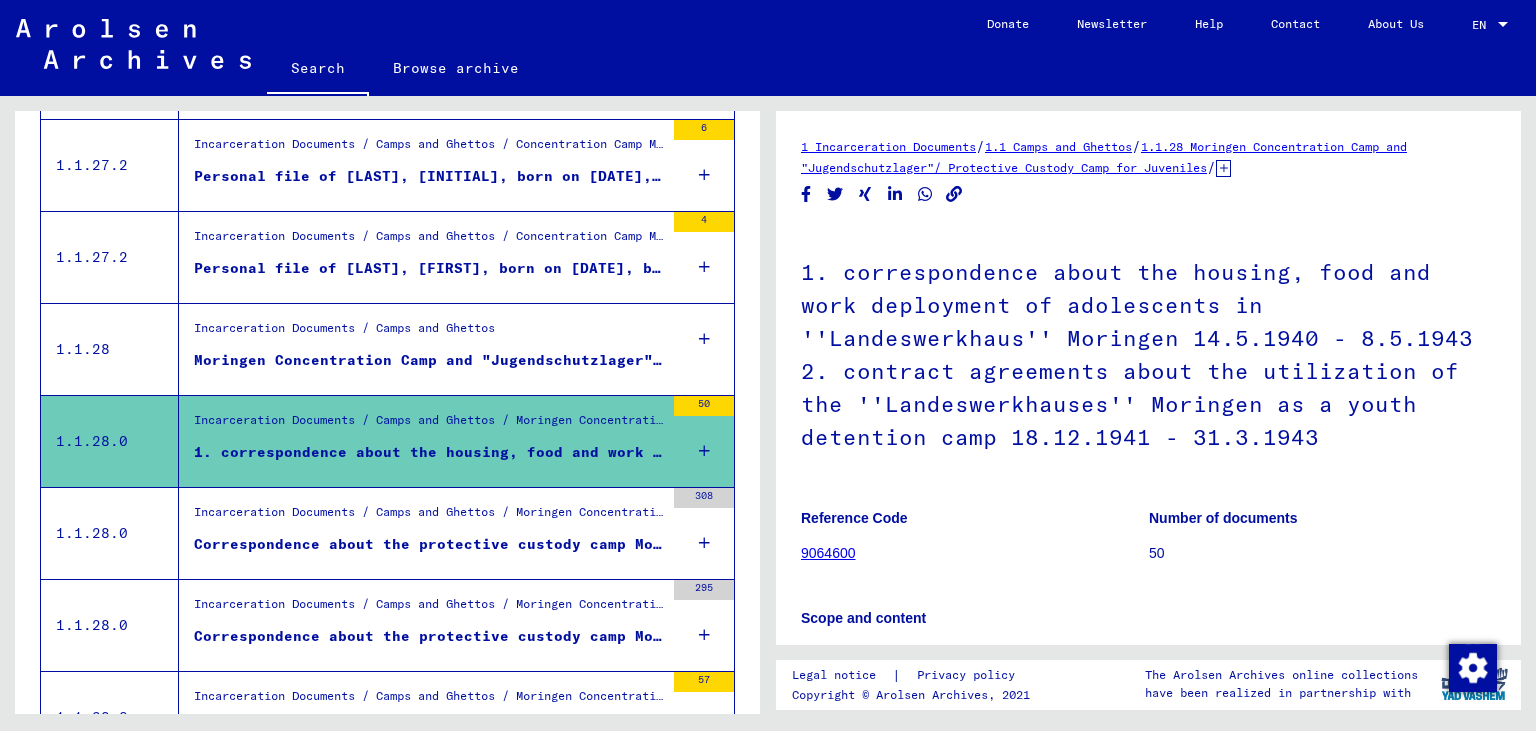 click on "Correspondence about the protective custody camp Moringen, its founding, administration, finances, survey of the camp, prisoners admitted, categories of its prisoners, reports [on inventory or prisone ..." at bounding box center [429, 544] 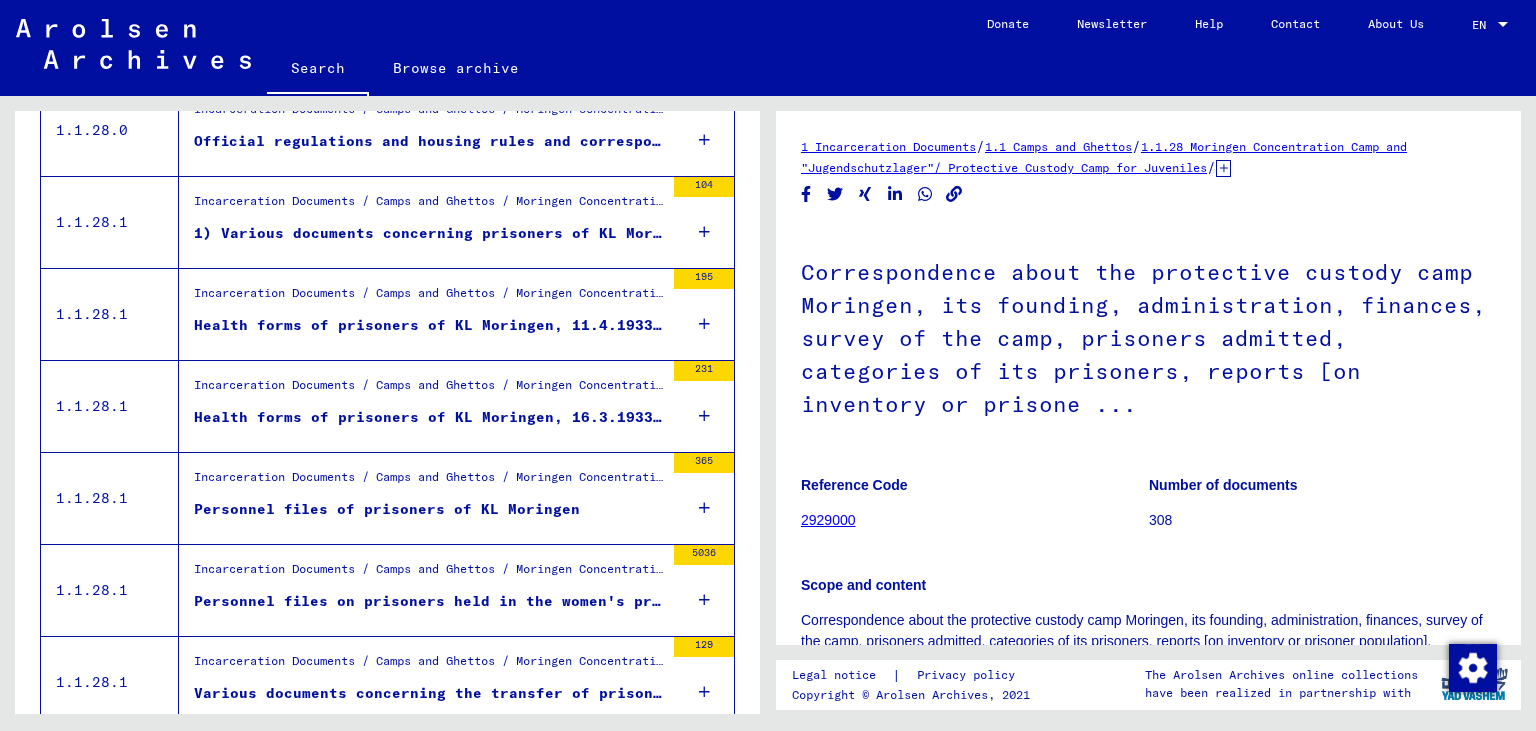 scroll, scrollTop: 2208, scrollLeft: 0, axis: vertical 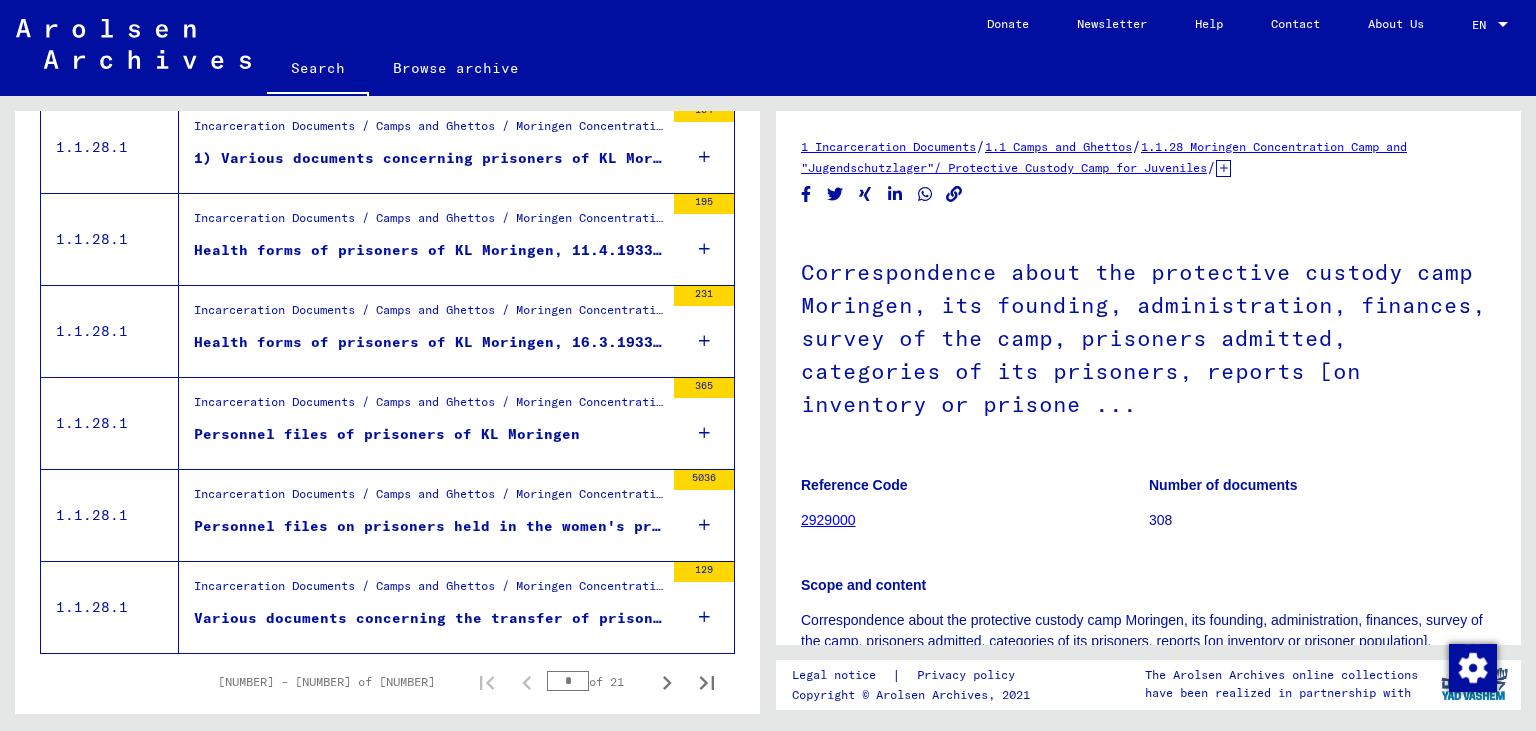 click on "Personnel files on prisoners held in the women's protective custody camp      of Moringen." at bounding box center (429, 526) 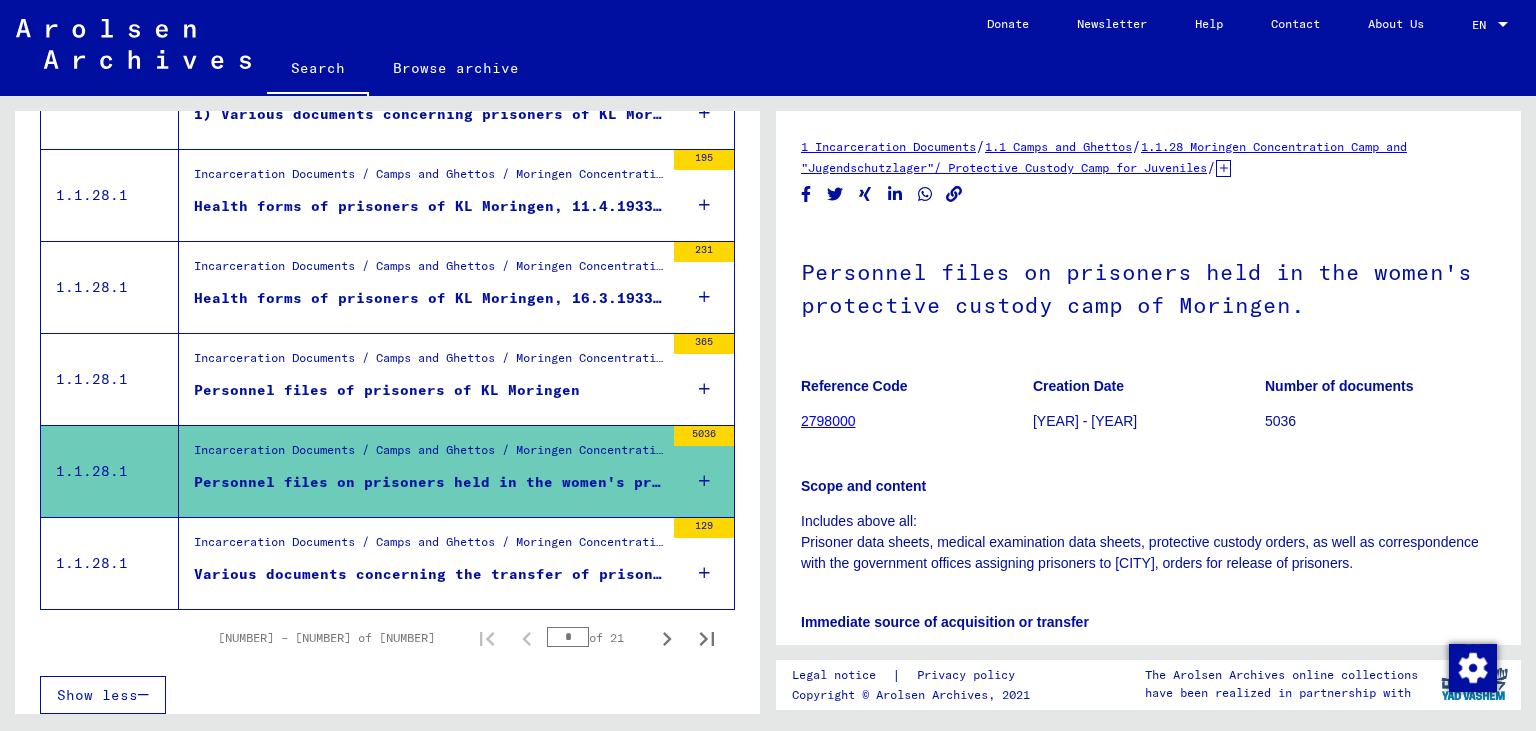 scroll, scrollTop: 2254, scrollLeft: 0, axis: vertical 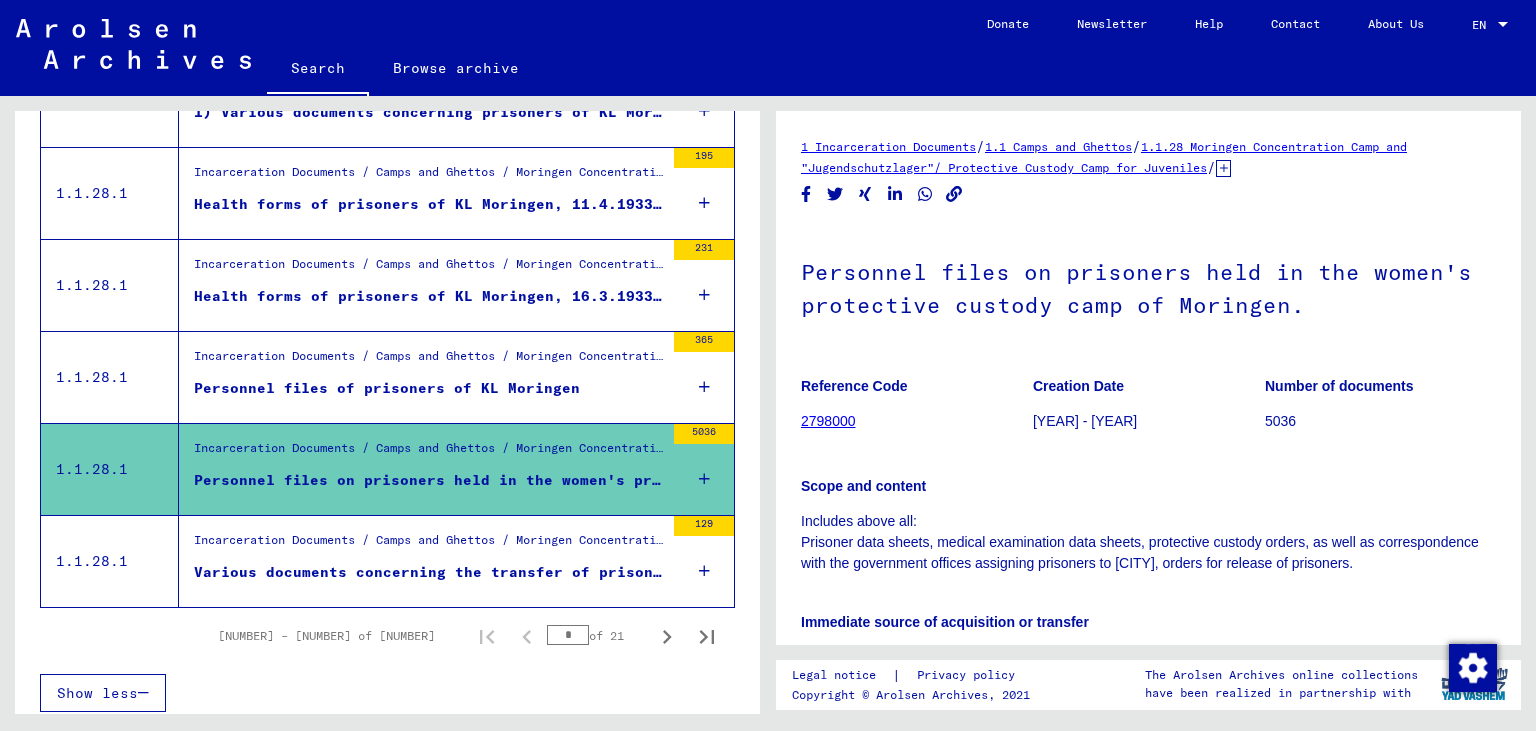 click on "Various documents concerning the transfer of prisoners from KL Moringen to KL Lichtenberg, 15.12.1937, 21.2.1938 & 21.3.1938" at bounding box center (429, 577) 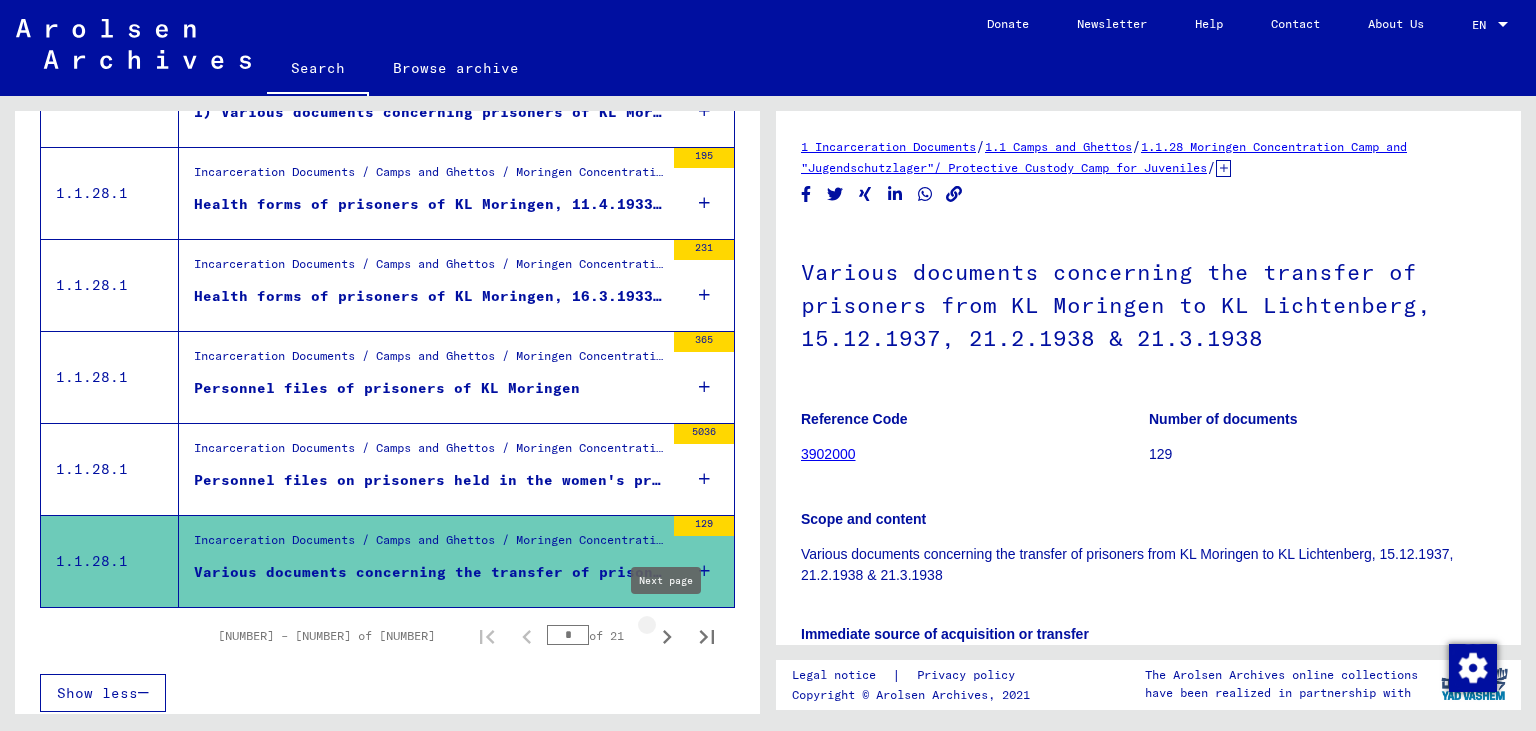 click 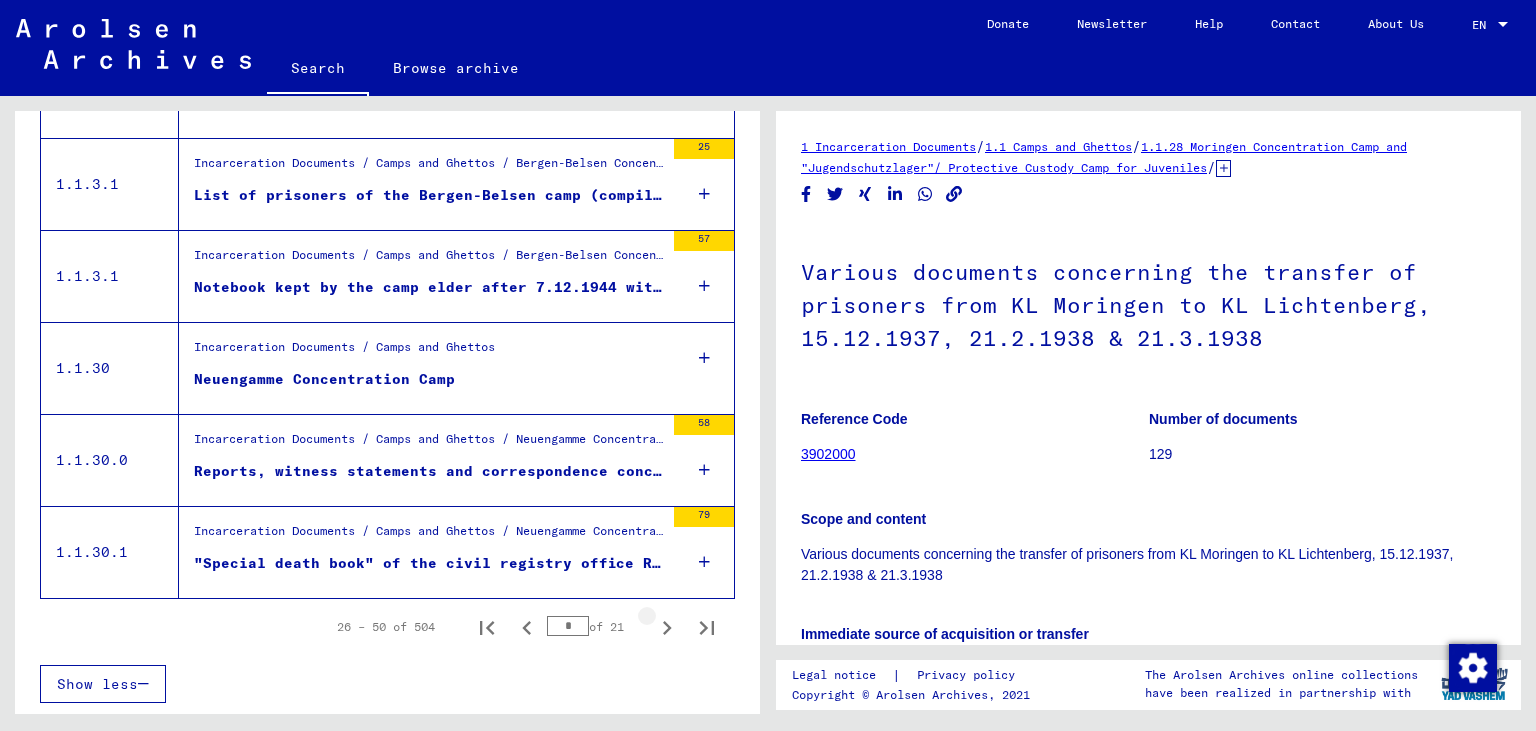 scroll, scrollTop: 2194, scrollLeft: 0, axis: vertical 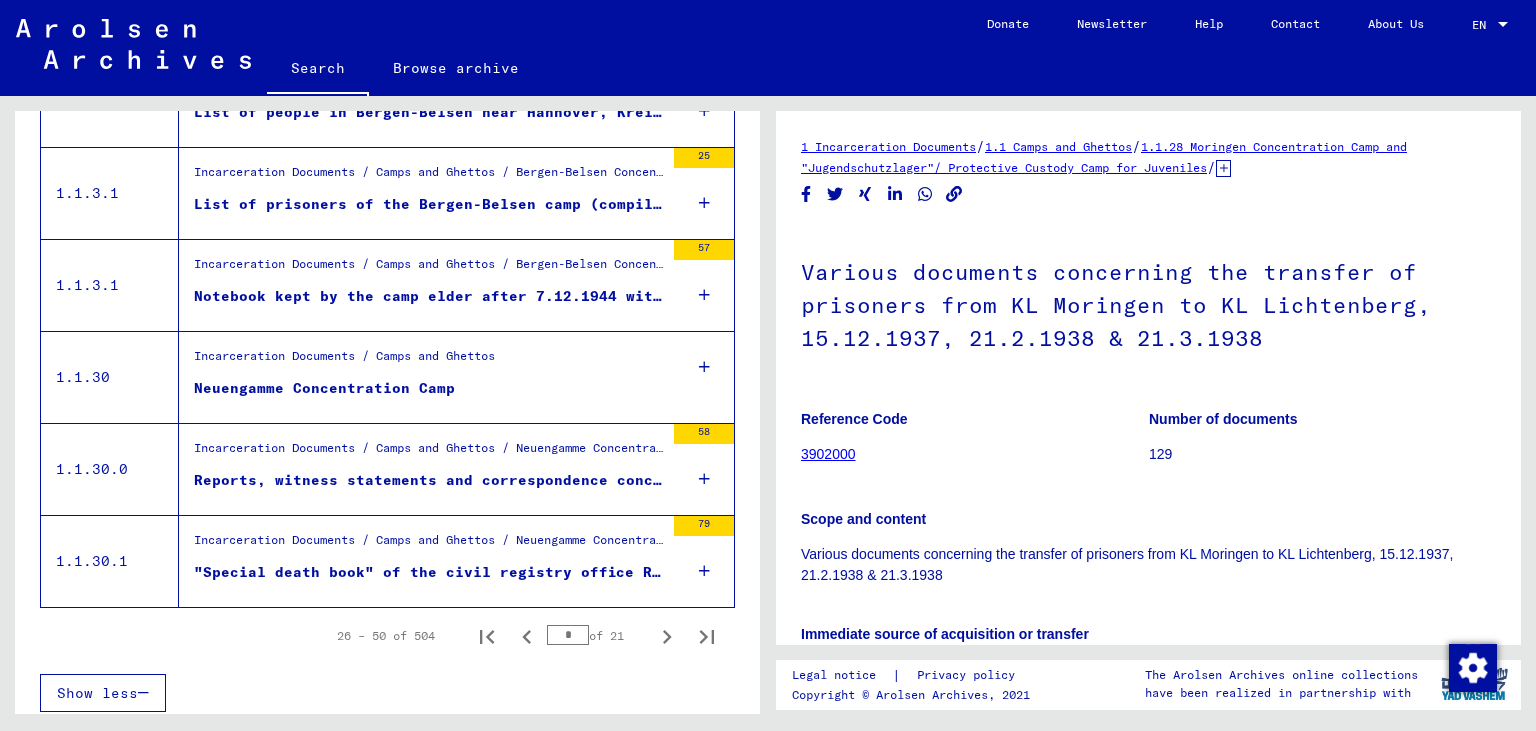 click on ""Special death book" of the civil registry office Rotenburg/Hann. concerning former prisoners of KL Neuengamme, who died in the General-Hospital 86, in the municipal hospital Bremen, ward Rotenburg/Ha ..." at bounding box center [429, 572] 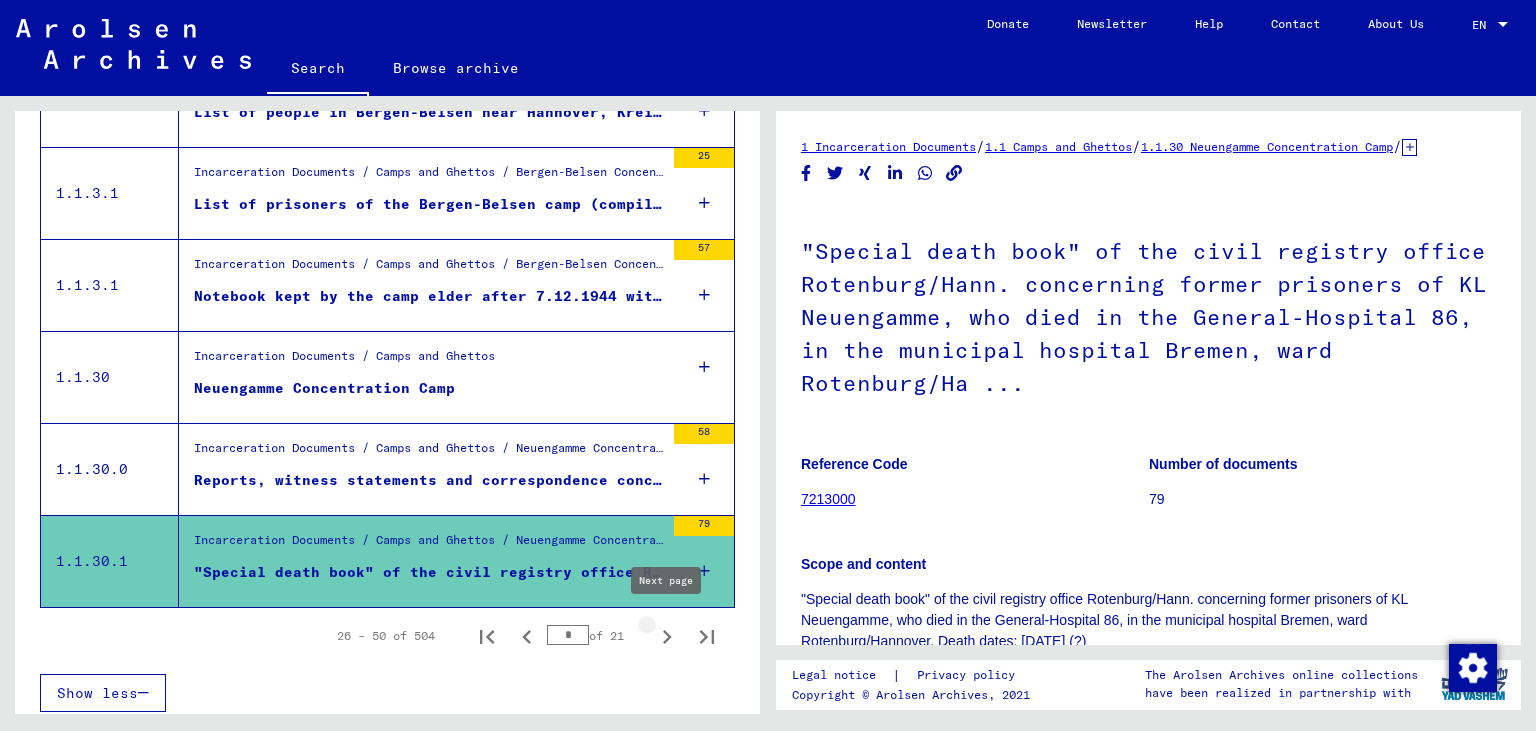 drag, startPoint x: 681, startPoint y: 637, endPoint x: 670, endPoint y: 634, distance: 11.401754 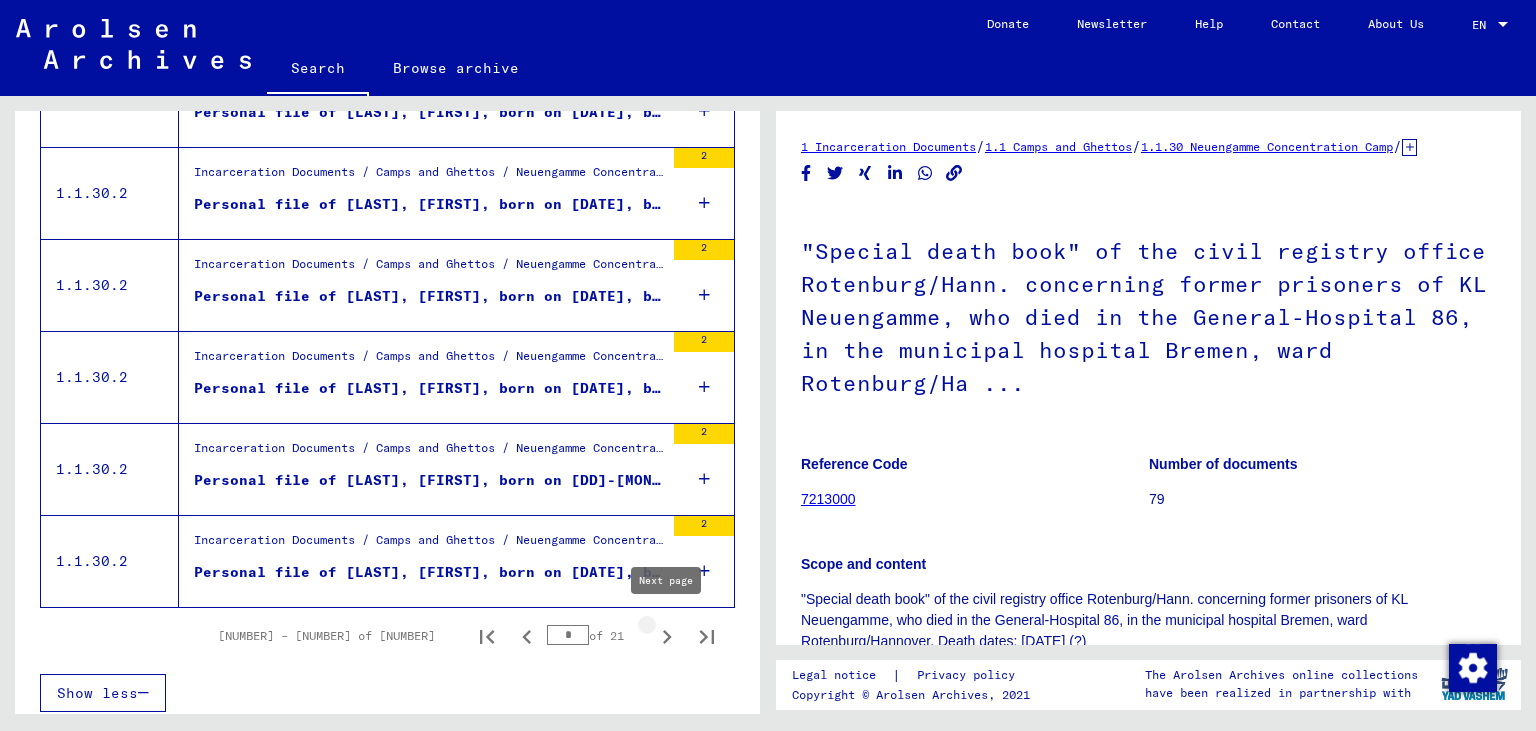 click 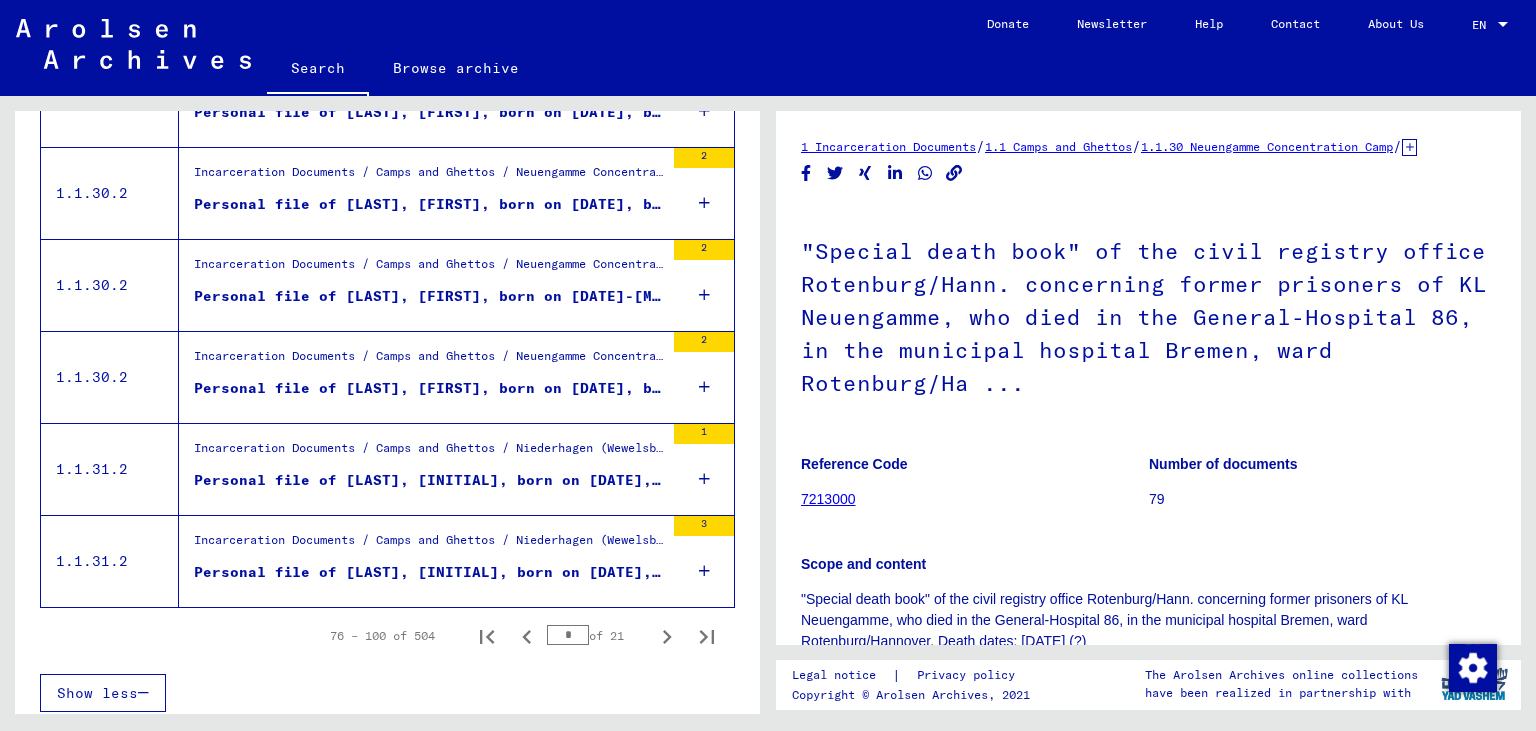 click 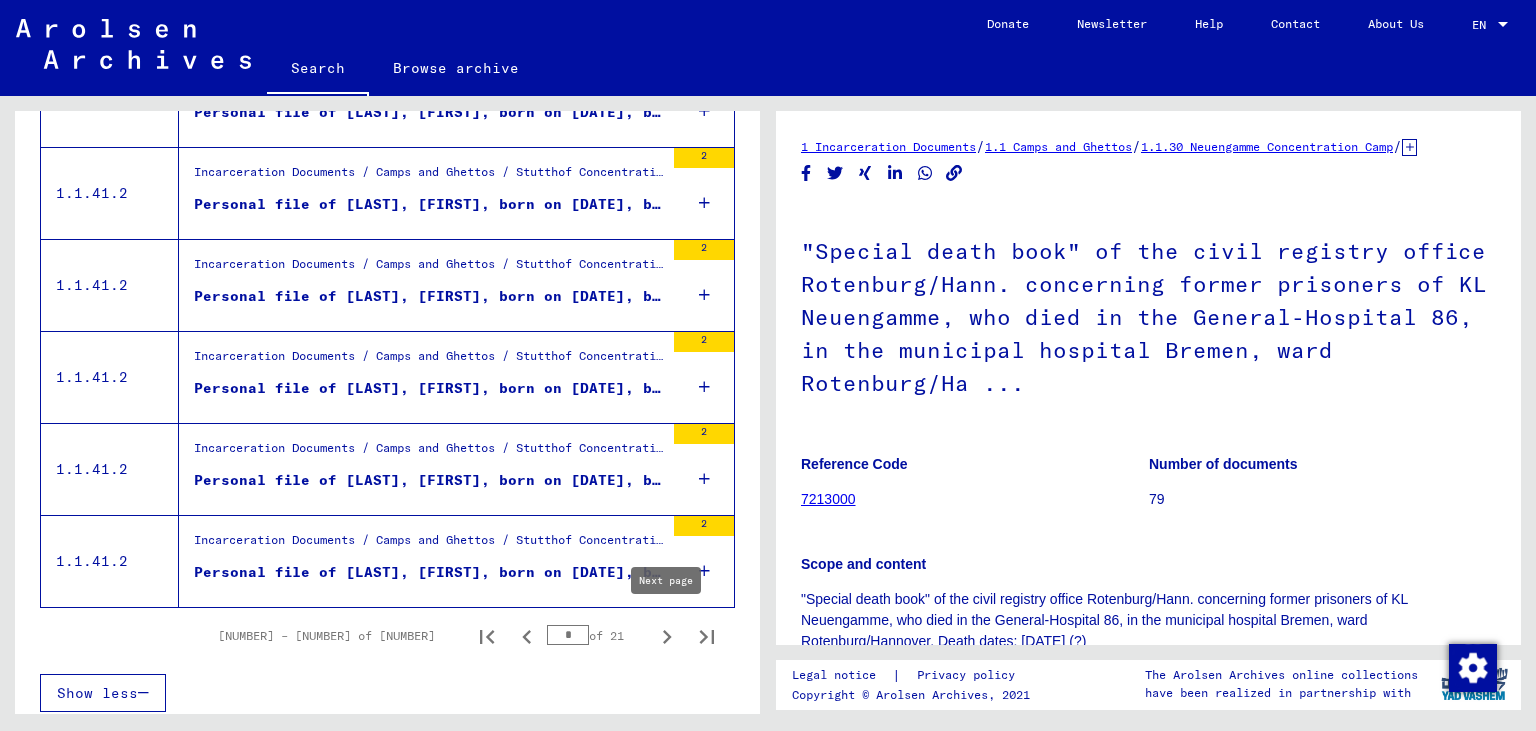 click 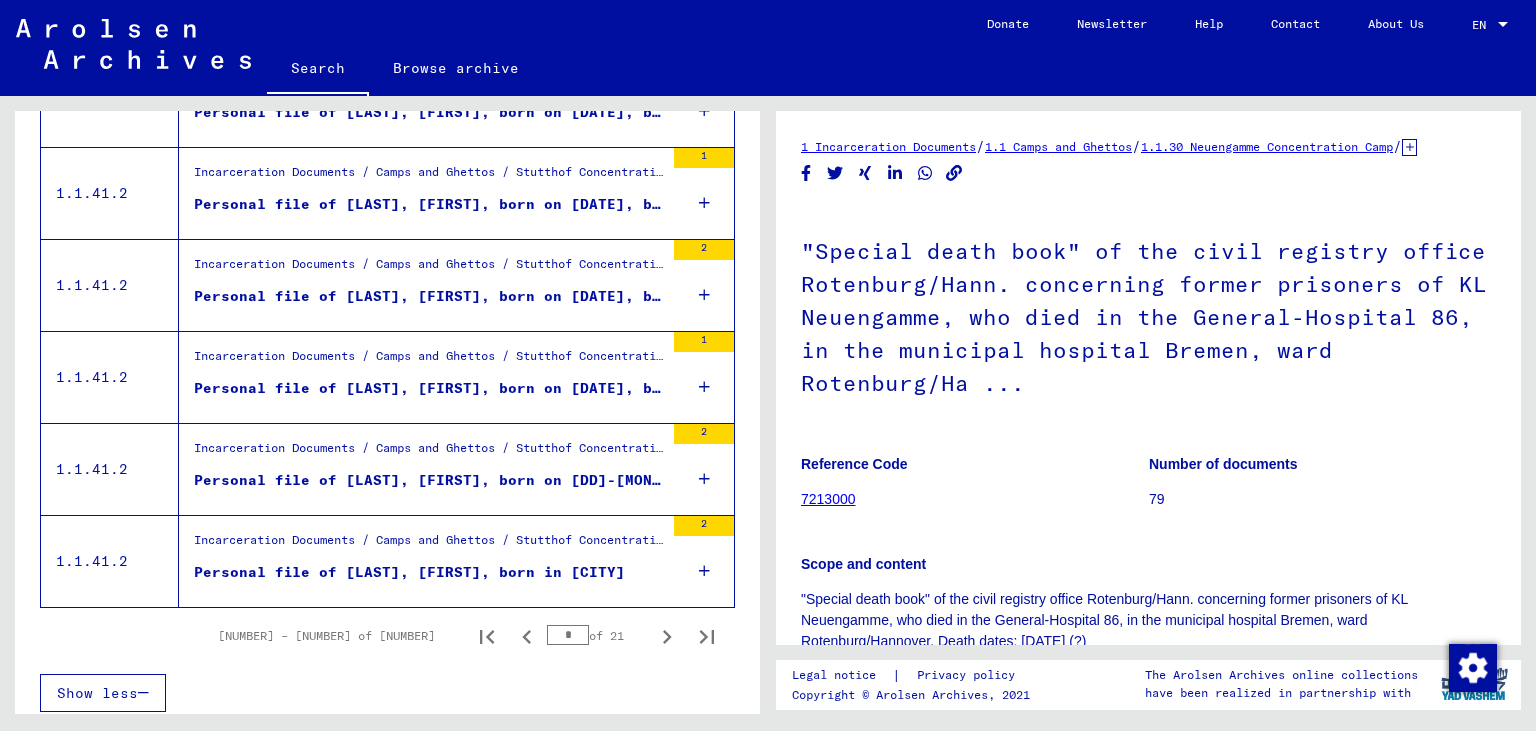 click 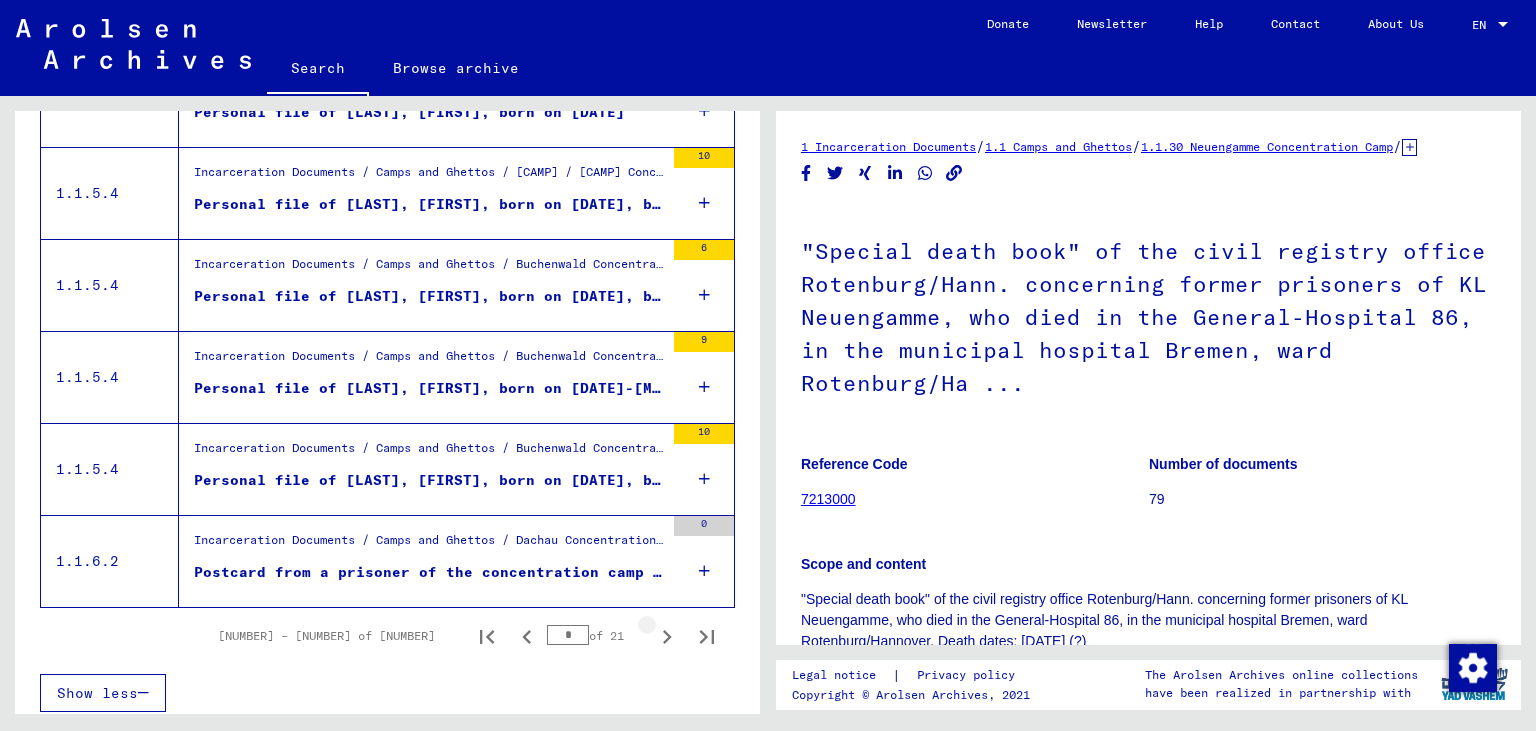 click 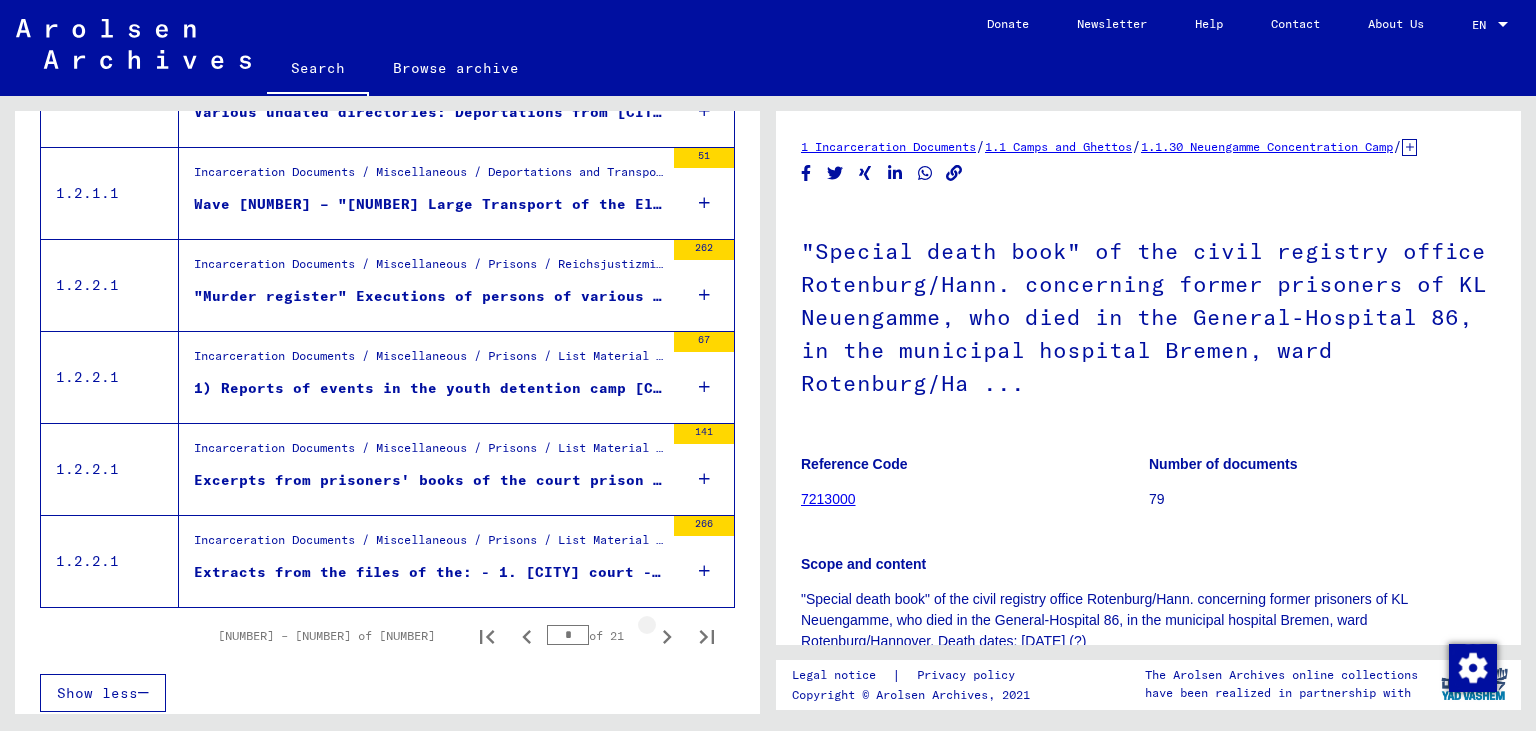 click 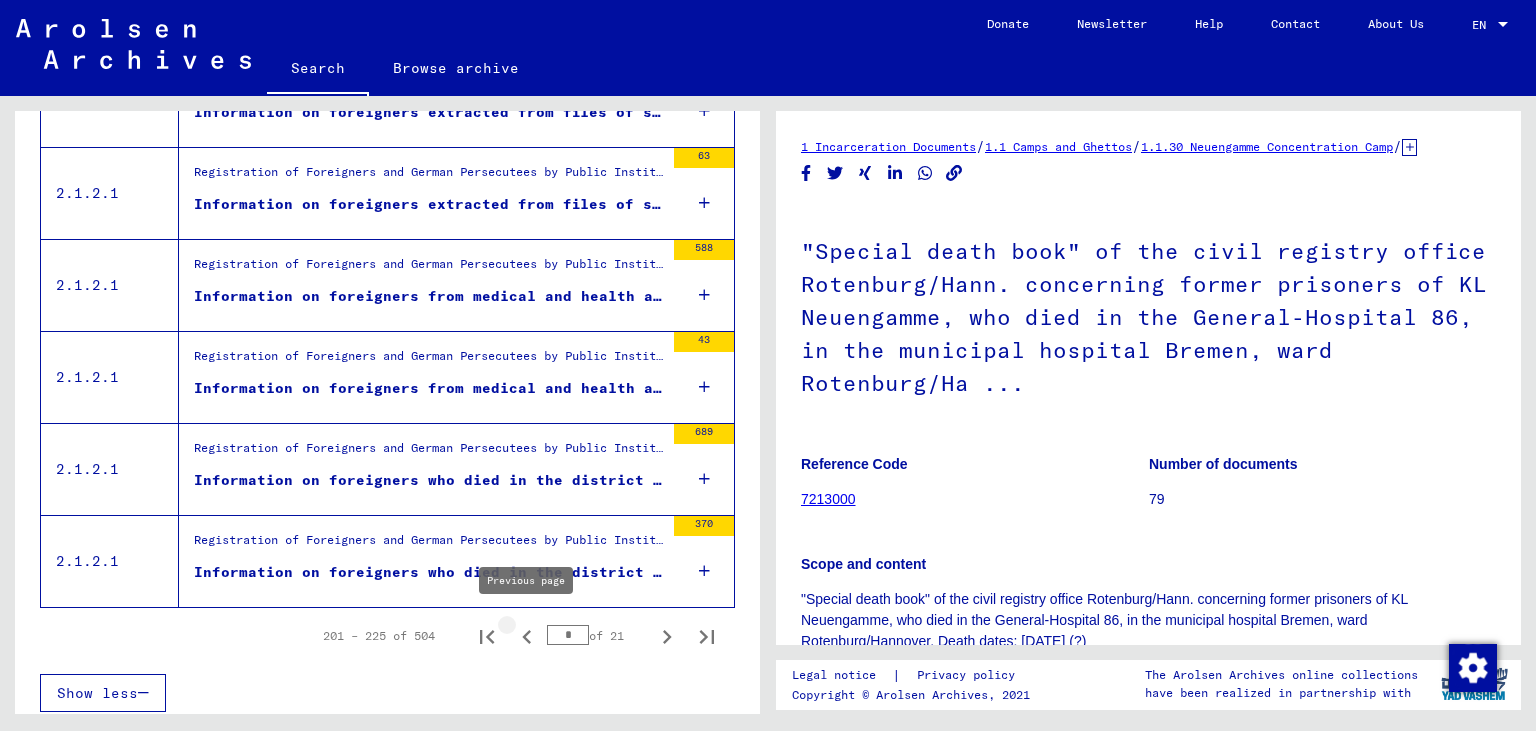 click 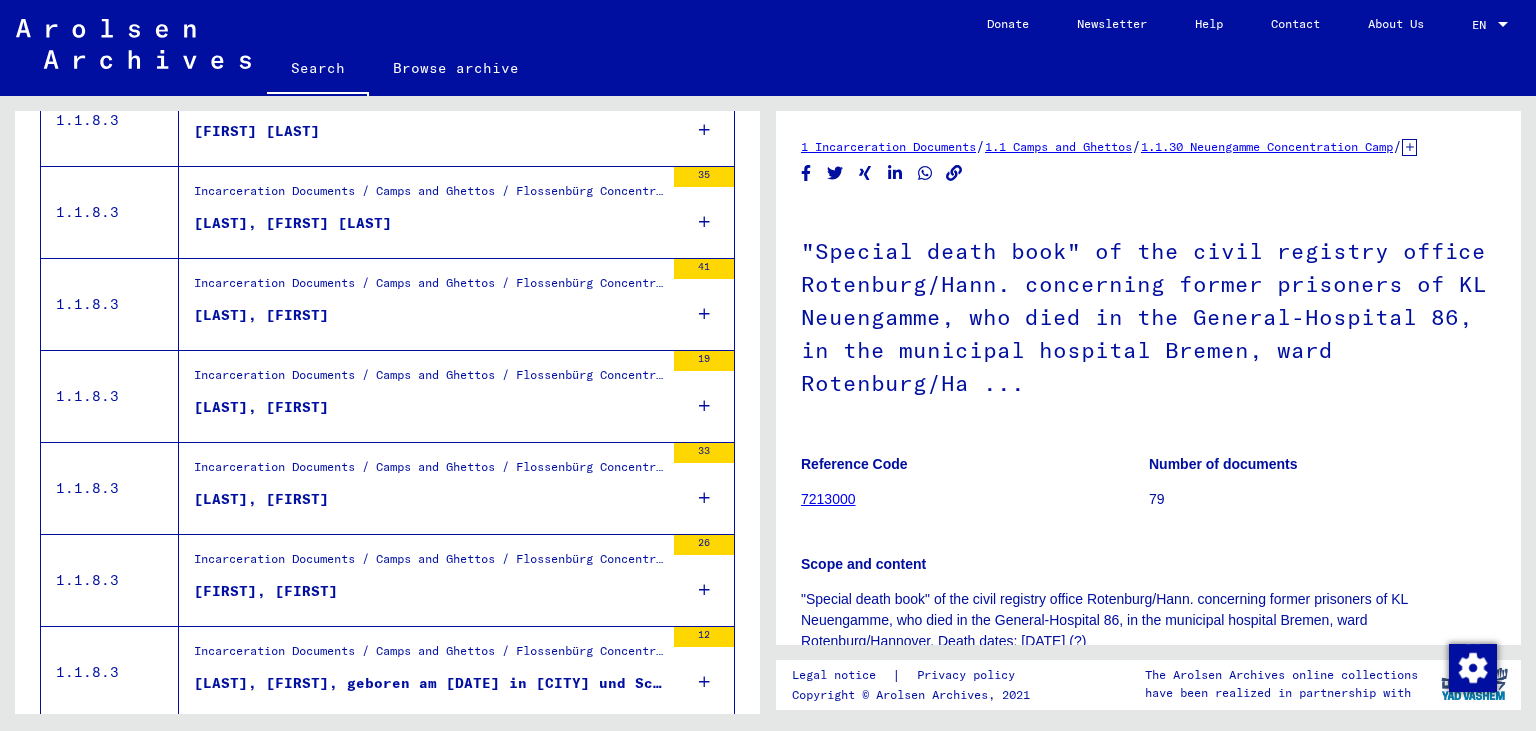 scroll, scrollTop: 0, scrollLeft: 0, axis: both 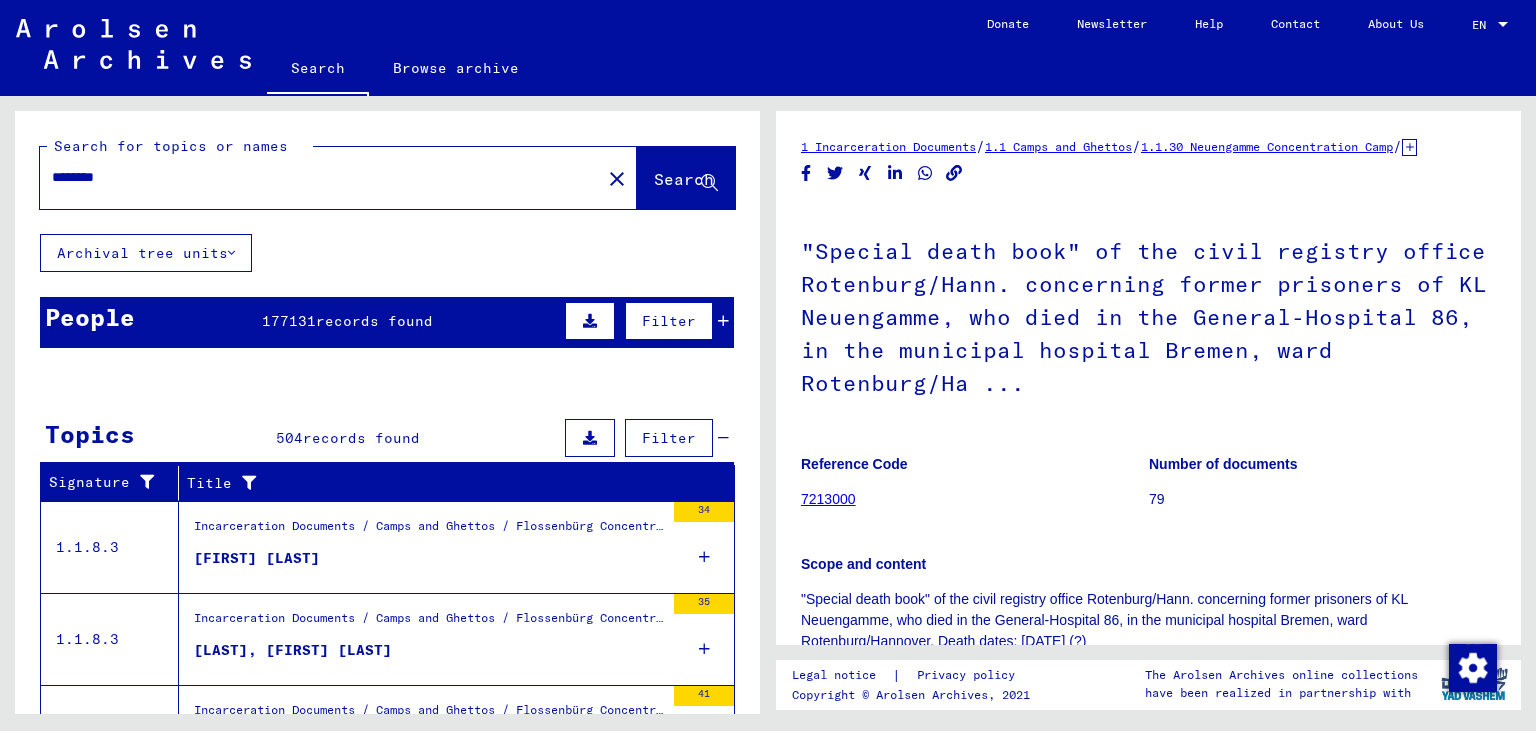 drag, startPoint x: 213, startPoint y: 181, endPoint x: 0, endPoint y: 146, distance: 215.85643 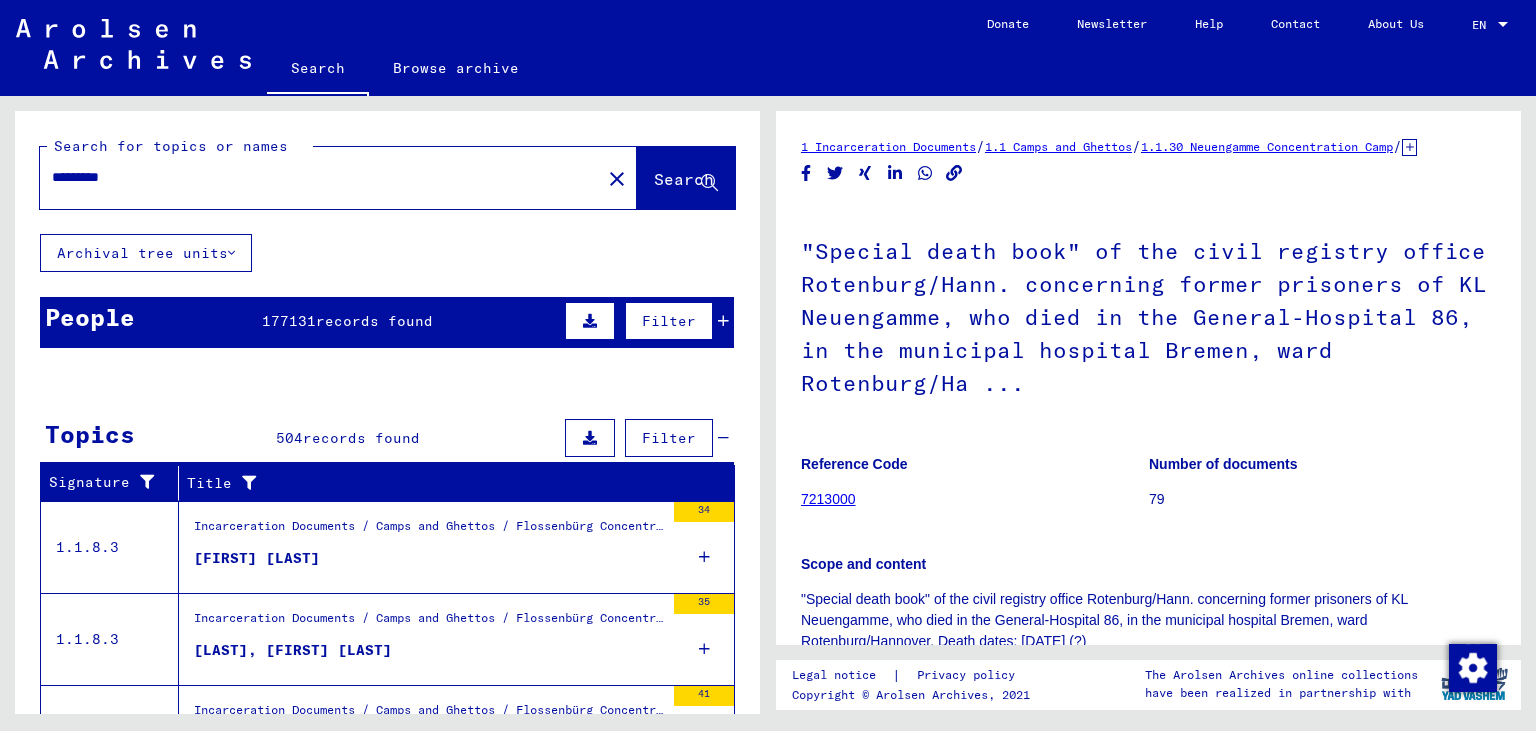 type on "*********" 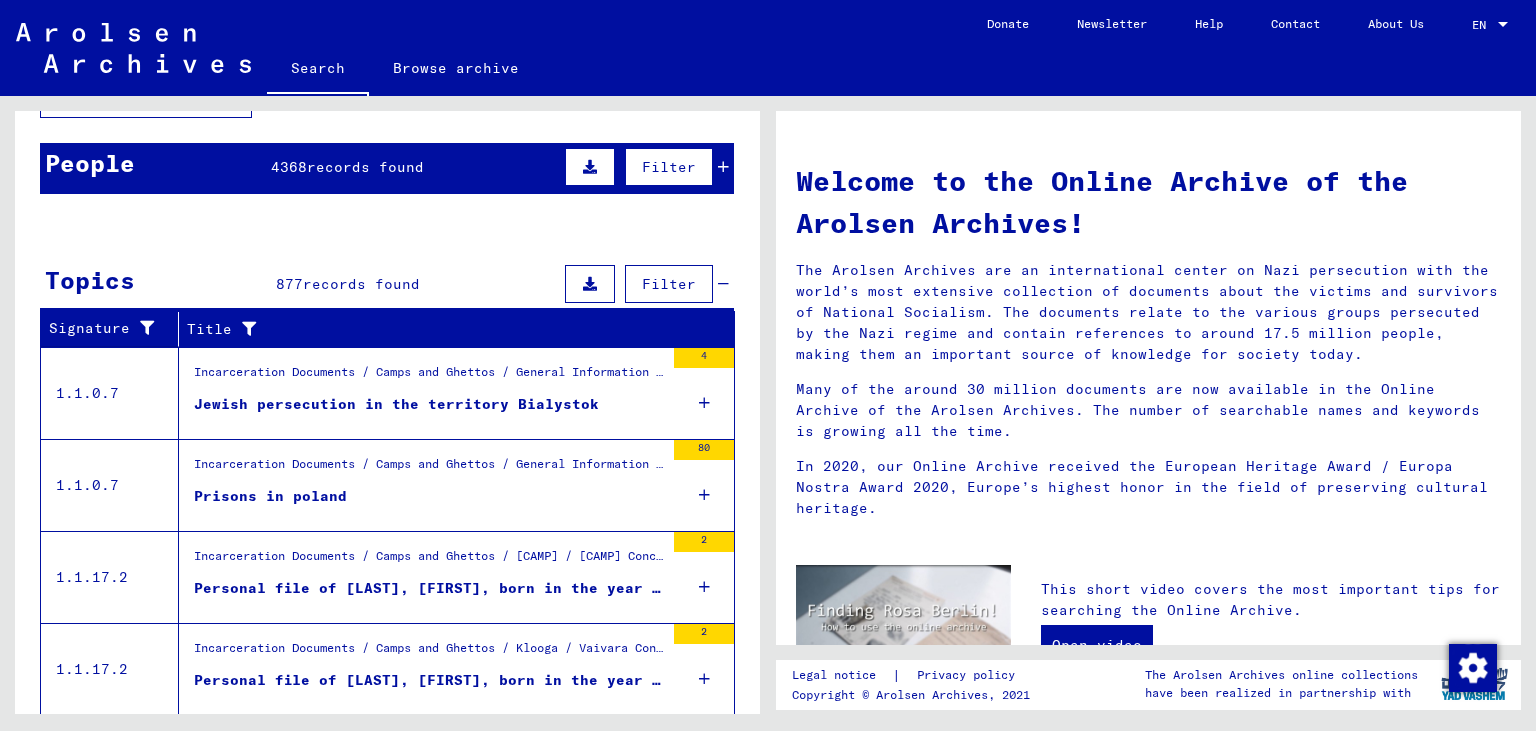 scroll, scrollTop: 221, scrollLeft: 0, axis: vertical 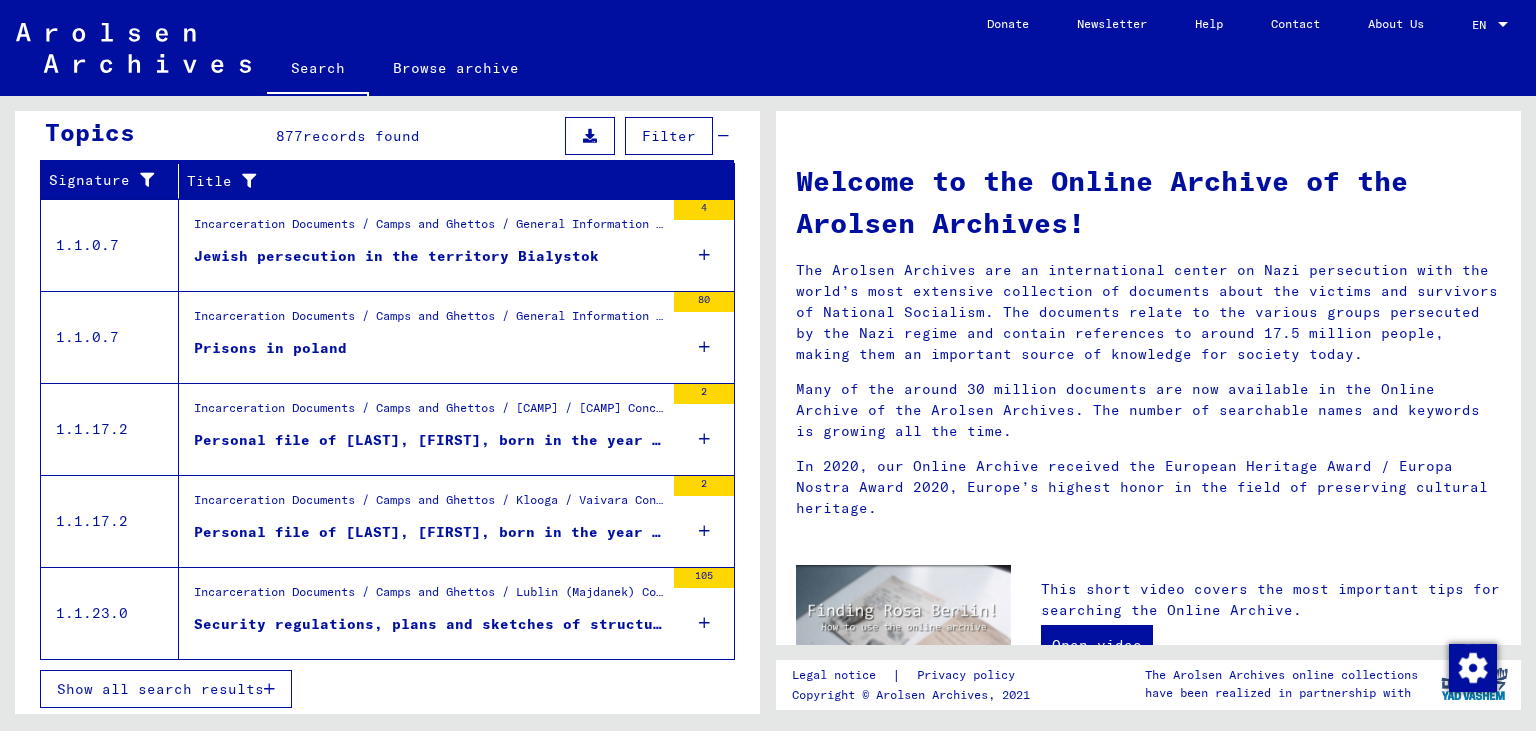 click on "Show all search results" at bounding box center [160, 689] 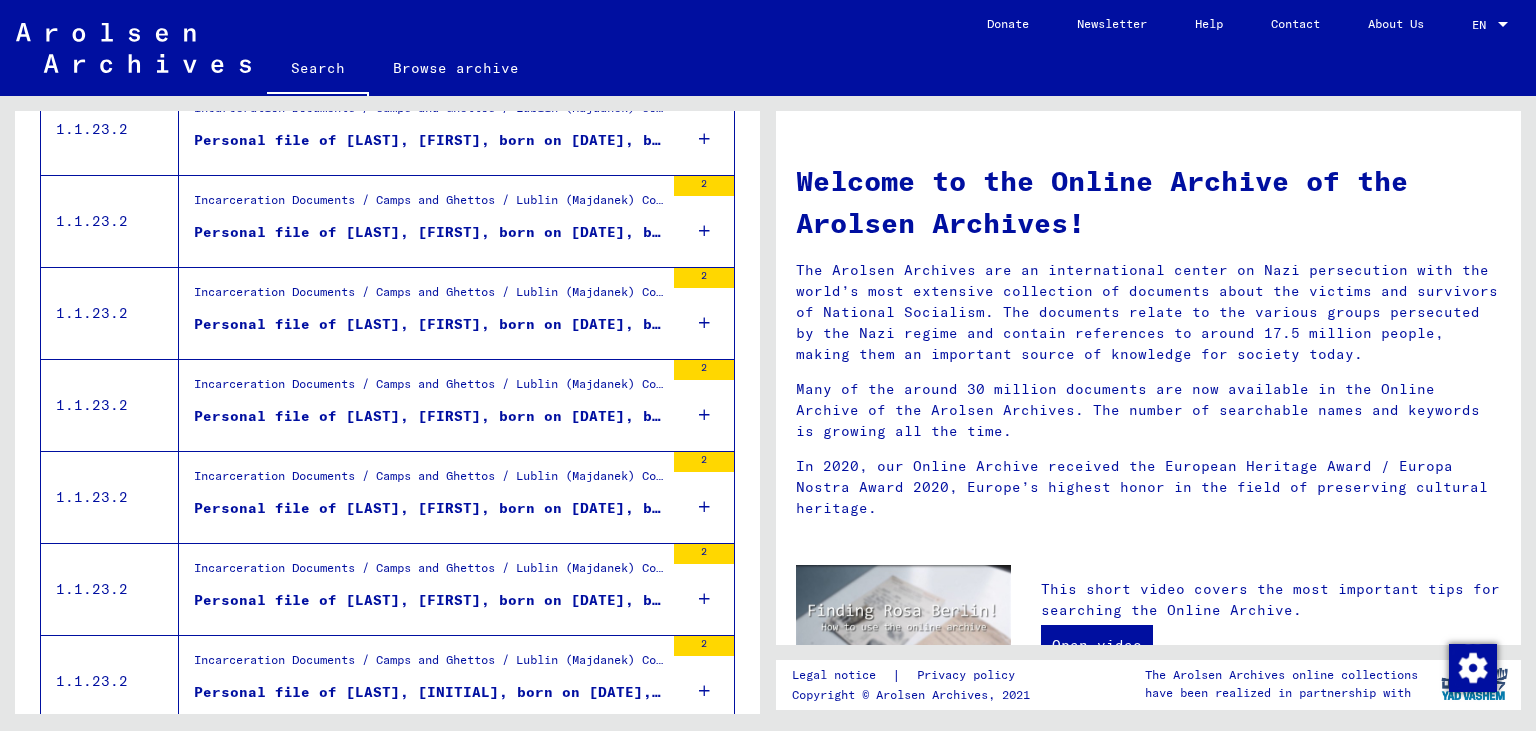 scroll, scrollTop: 1074, scrollLeft: 0, axis: vertical 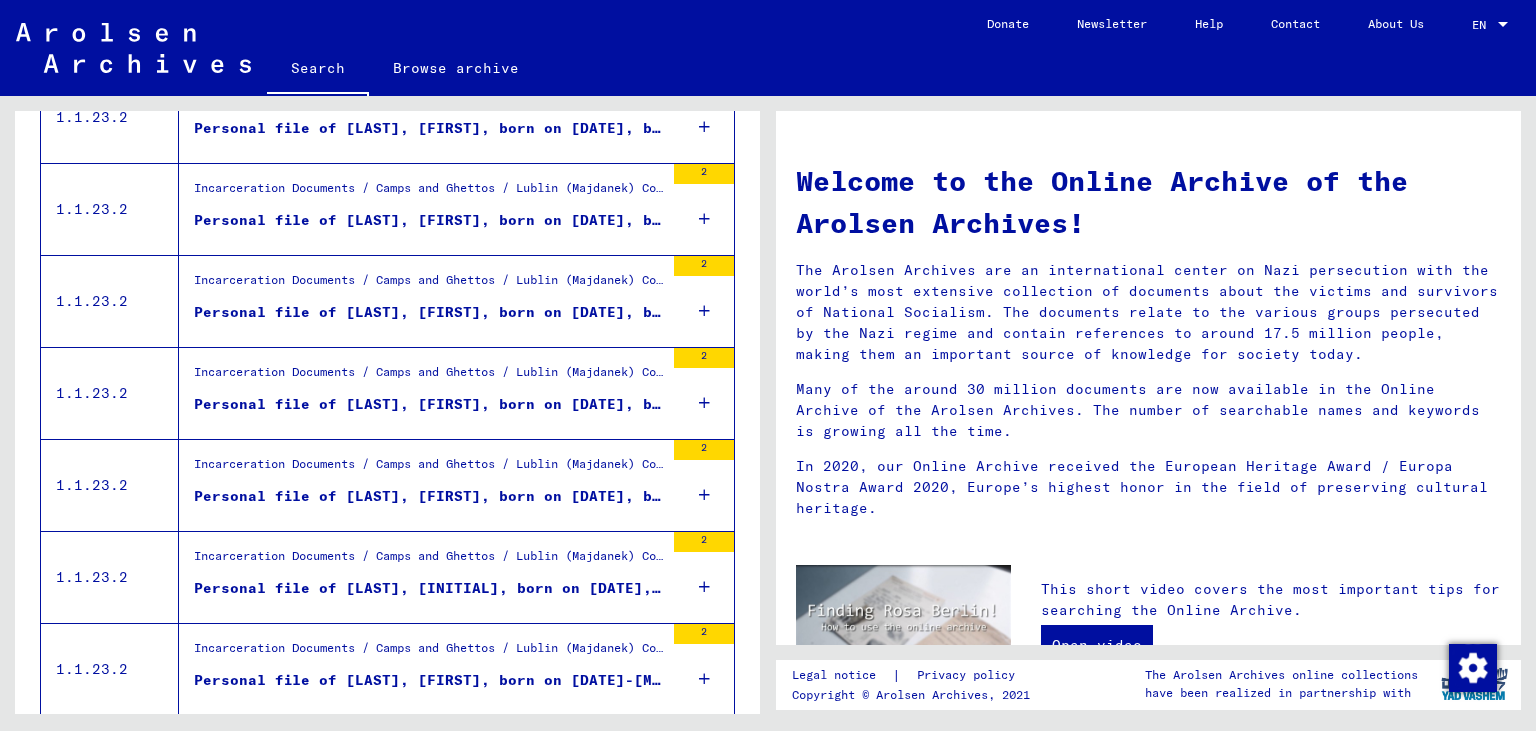 click on "Incarceration Documents / Camps and Ghettos / Lublin (Majdanek) Concentration Camp / Individual Documents Lublin / Personal Files - Lublin (Majdanek) Concentration Camp / Files with names from HADACZ" at bounding box center [429, 469] 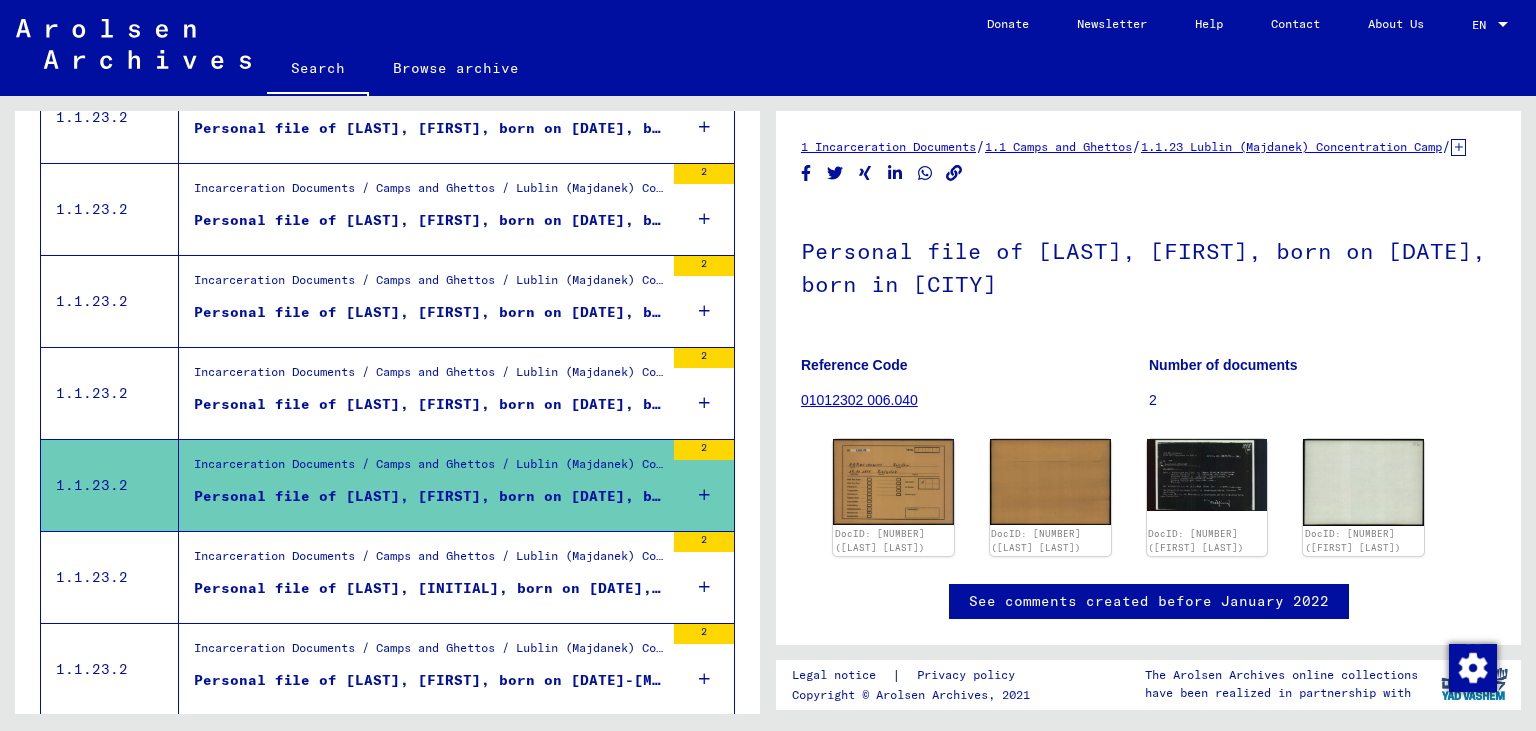 scroll, scrollTop: 331, scrollLeft: 0, axis: vertical 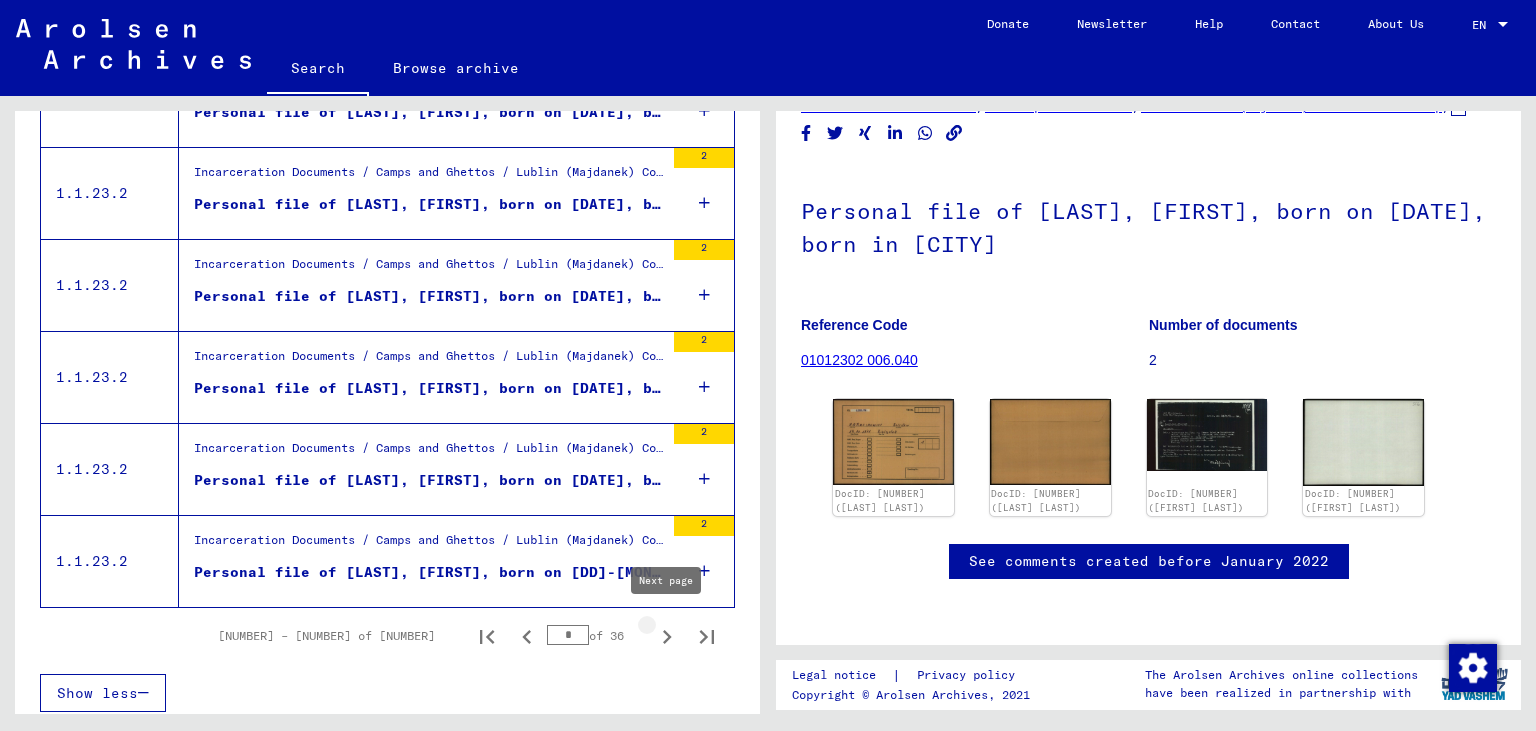 click 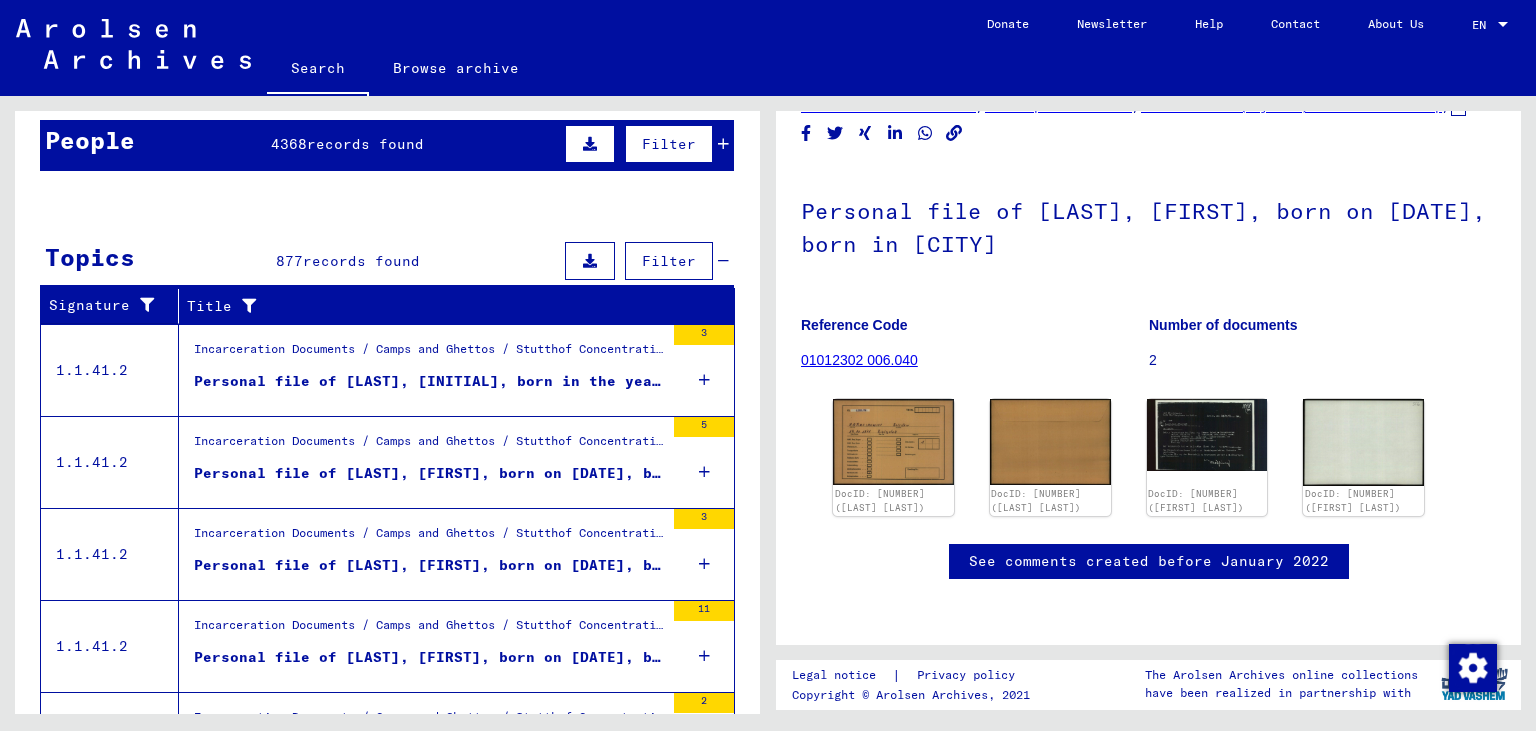scroll, scrollTop: 96, scrollLeft: 0, axis: vertical 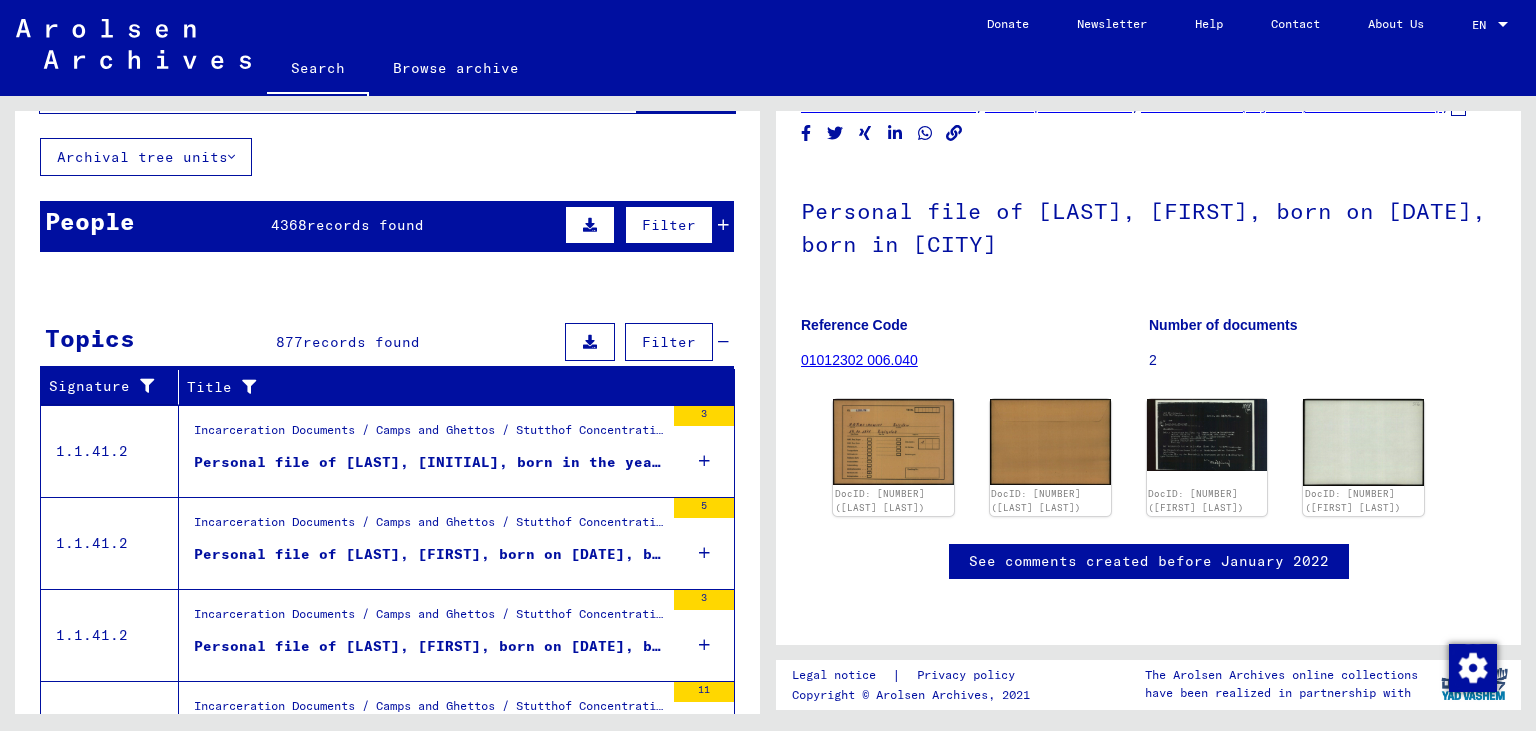 click at bounding box center [723, 225] 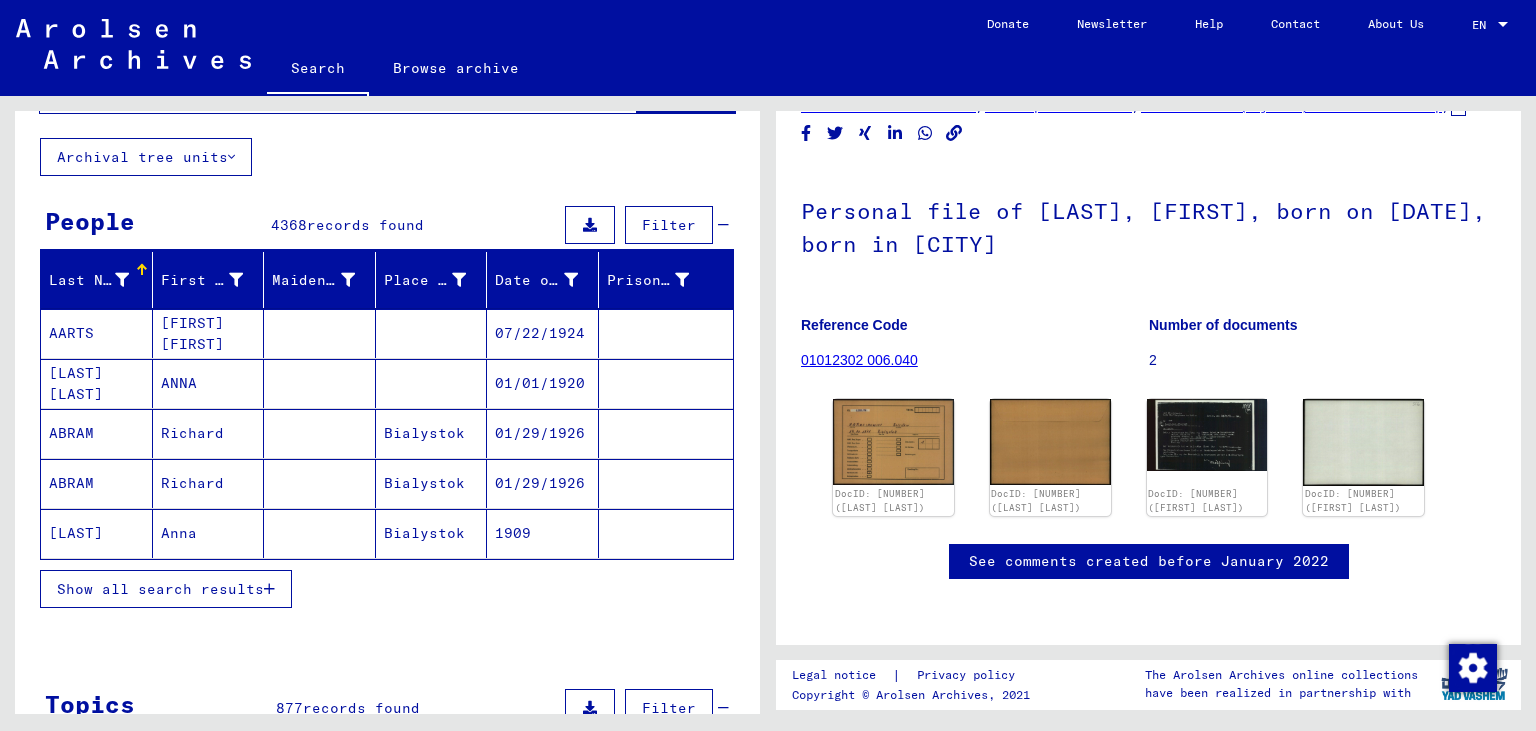 click at bounding box center [269, 589] 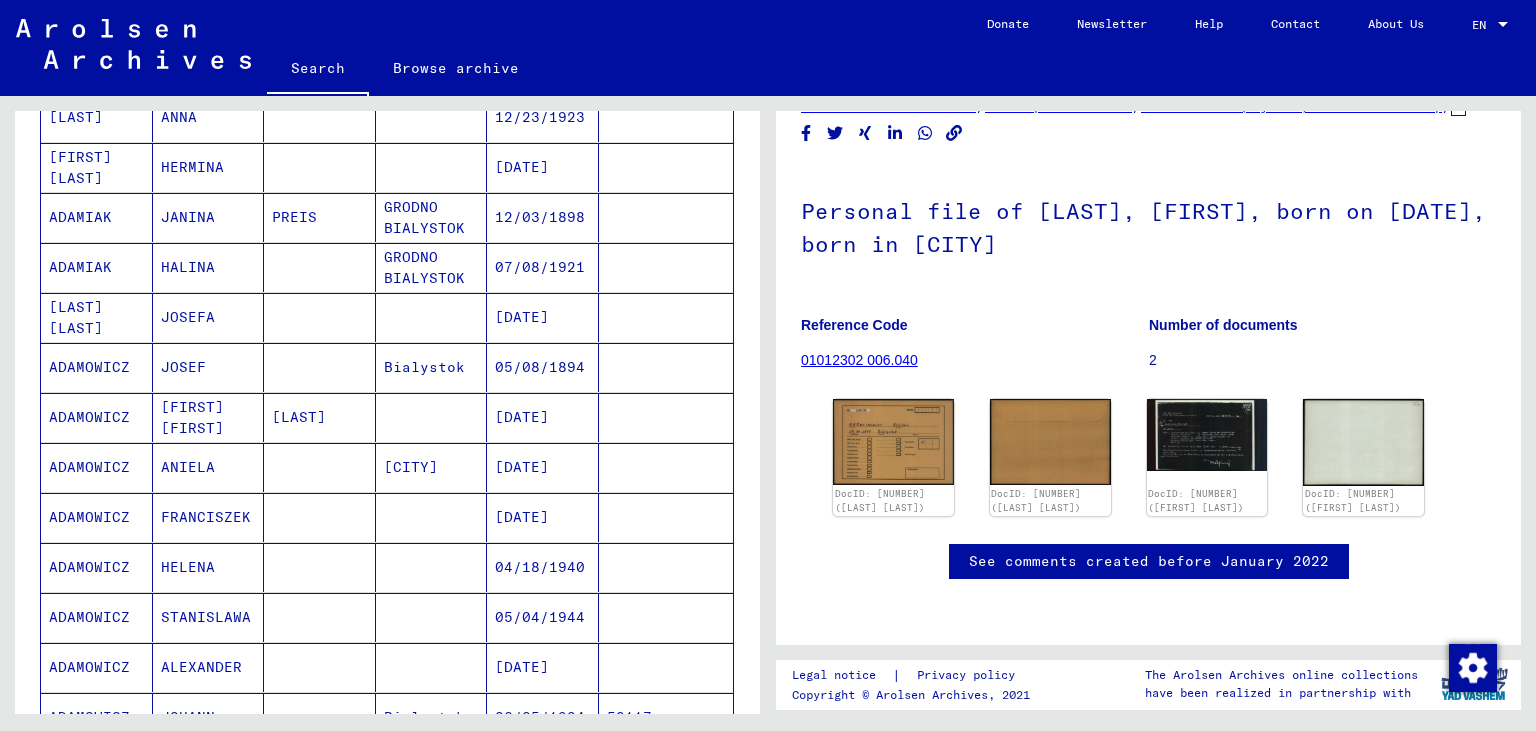 scroll, scrollTop: 1214, scrollLeft: 0, axis: vertical 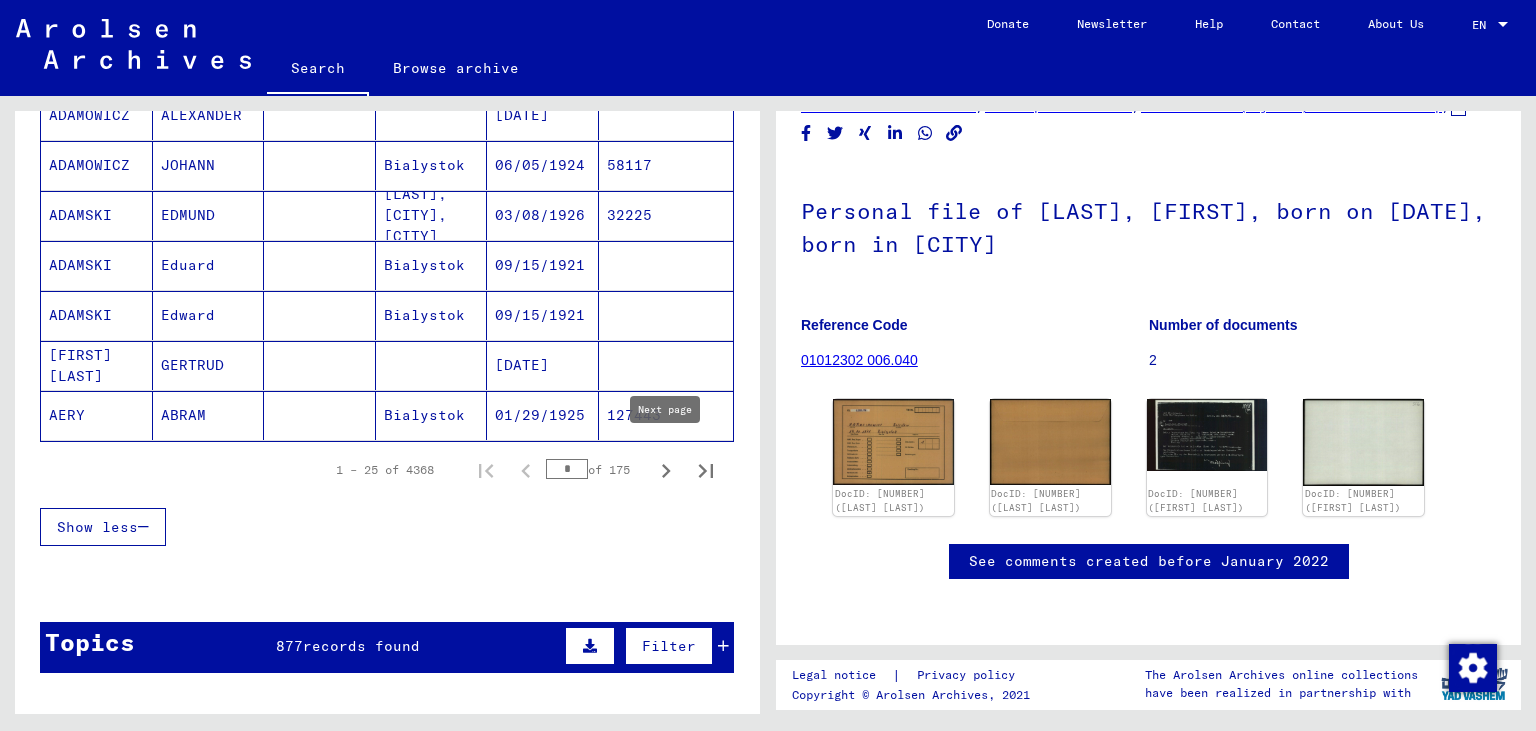 click 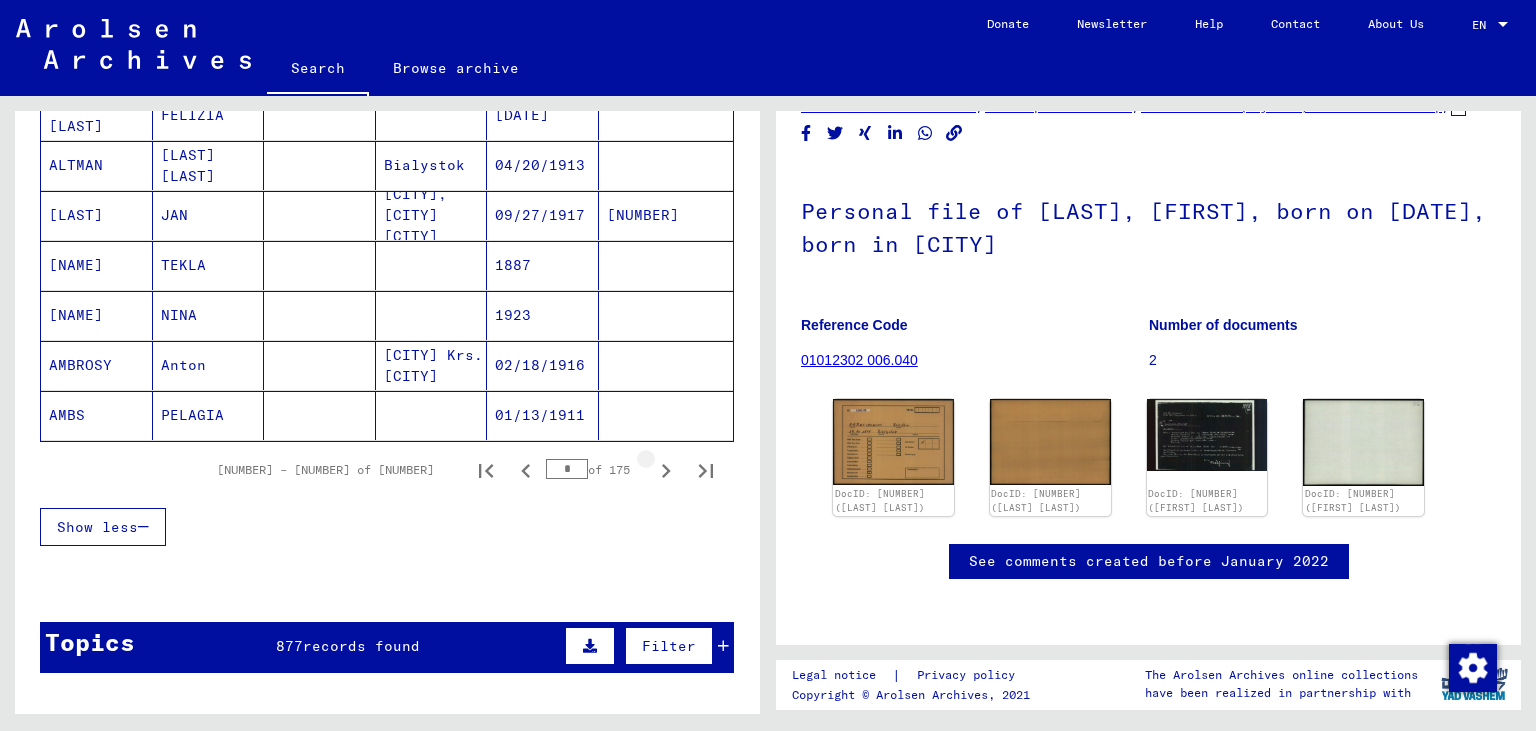 click 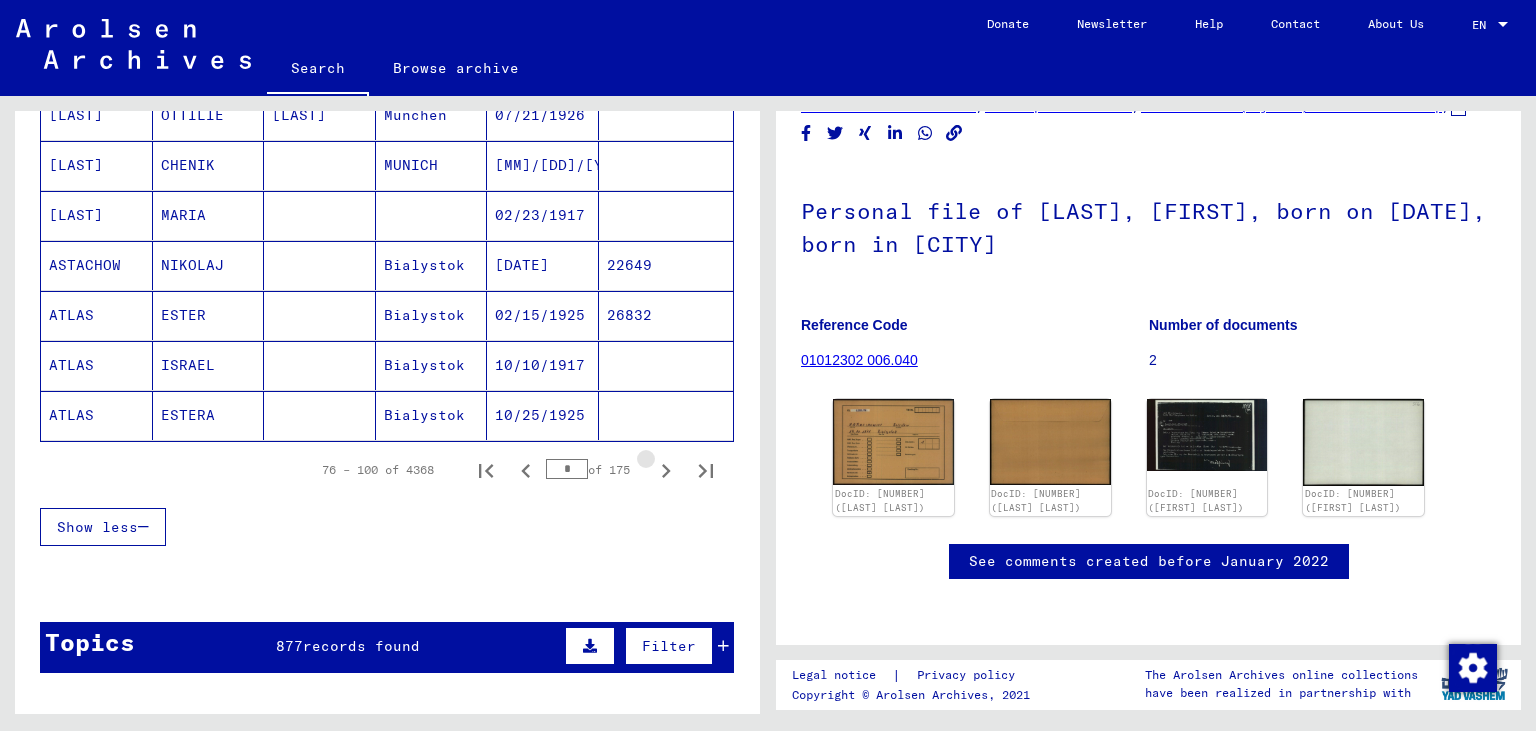 click 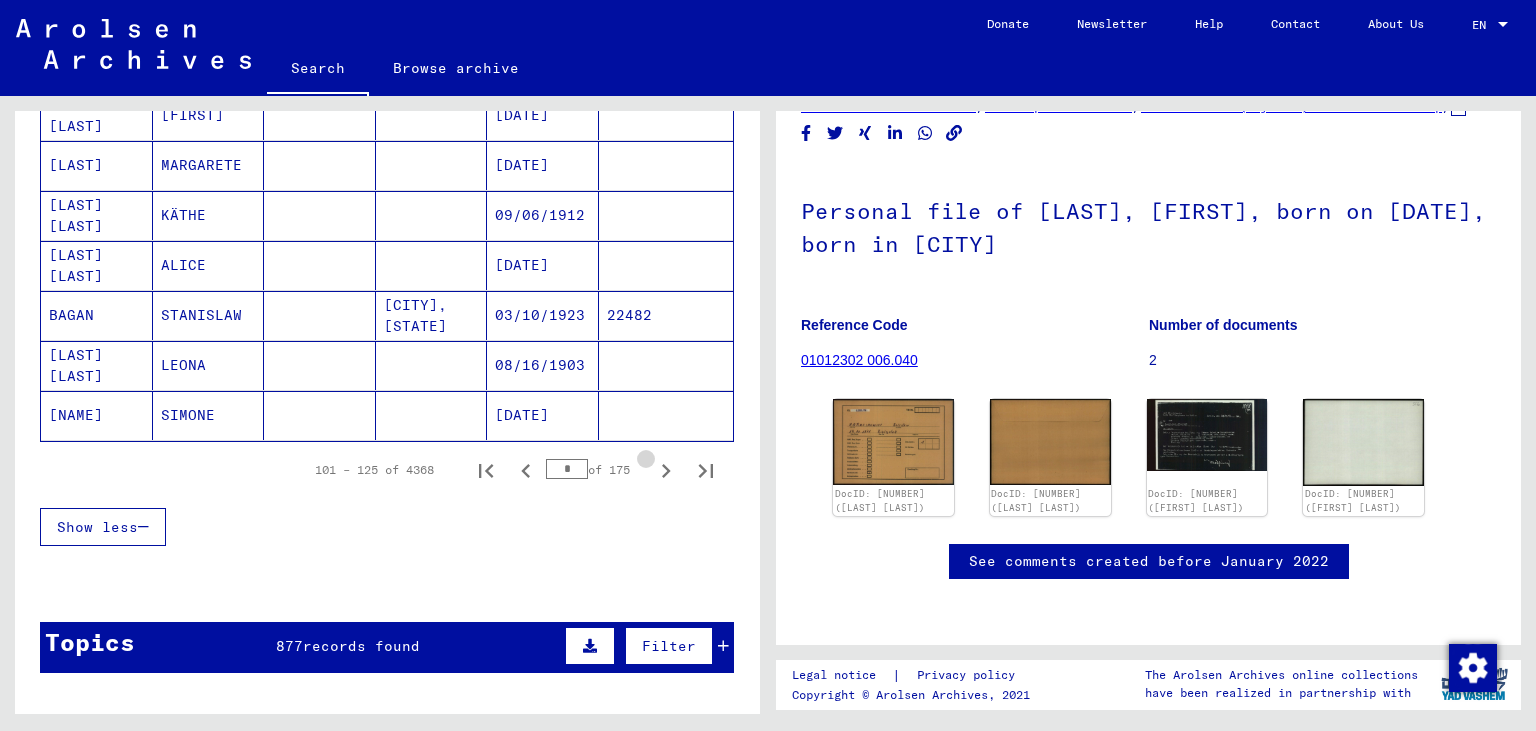 click 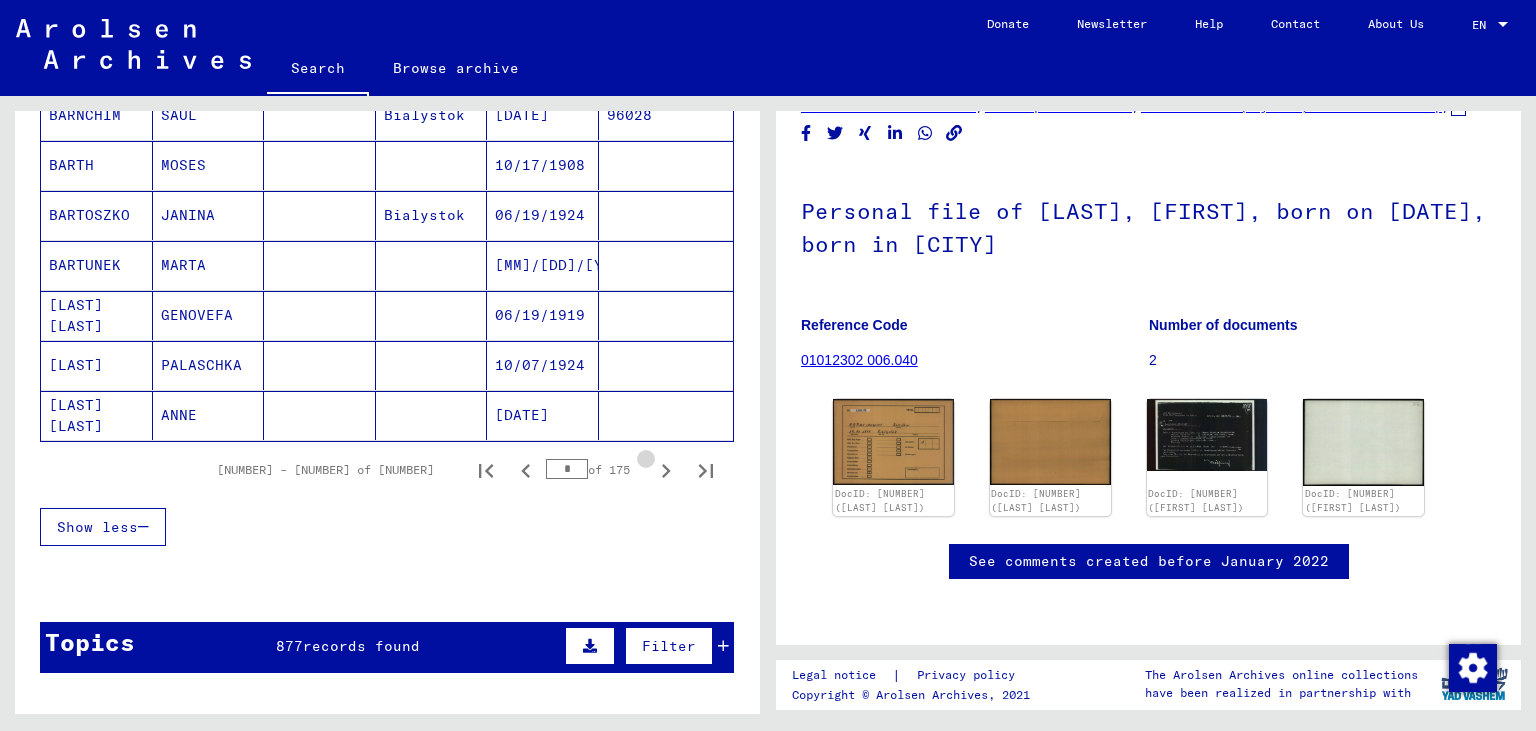click 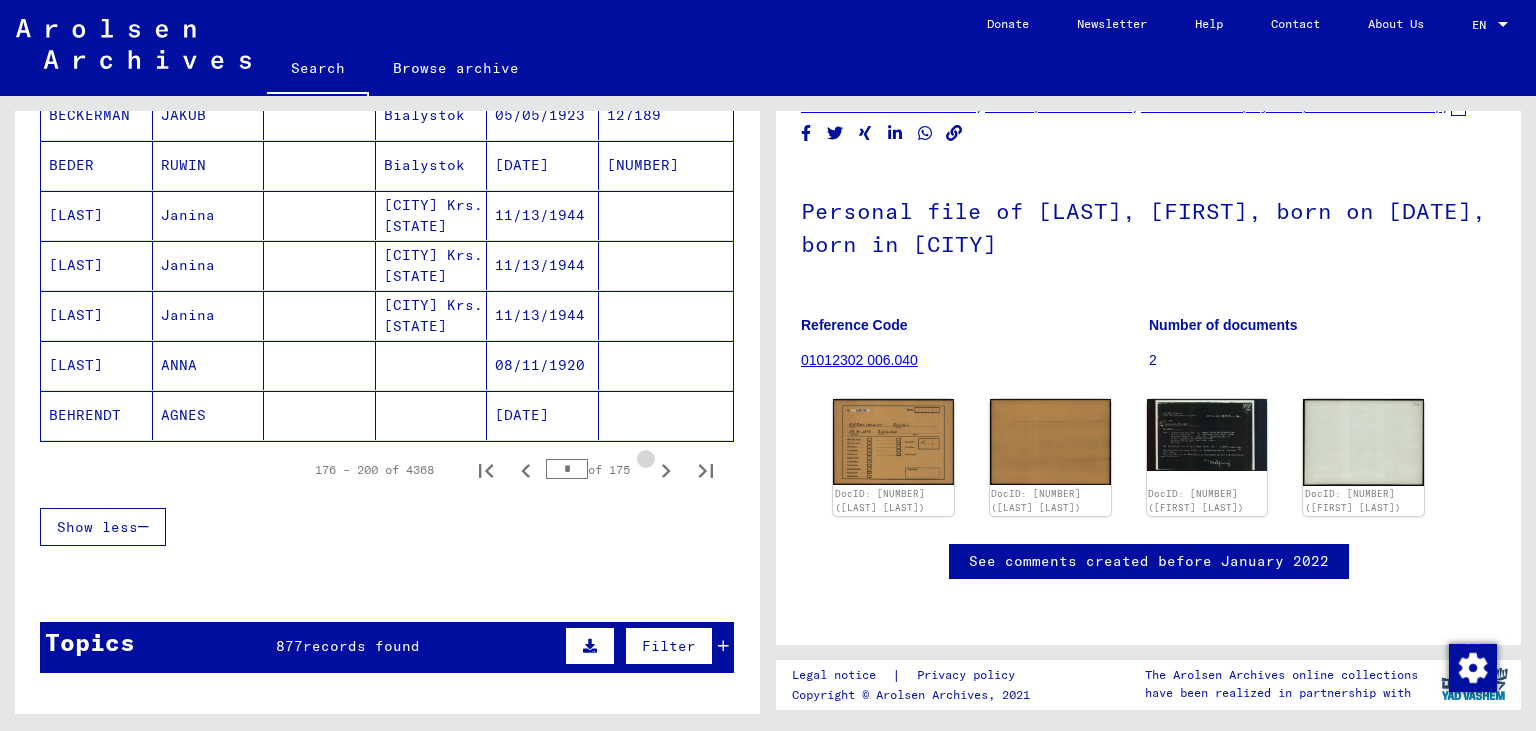 click 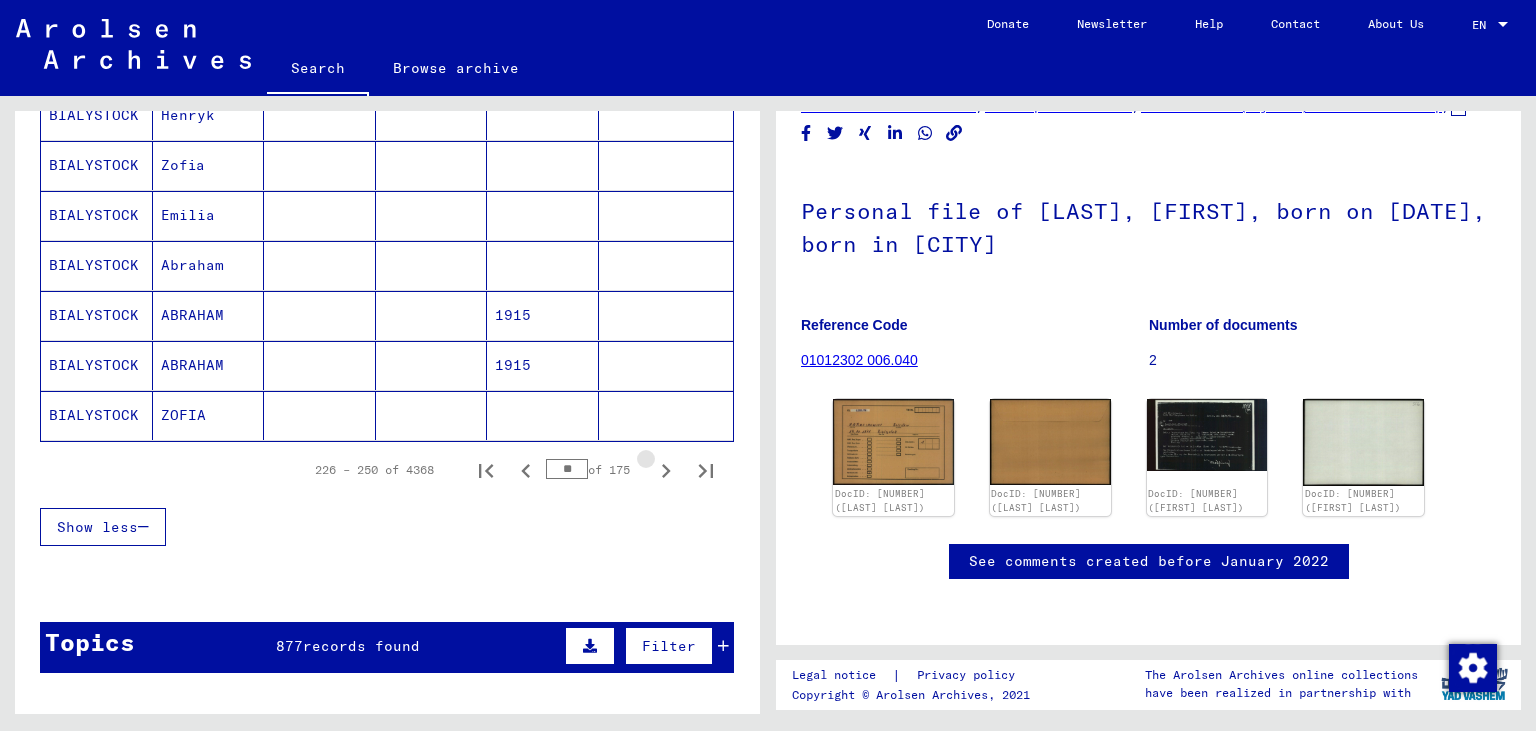 click 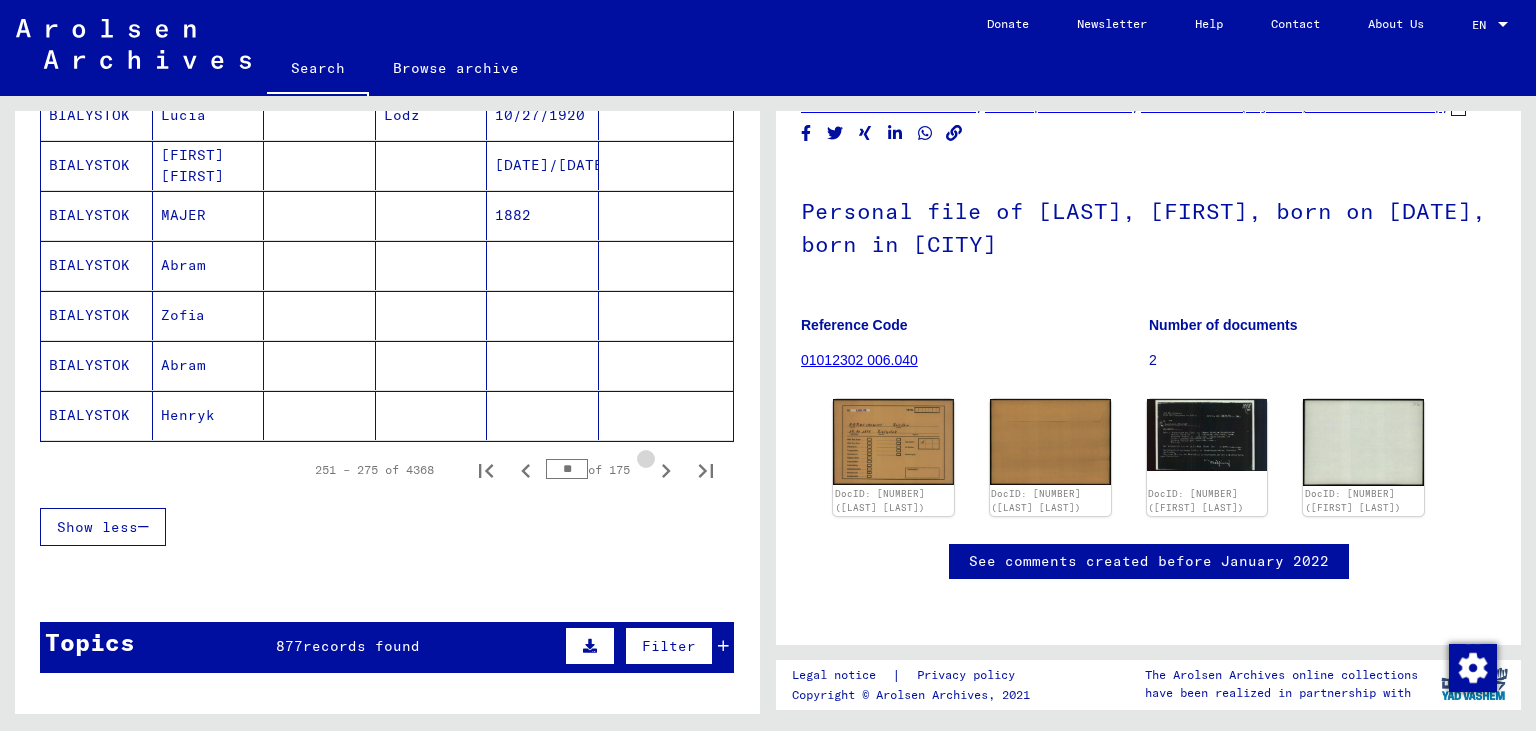 click 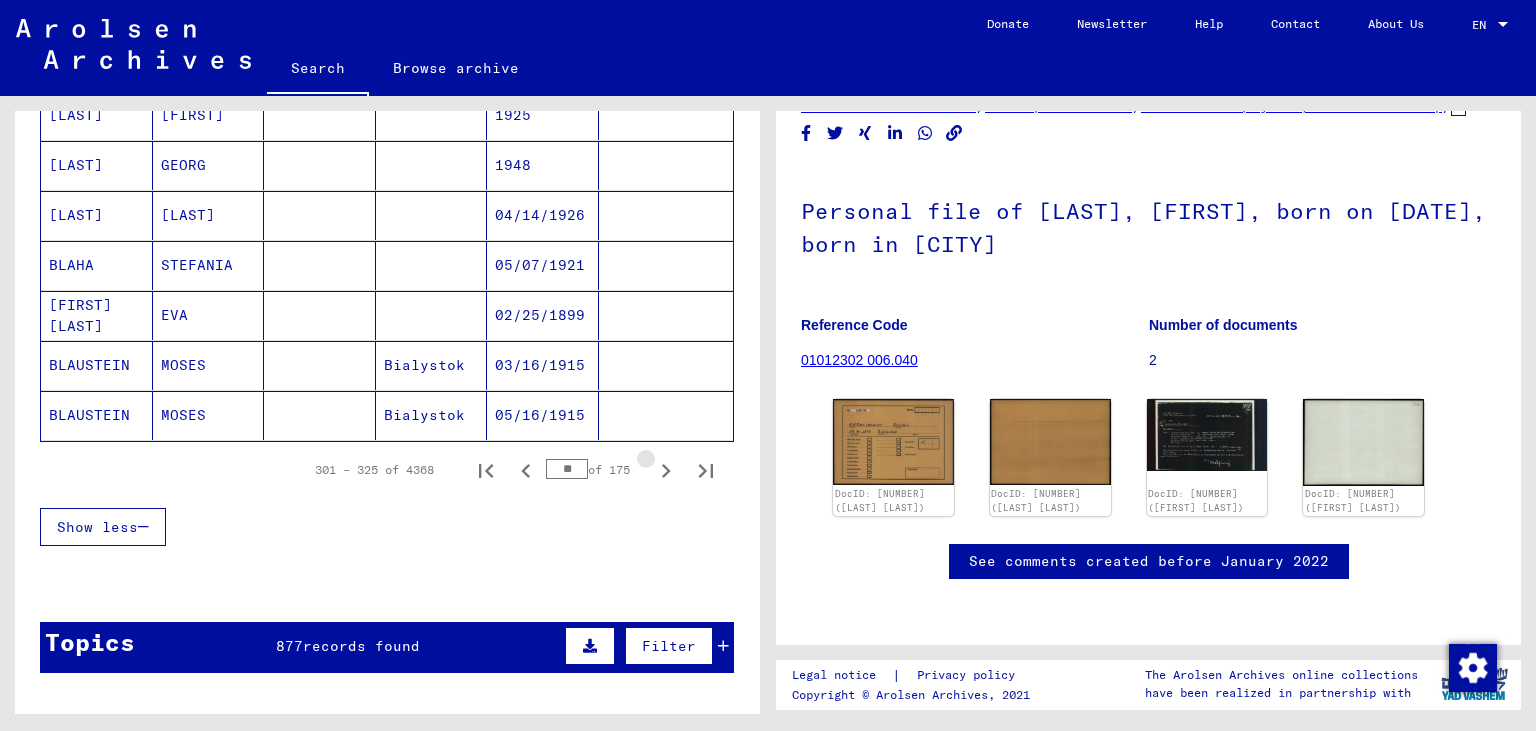 click 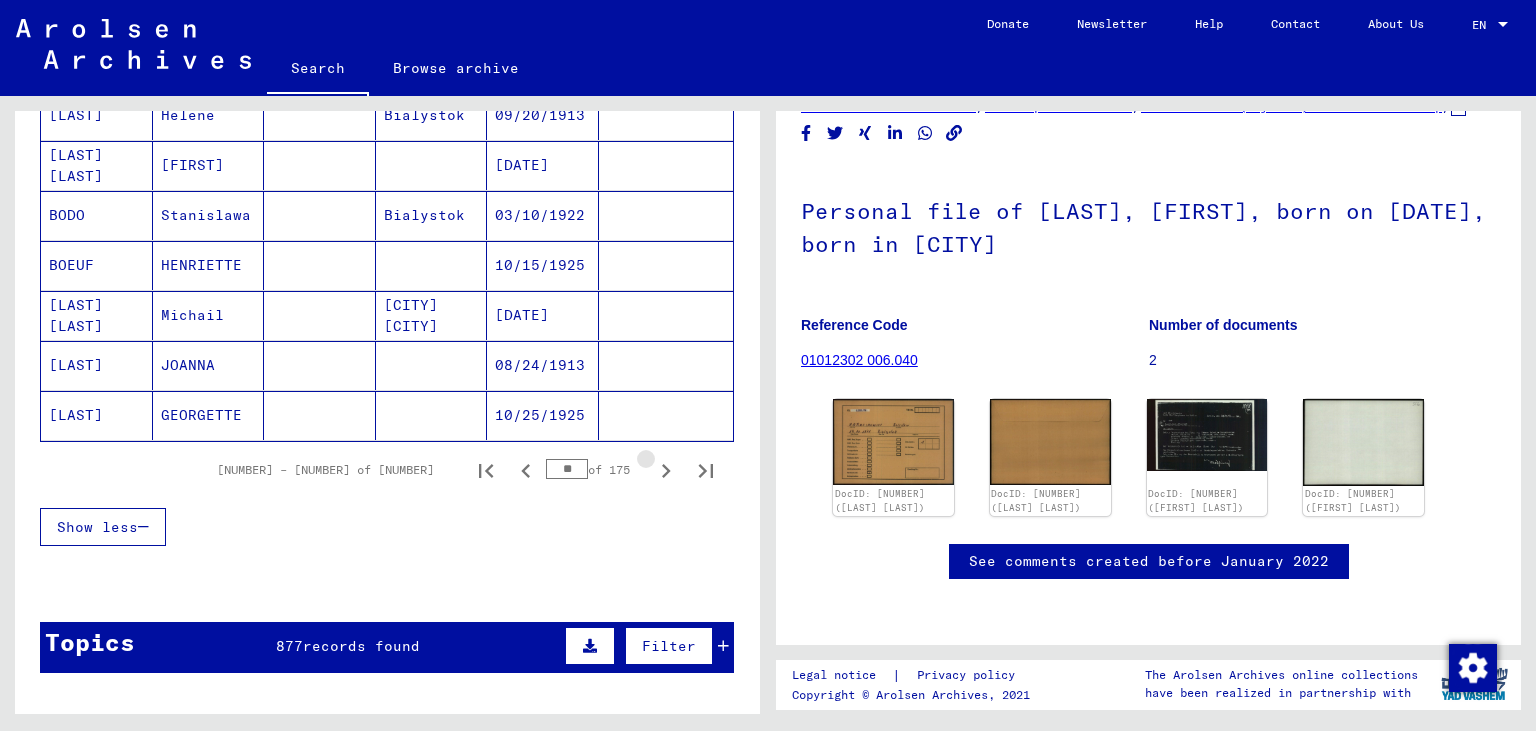click 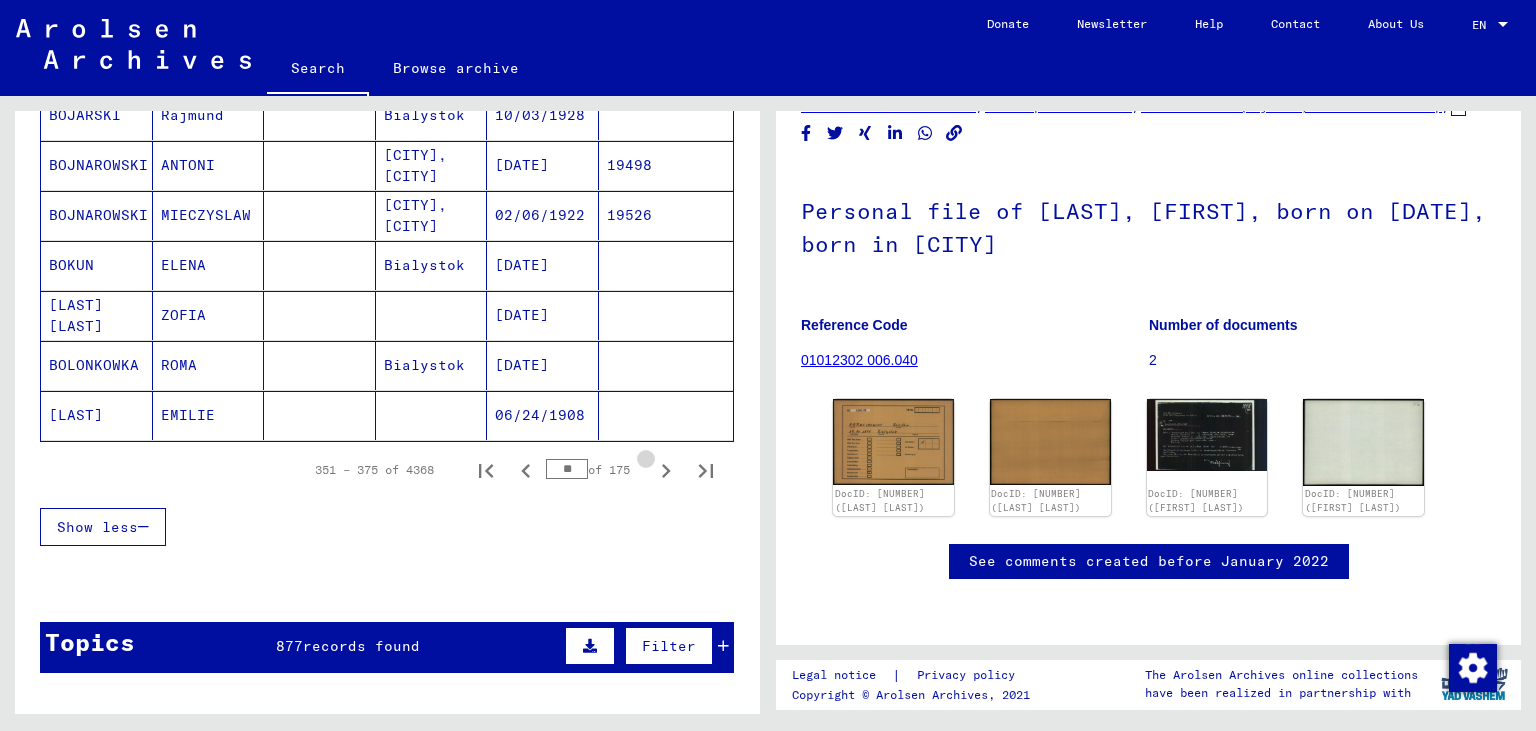 click 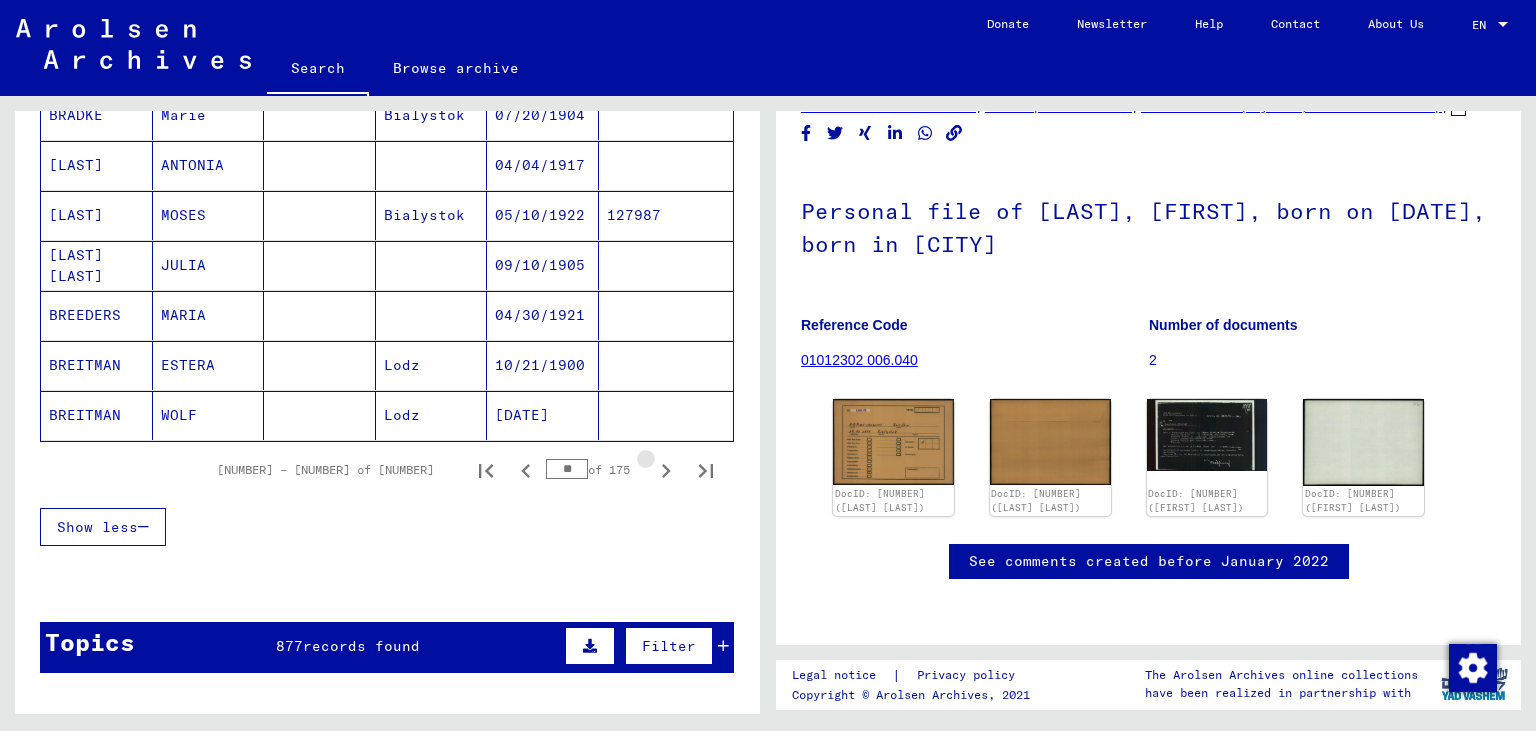 click 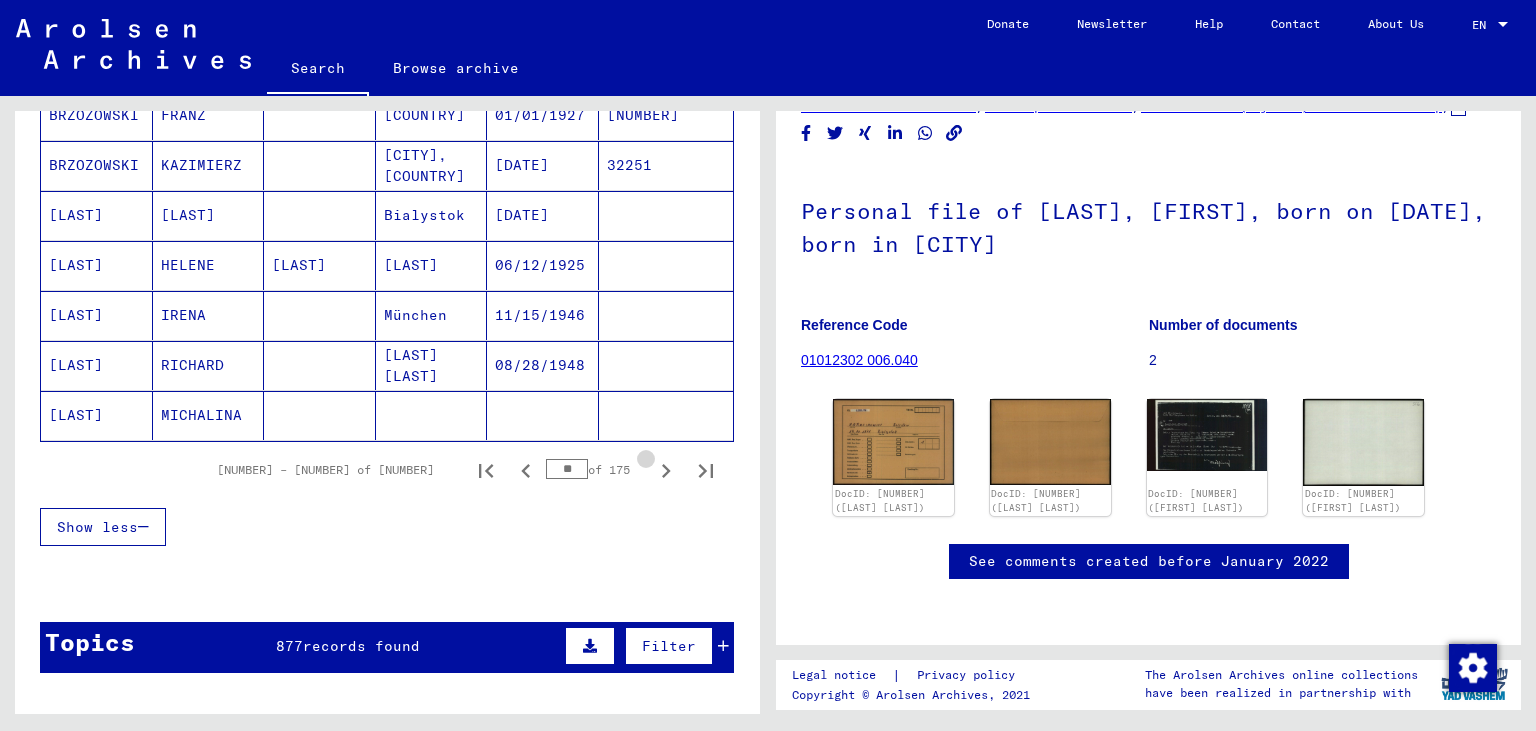 click 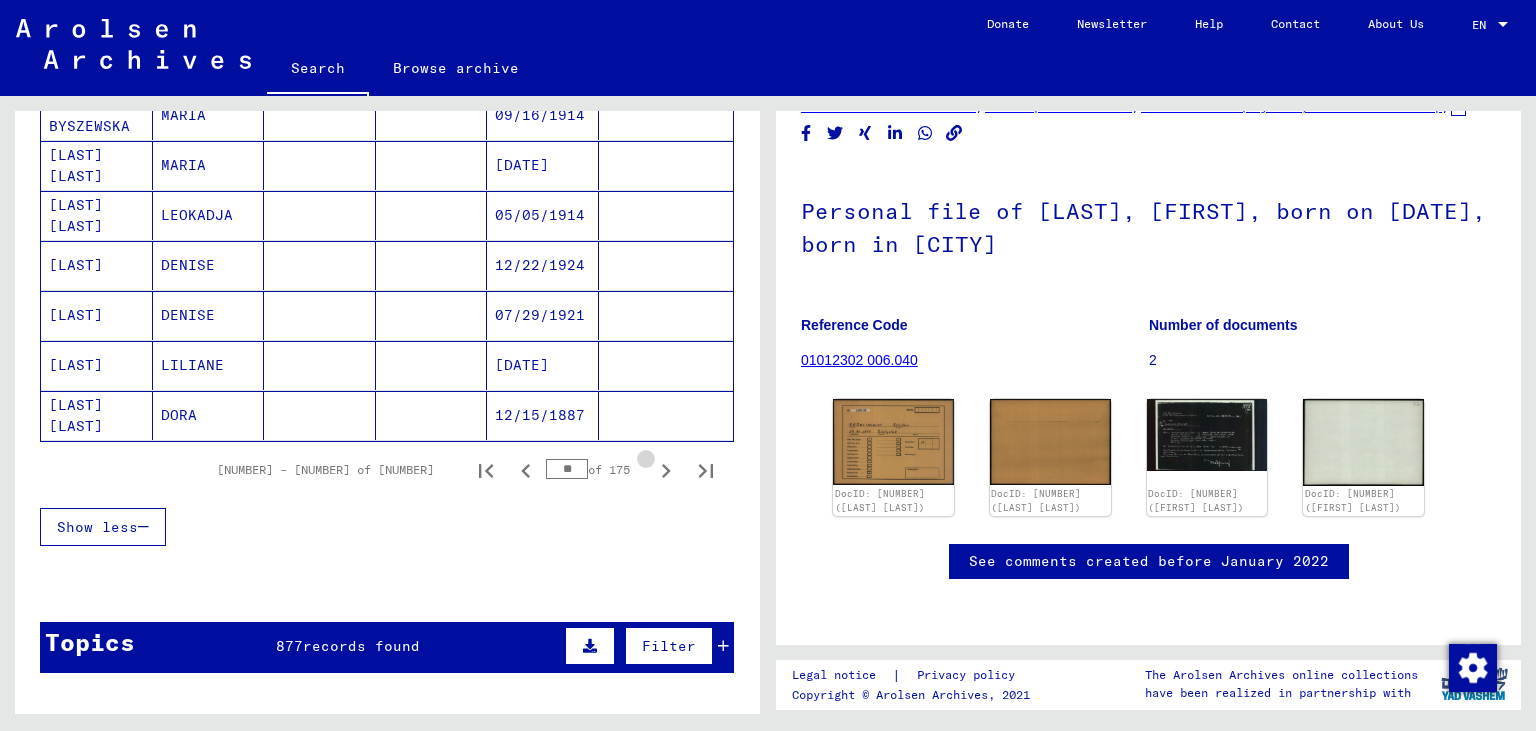 click 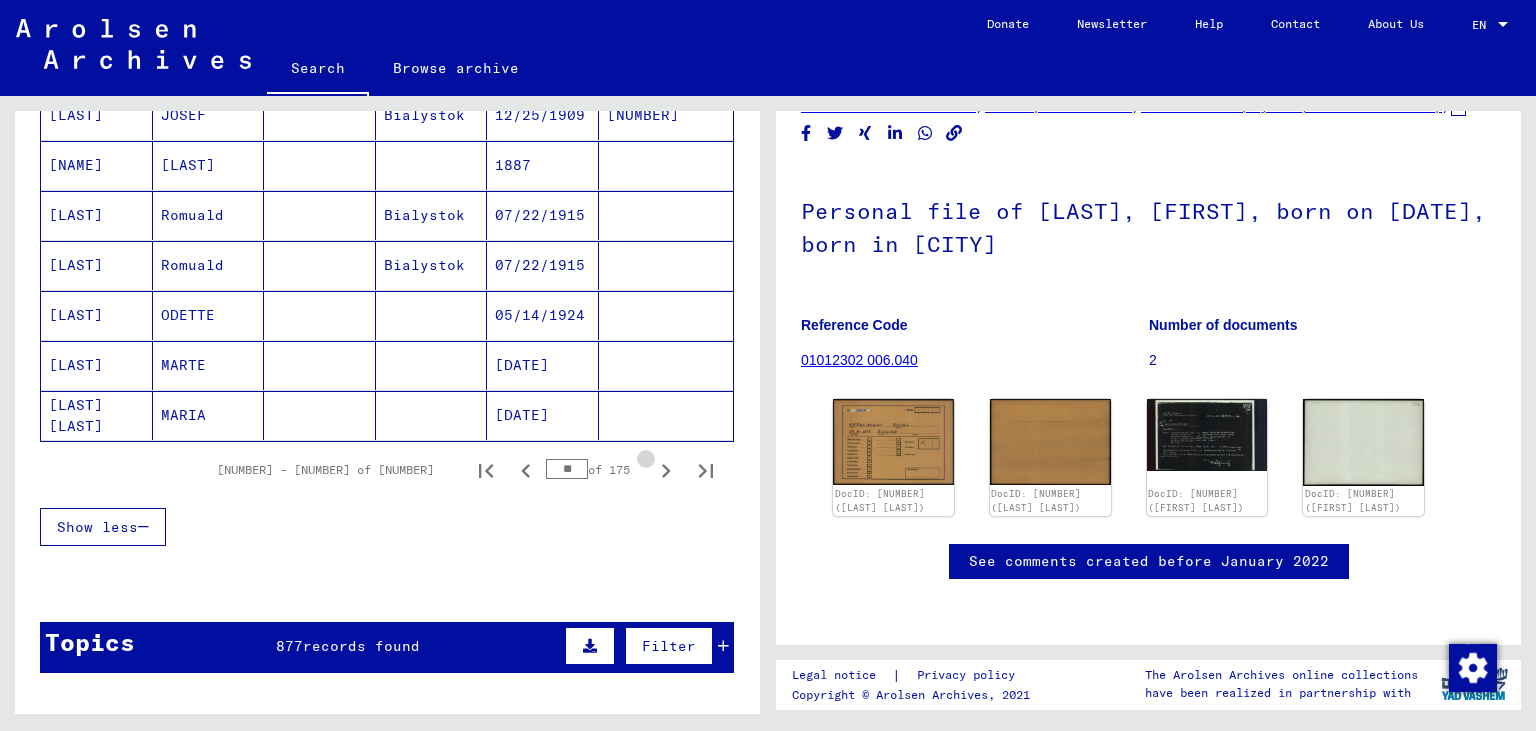 click 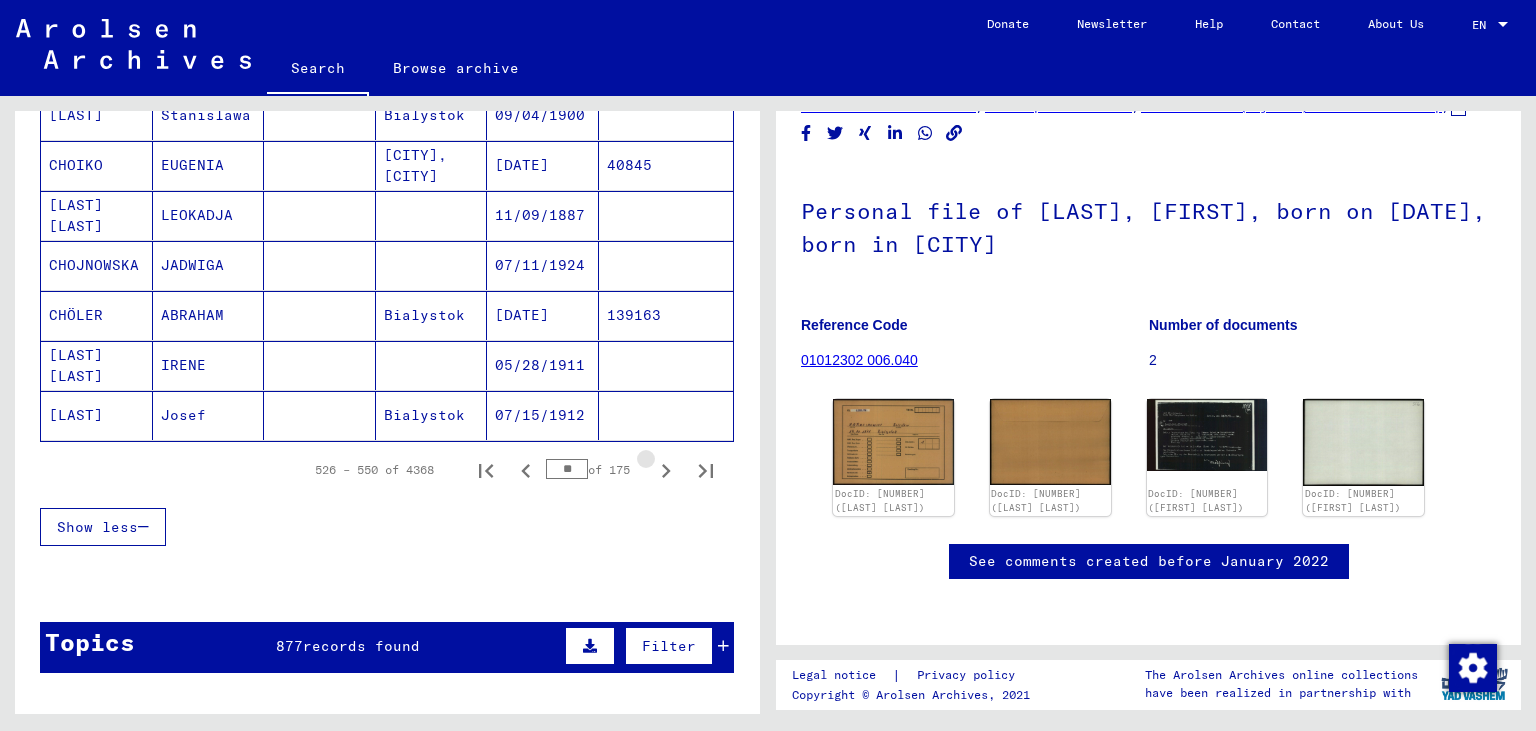 click 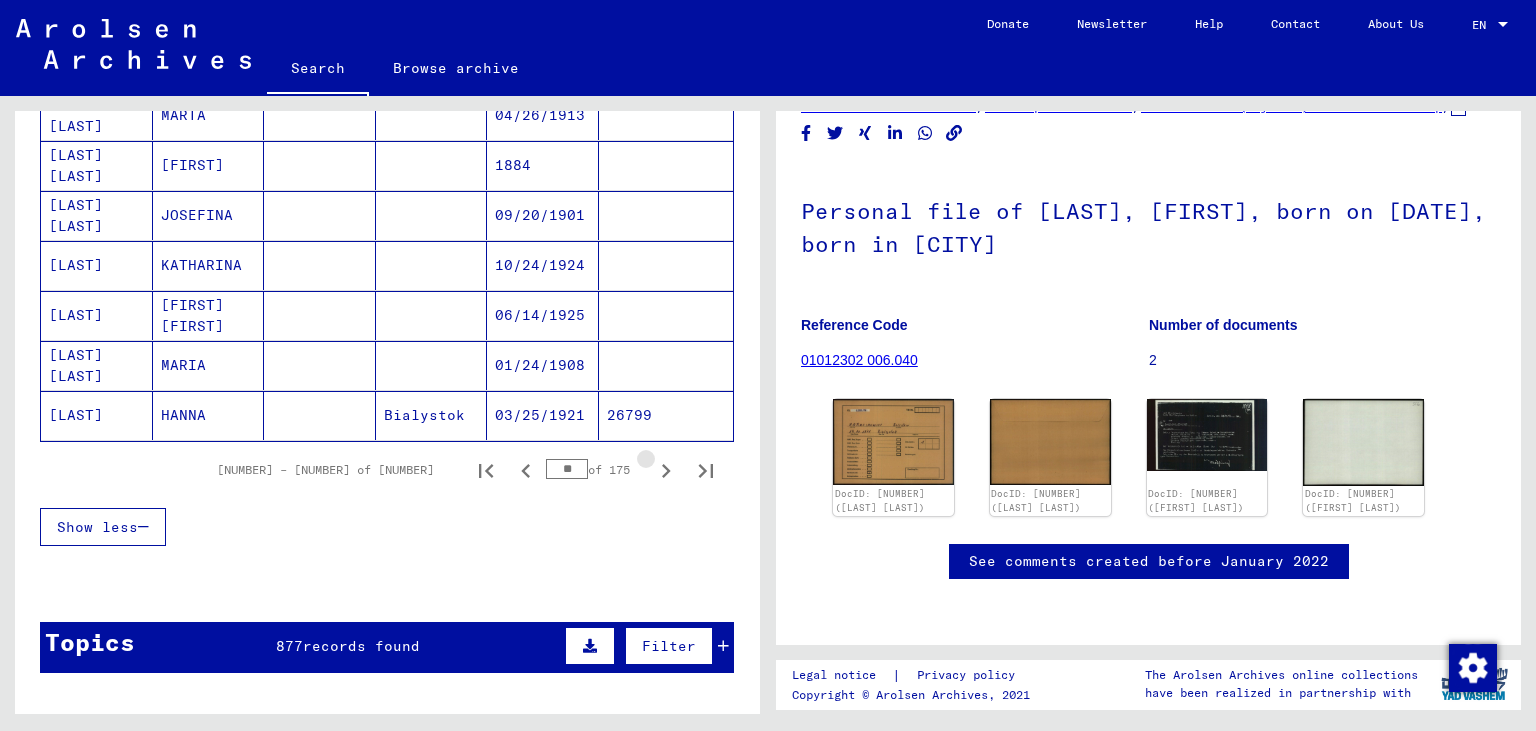 click 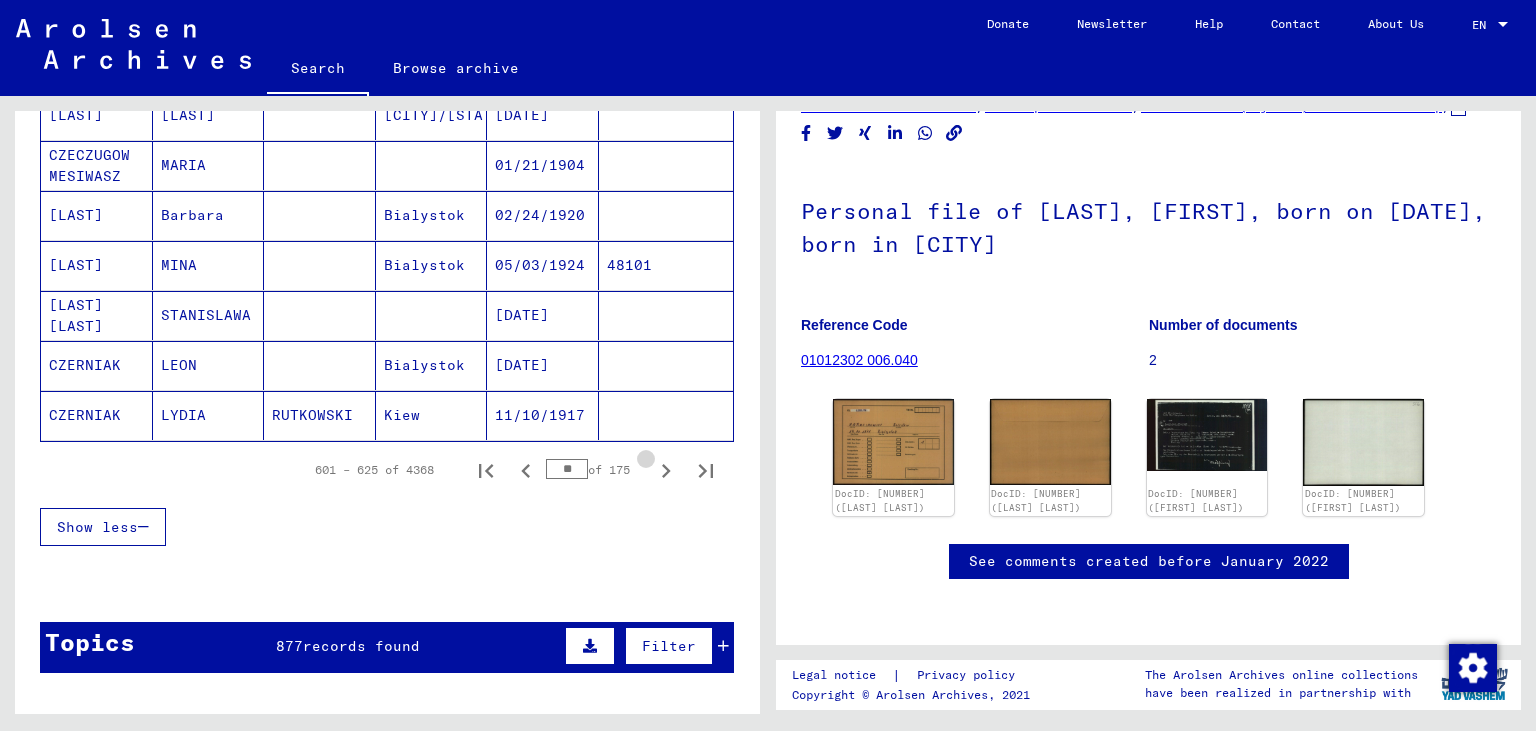 click 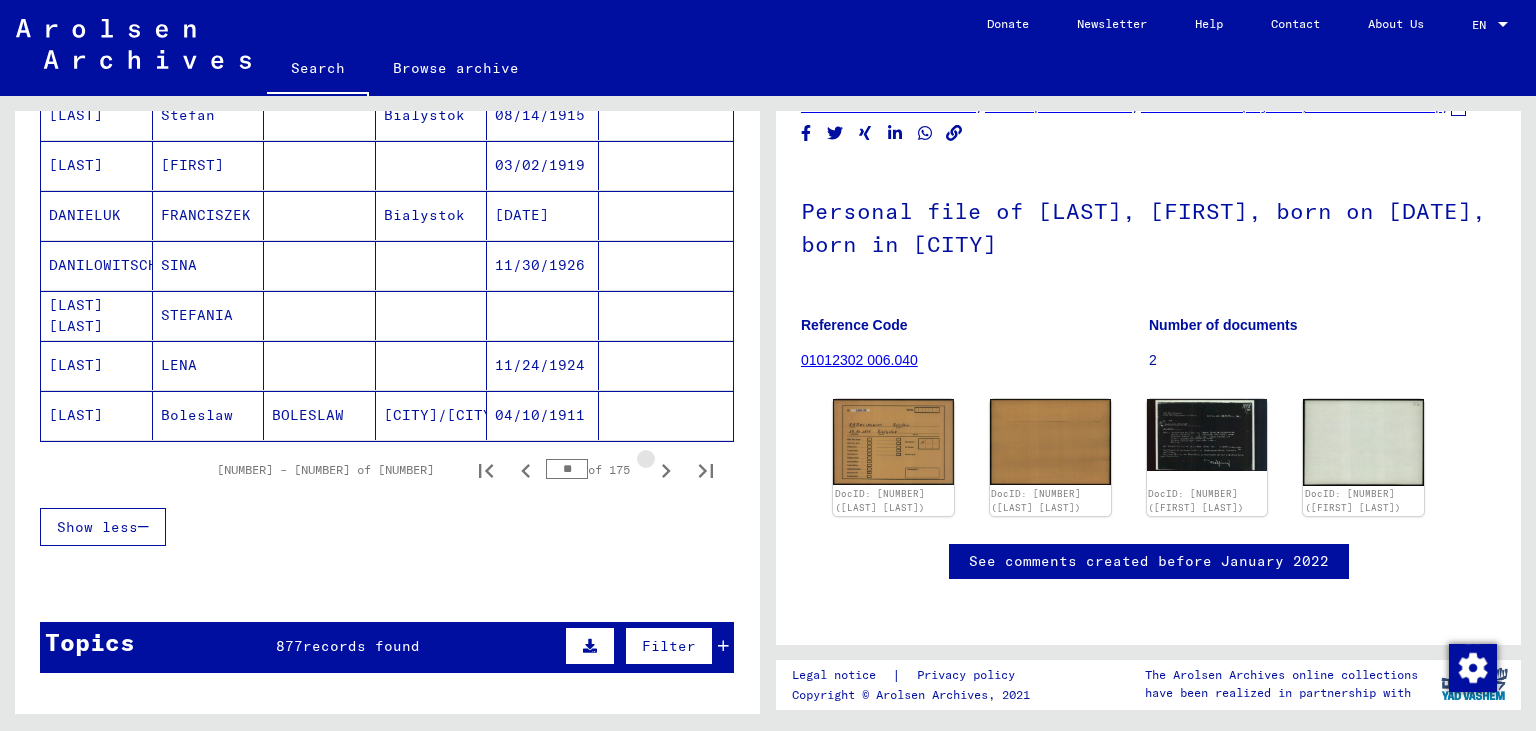 click 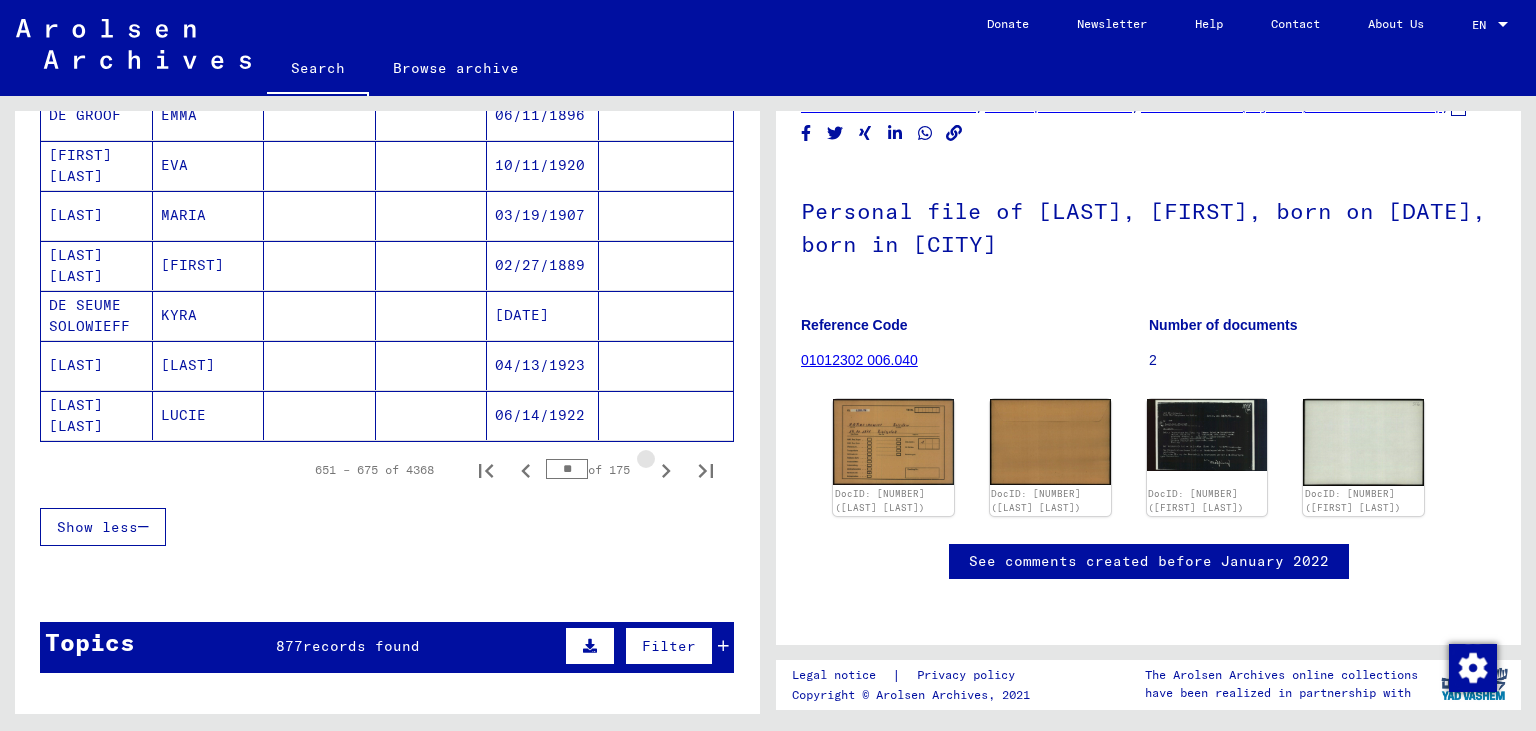 click 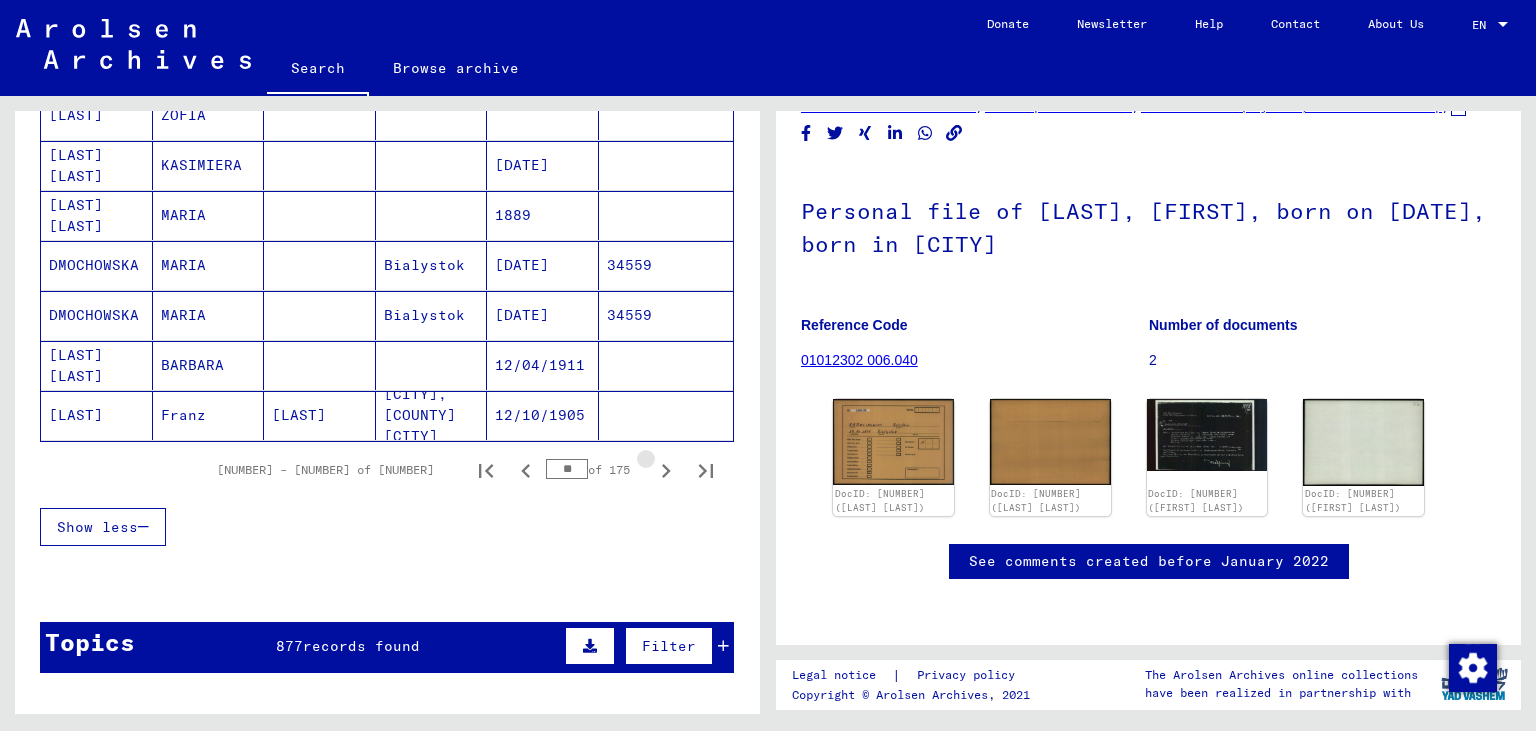click 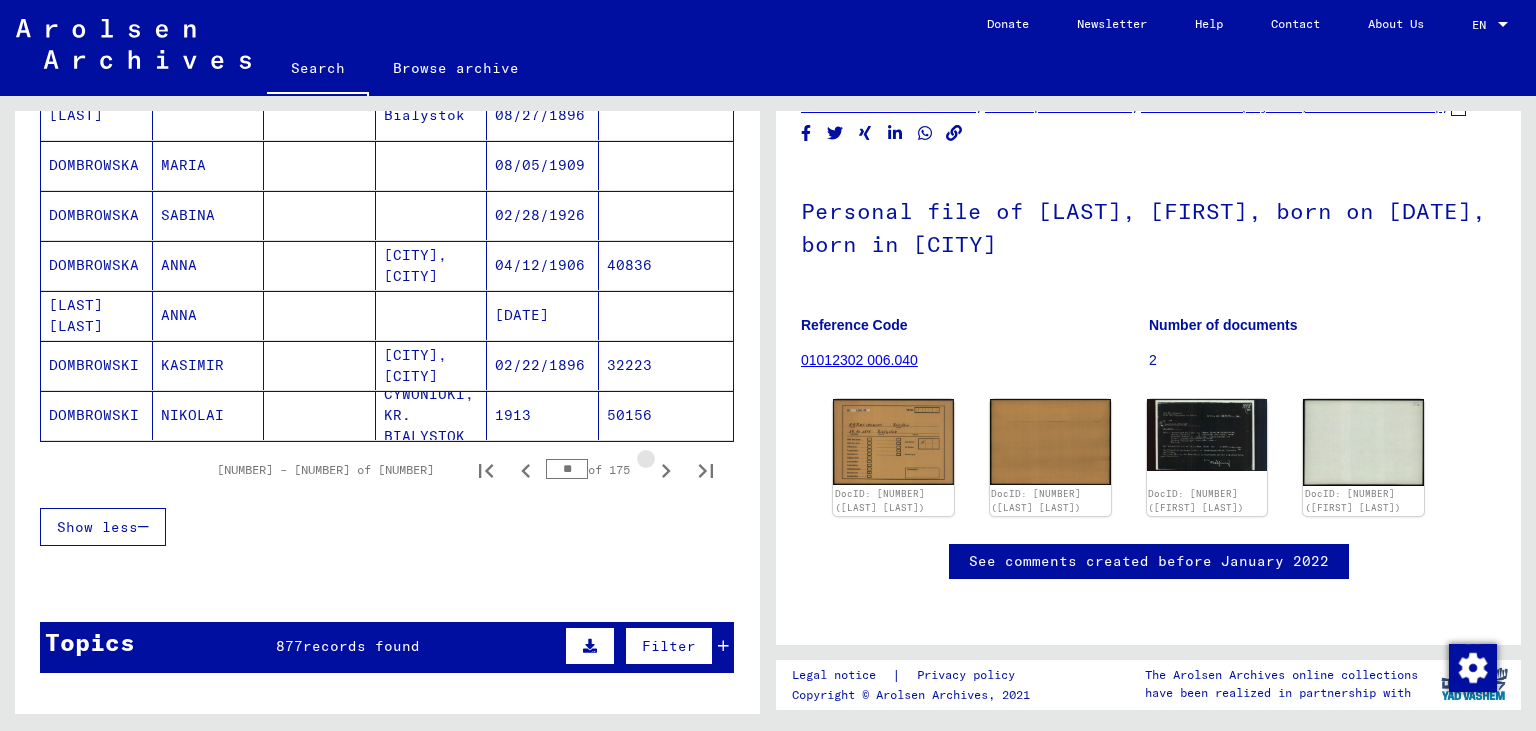 click 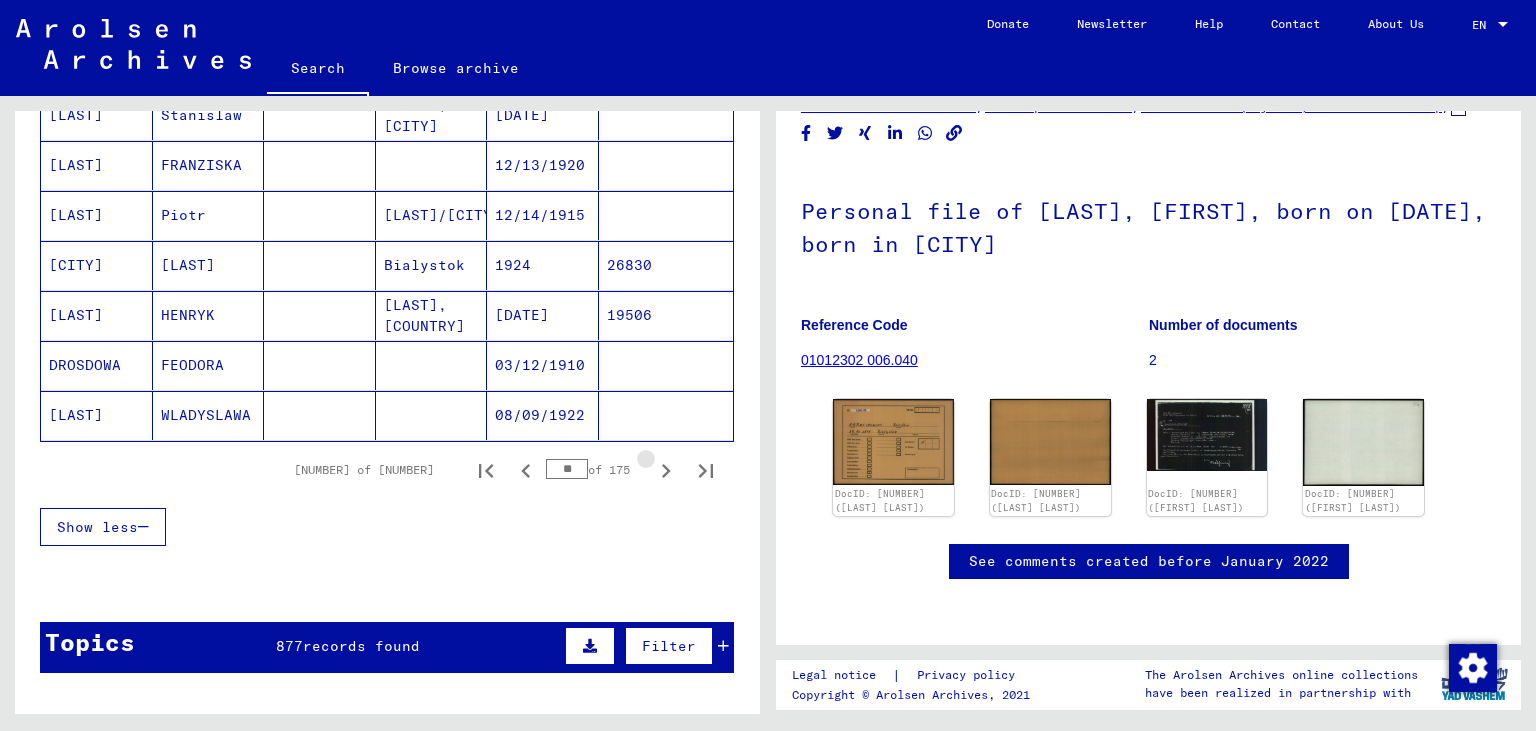 click 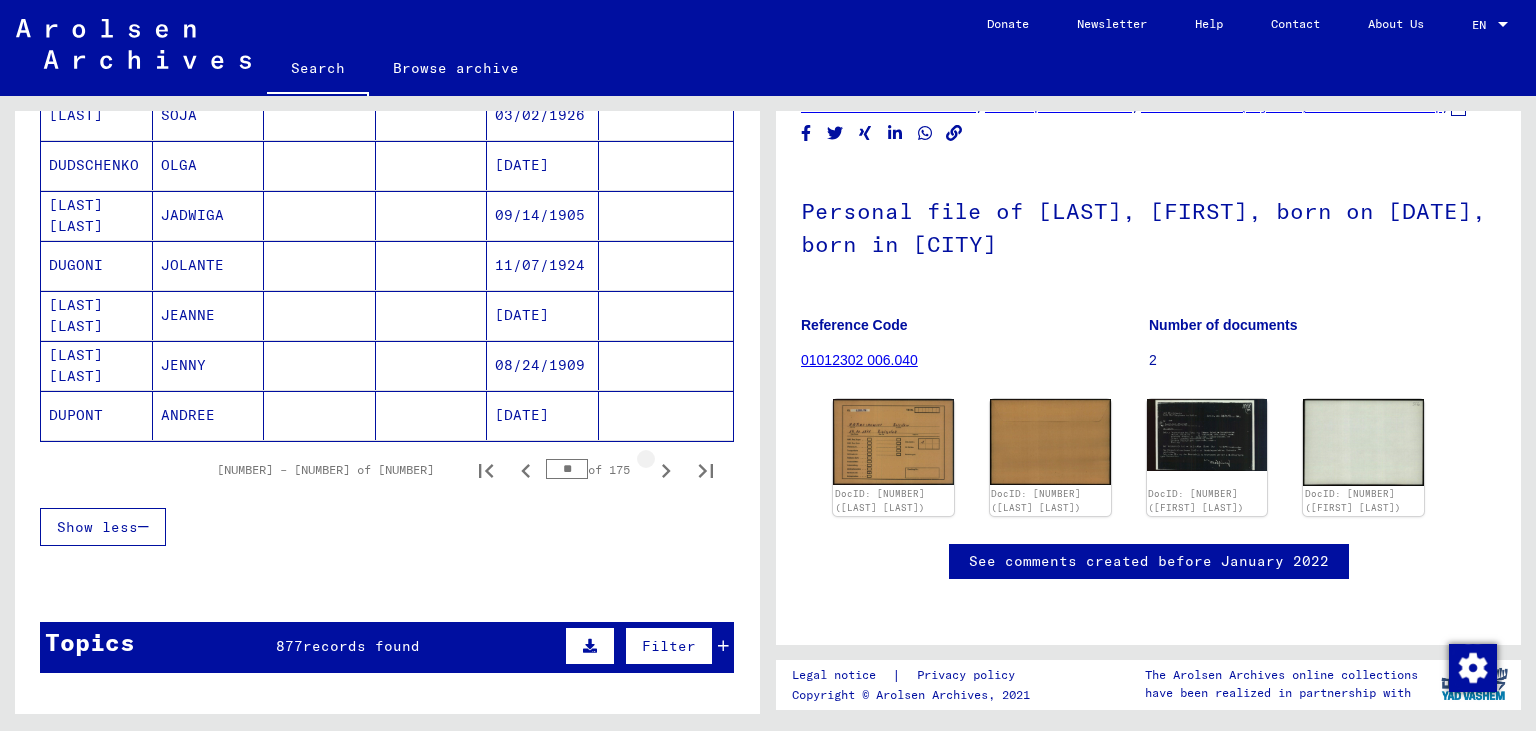 click 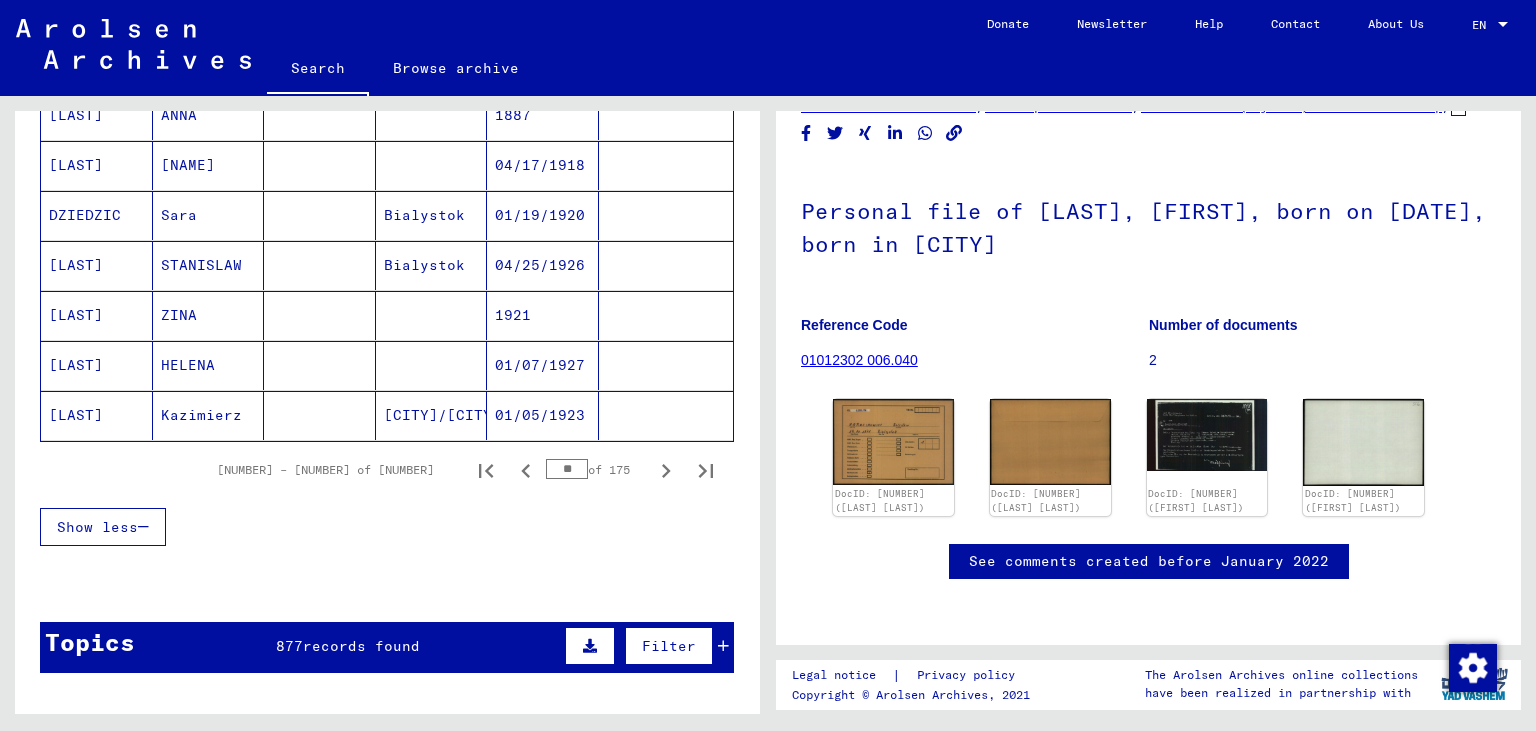 click 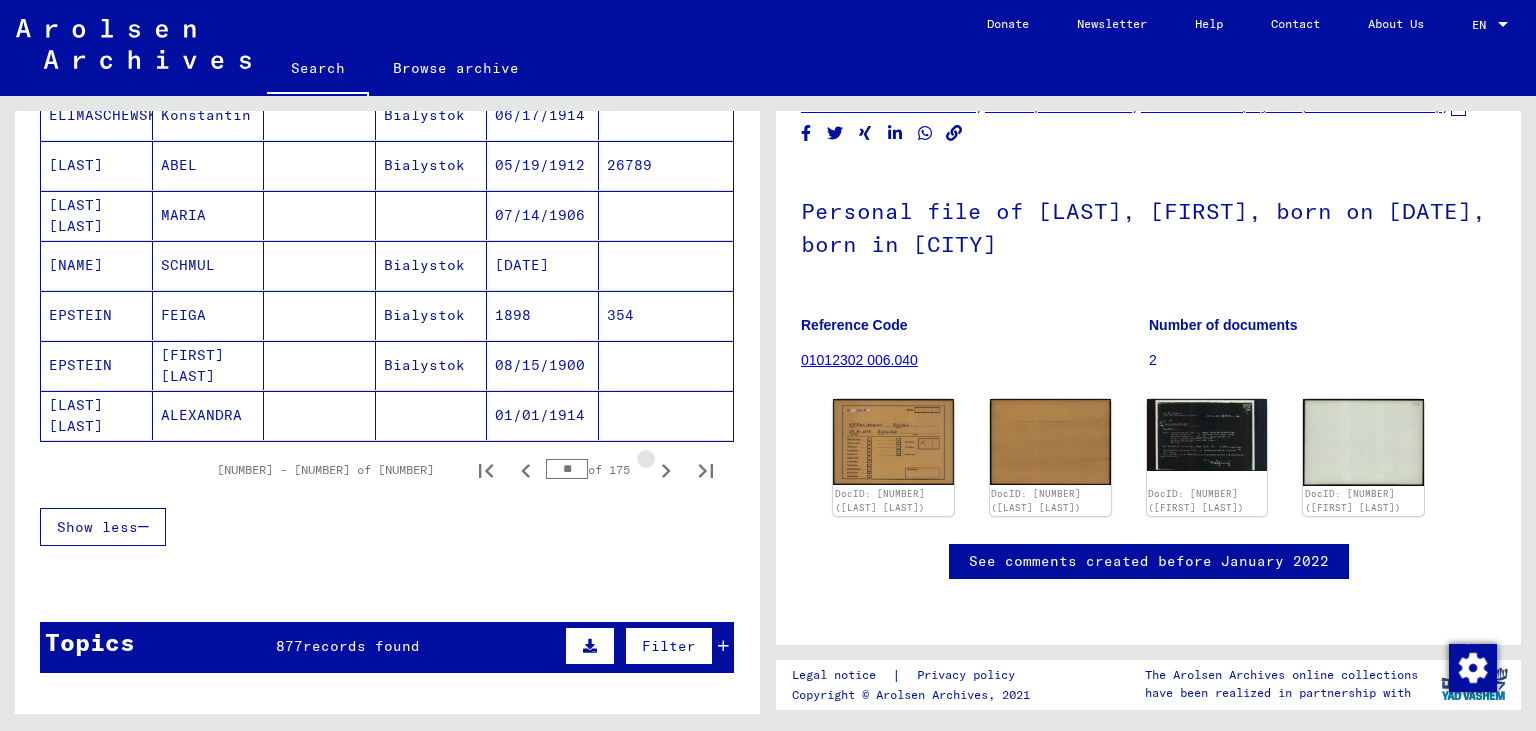 click 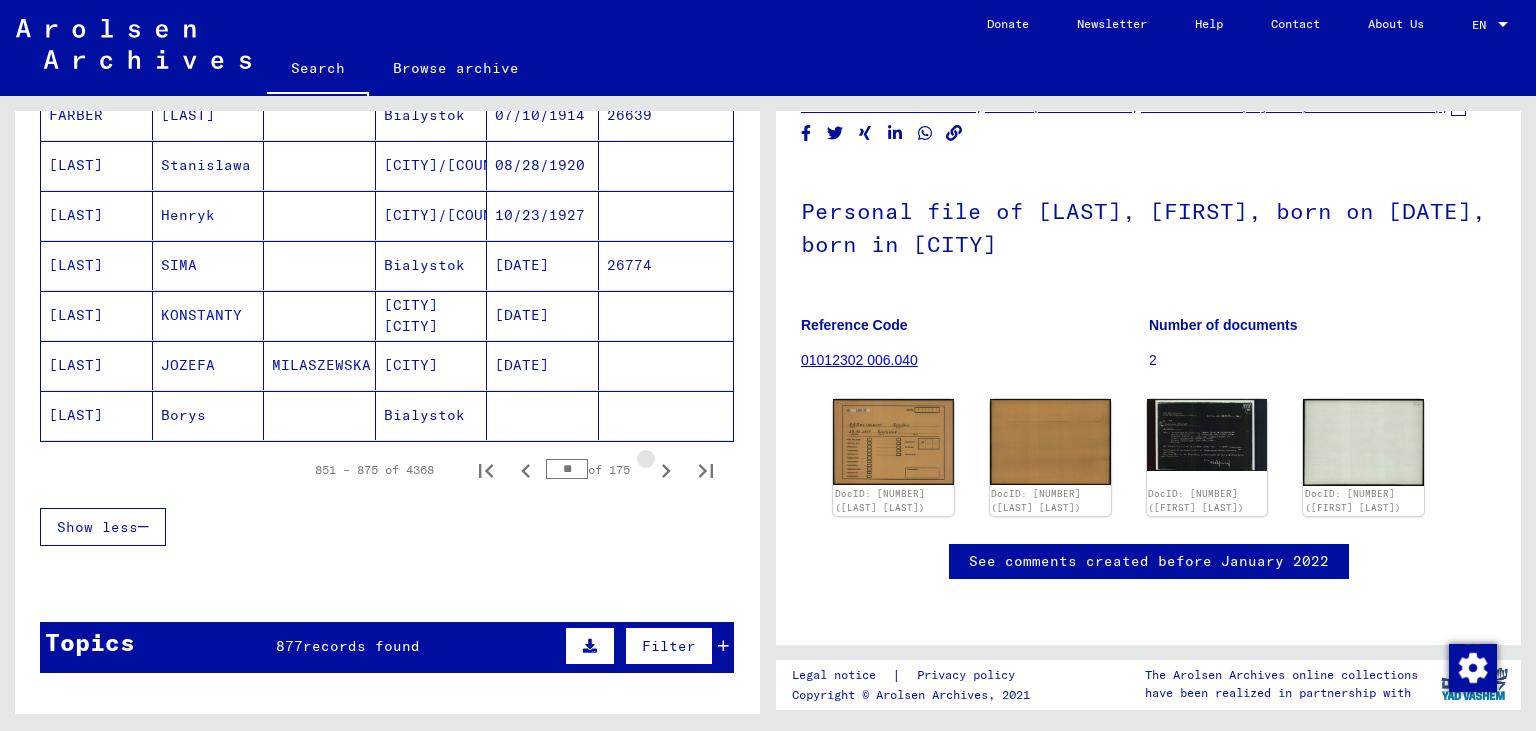 click 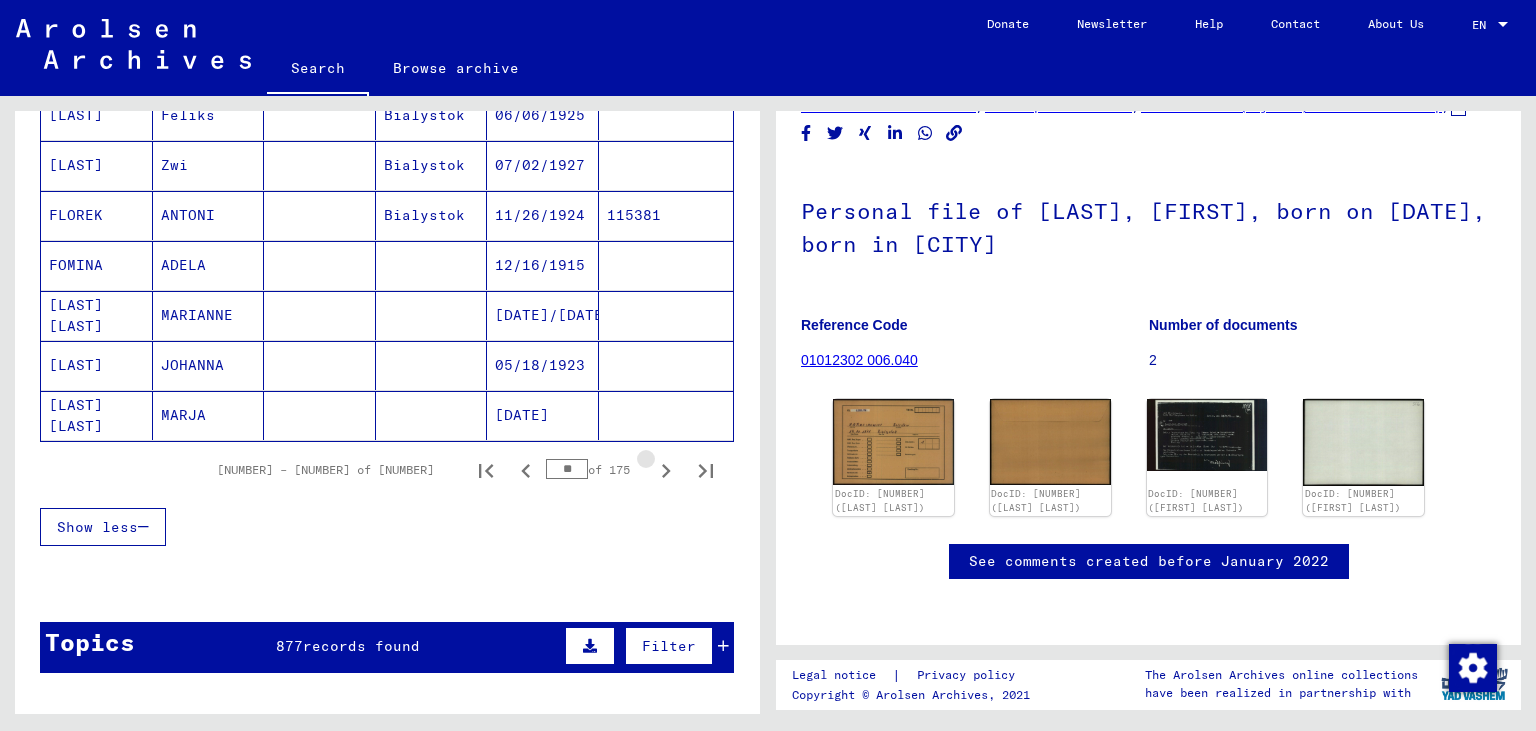 click 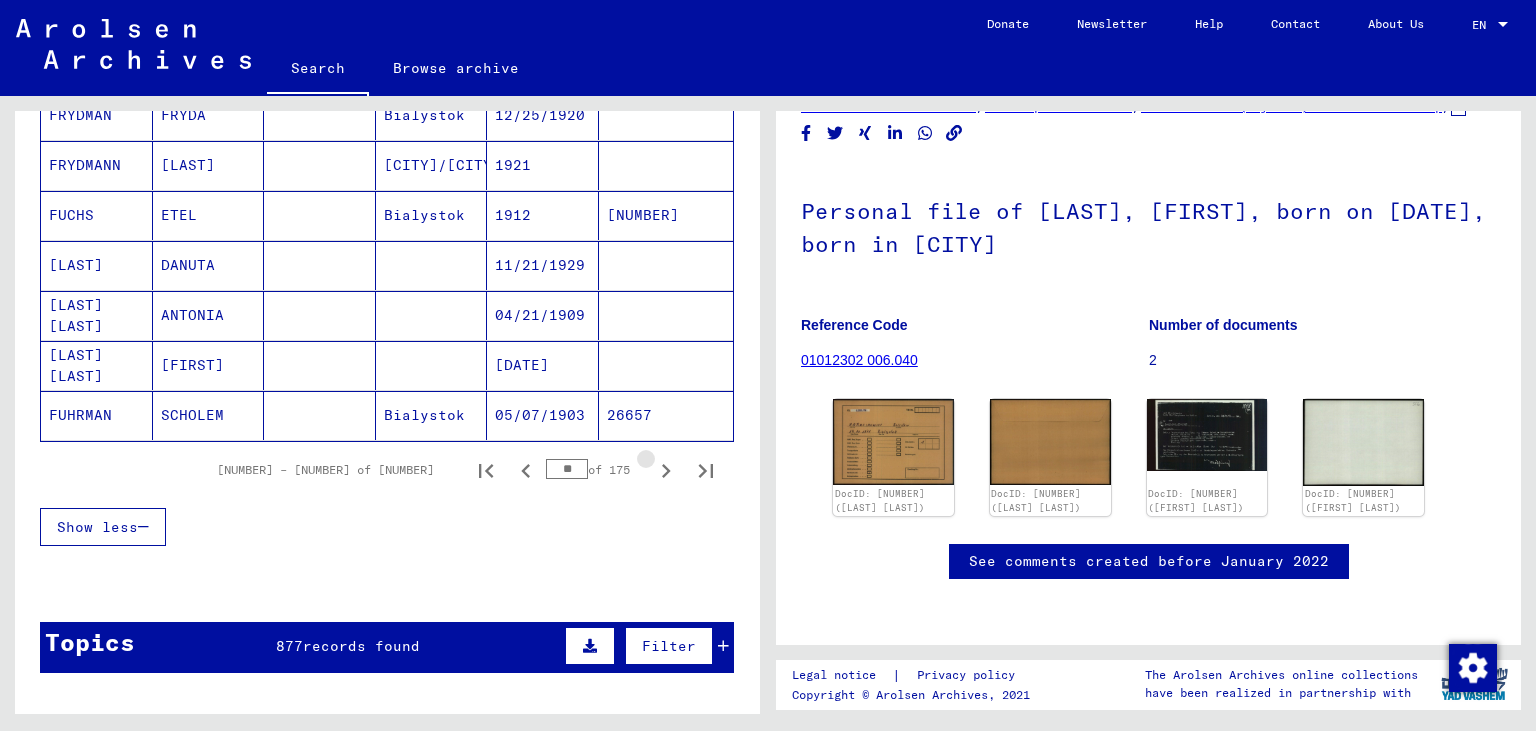 click 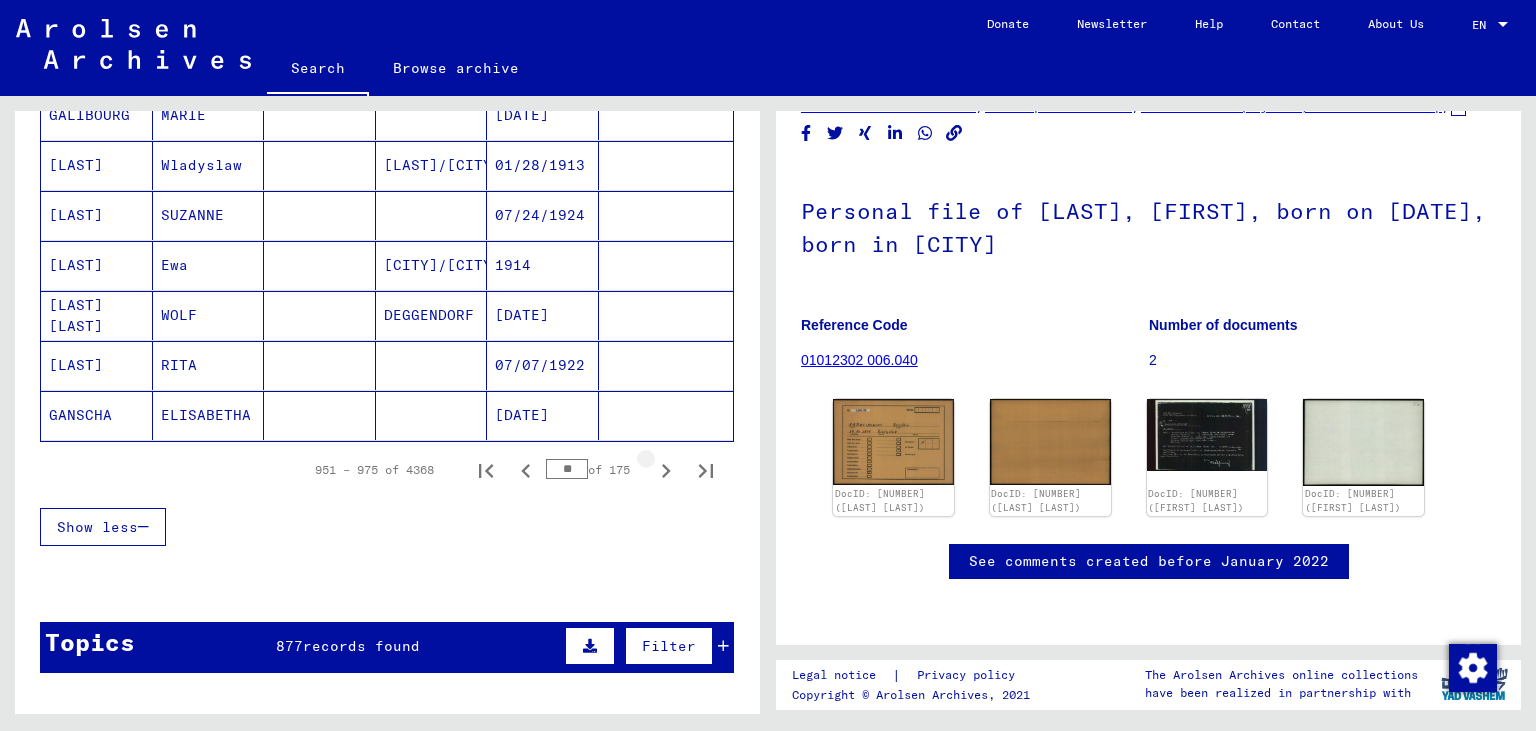 click 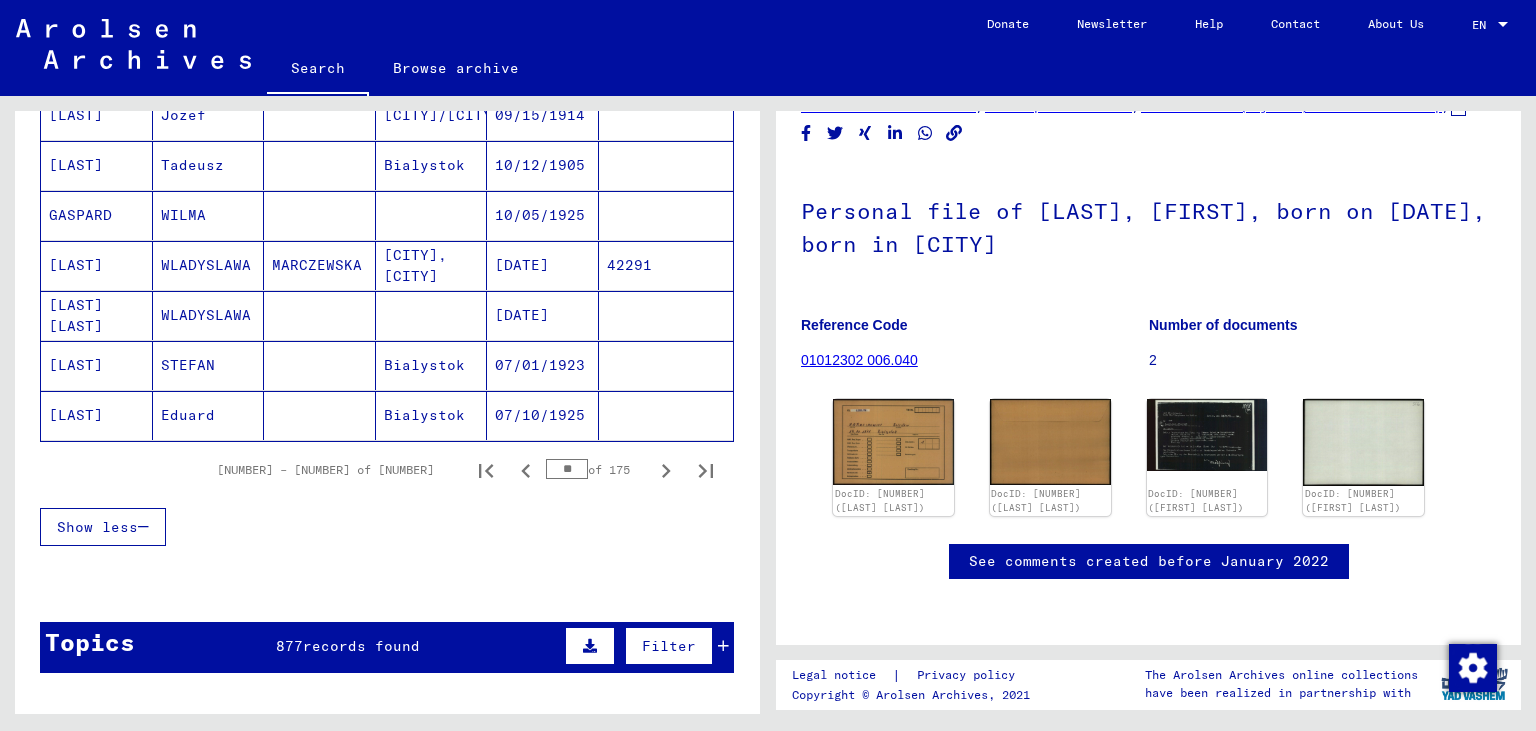 click 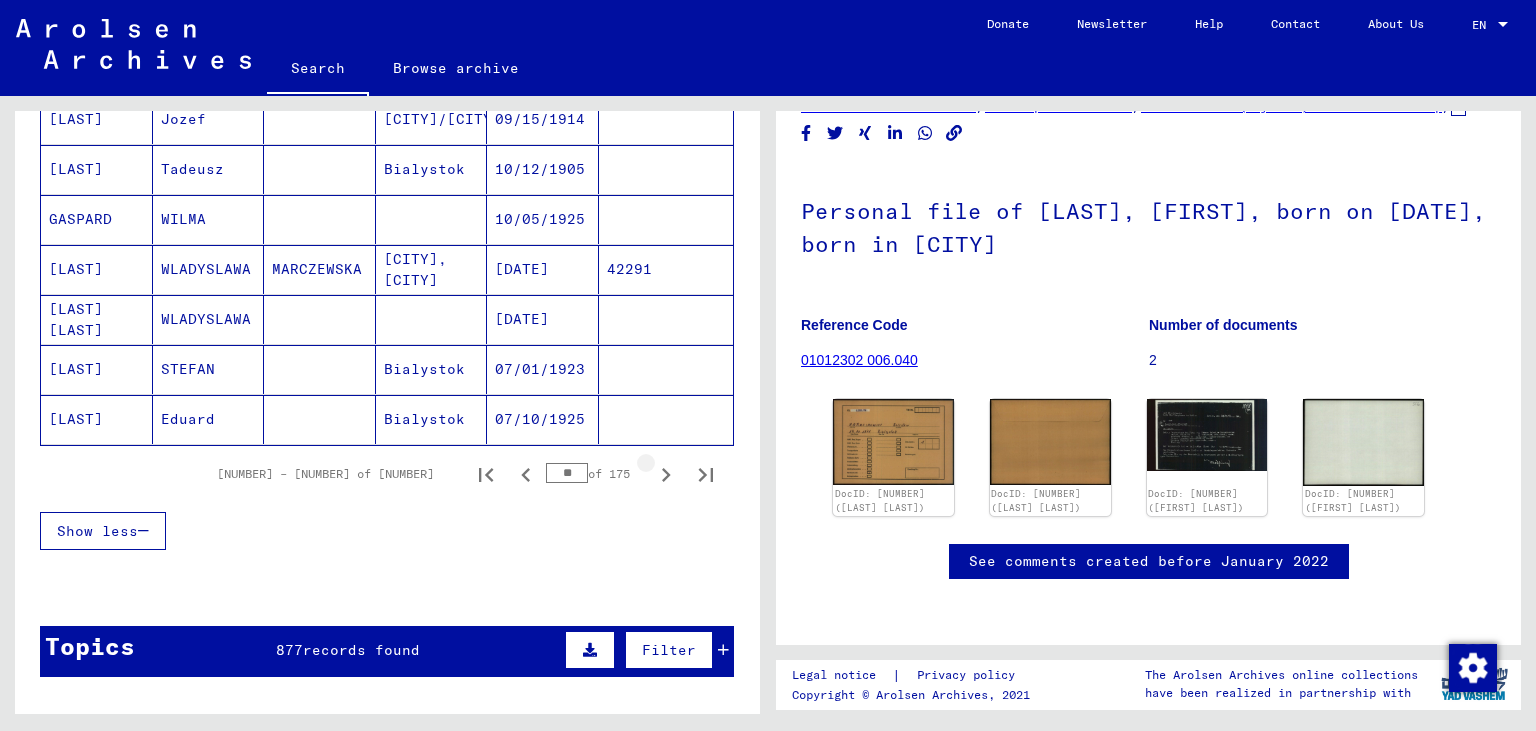 scroll, scrollTop: 1218, scrollLeft: 0, axis: vertical 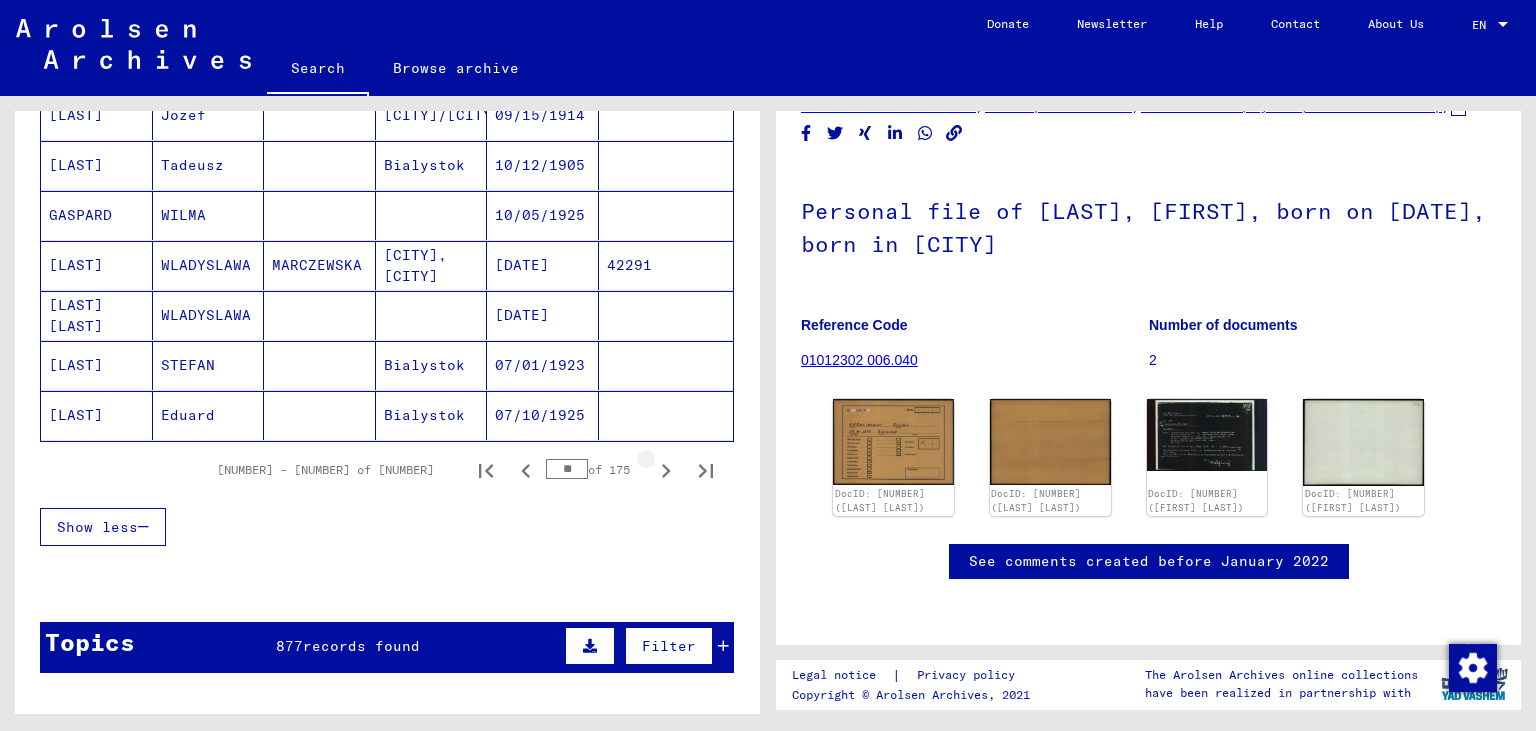 click 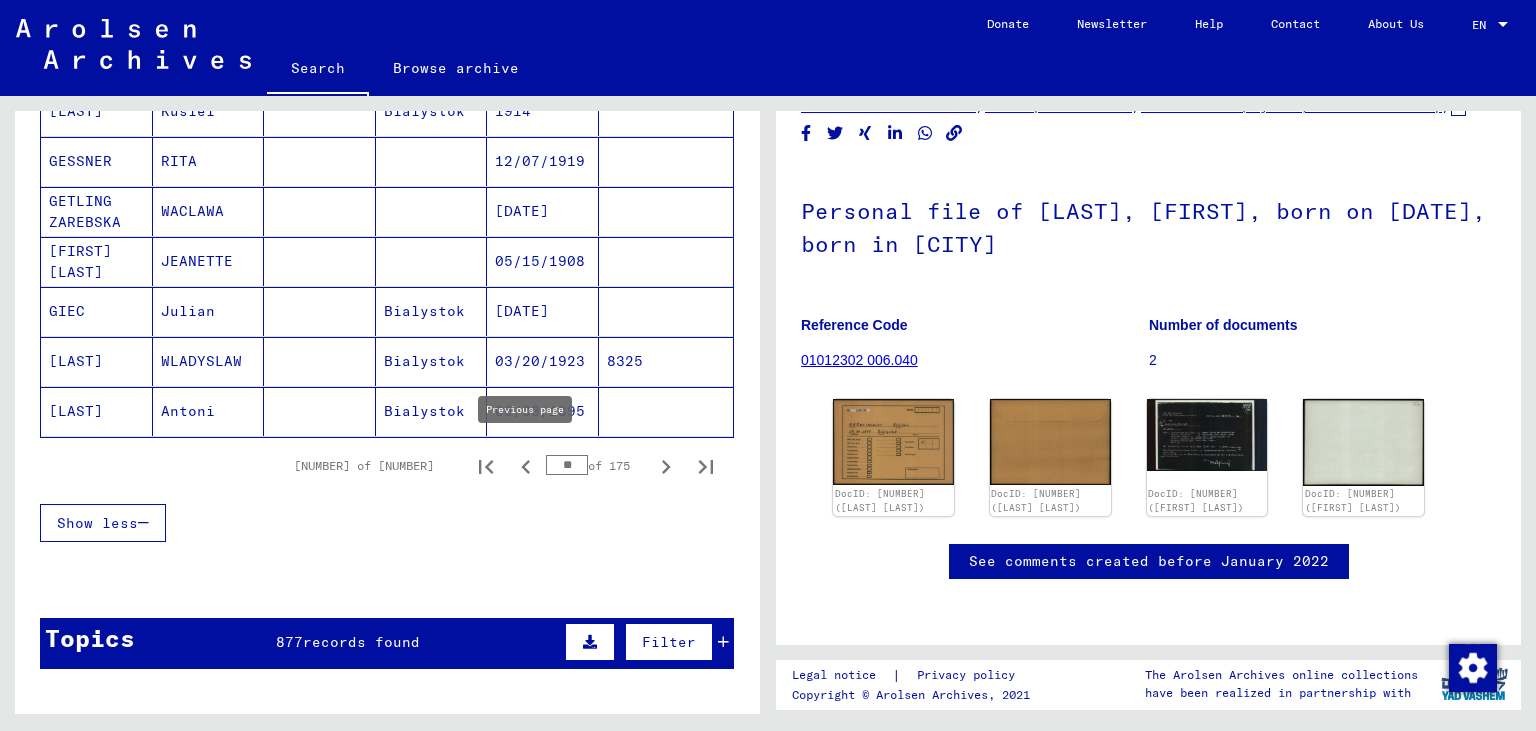 scroll, scrollTop: 1214, scrollLeft: 0, axis: vertical 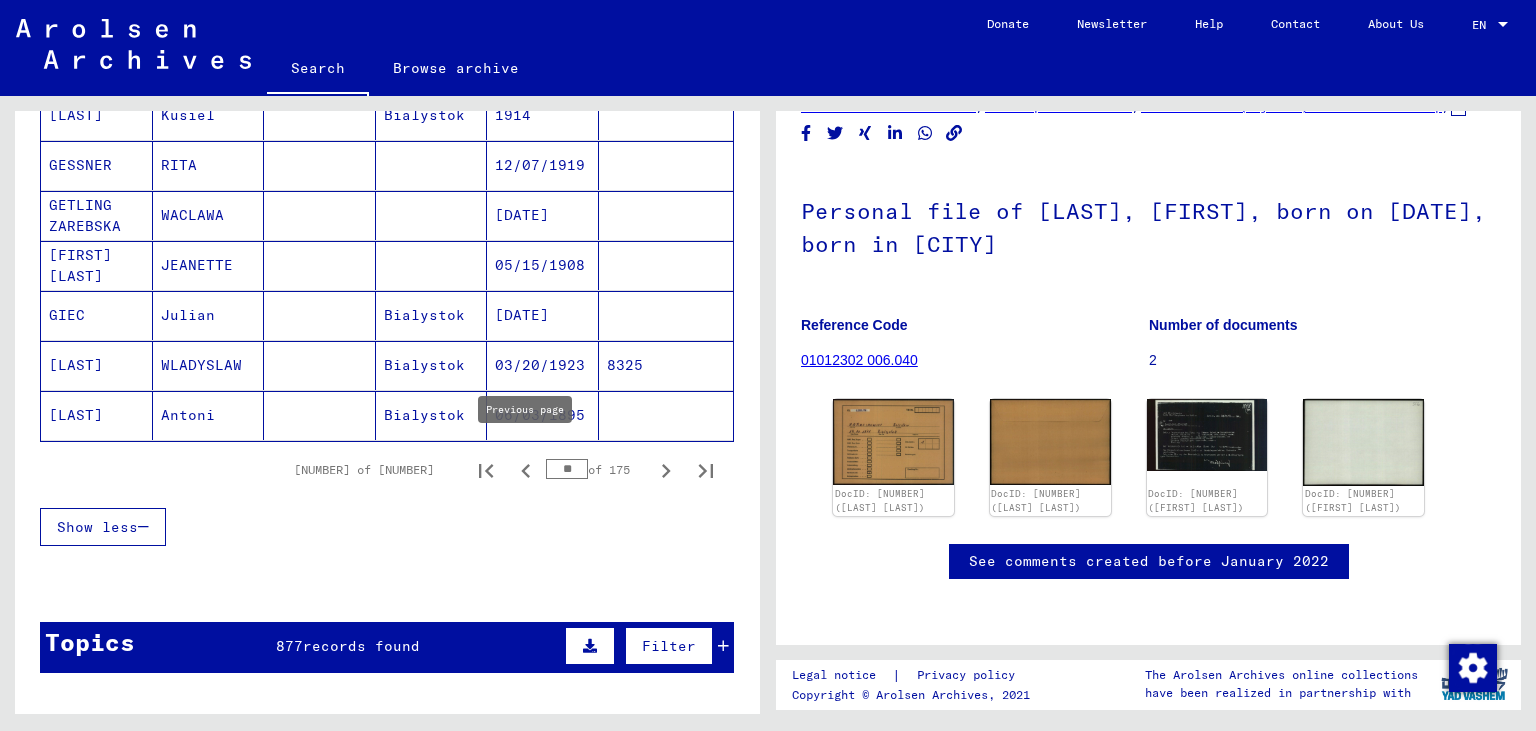 click 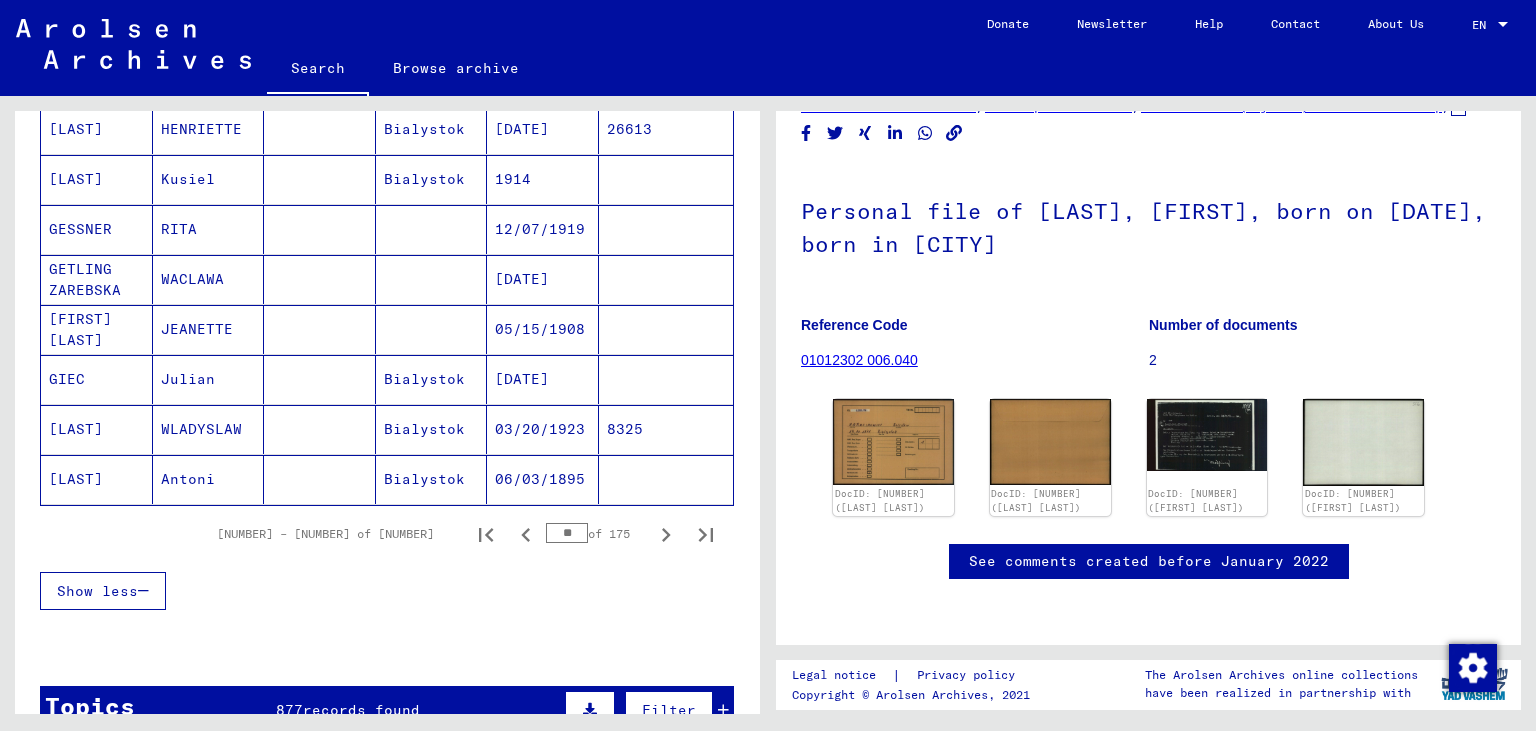 scroll, scrollTop: 1104, scrollLeft: 0, axis: vertical 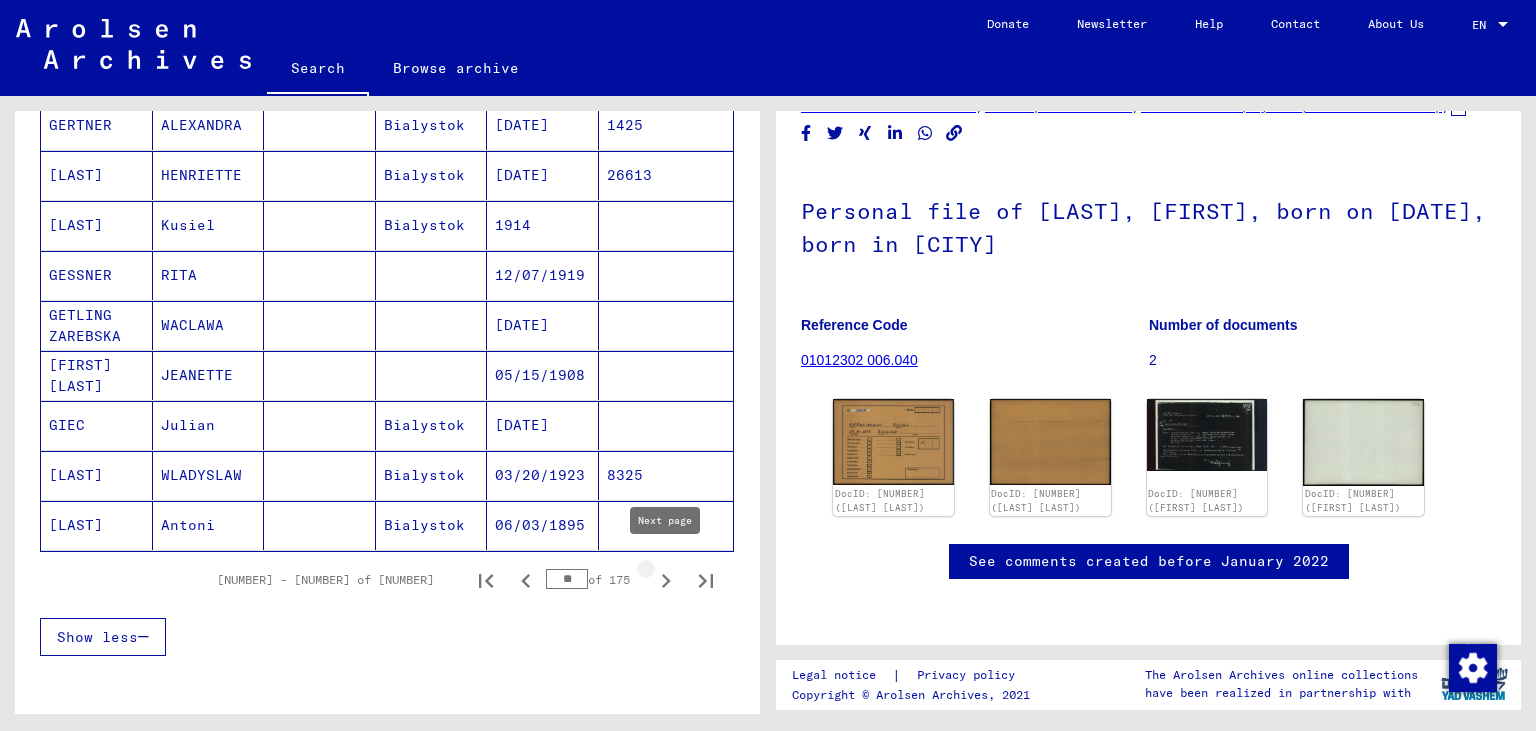 click 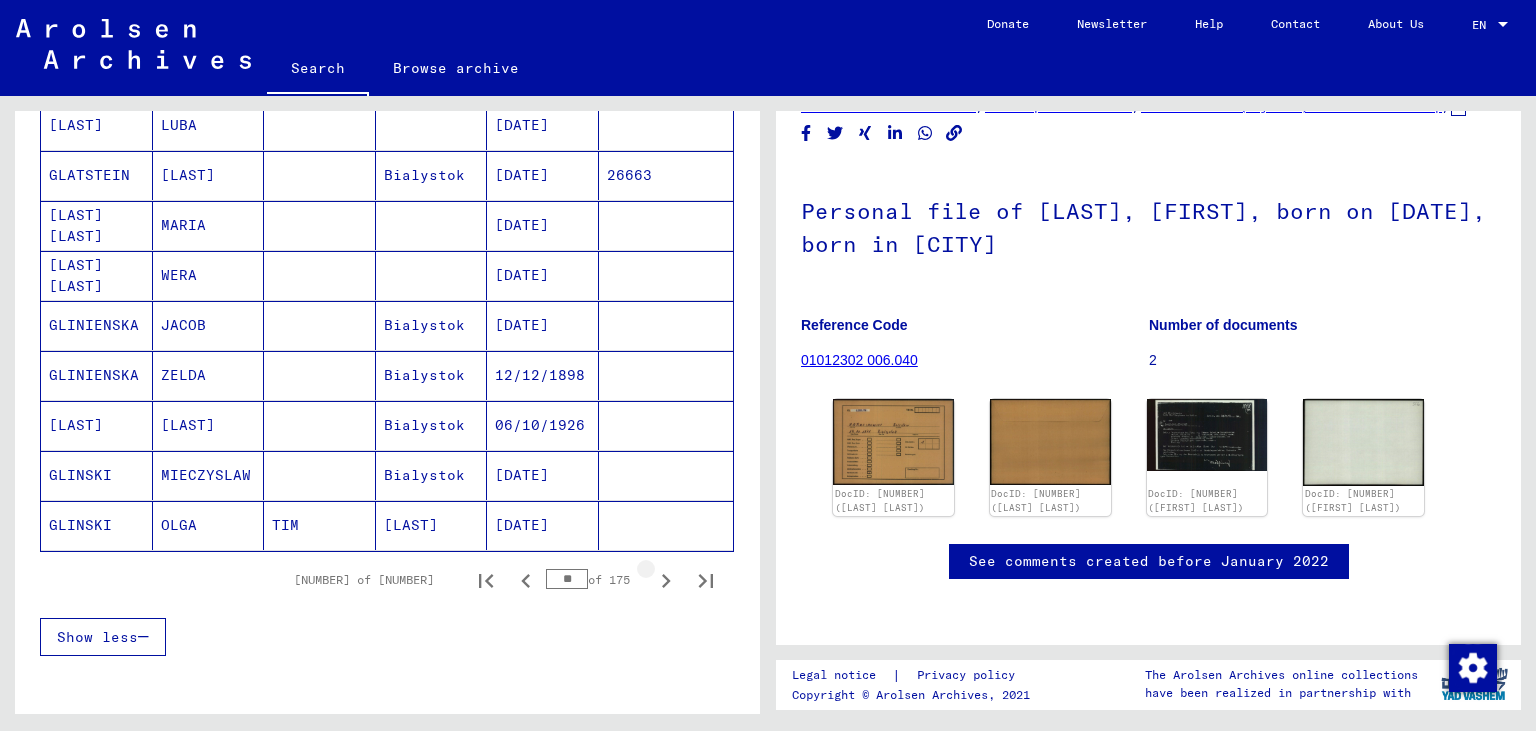 click 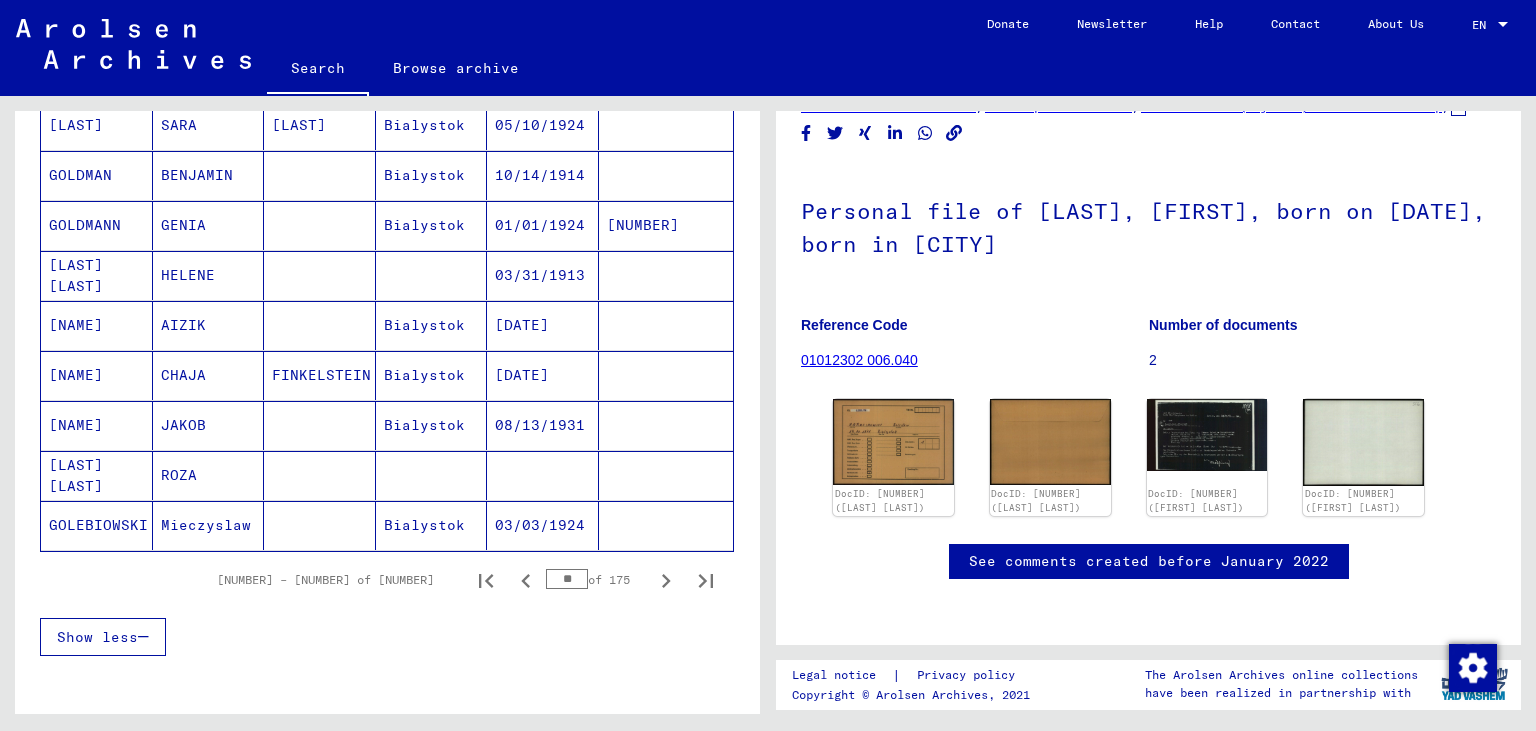 click 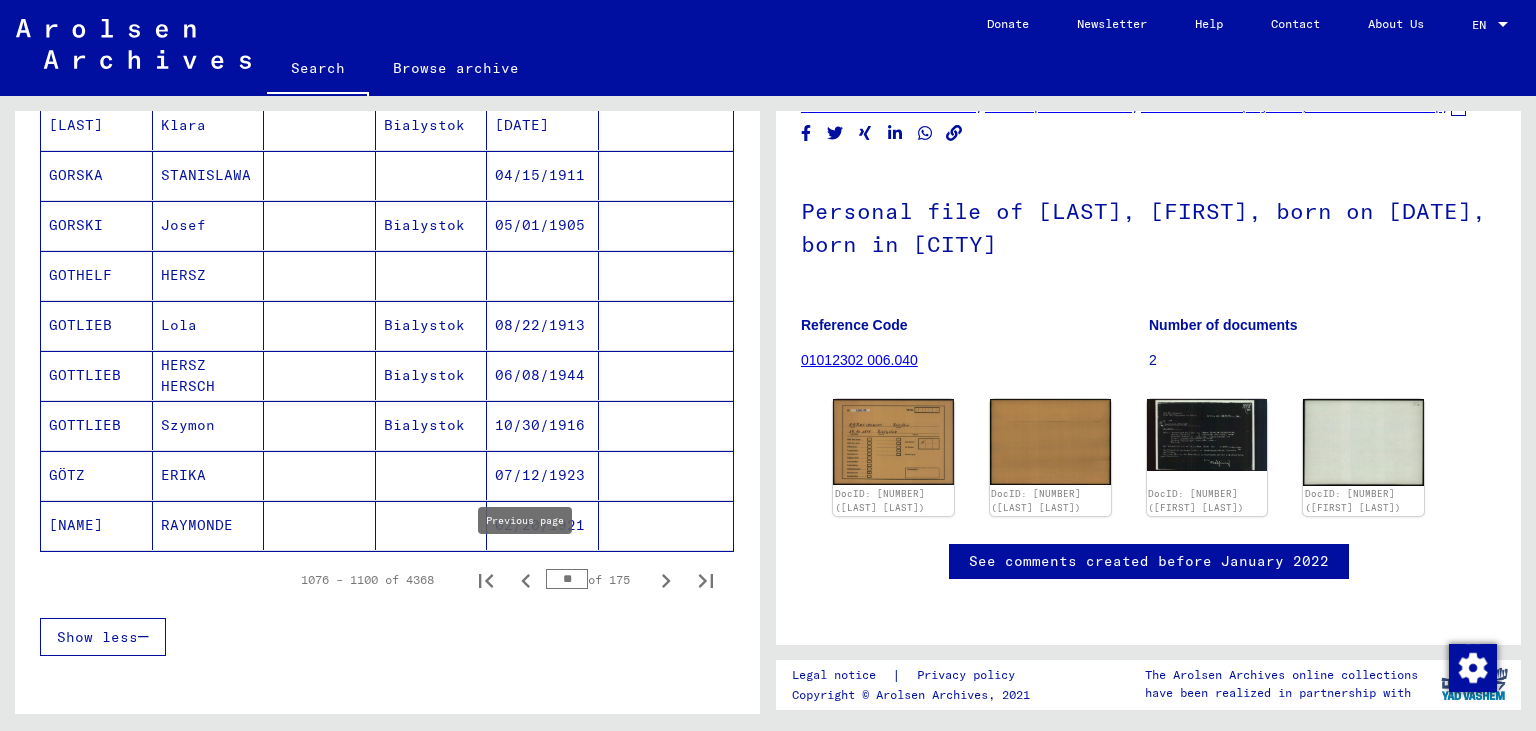 click 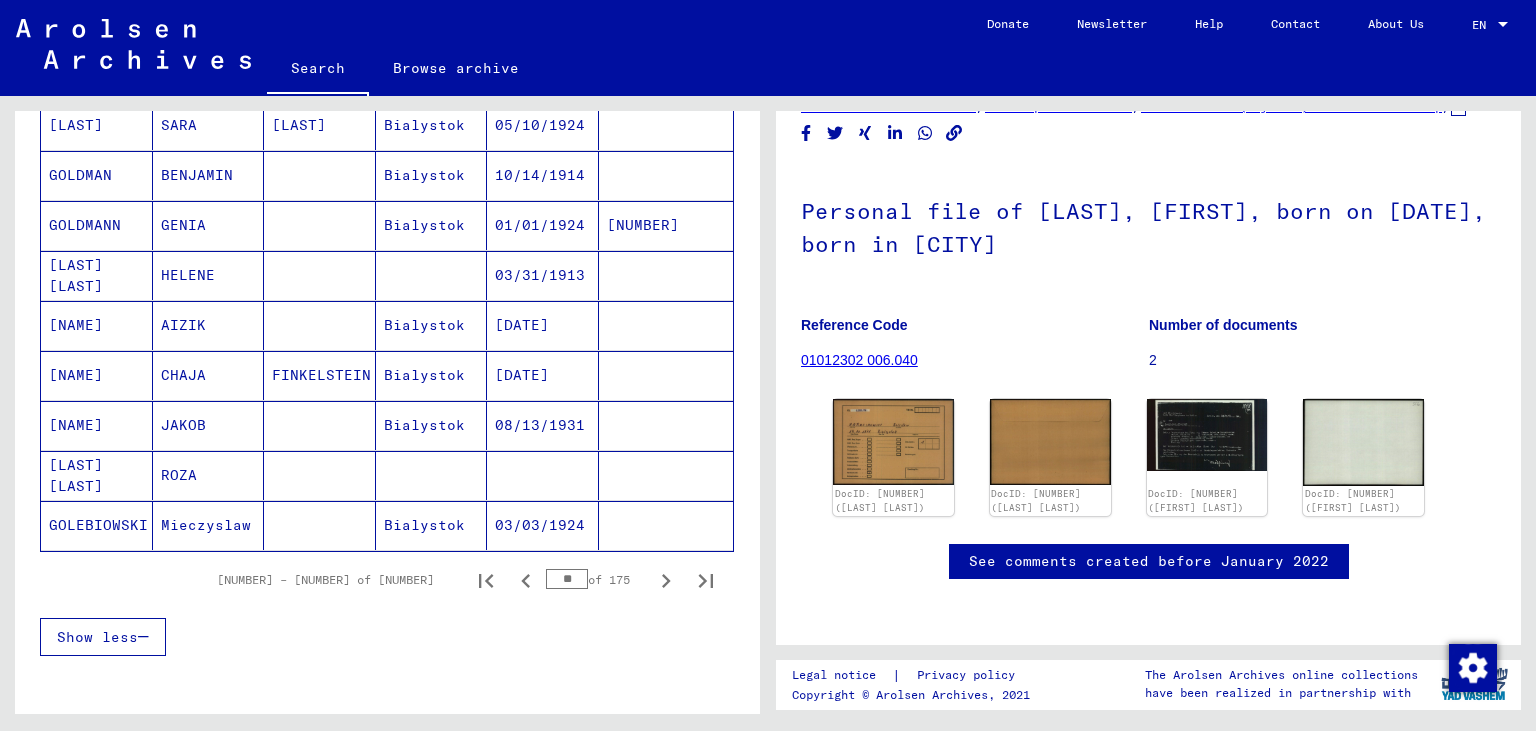 click on "03/03/1924" 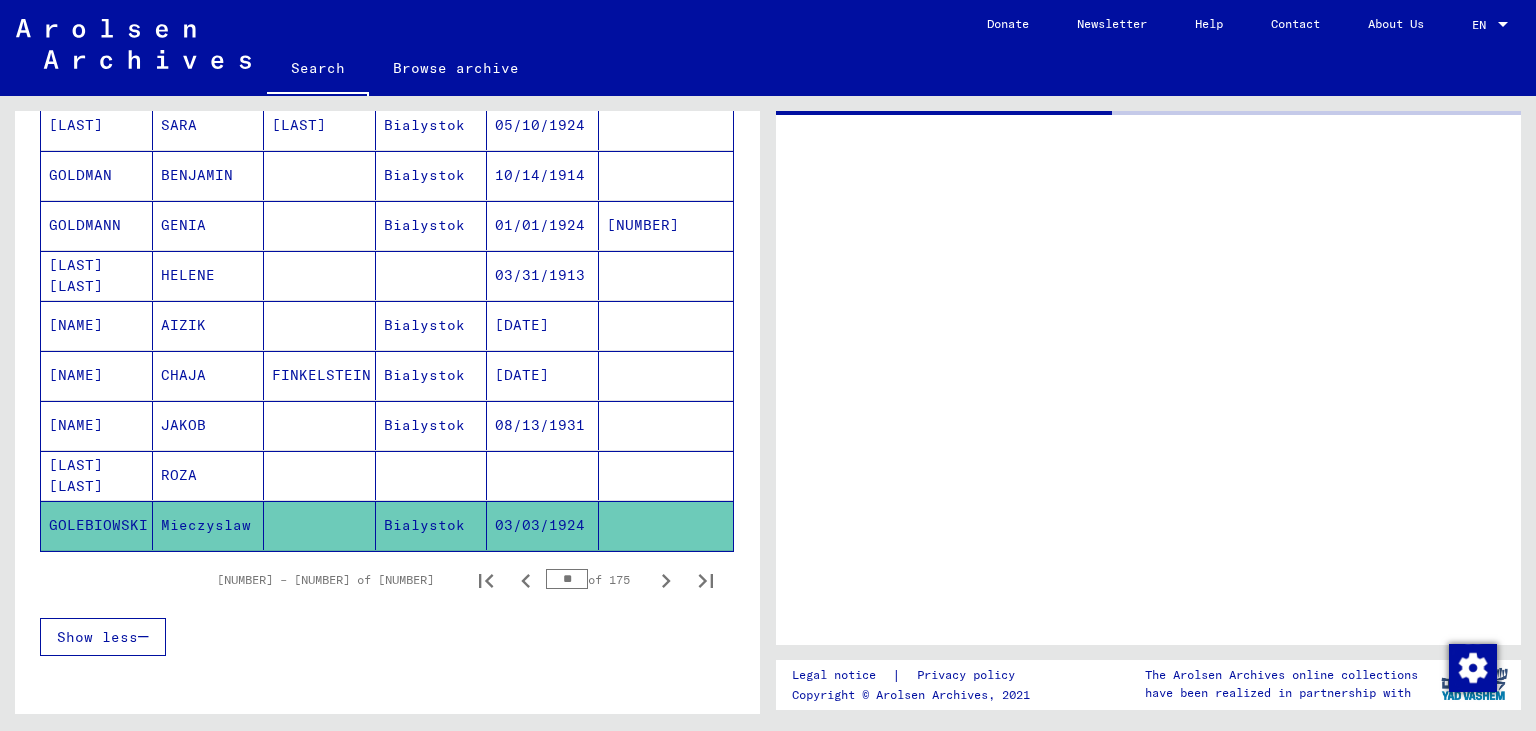 scroll, scrollTop: 0, scrollLeft: 0, axis: both 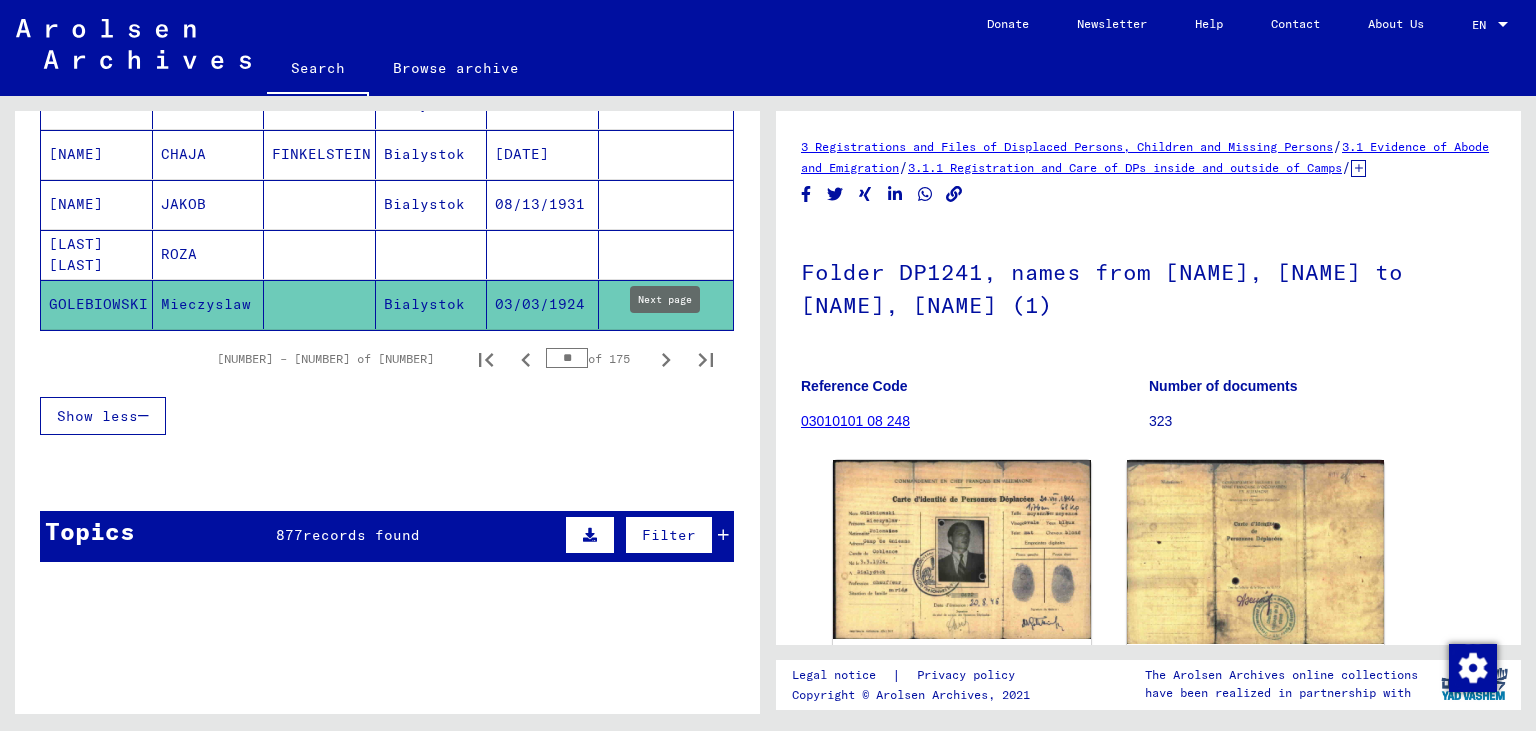 click at bounding box center [666, 359] 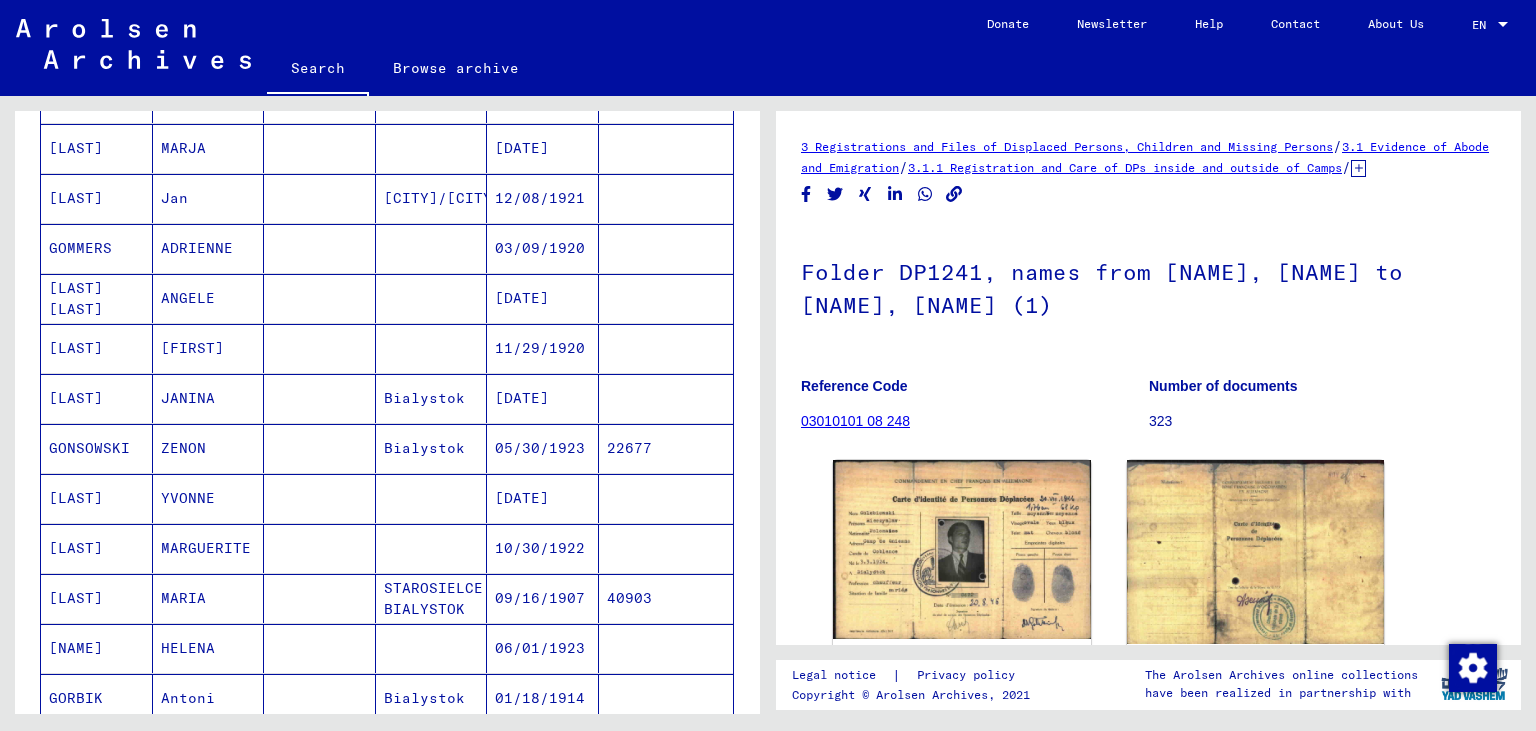 scroll, scrollTop: 0, scrollLeft: 0, axis: both 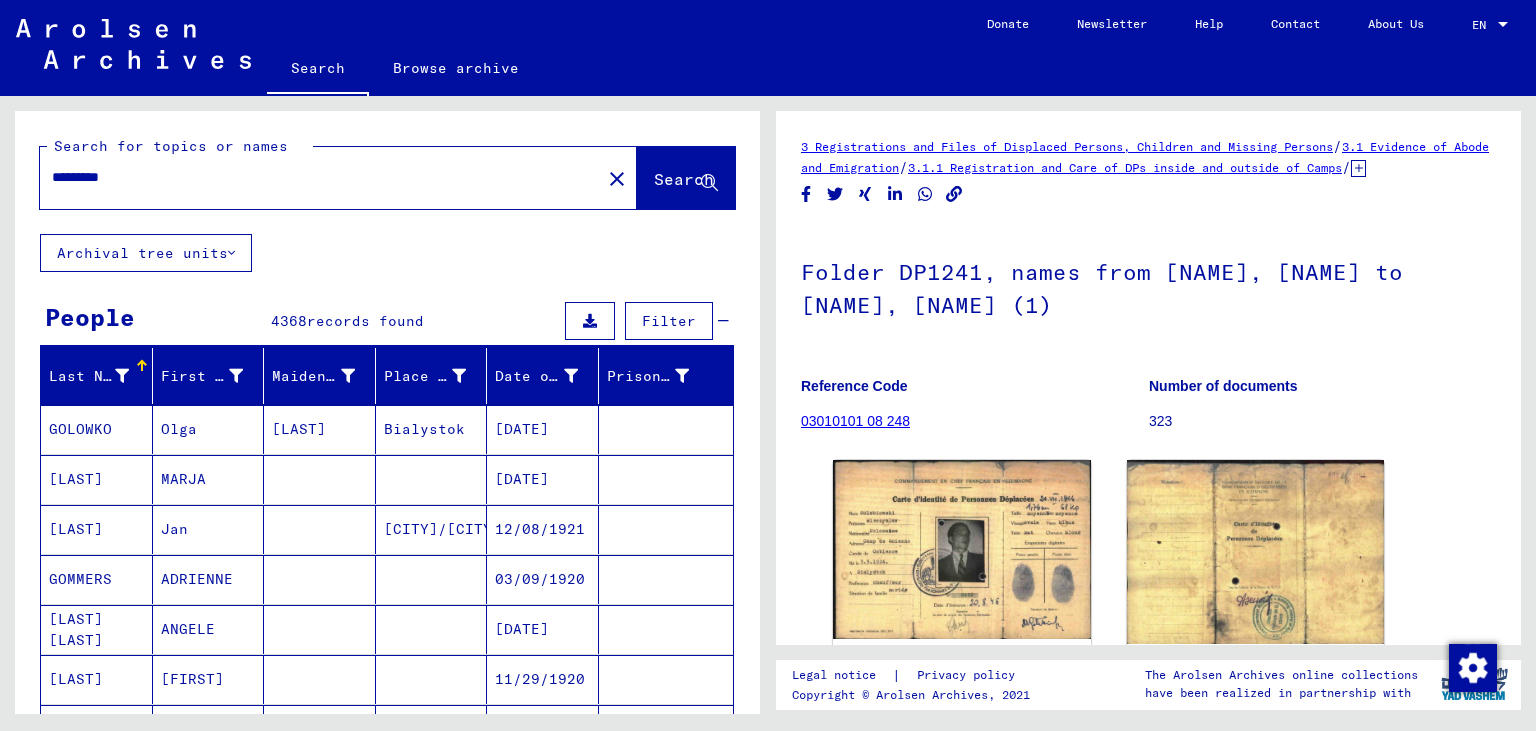 drag, startPoint x: 104, startPoint y: 168, endPoint x: 0, endPoint y: 141, distance: 107.44766 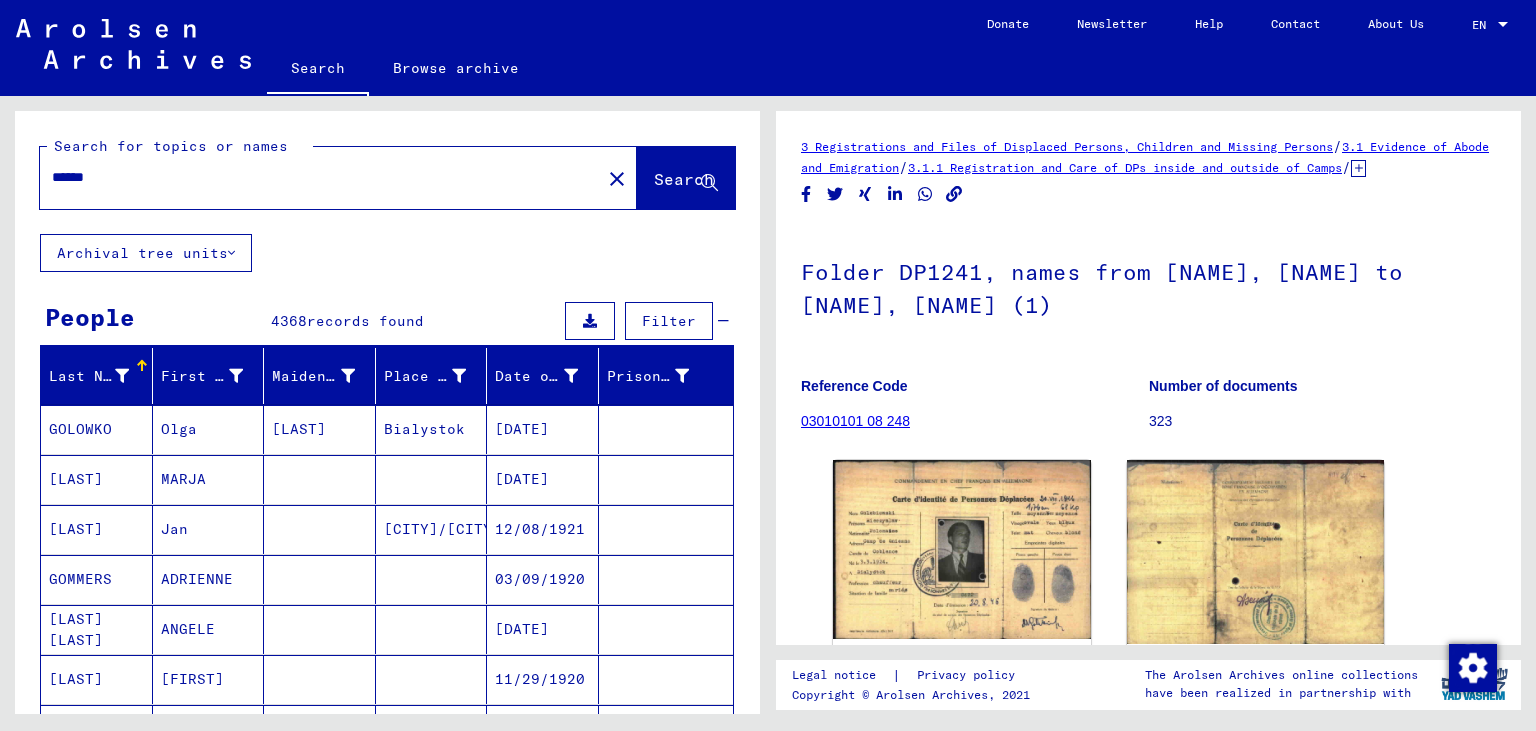 type on "******" 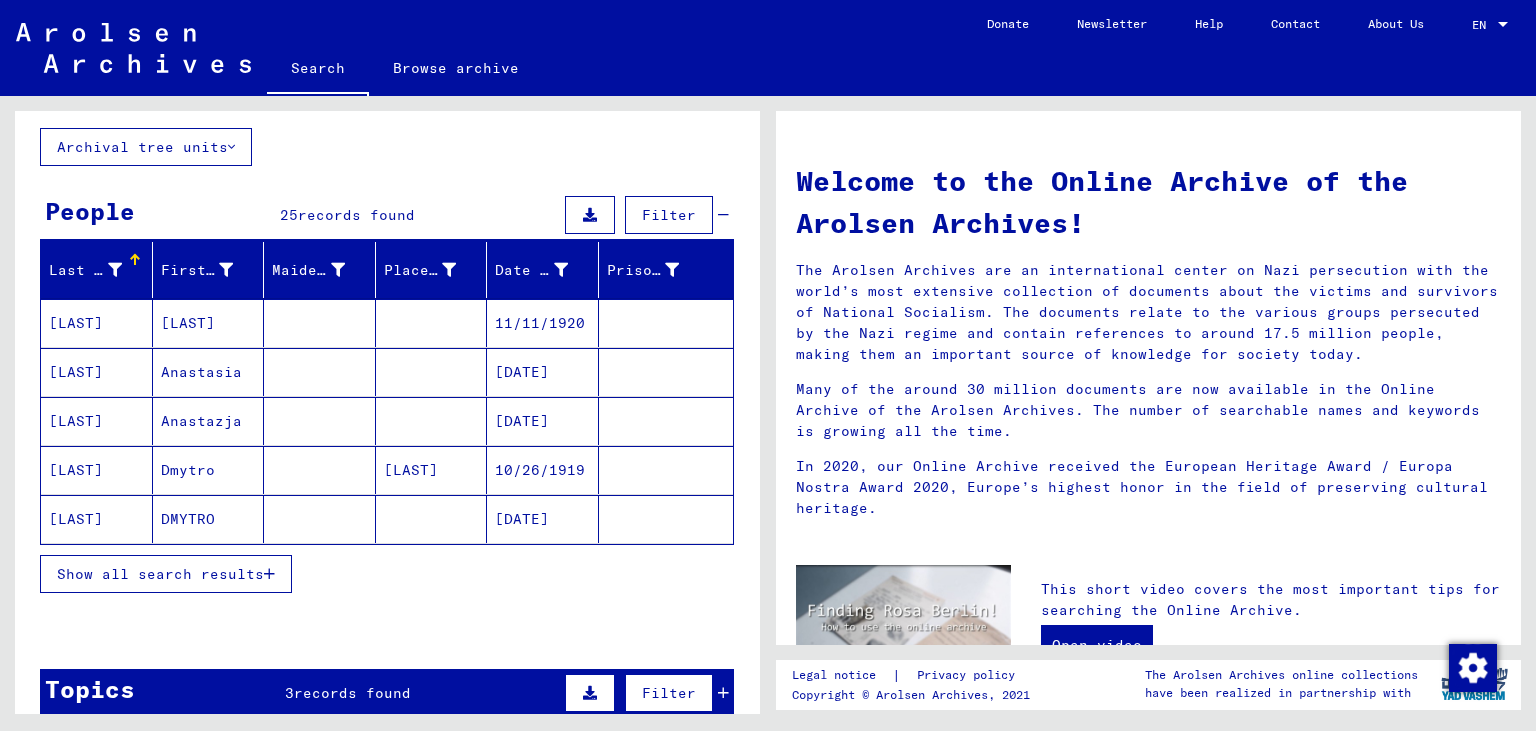 scroll, scrollTop: 110, scrollLeft: 0, axis: vertical 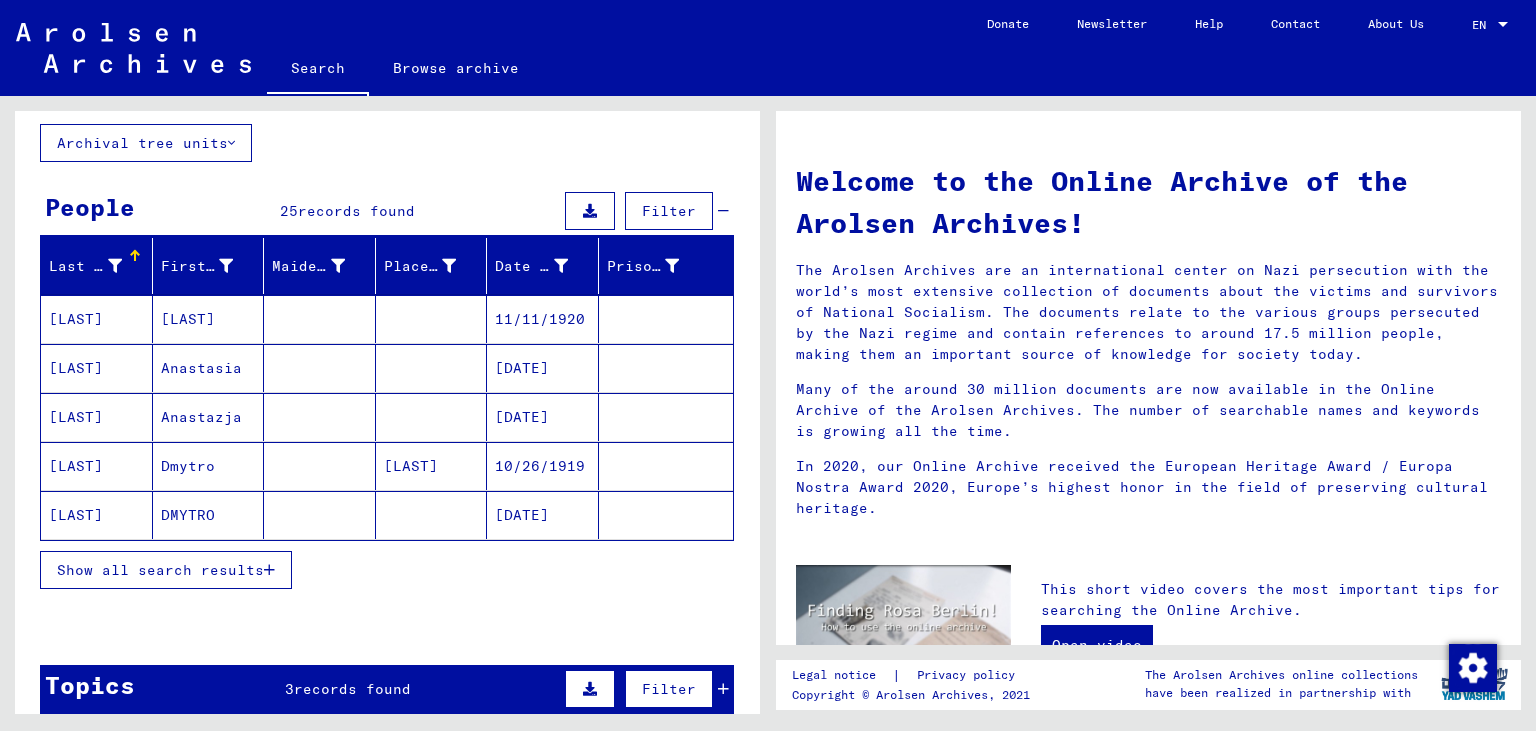 click on "Show all search results" at bounding box center [160, 570] 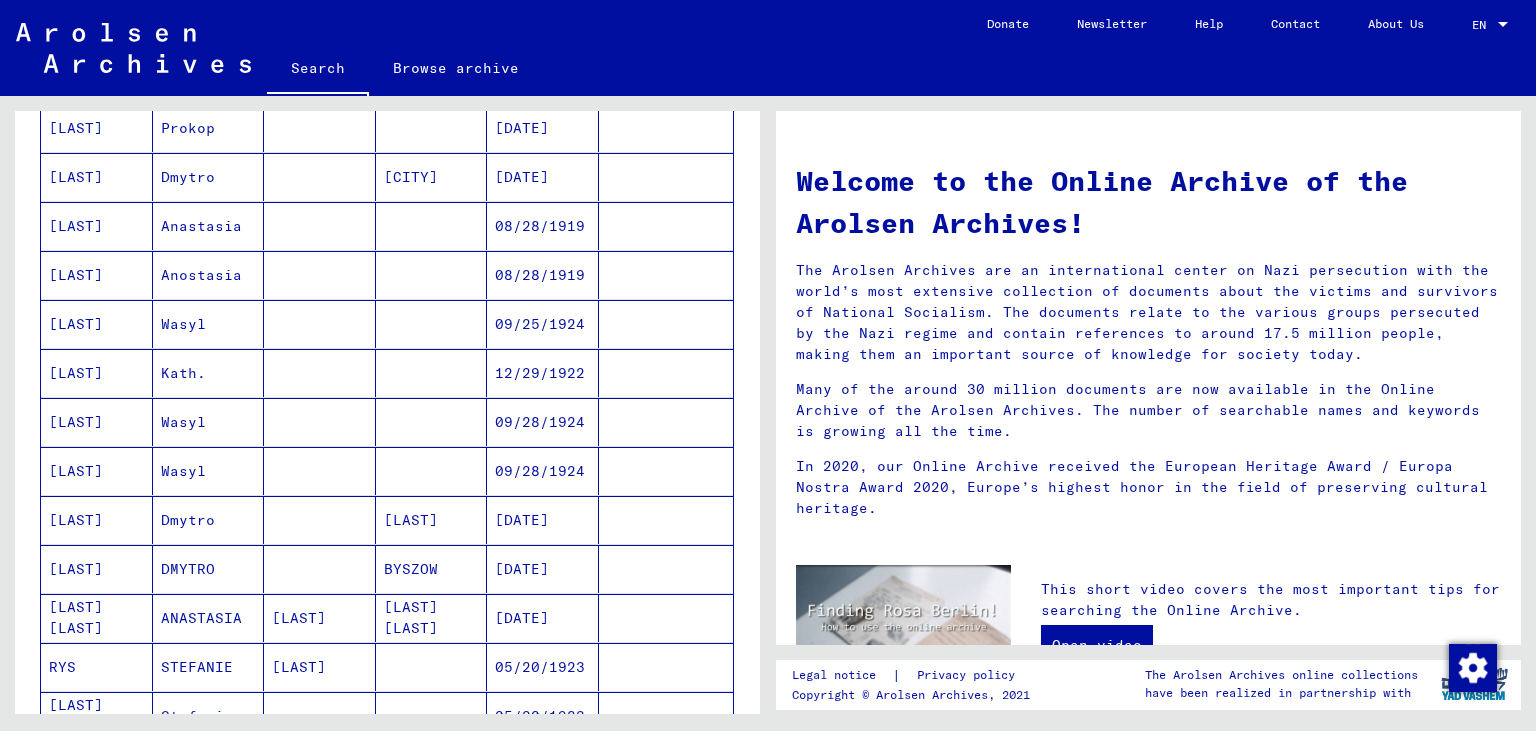 scroll, scrollTop: 994, scrollLeft: 0, axis: vertical 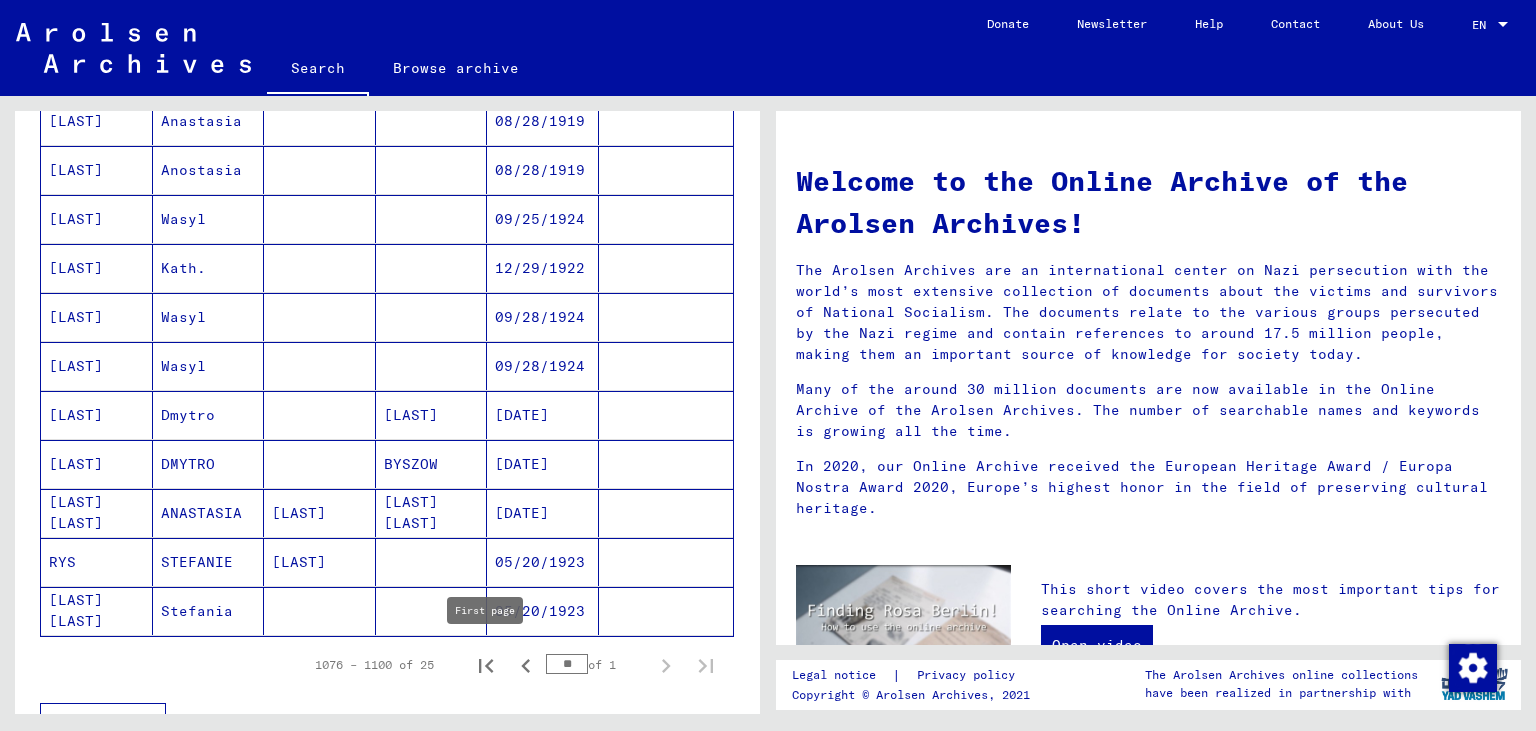 click 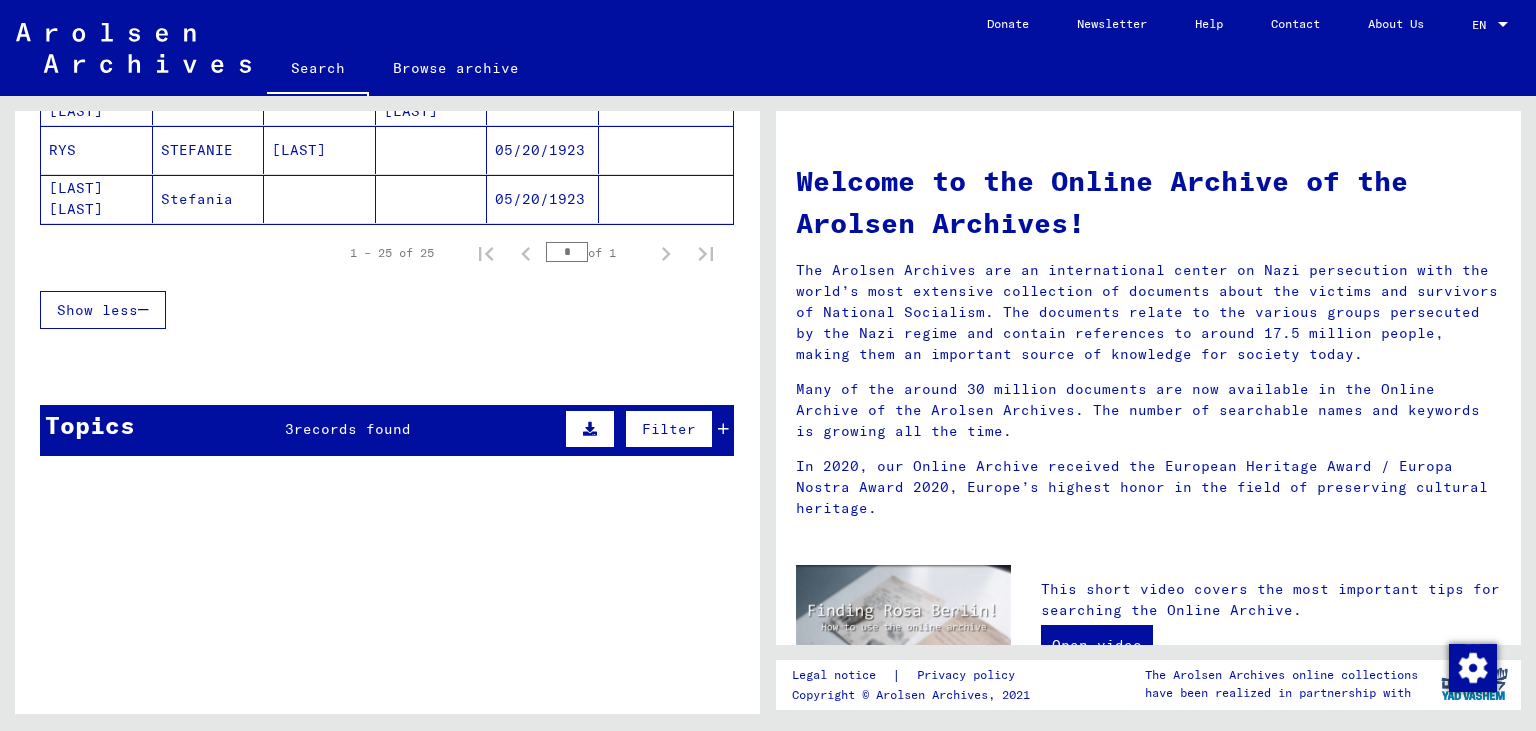 scroll, scrollTop: 1435, scrollLeft: 0, axis: vertical 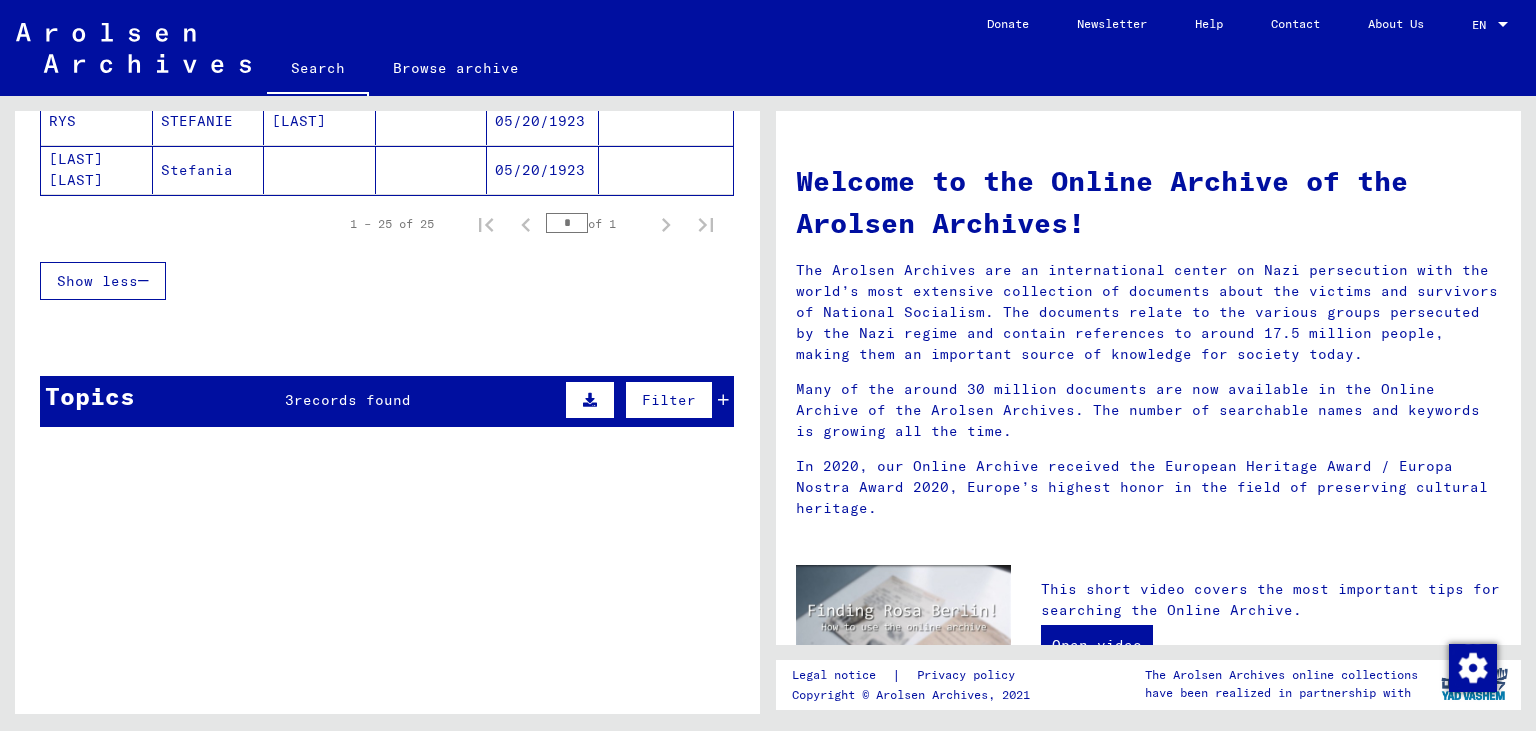 click on "Topics 3  records found  Filter" at bounding box center (387, 401) 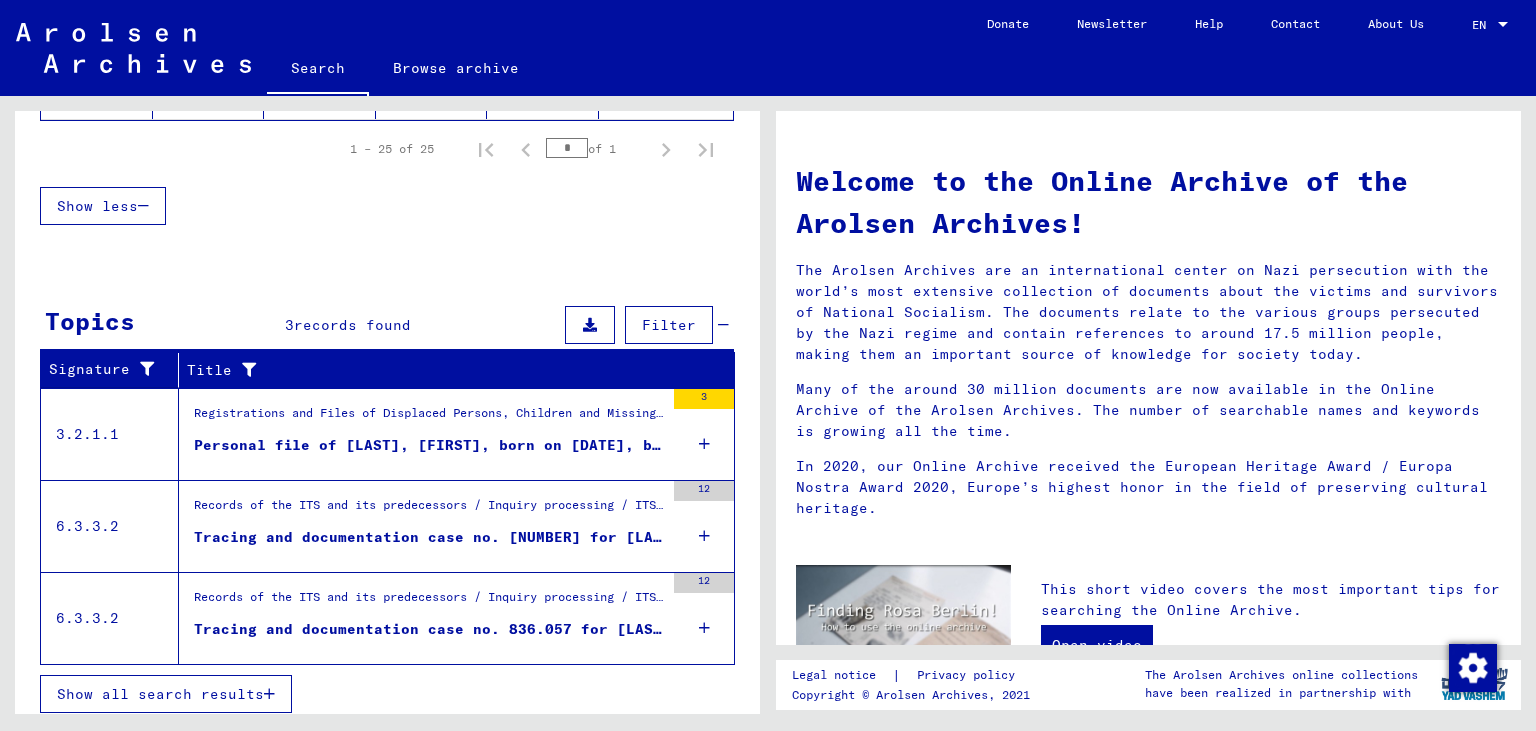 click on "Tracing and documentation case no. [NUMBER] for [LAST], [FIRST] born [DATE]" at bounding box center [429, 537] 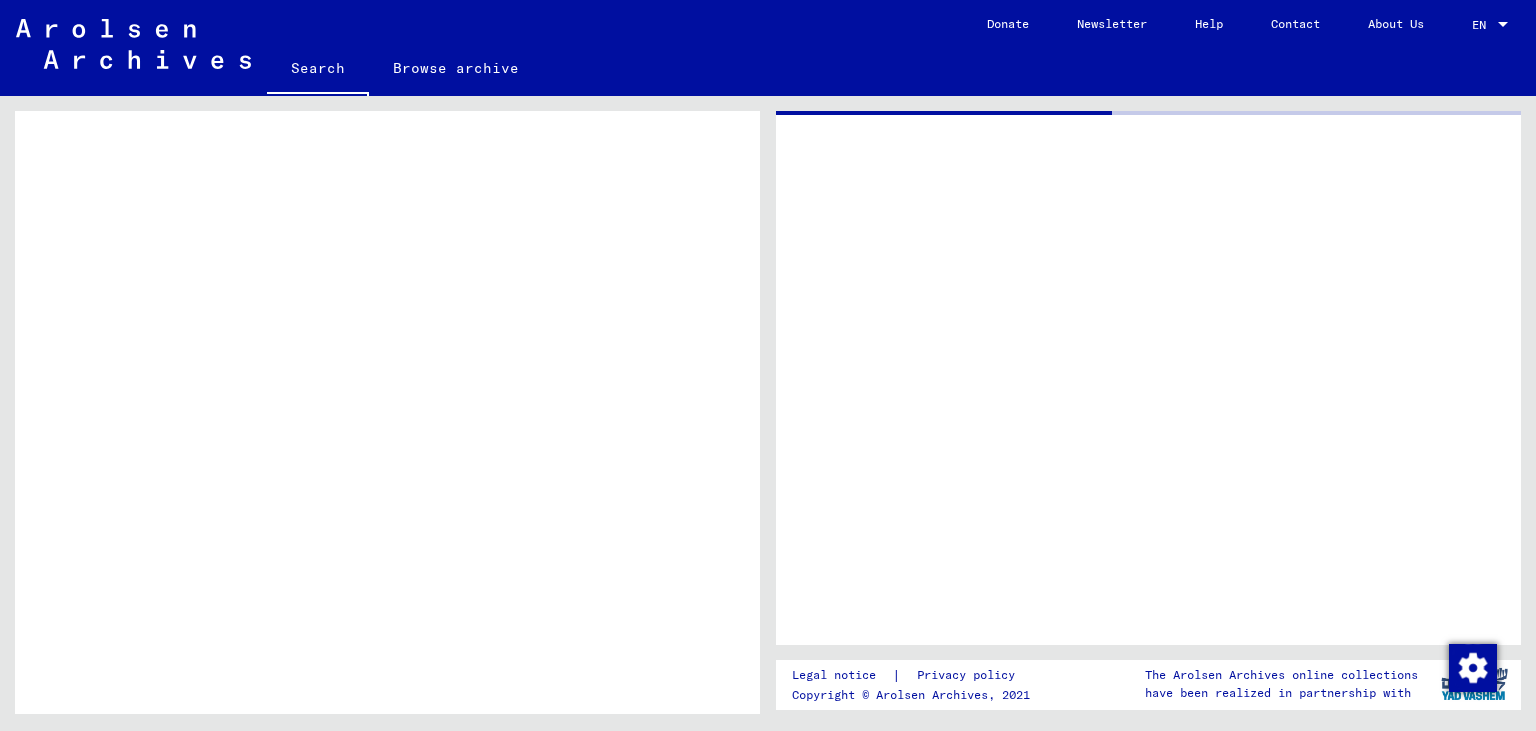 scroll, scrollTop: 1028, scrollLeft: 0, axis: vertical 